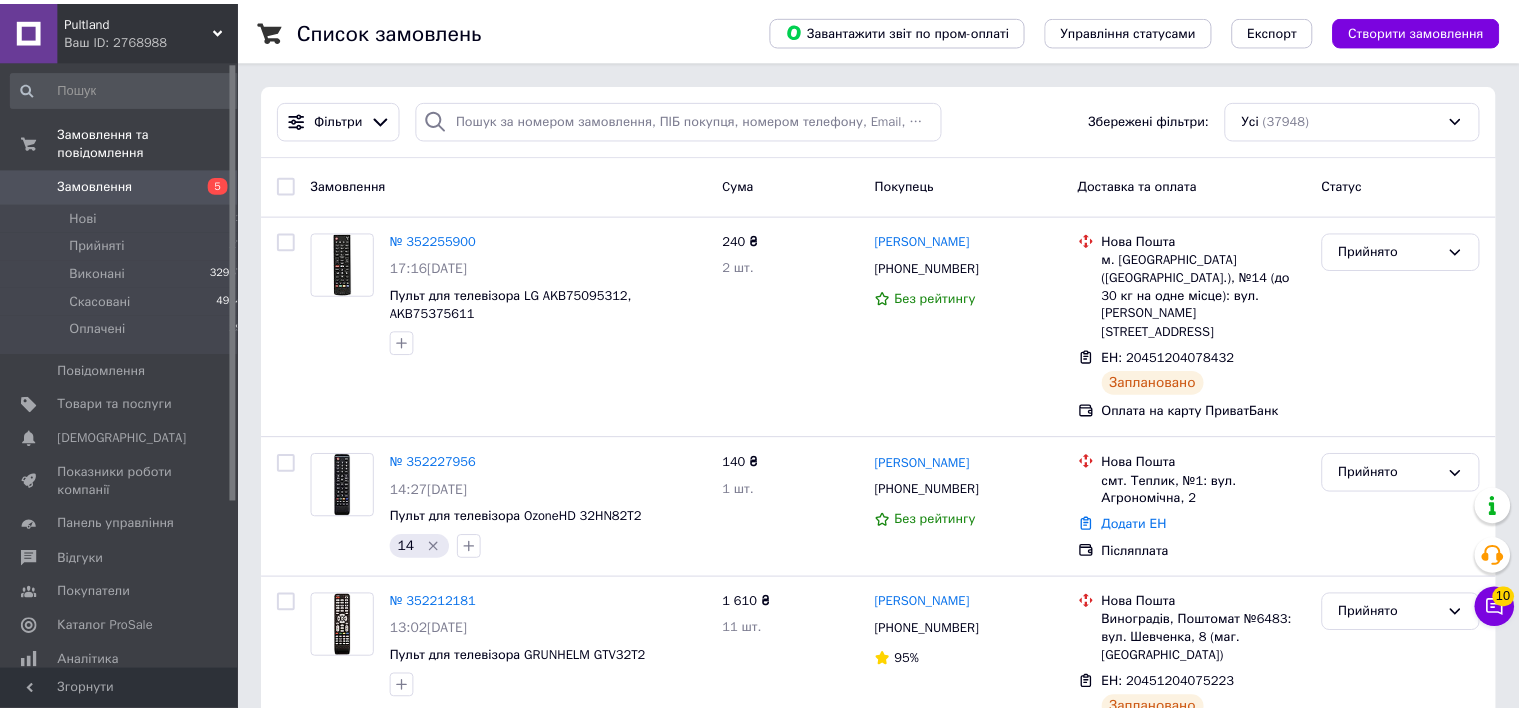 scroll, scrollTop: 142, scrollLeft: 0, axis: vertical 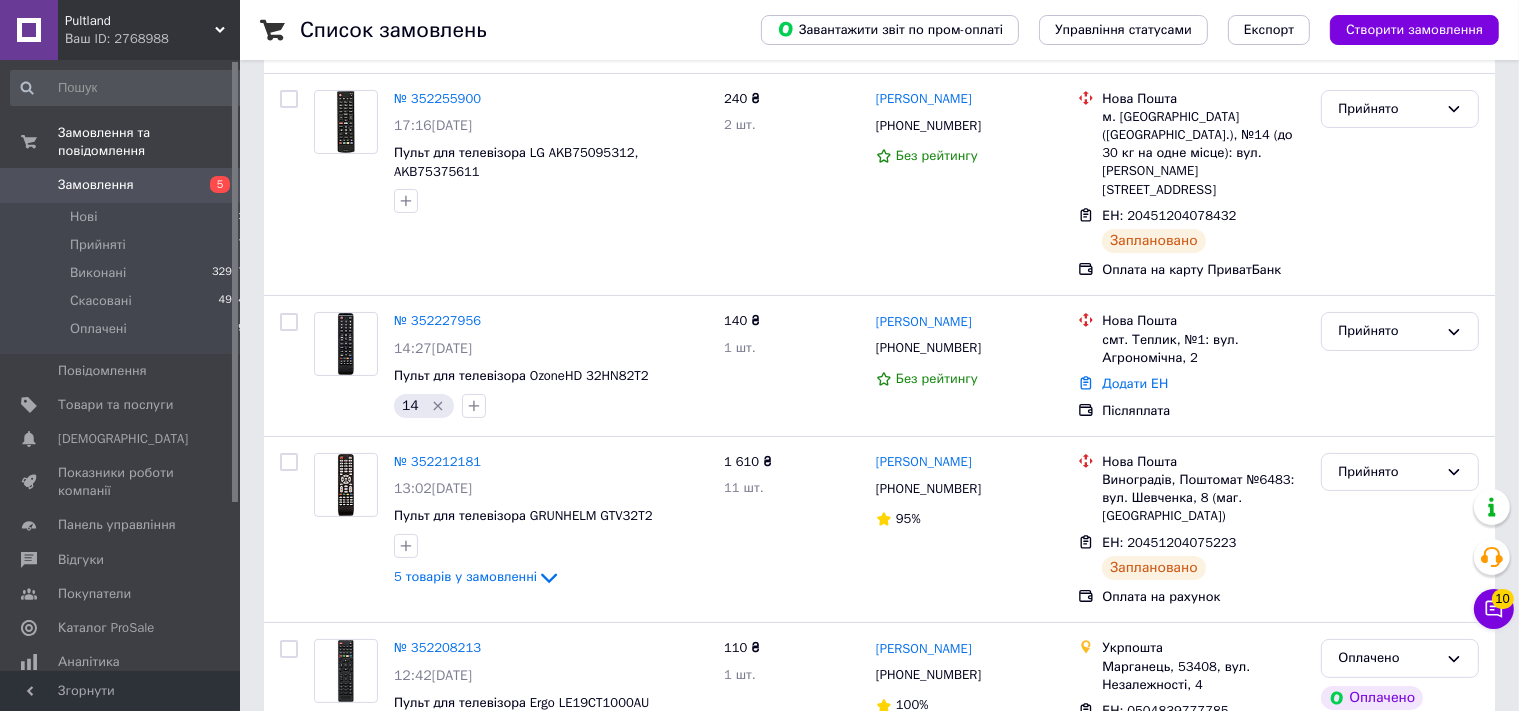 click on "Прийняті" at bounding box center [98, 245] 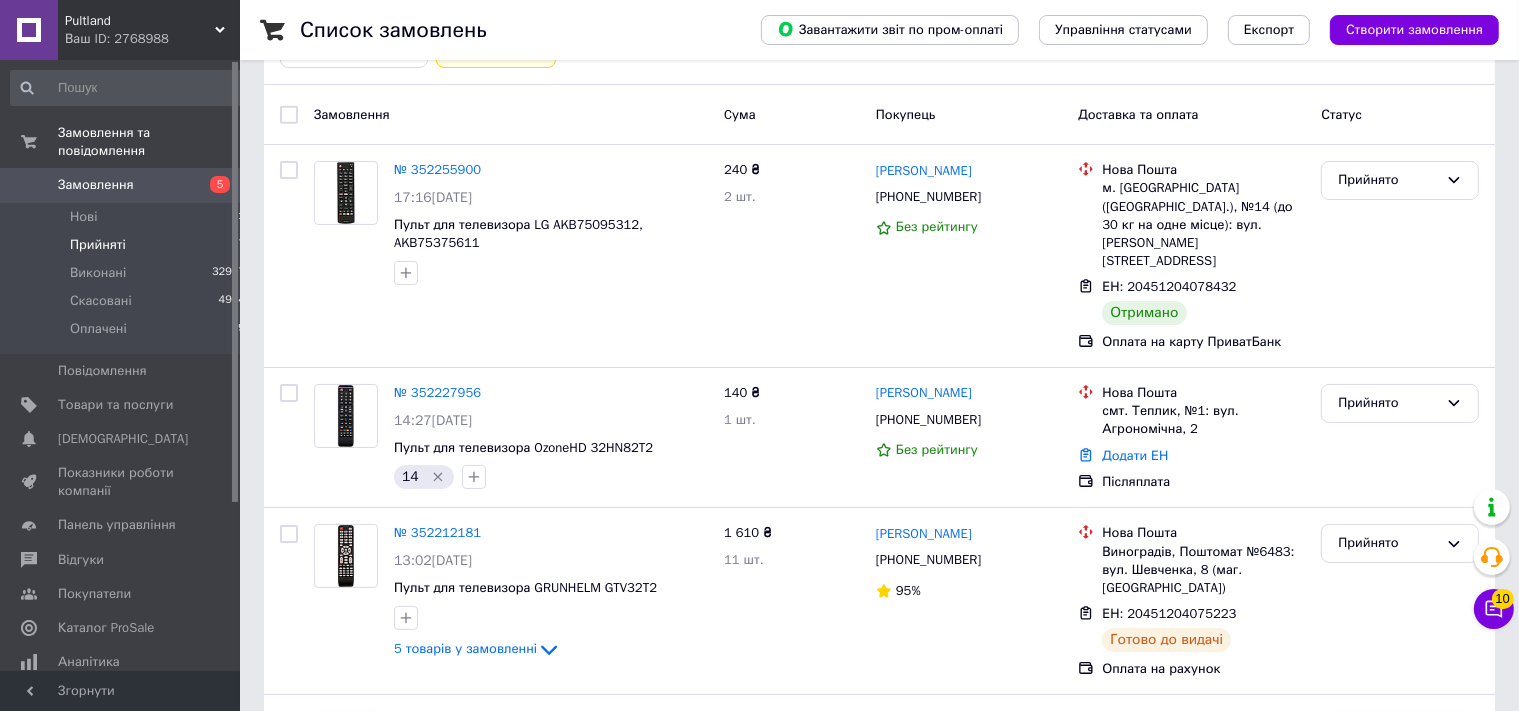 scroll, scrollTop: 0, scrollLeft: 0, axis: both 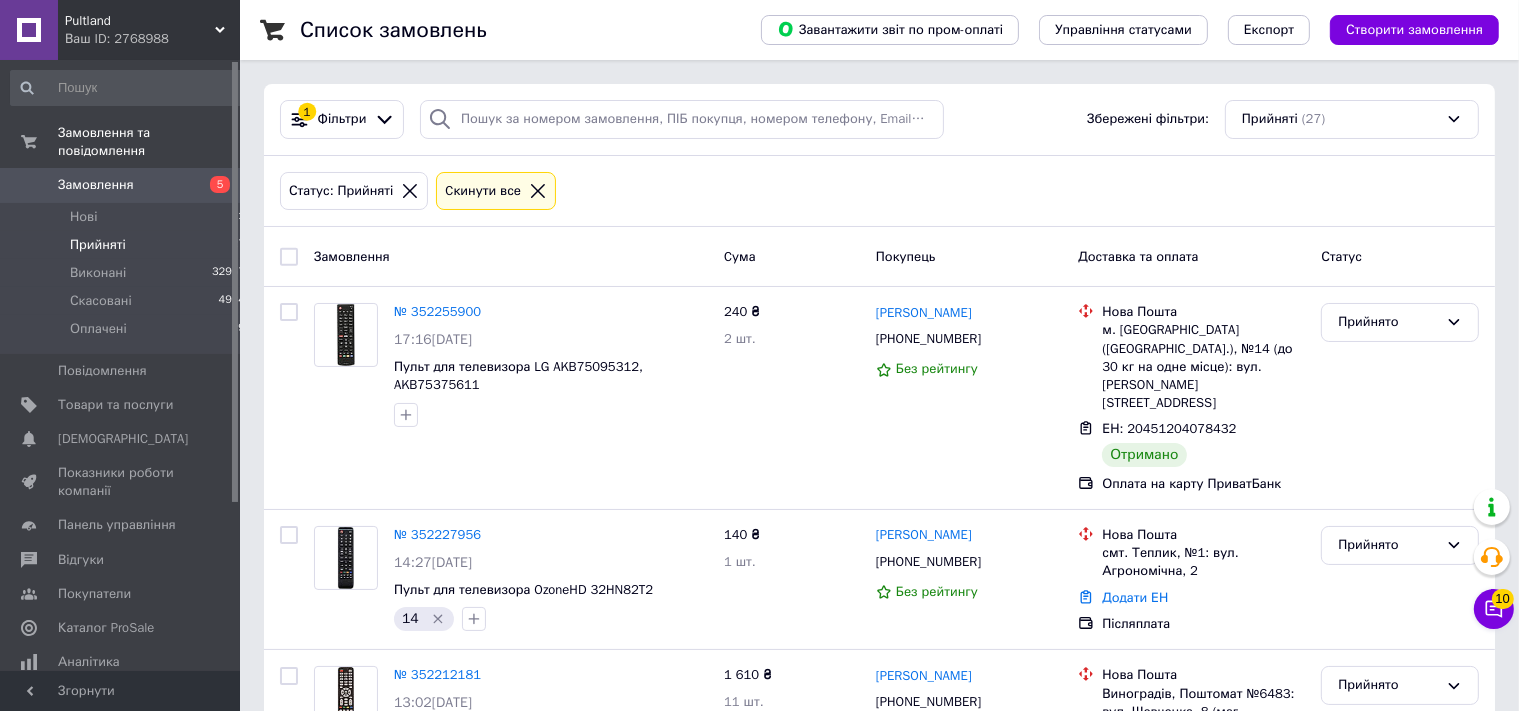 click at bounding box center [289, 257] 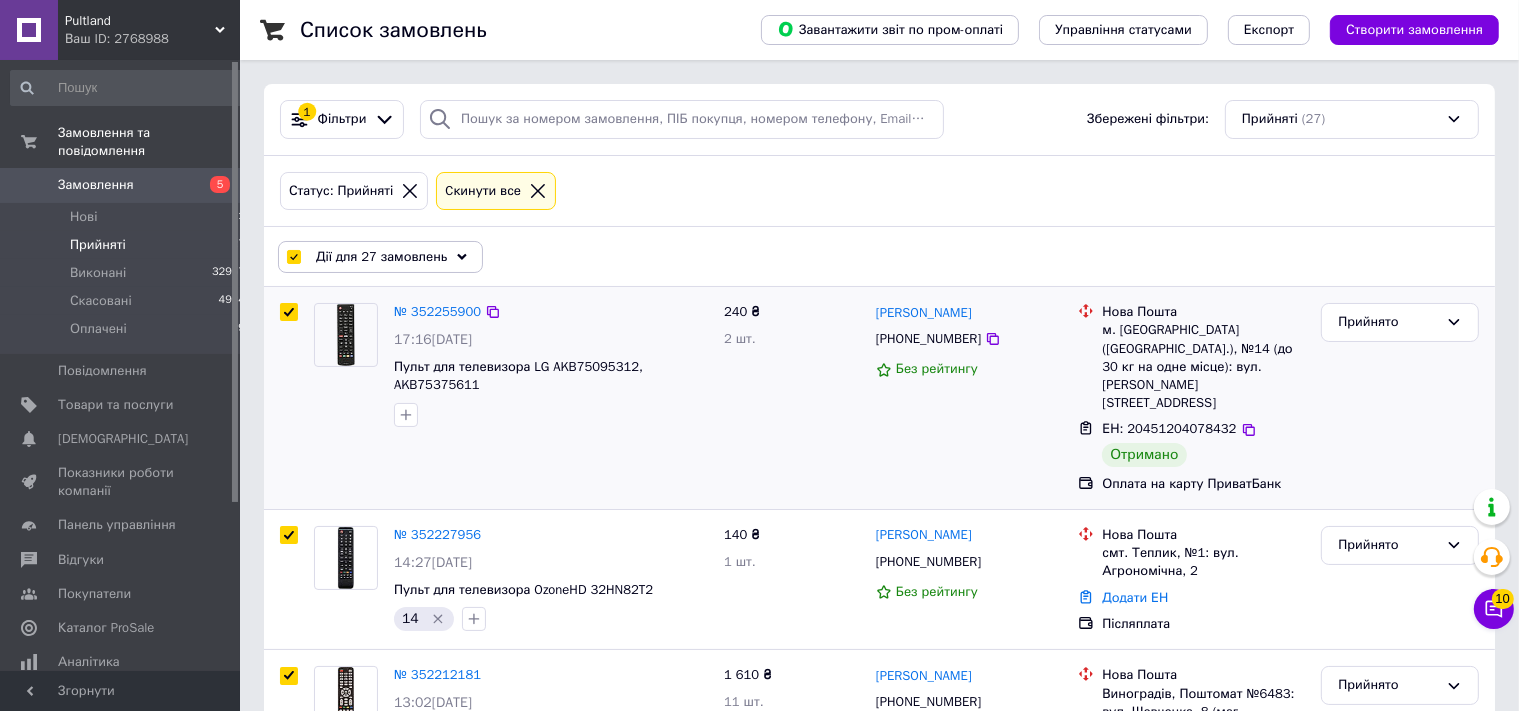 checkbox on "true" 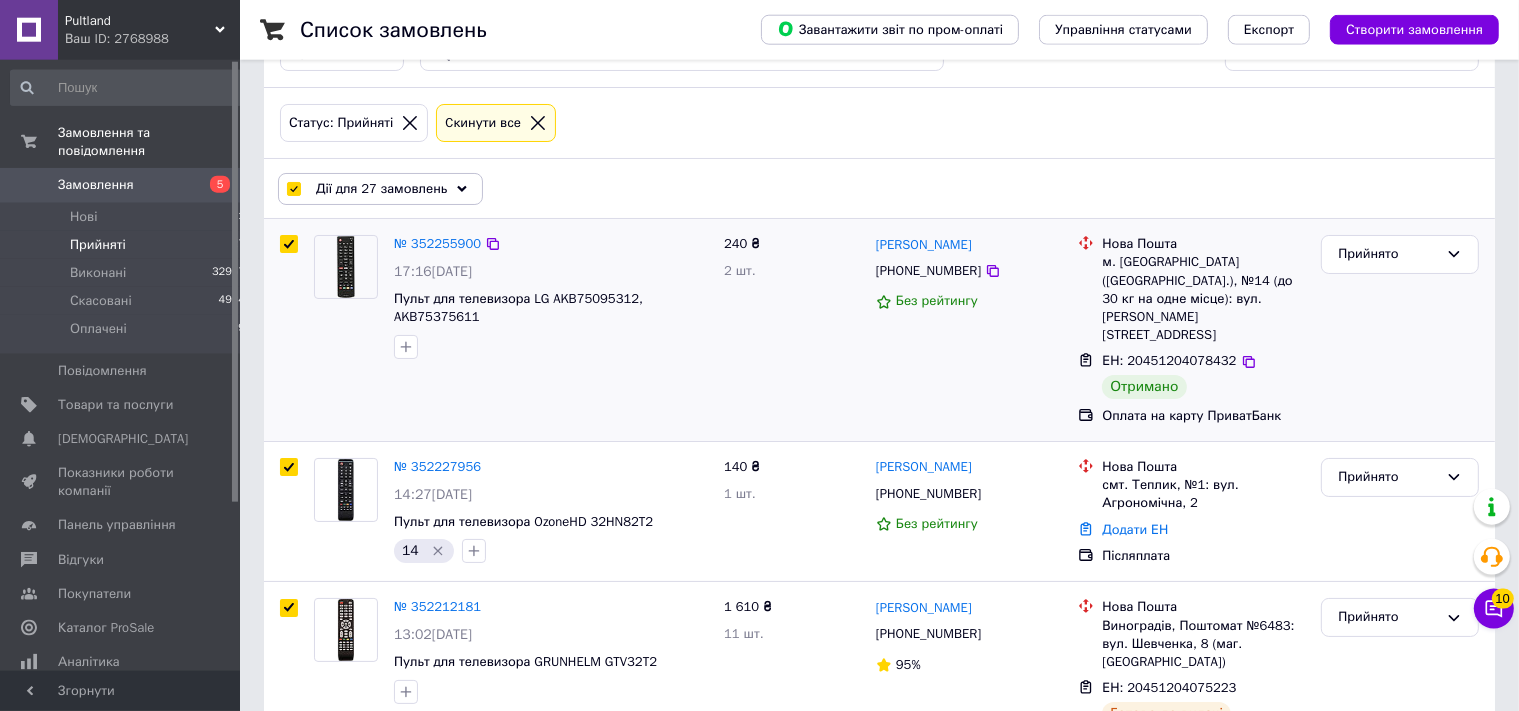 scroll, scrollTop: 105, scrollLeft: 0, axis: vertical 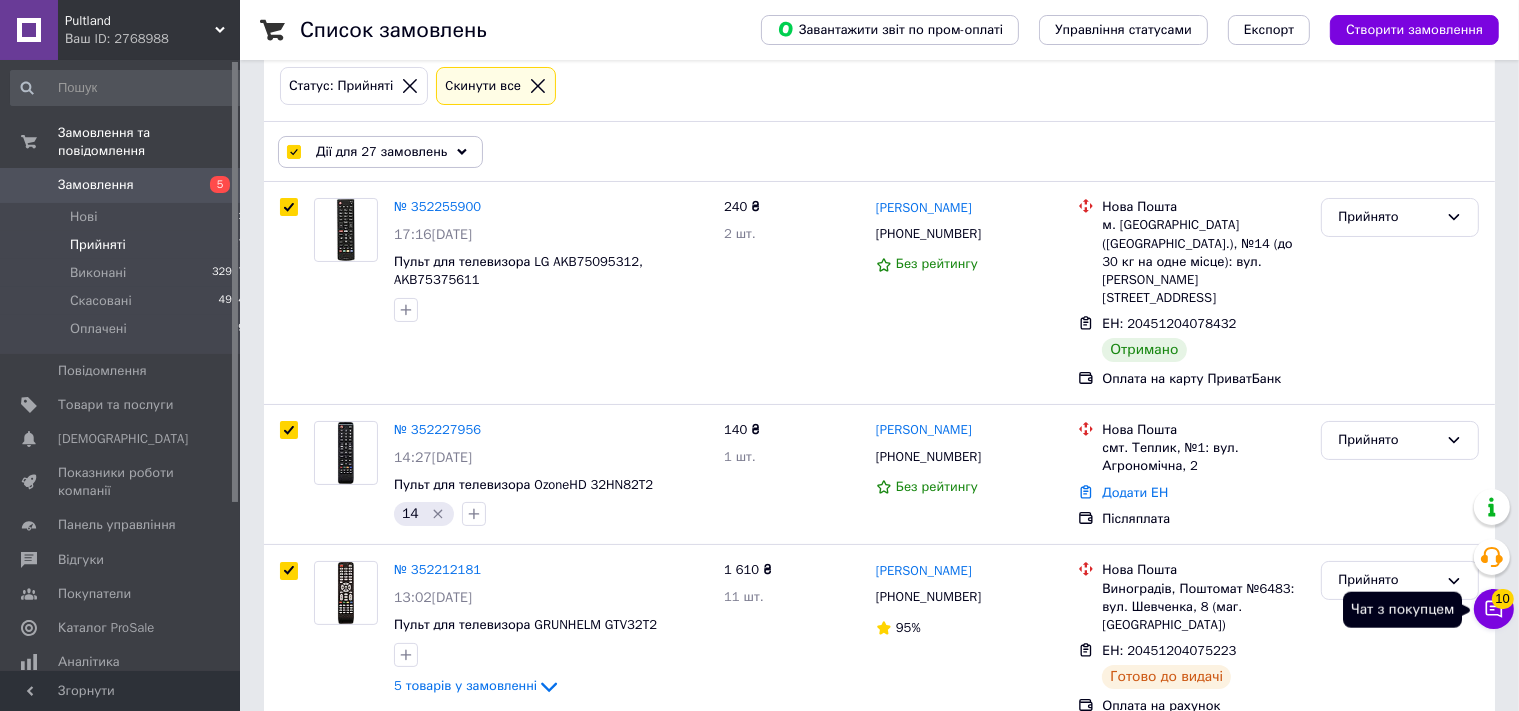 click 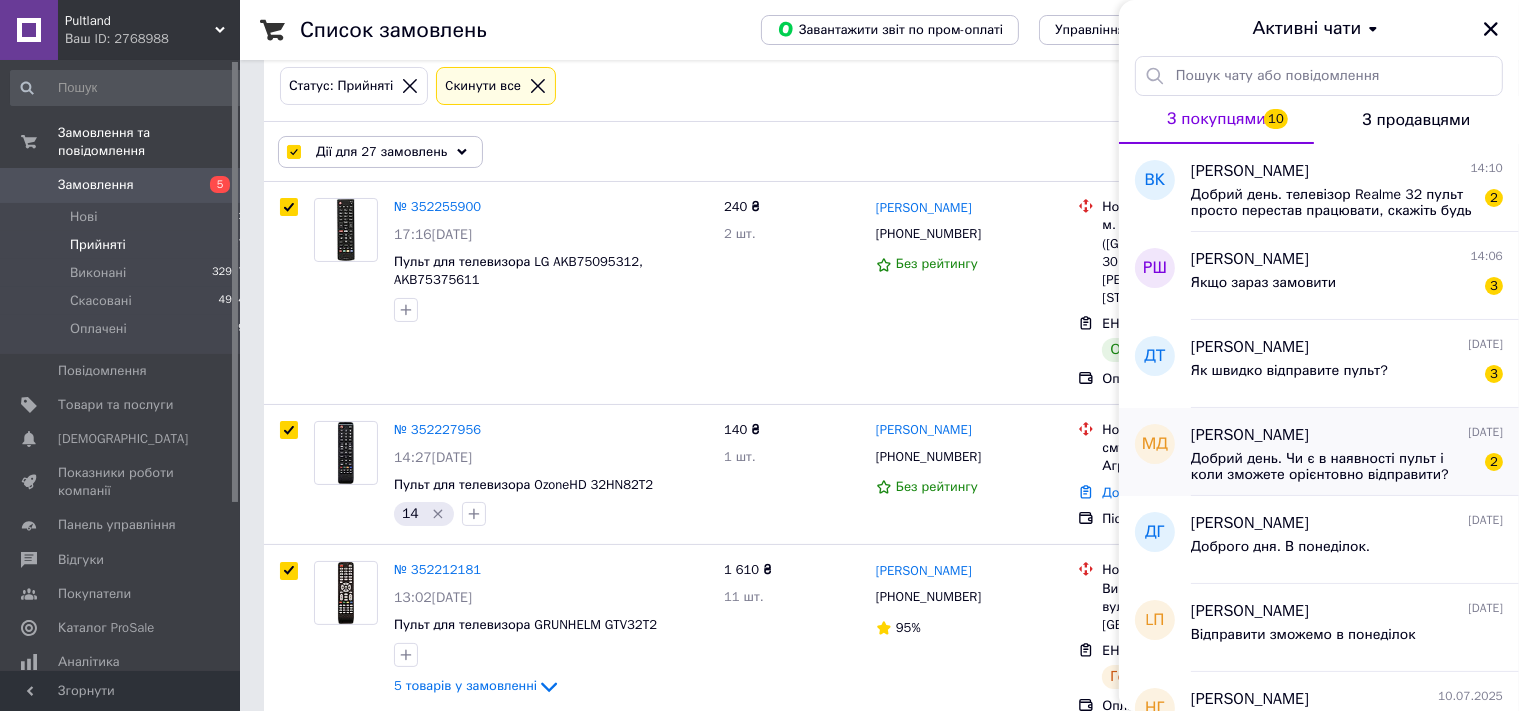 click on "Добрий день. Чи є в наявності пульт і коли зможете орієнтовно відправити?" at bounding box center (1333, 467) 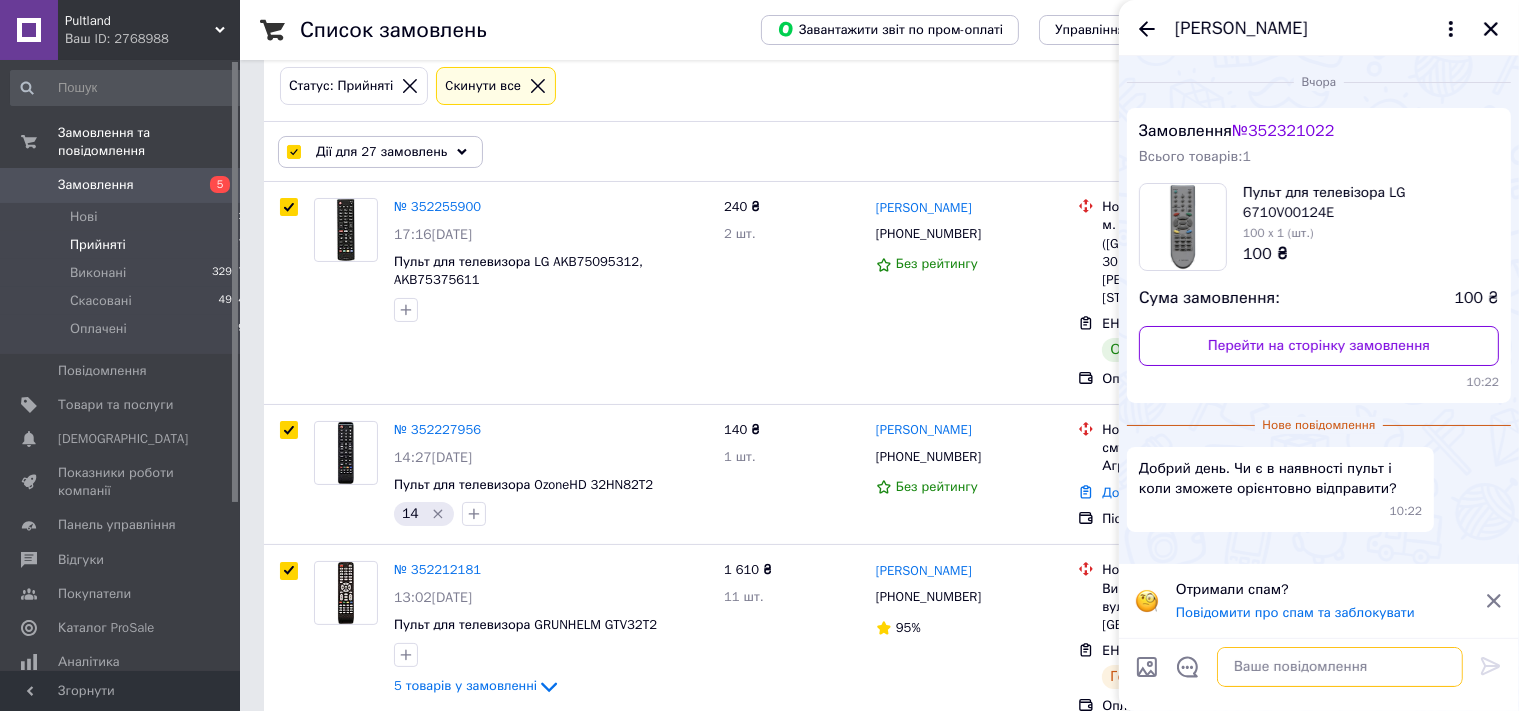 click at bounding box center (1340, 667) 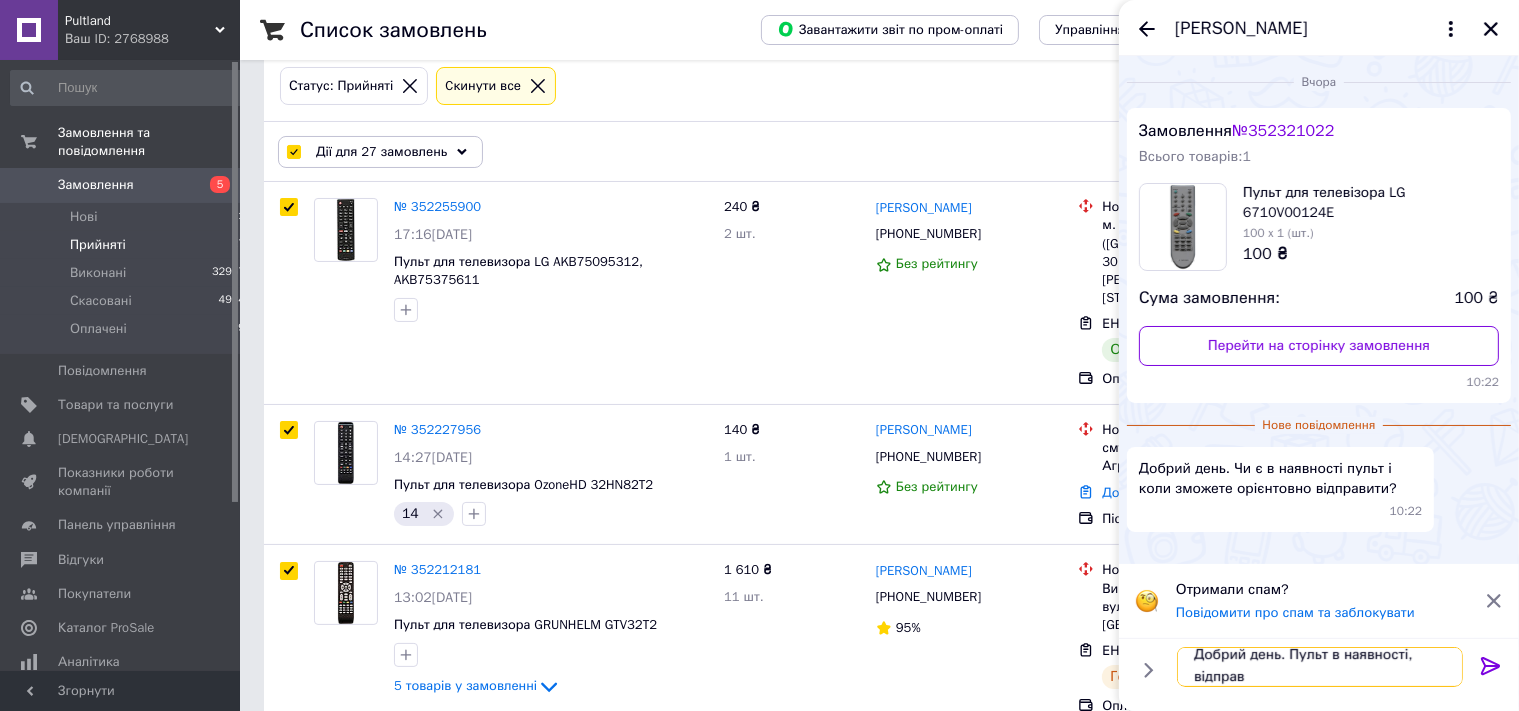 scroll, scrollTop: 2, scrollLeft: 0, axis: vertical 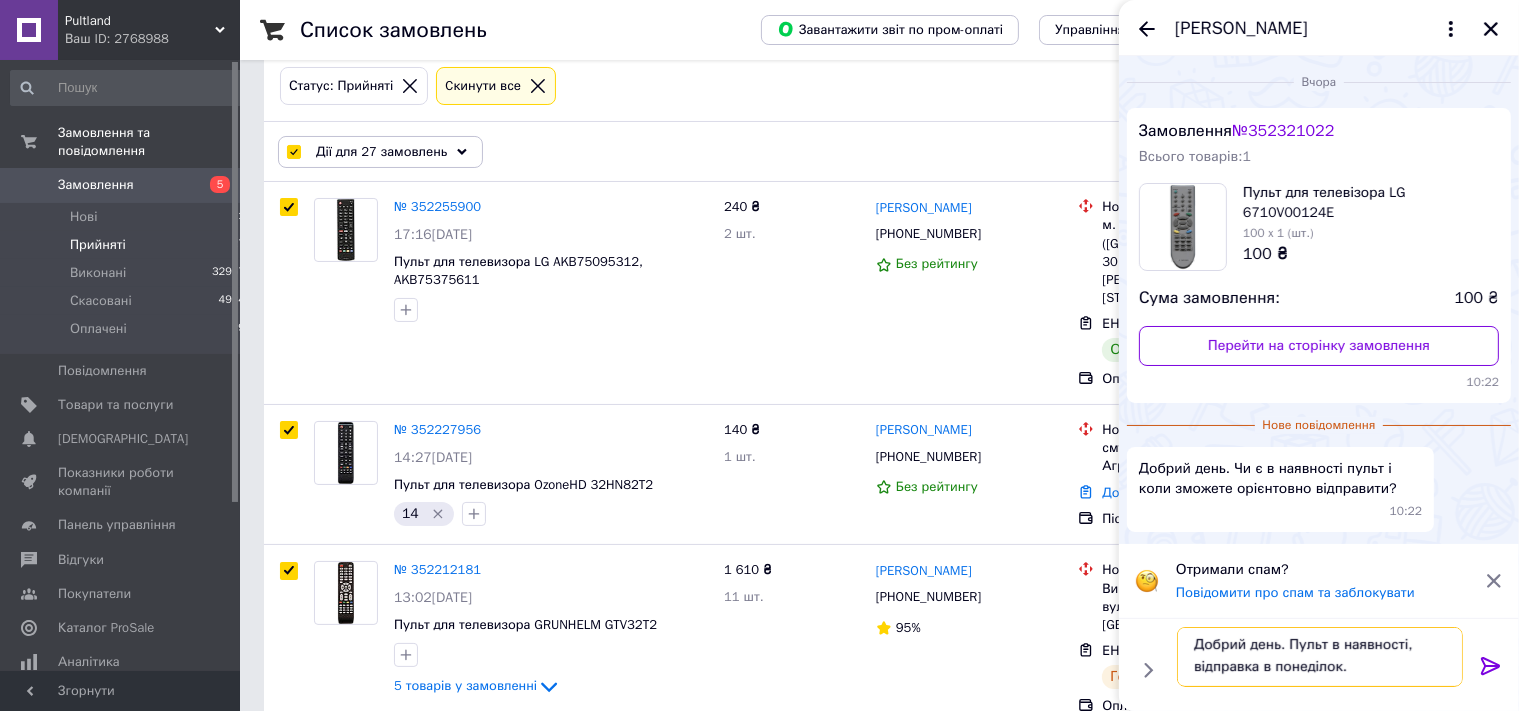 type on "Добрий день. Пульт в наявності, відправка в понеділок." 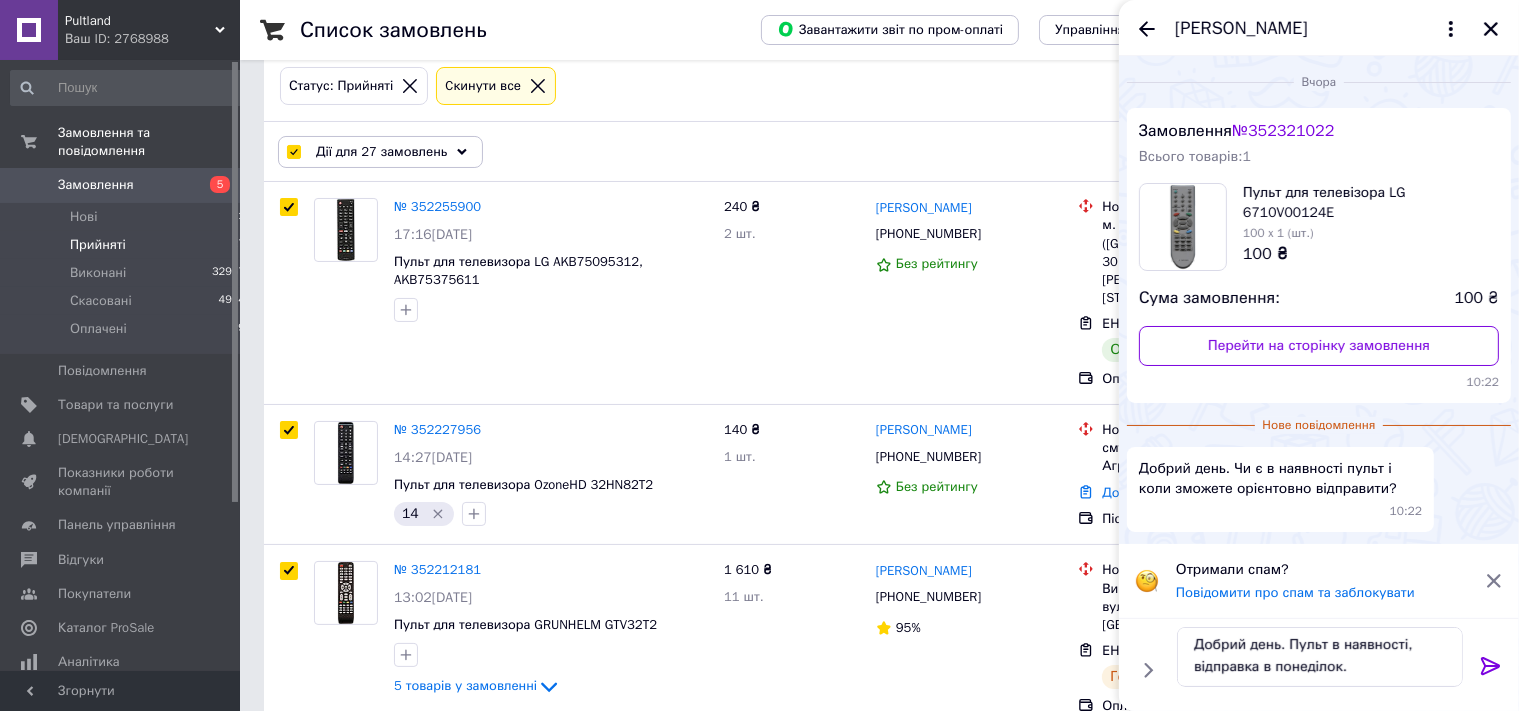 click 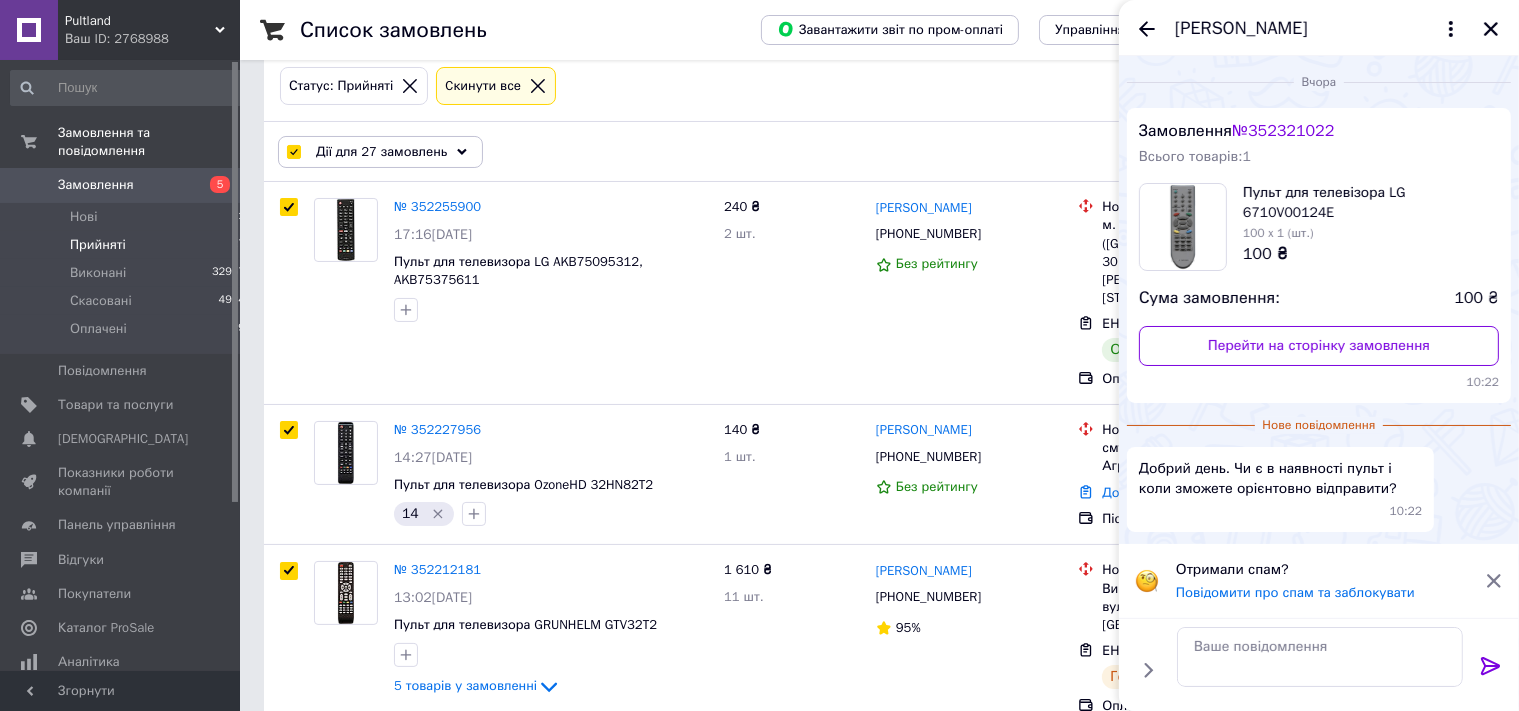 scroll, scrollTop: 0, scrollLeft: 0, axis: both 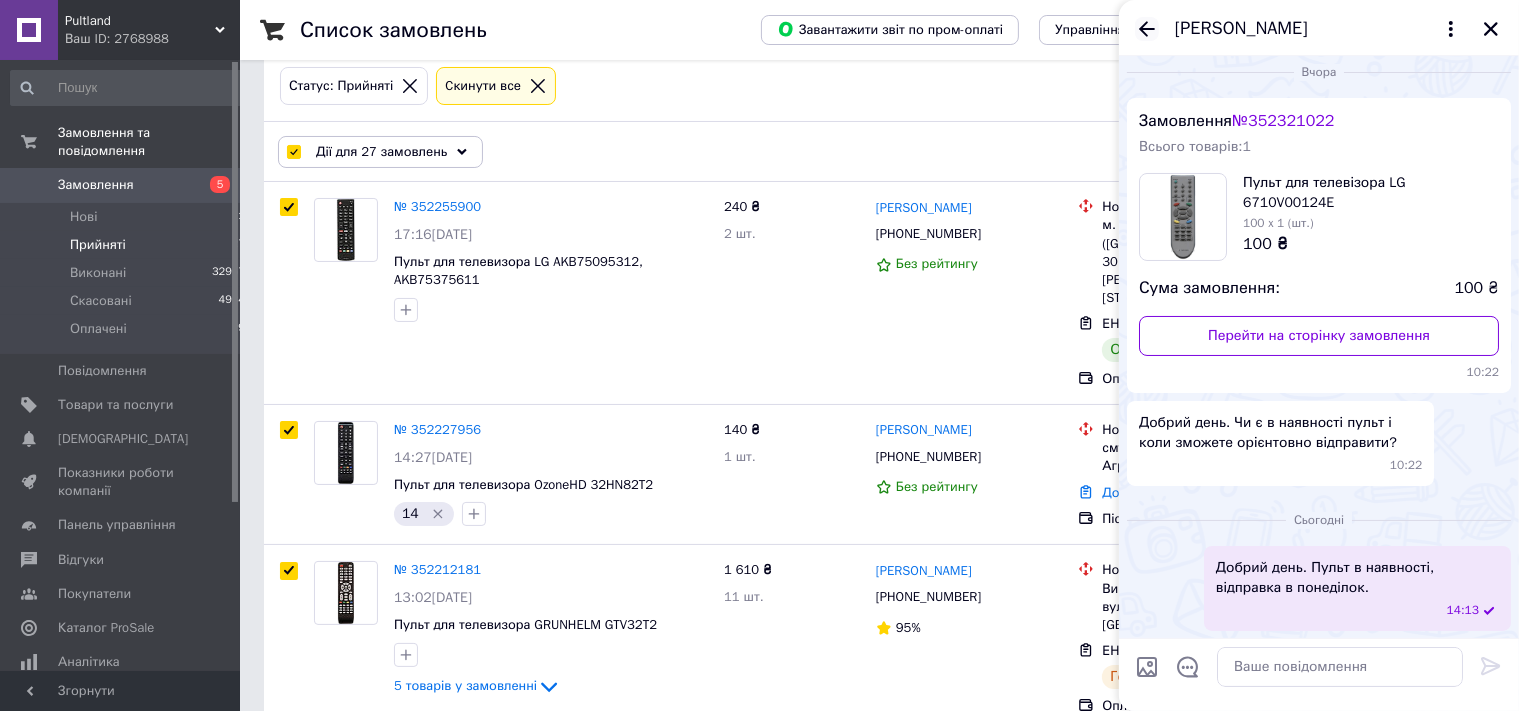 click 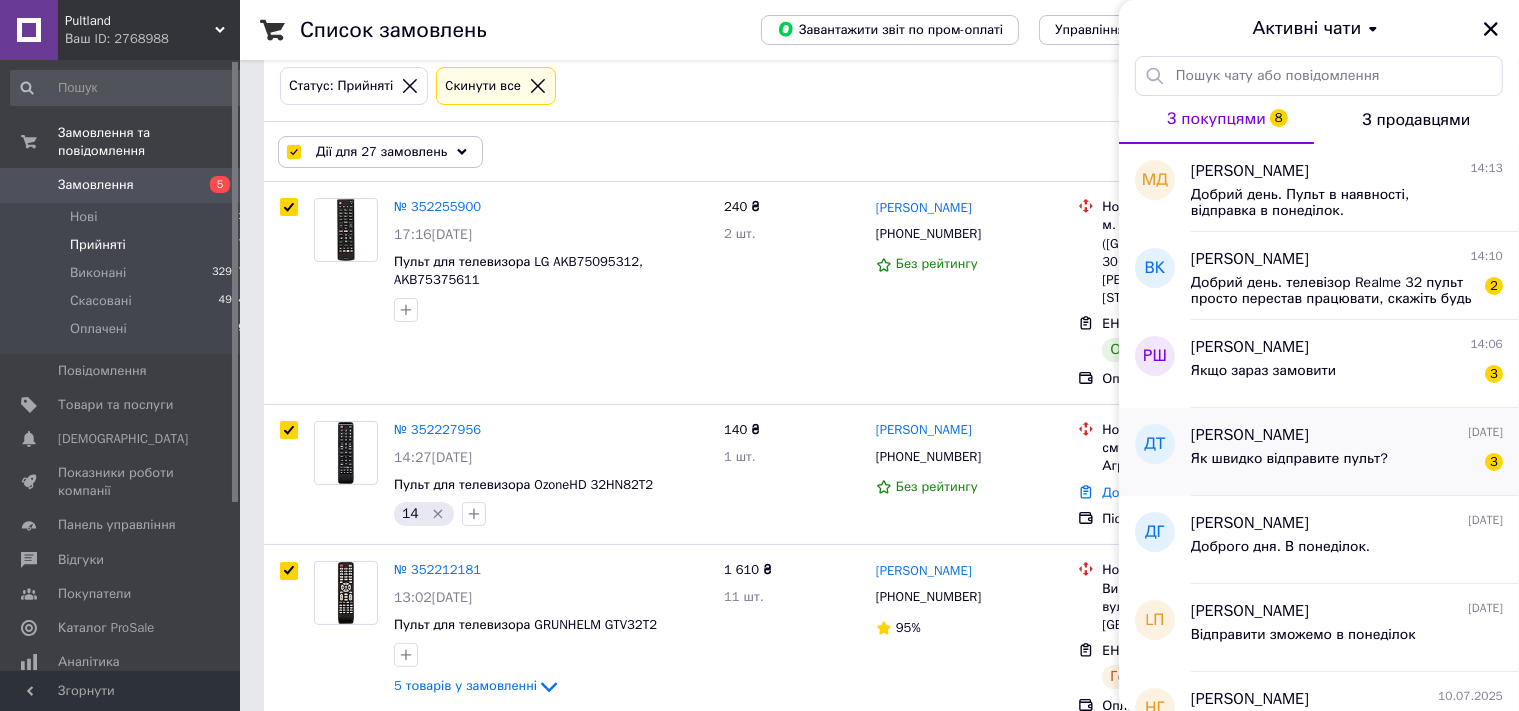 click on "Як швидко відправите пульт?" at bounding box center (1289, 459) 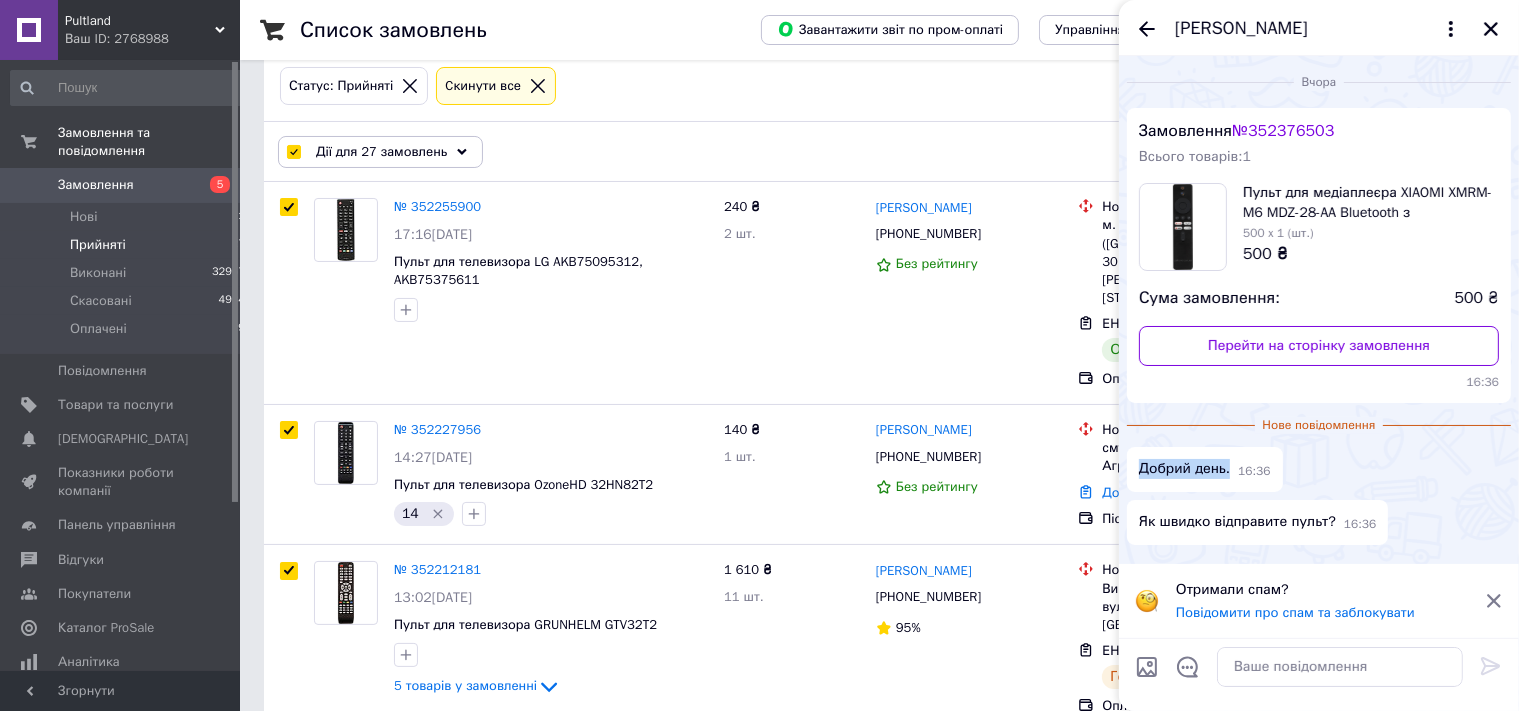 drag, startPoint x: 1142, startPoint y: 471, endPoint x: 1229, endPoint y: 470, distance: 87.005745 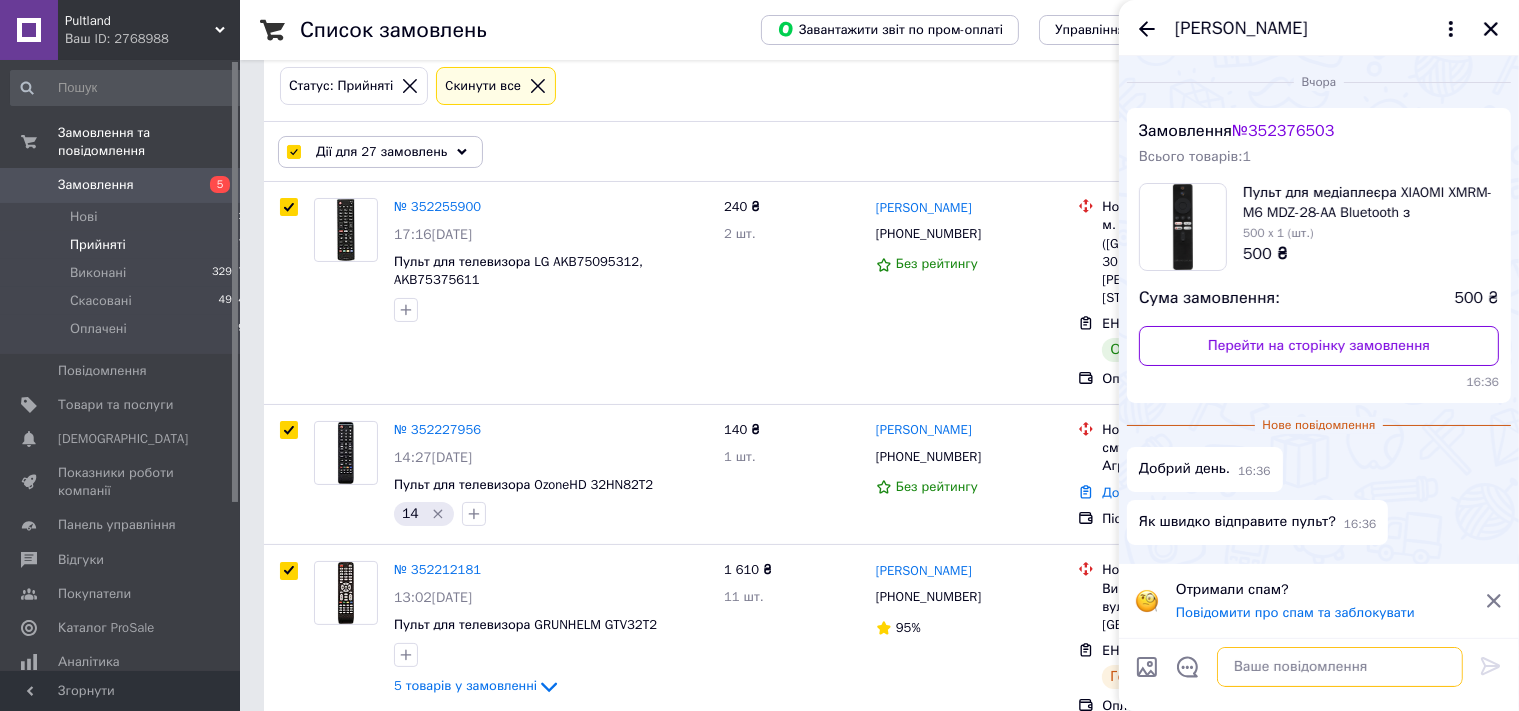 click at bounding box center (1340, 667) 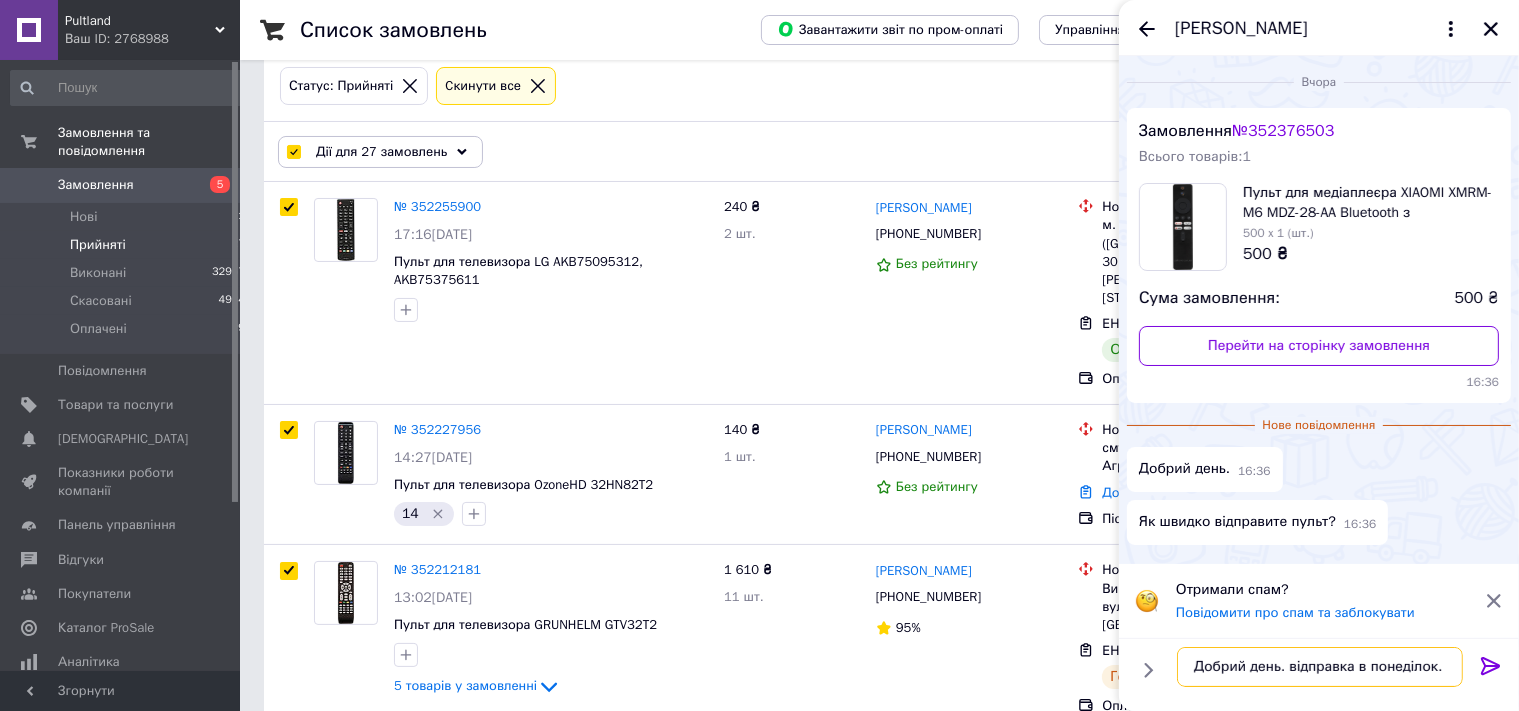 drag, startPoint x: 1294, startPoint y: 672, endPoint x: 1283, endPoint y: 672, distance: 11 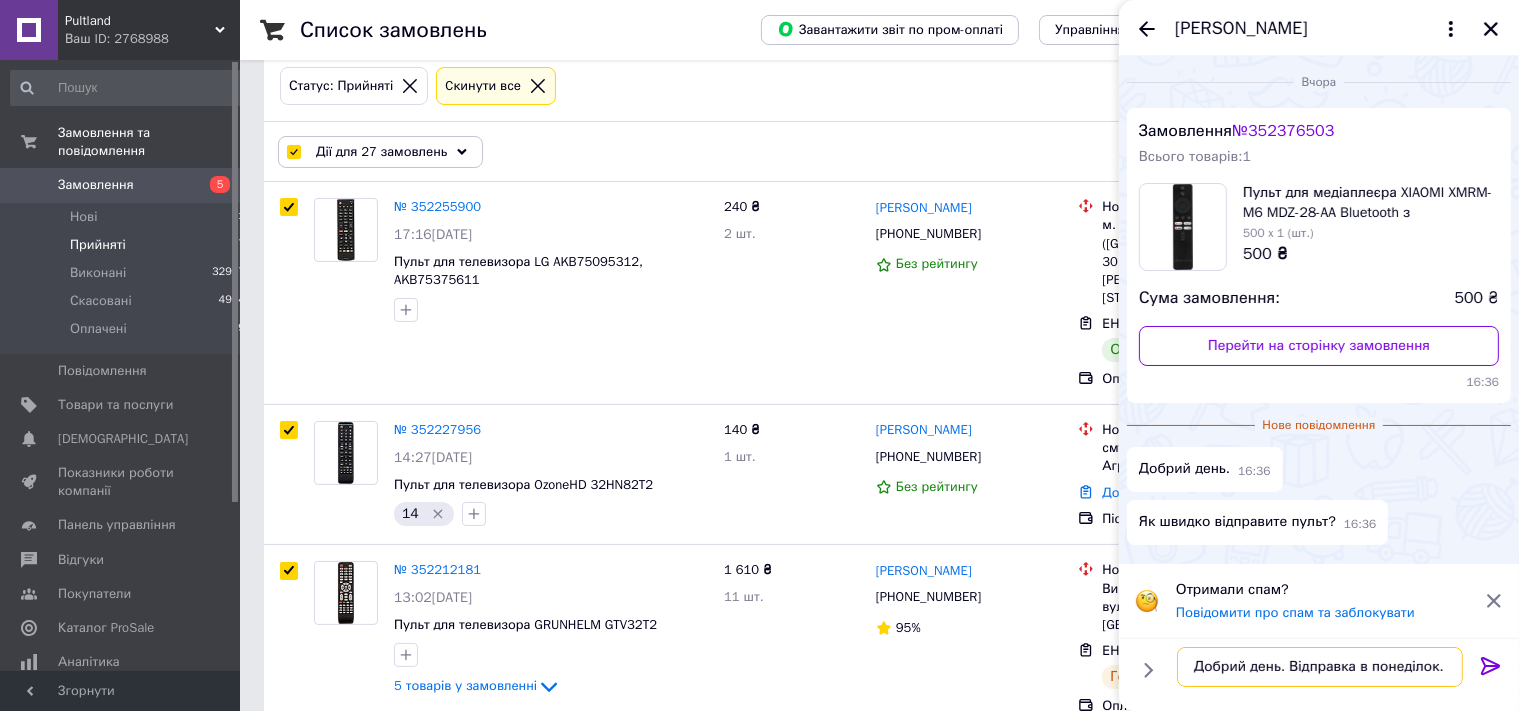 type on "Добрий день. Відправка в понеділок." 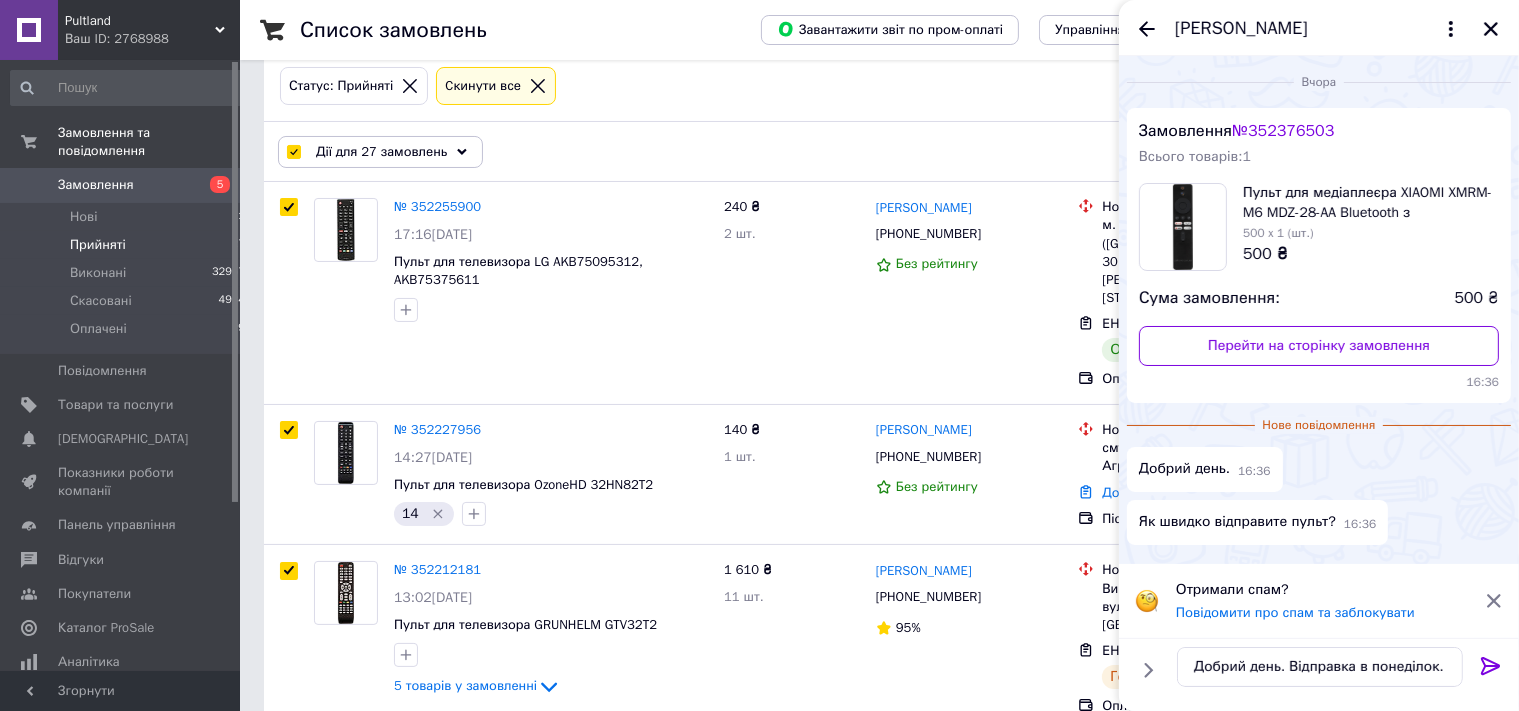click 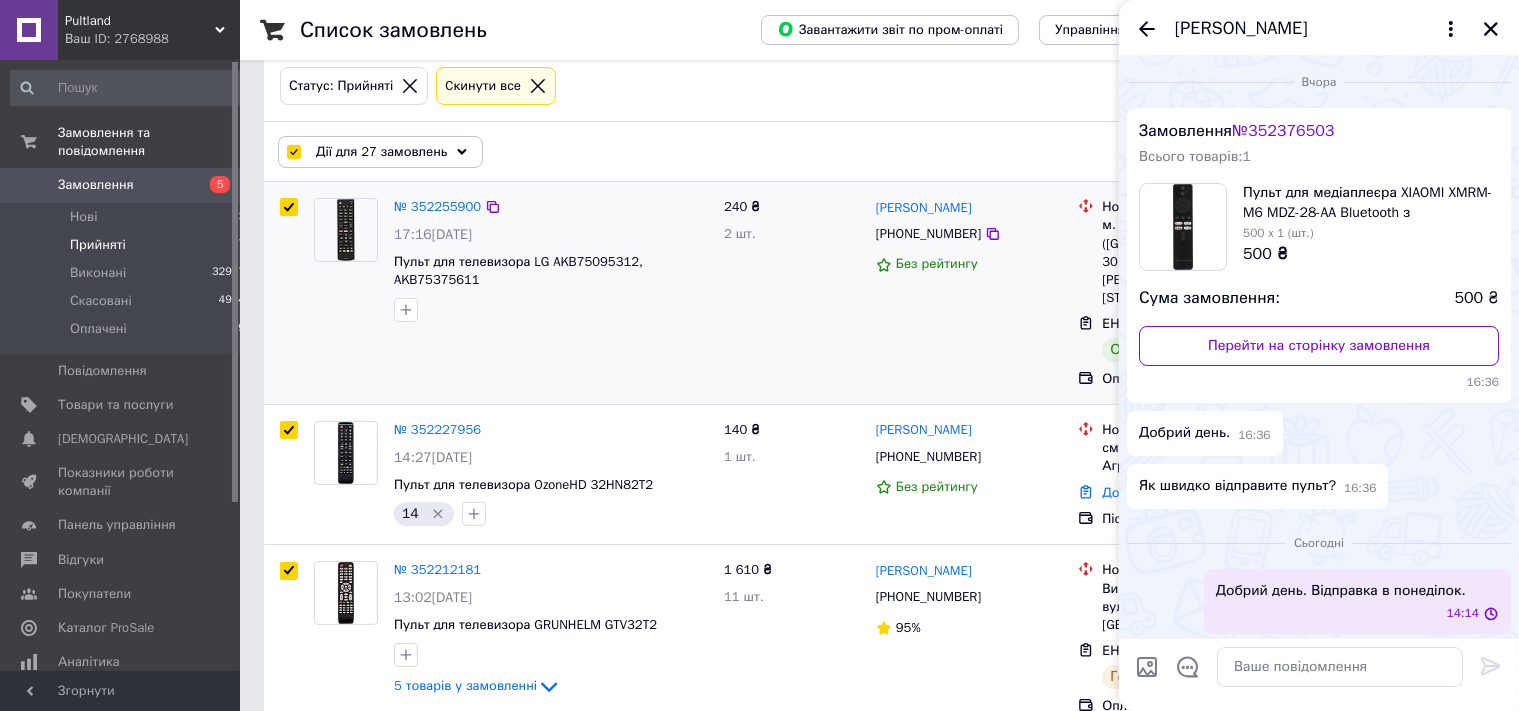 click 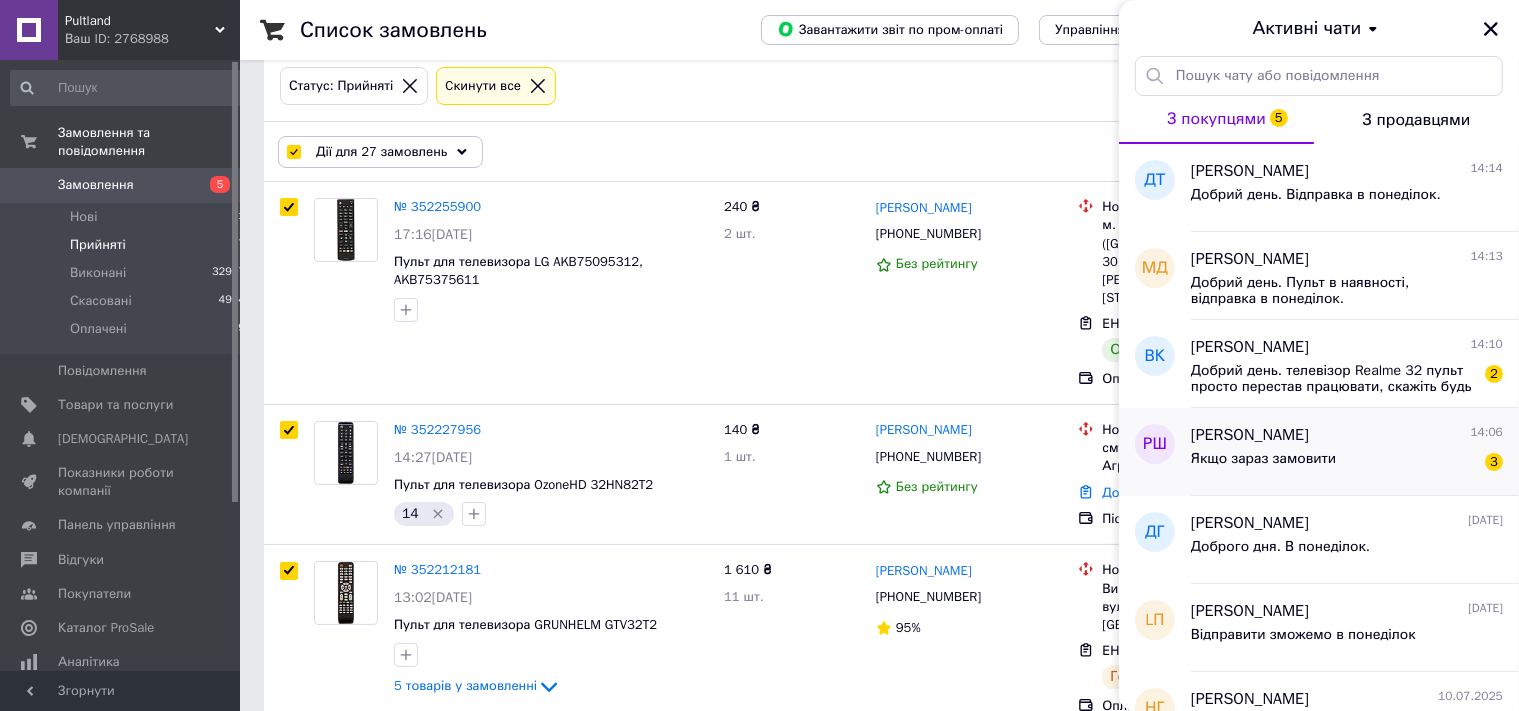 click on "Якщо зараз замовити 3" at bounding box center [1347, 463] 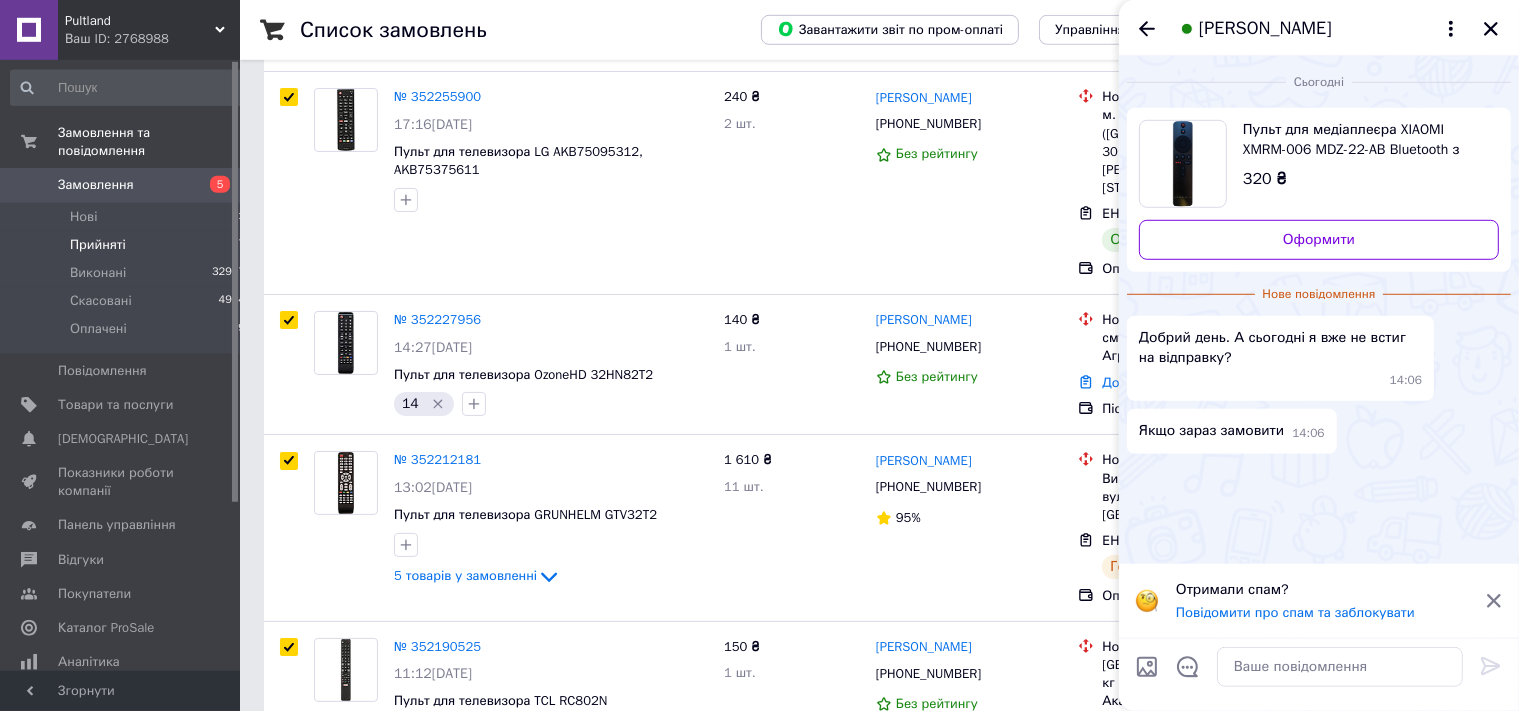 scroll, scrollTop: 0, scrollLeft: 0, axis: both 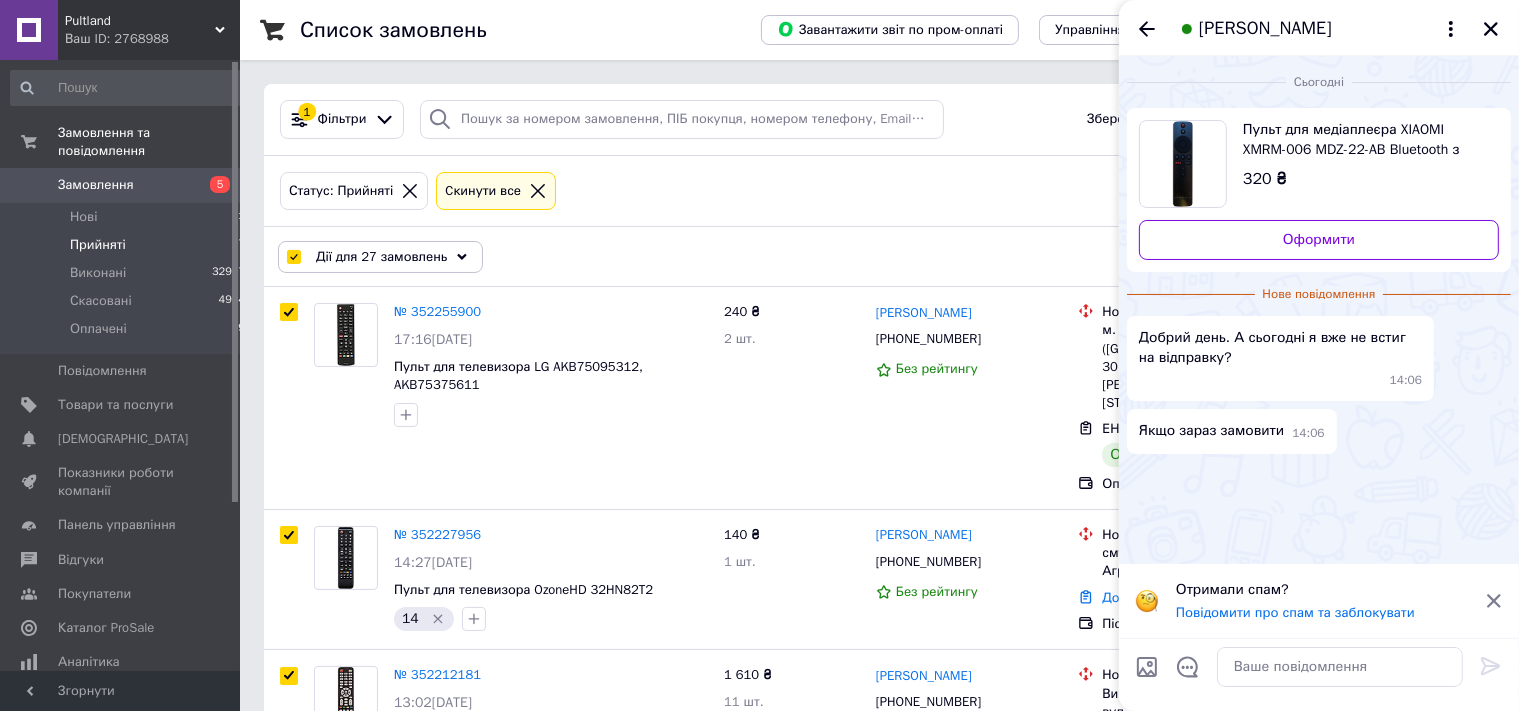 click 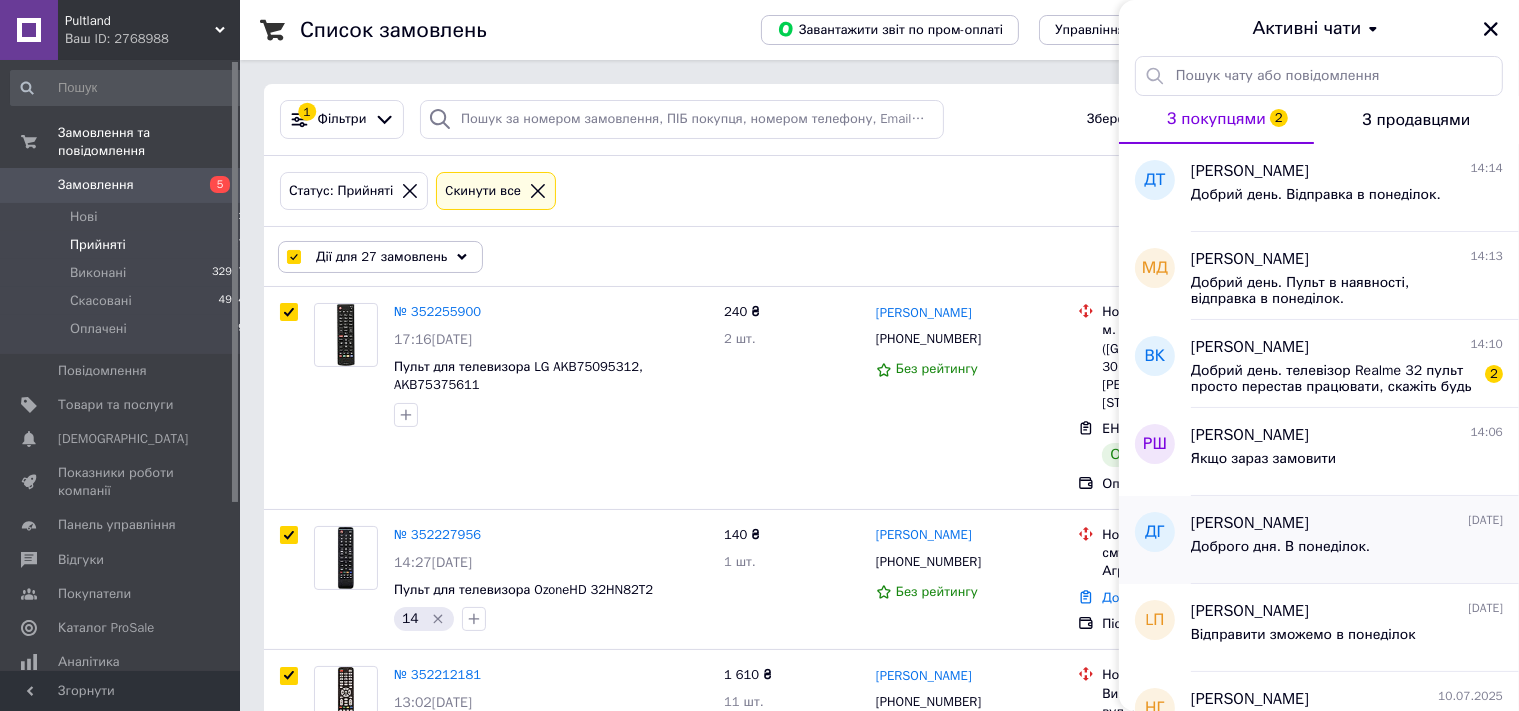 click on "Доброго дня. В понеділок." at bounding box center [1280, 547] 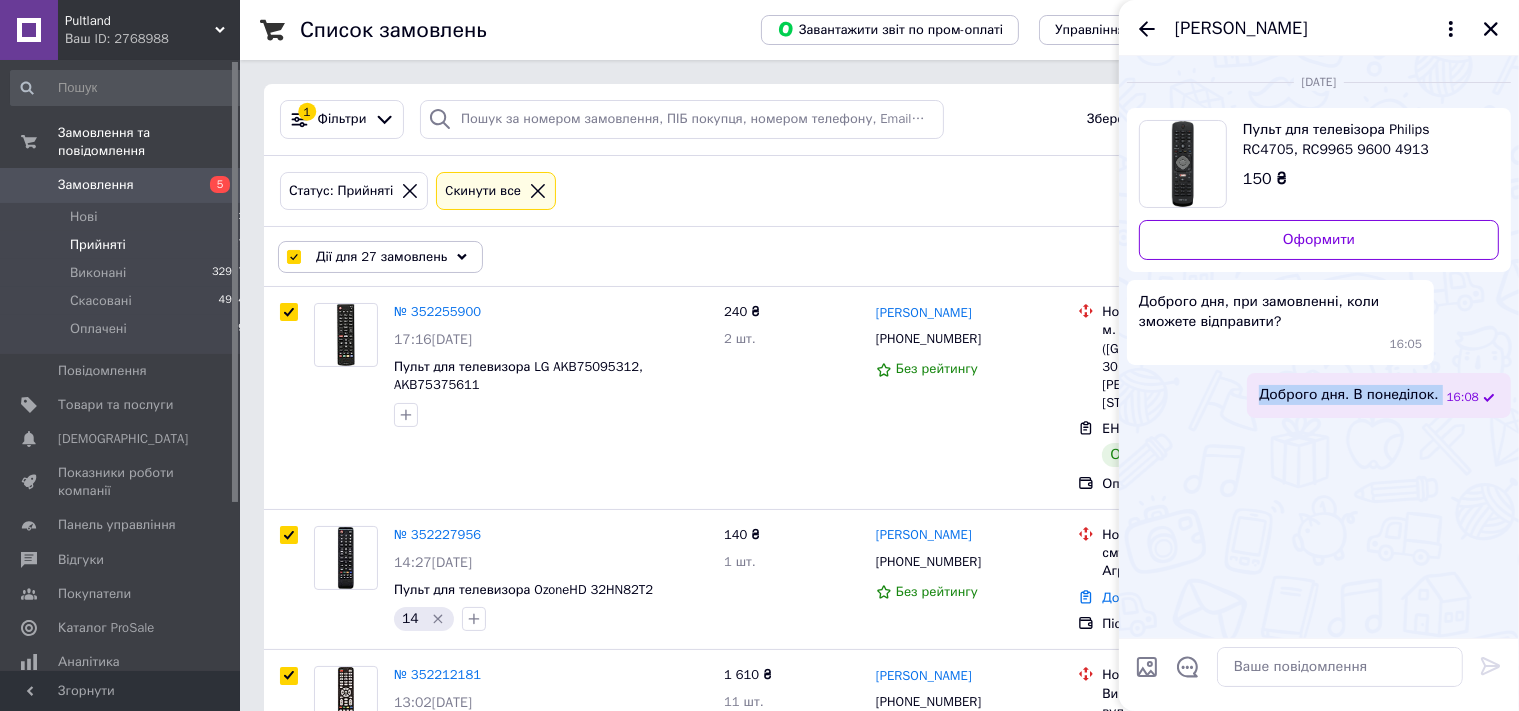 drag, startPoint x: 1274, startPoint y: 396, endPoint x: 1447, endPoint y: 402, distance: 173.10402 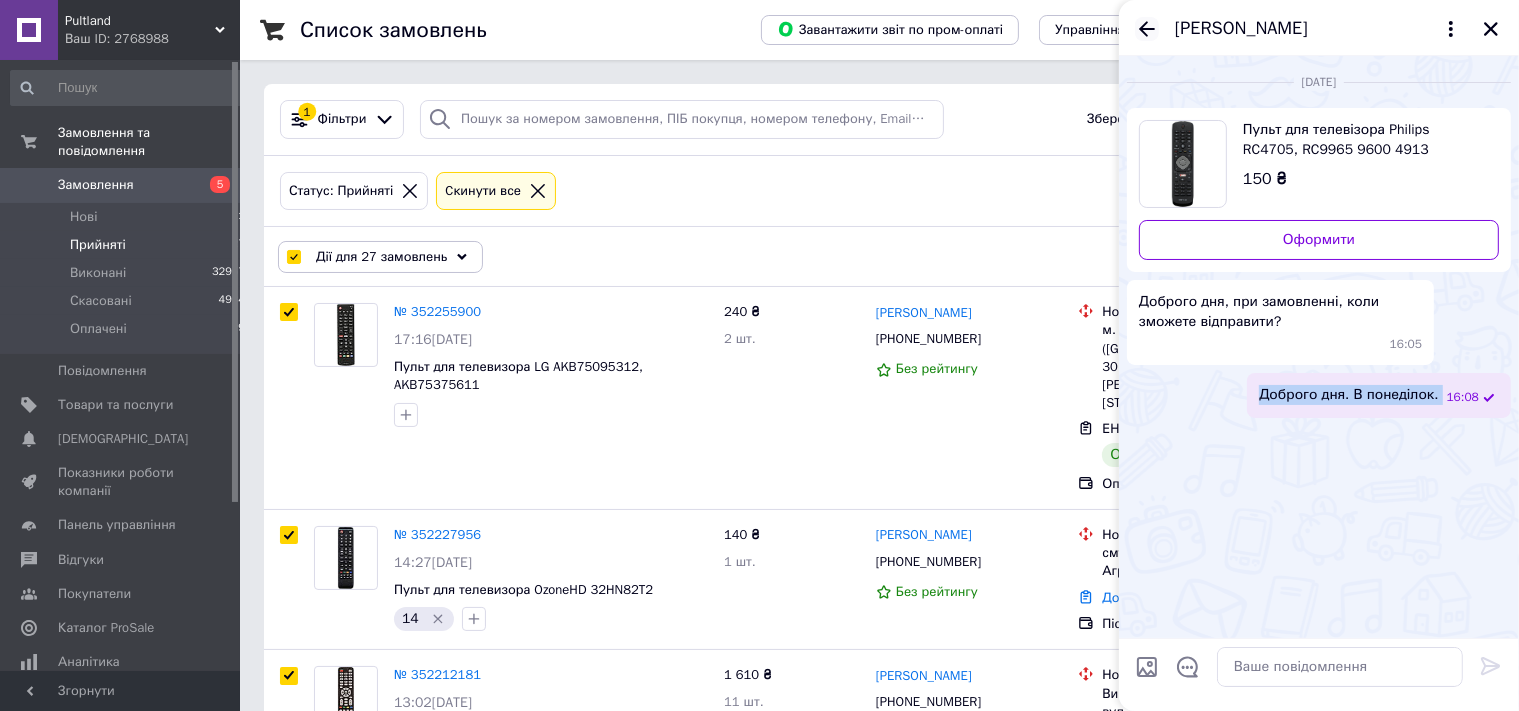 click 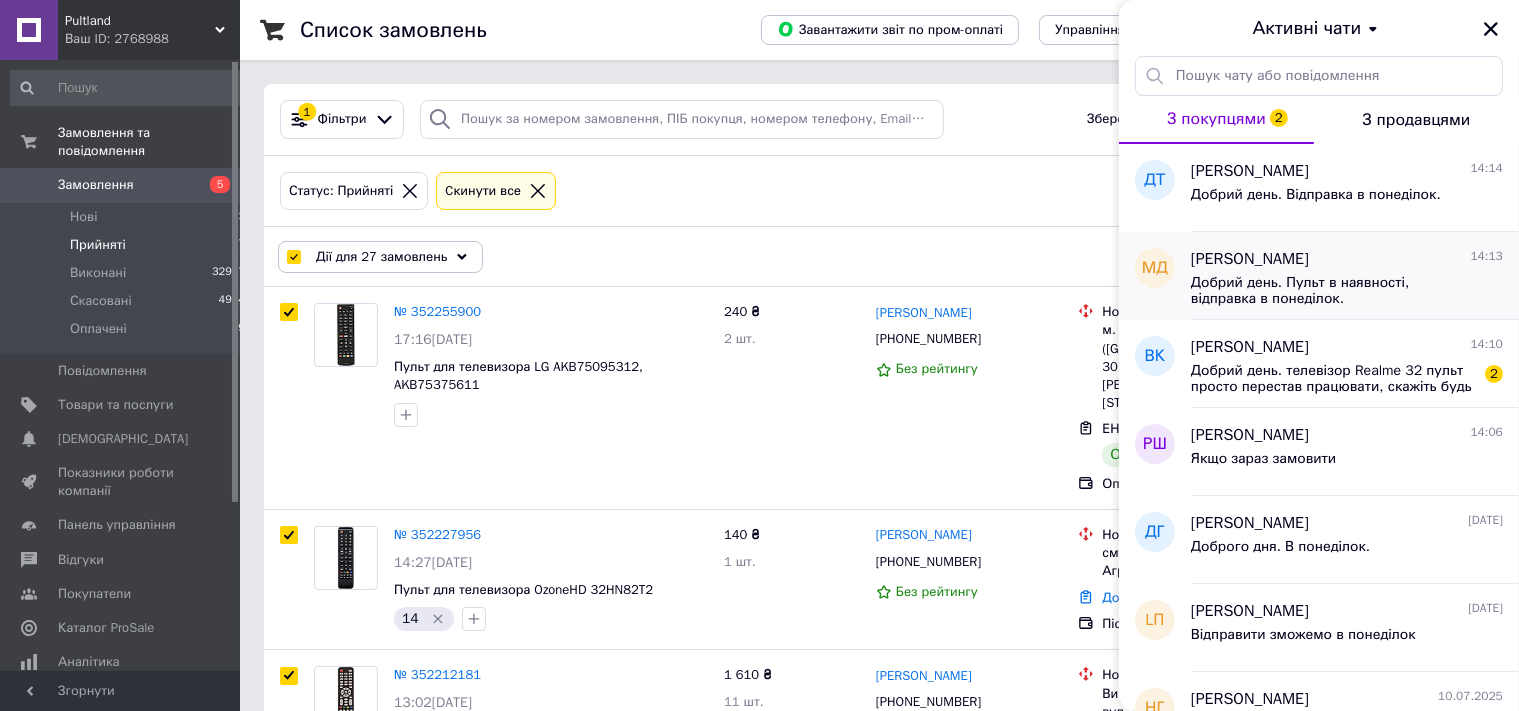 click on "Добрий день. Пульт в наявності, відправка в понеділок." at bounding box center [1333, 291] 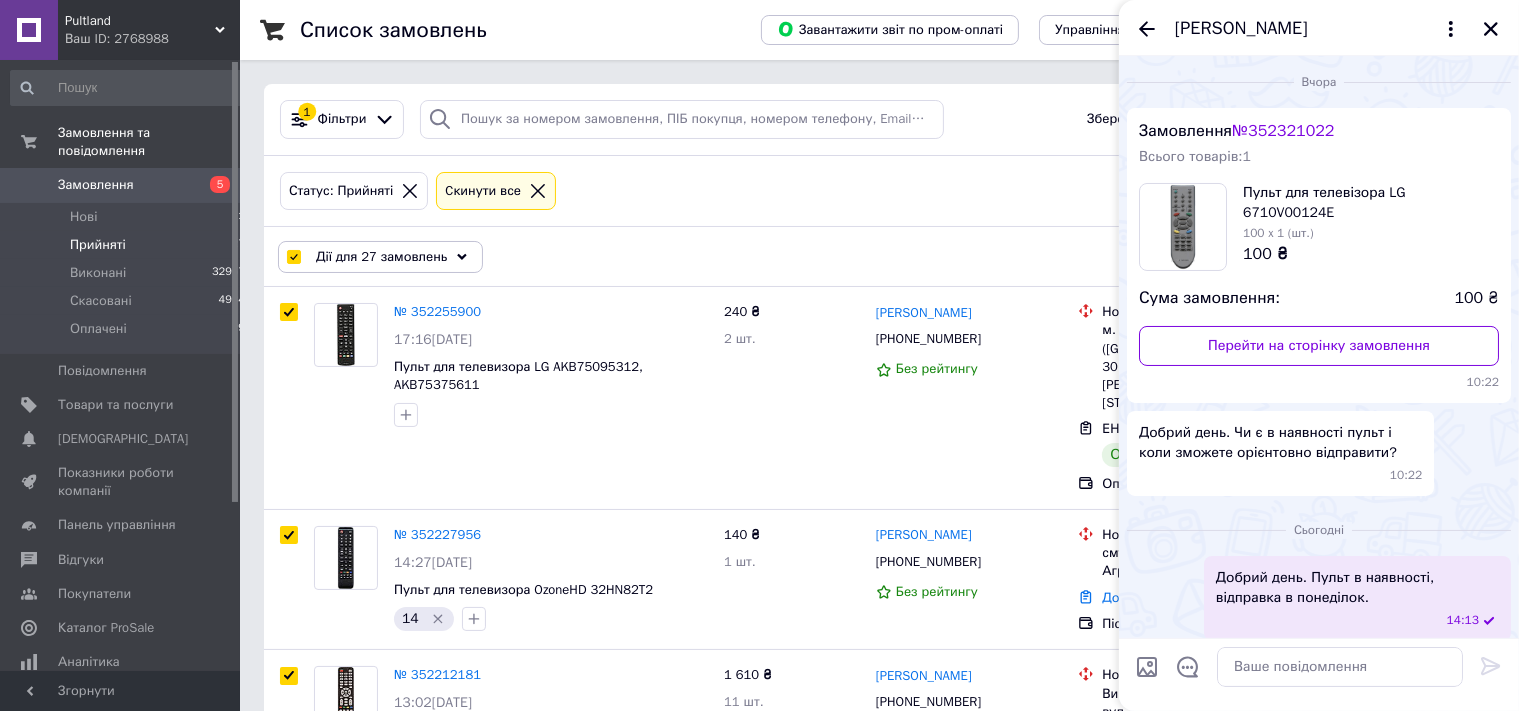 scroll, scrollTop: 10, scrollLeft: 0, axis: vertical 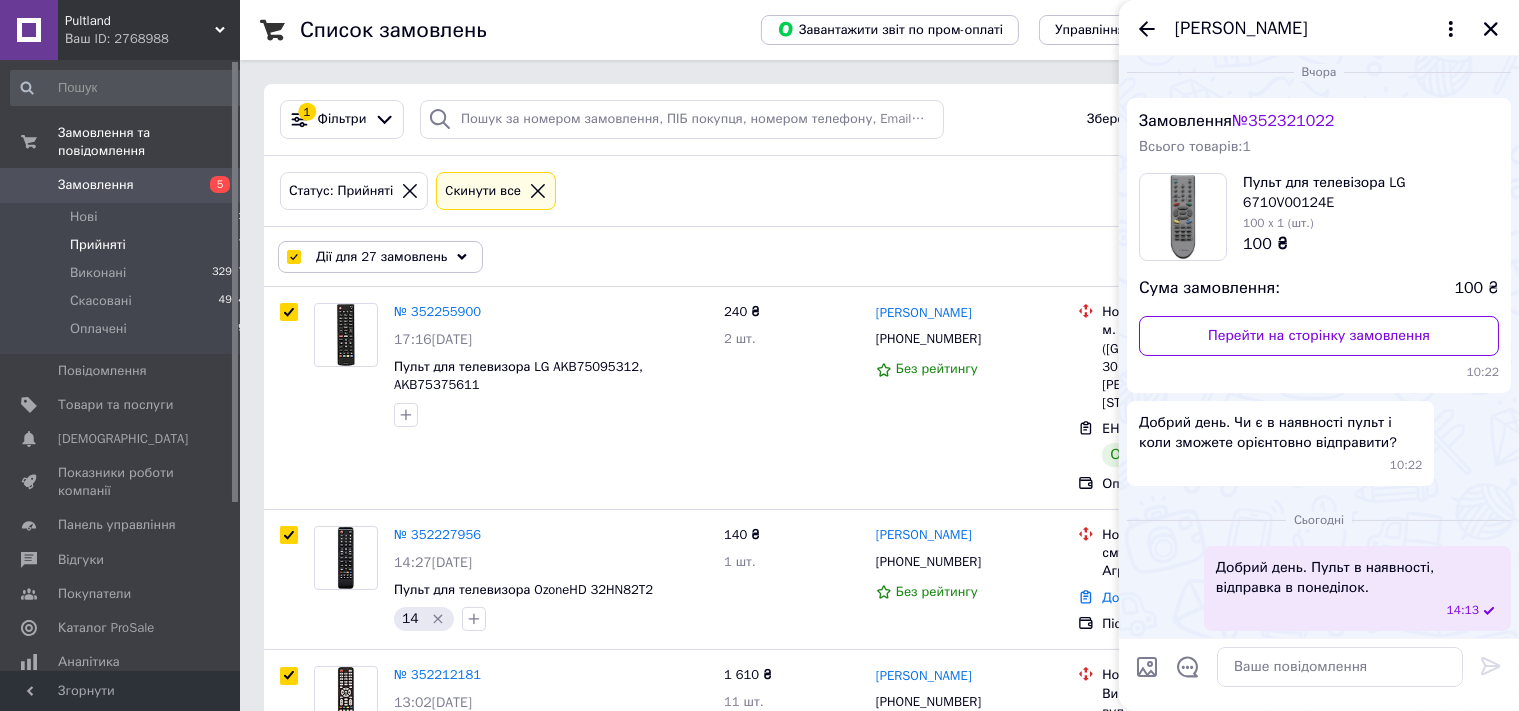click on "Добрий день. Пульт в наявності, відправка в понеділок." at bounding box center [1357, 578] 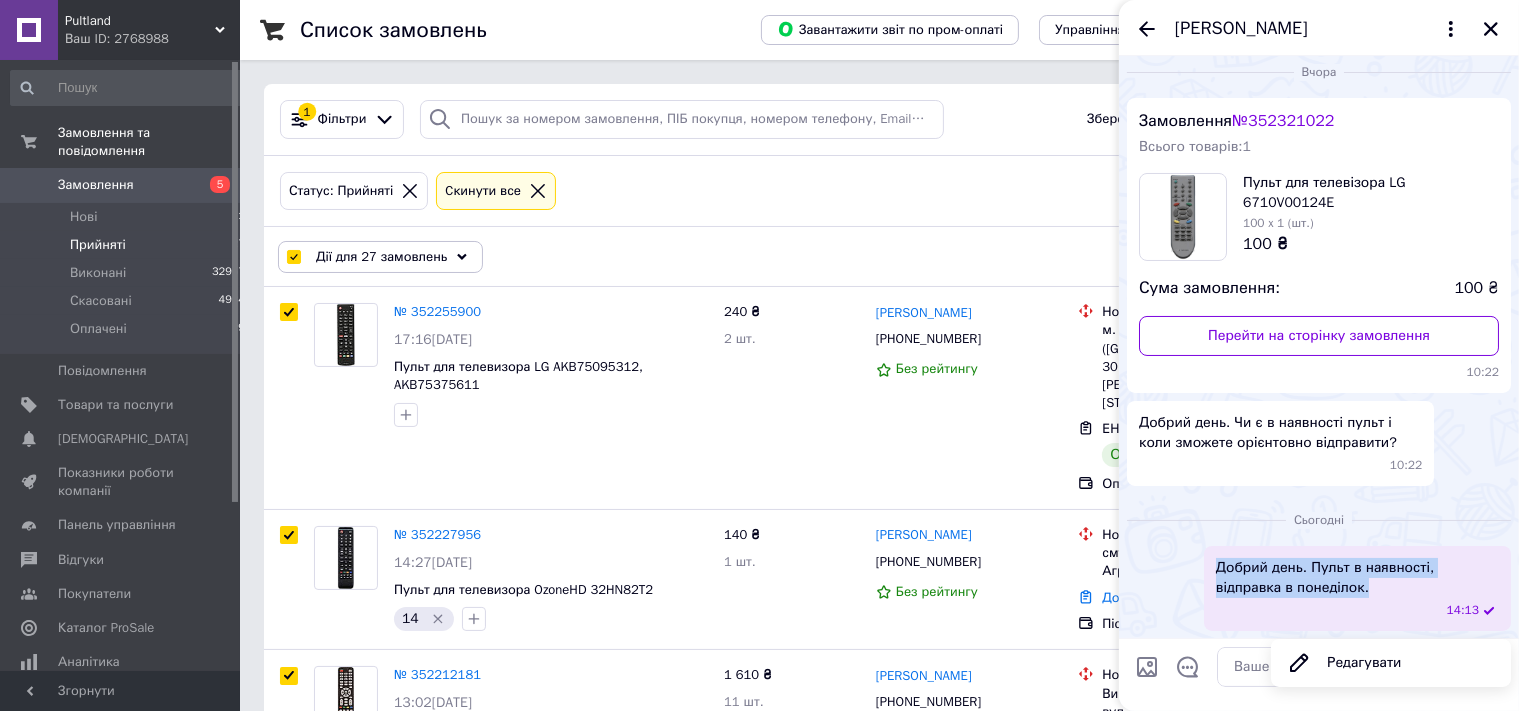 drag, startPoint x: 1213, startPoint y: 570, endPoint x: 1370, endPoint y: 598, distance: 159.47726 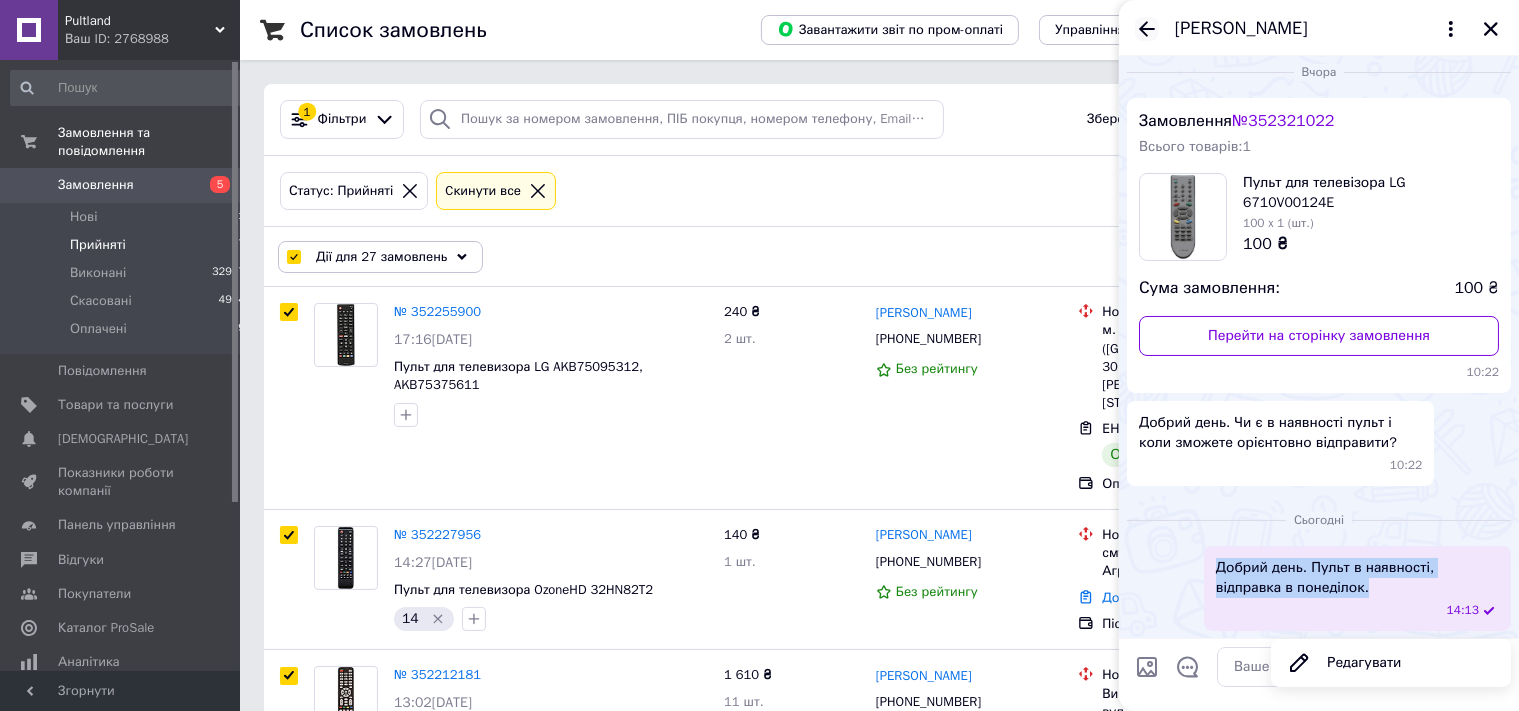 click 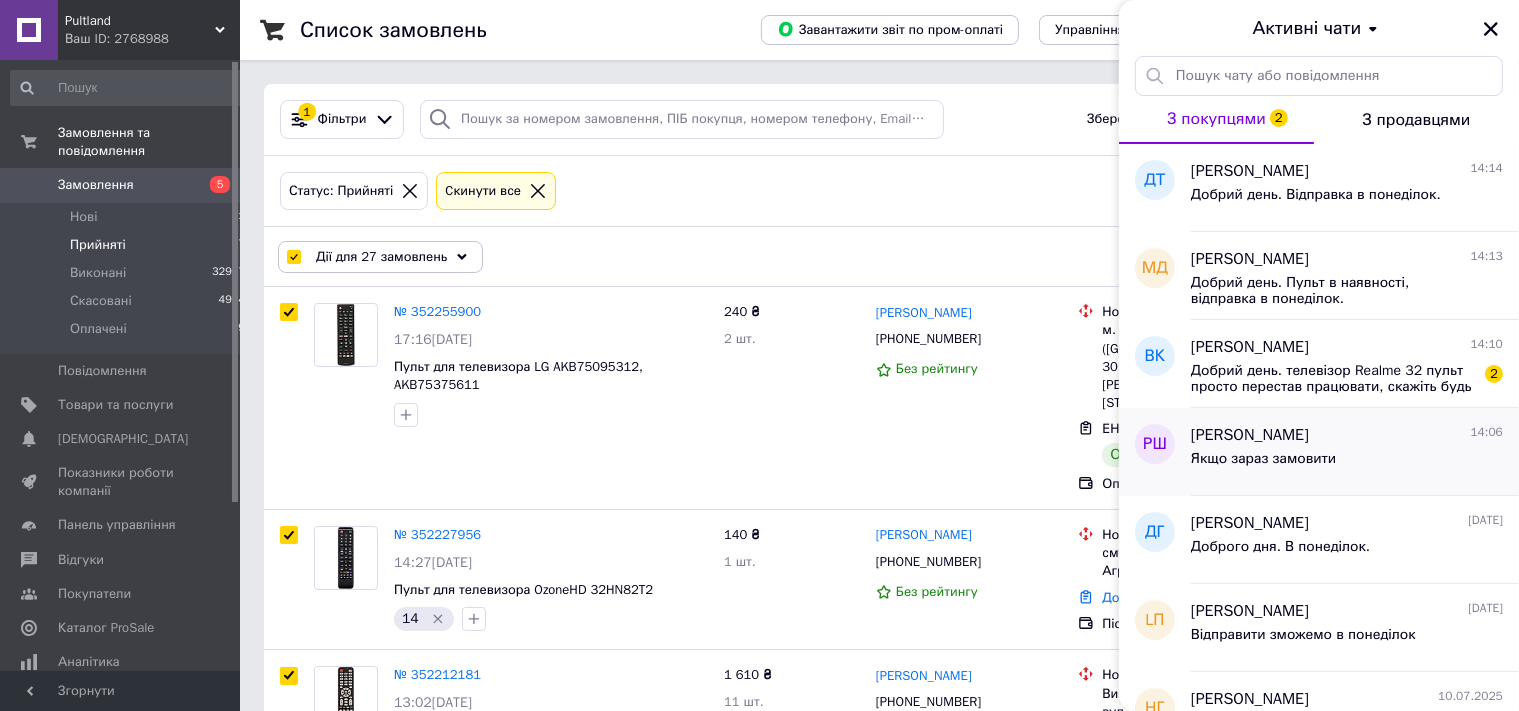 click on "Якщо зараз замовити" at bounding box center [1263, 459] 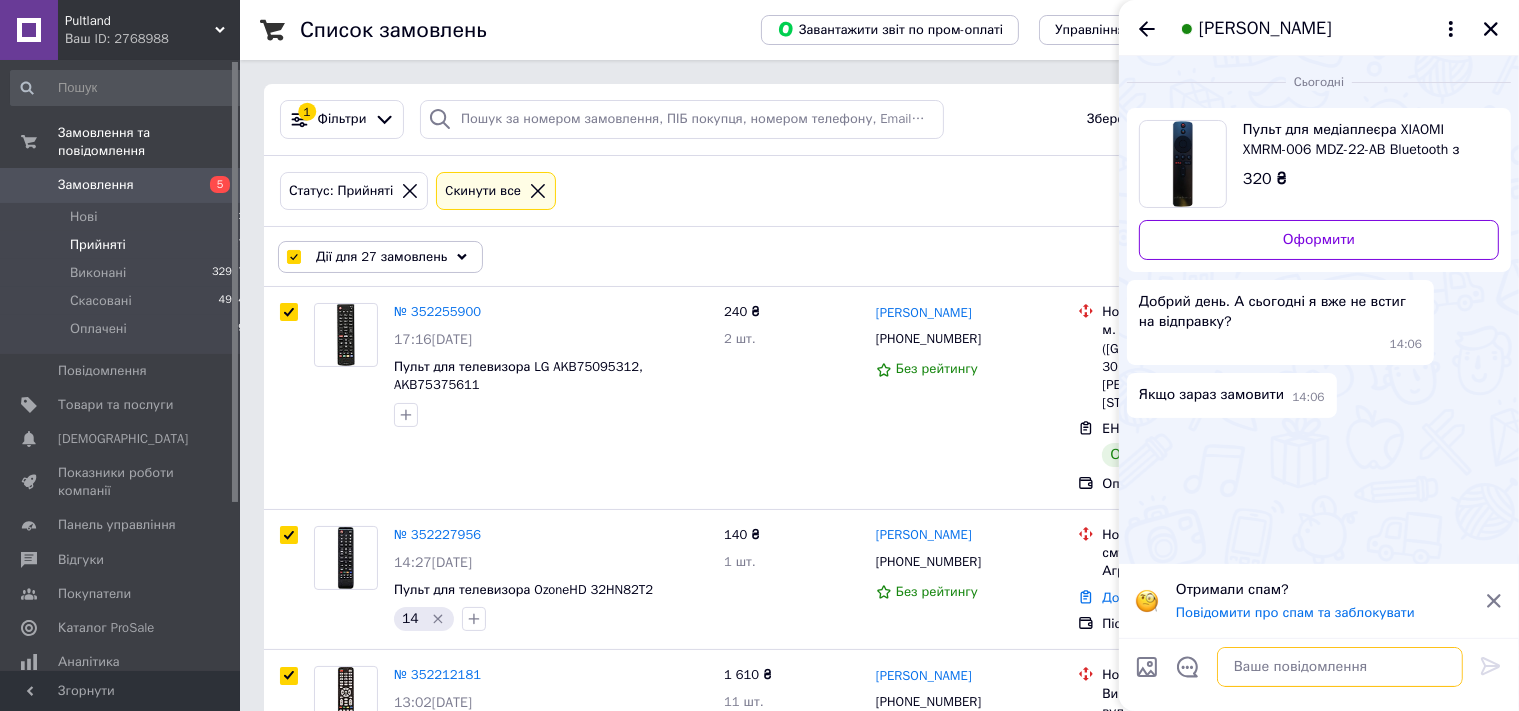click at bounding box center [1340, 667] 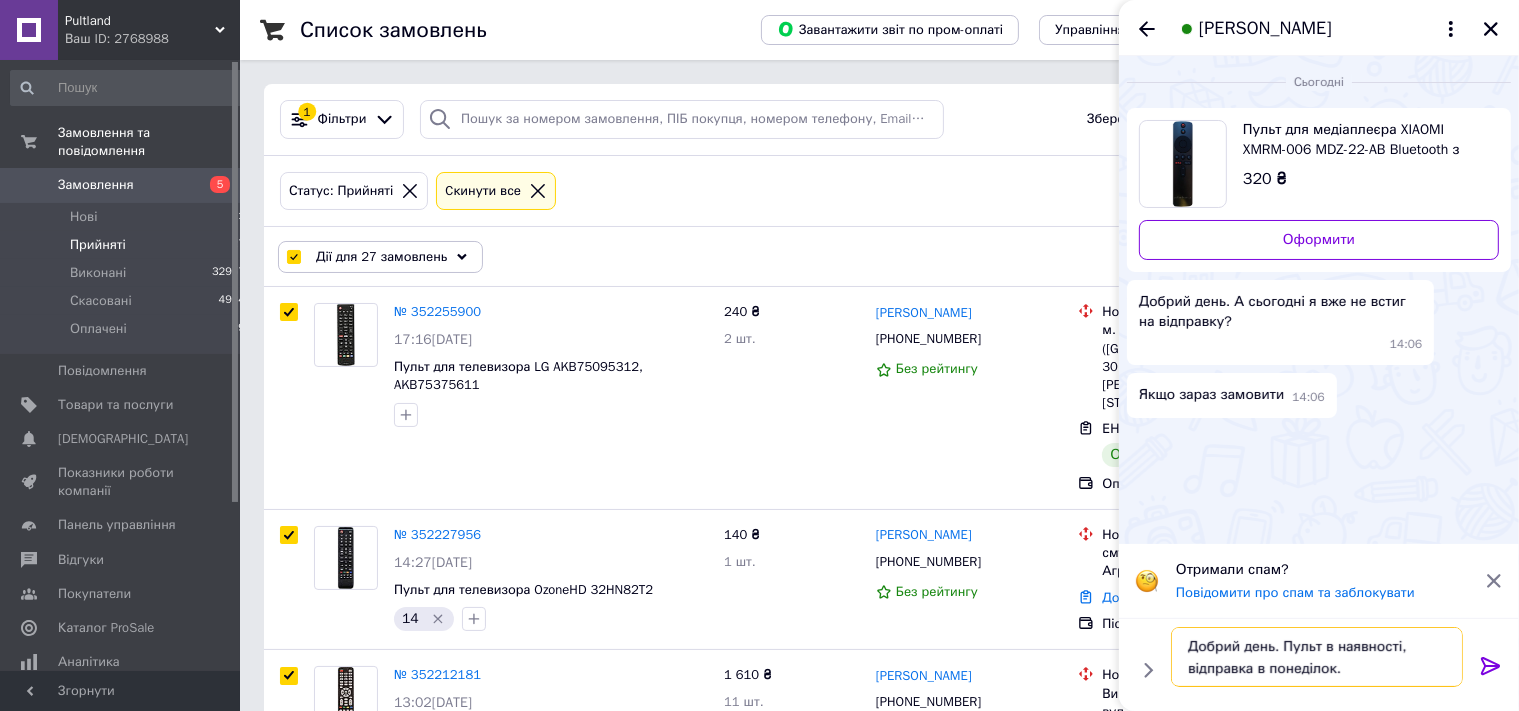 scroll, scrollTop: 2, scrollLeft: 0, axis: vertical 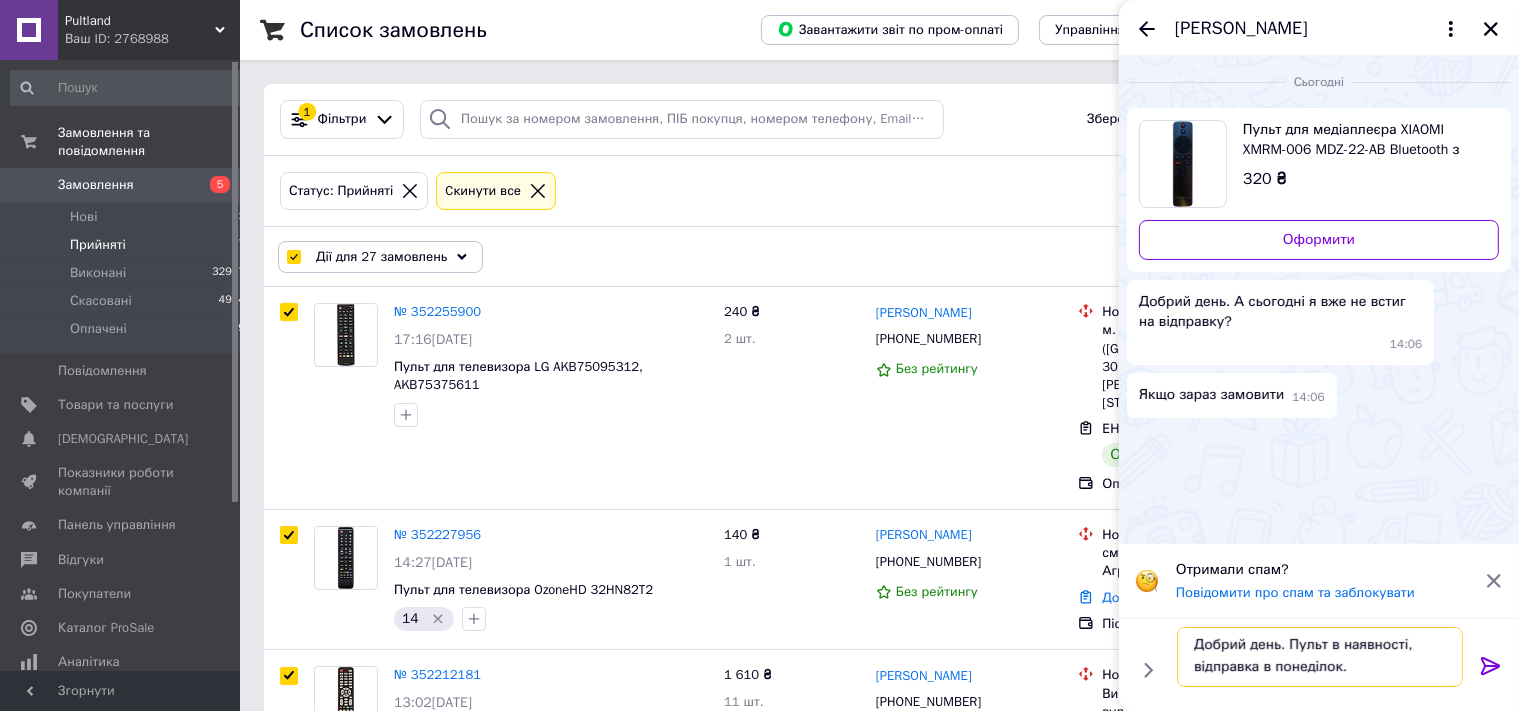 type on "Добрий день. Пульт в наявності, відправка в понеділок." 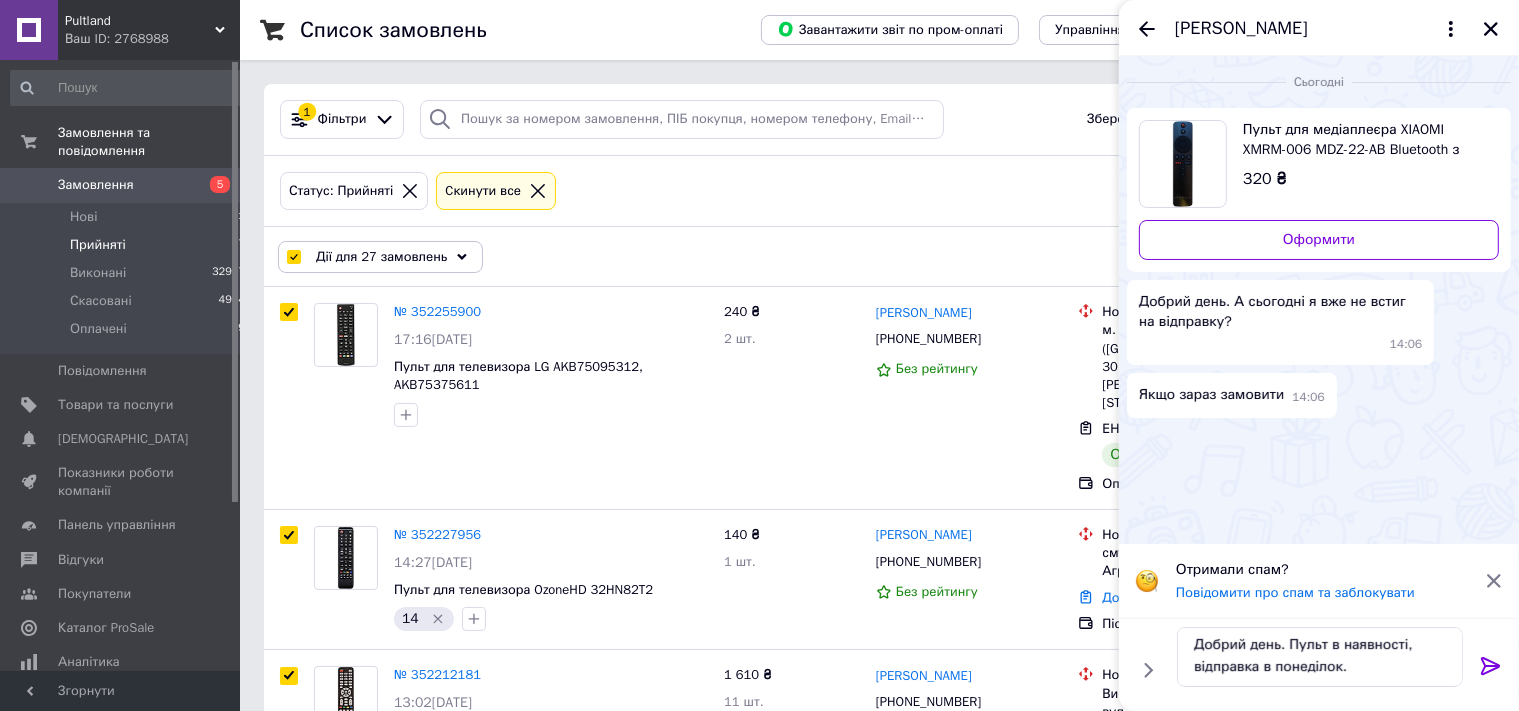 click 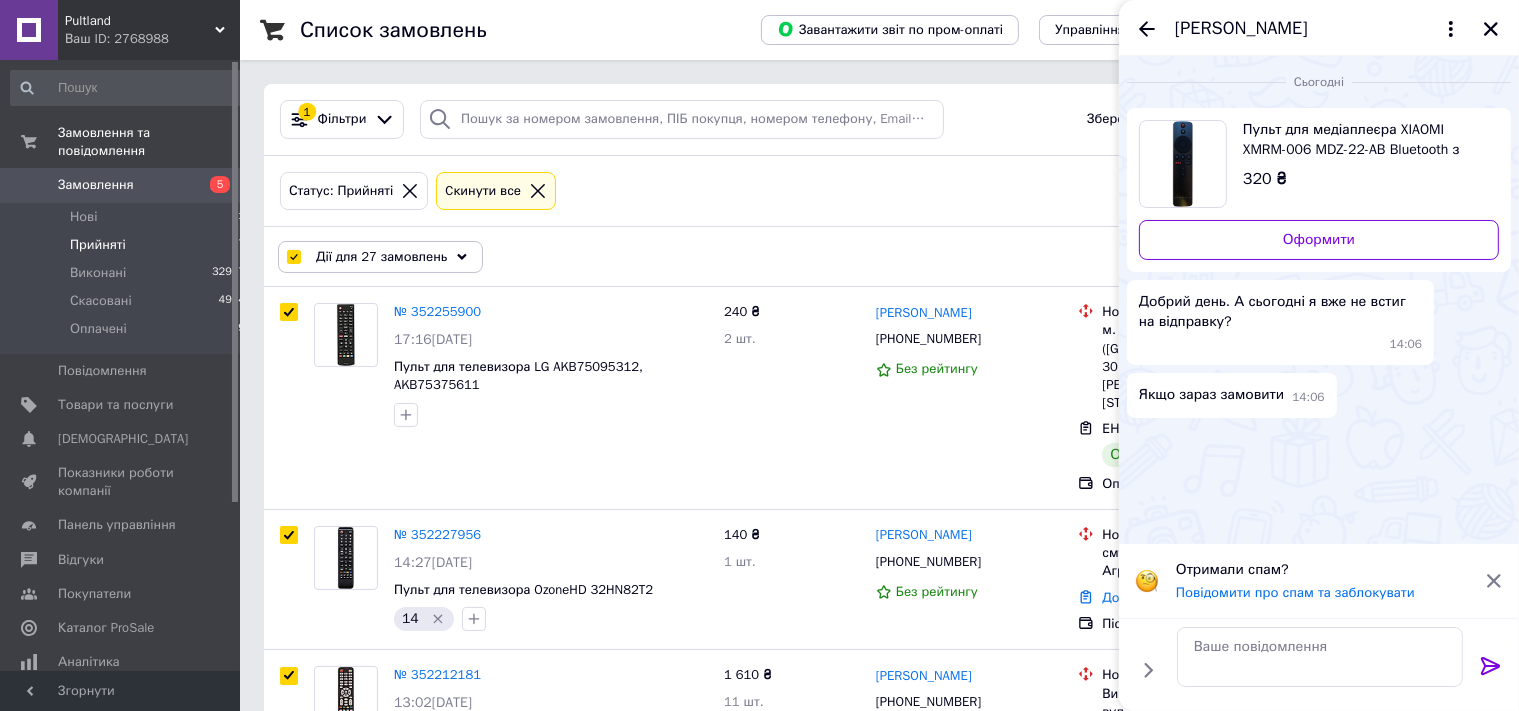 scroll, scrollTop: 0, scrollLeft: 0, axis: both 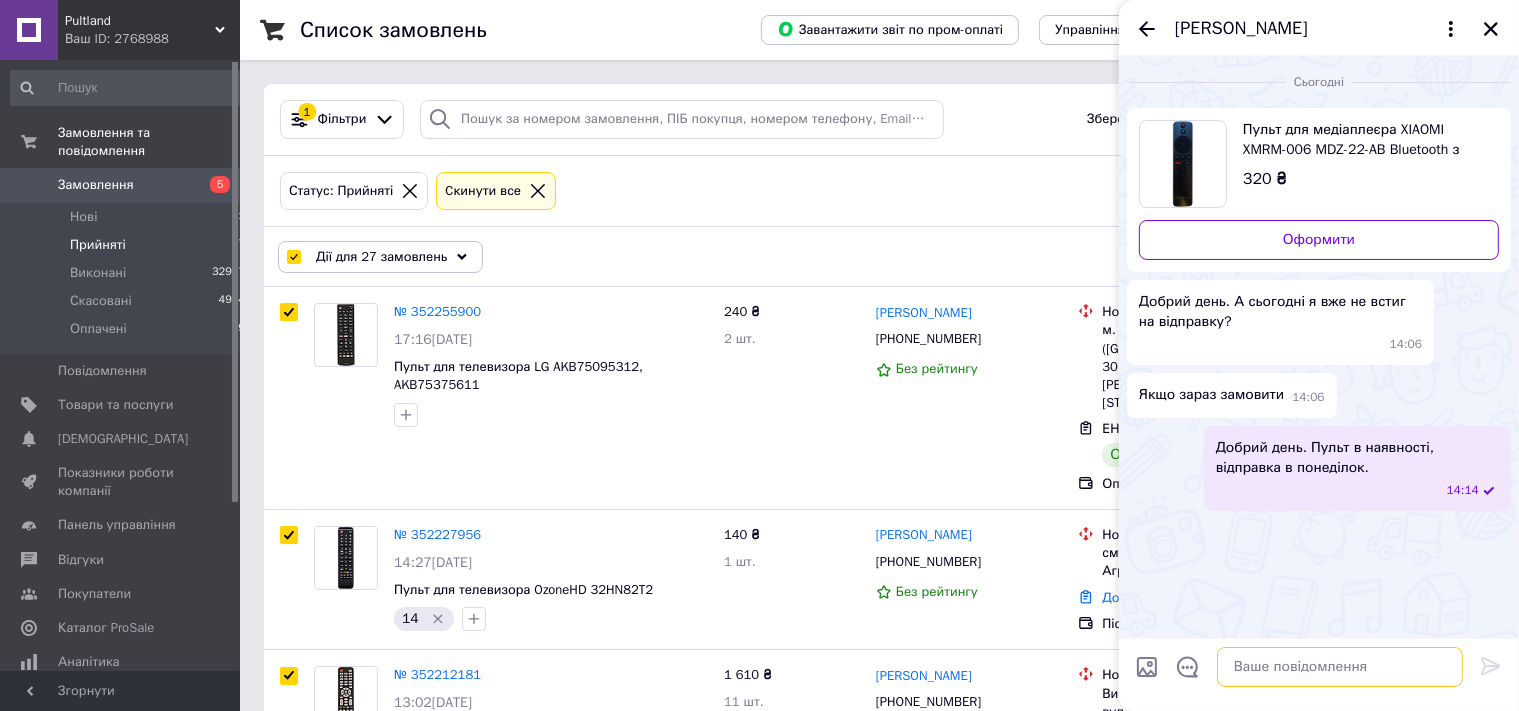 drag, startPoint x: 1281, startPoint y: 676, endPoint x: 1299, endPoint y: 683, distance: 19.313208 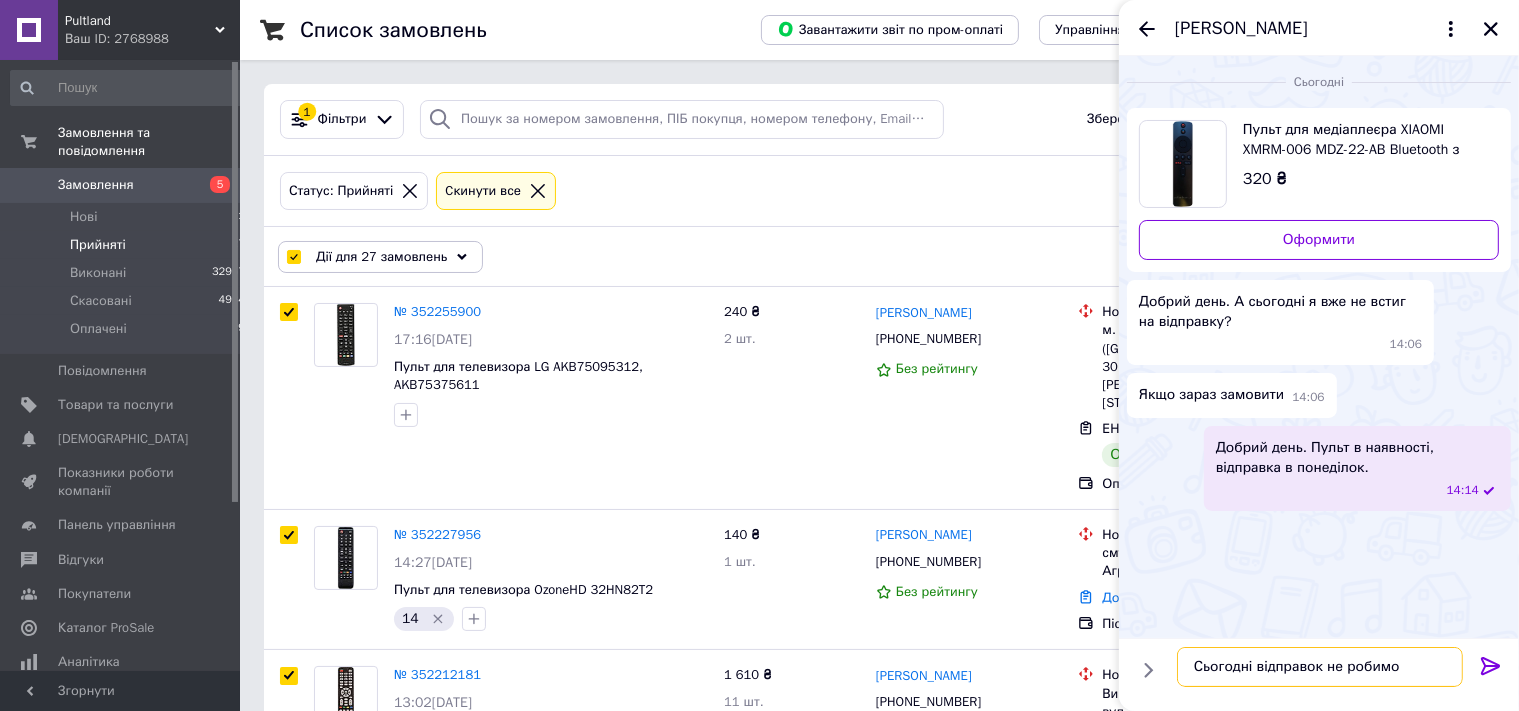 type on "Сьогодні відправок не робимо" 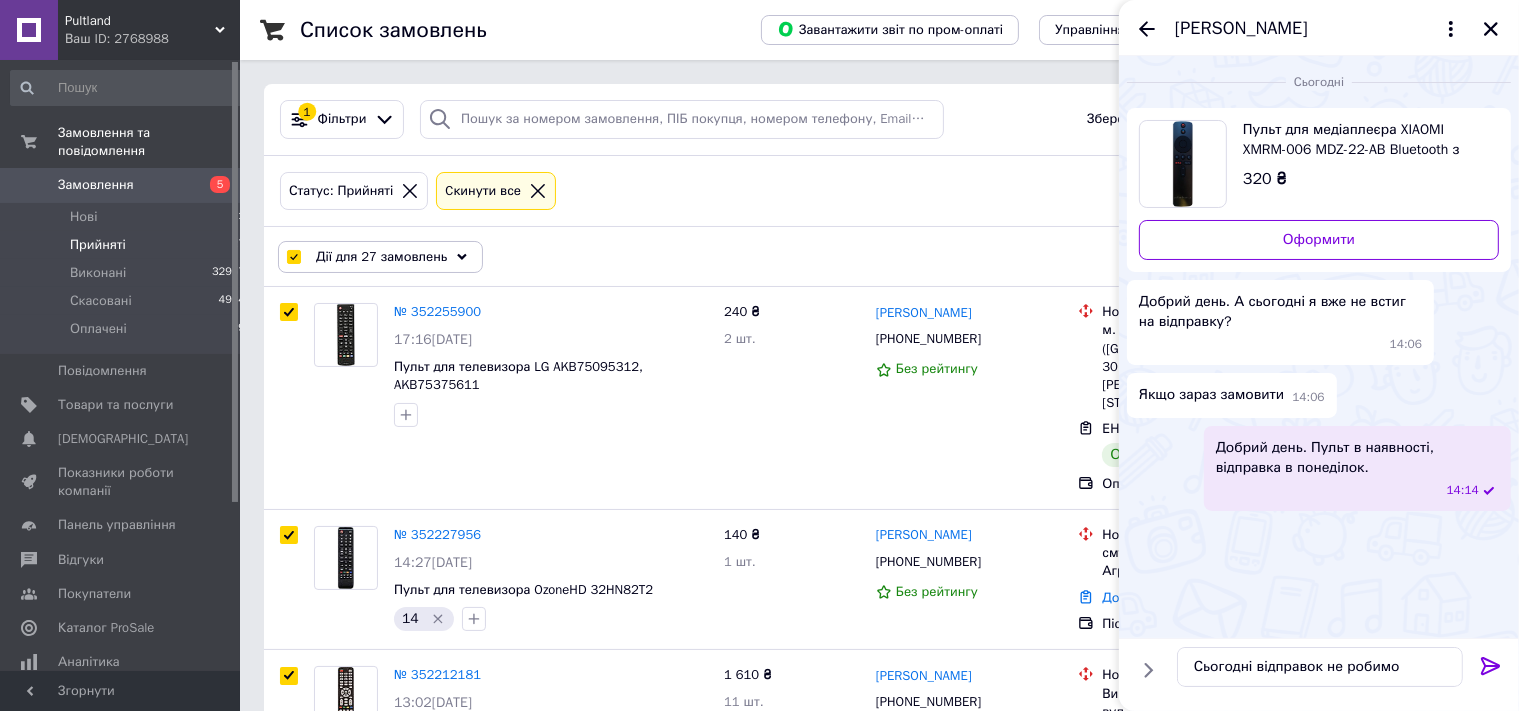 click 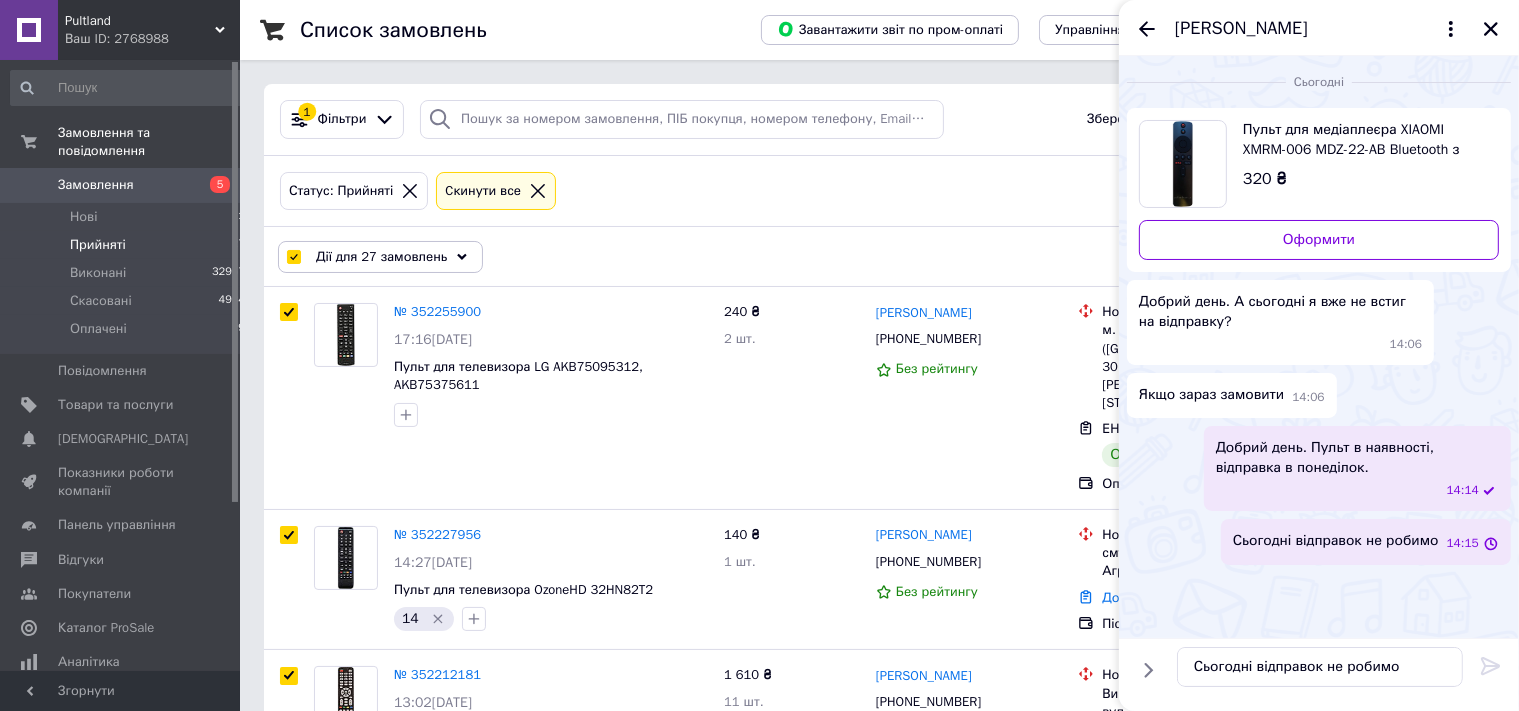 type 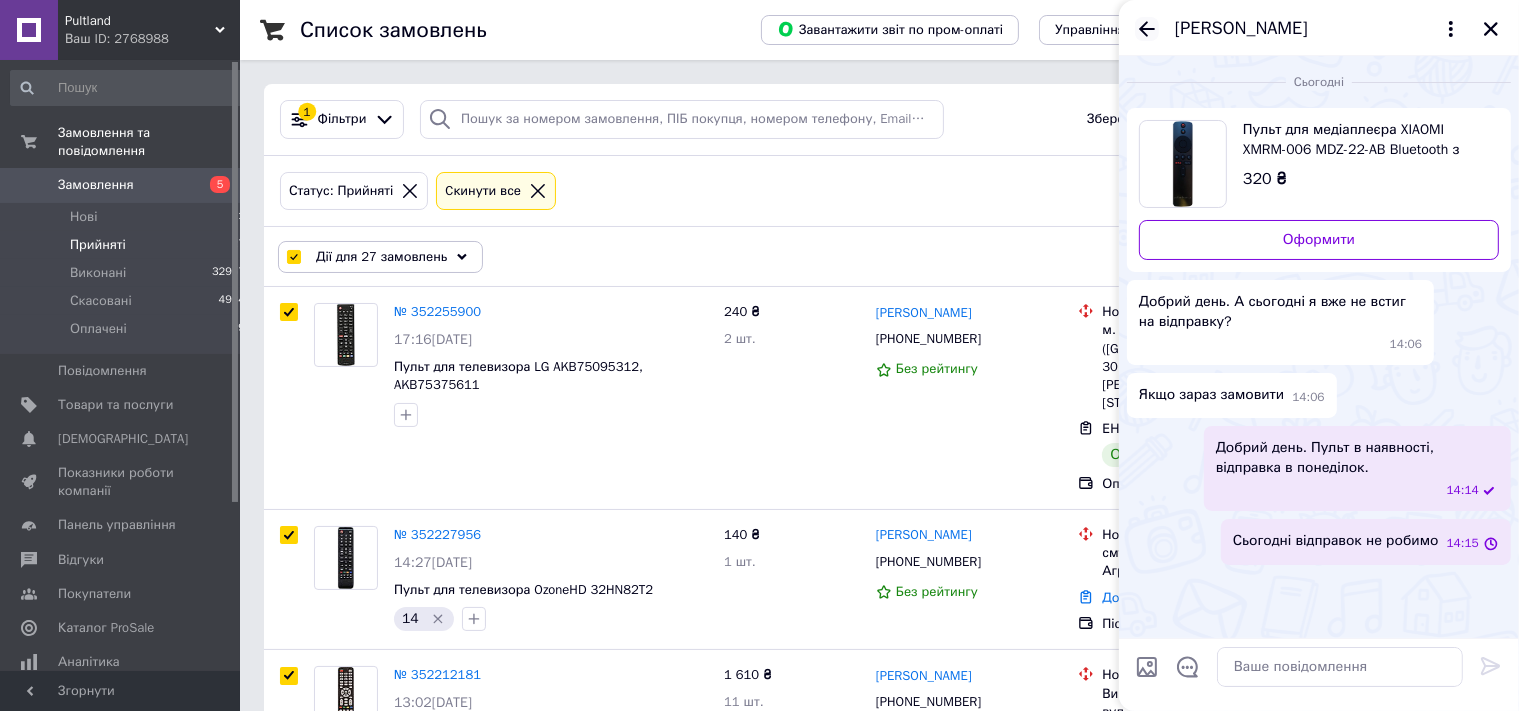 click 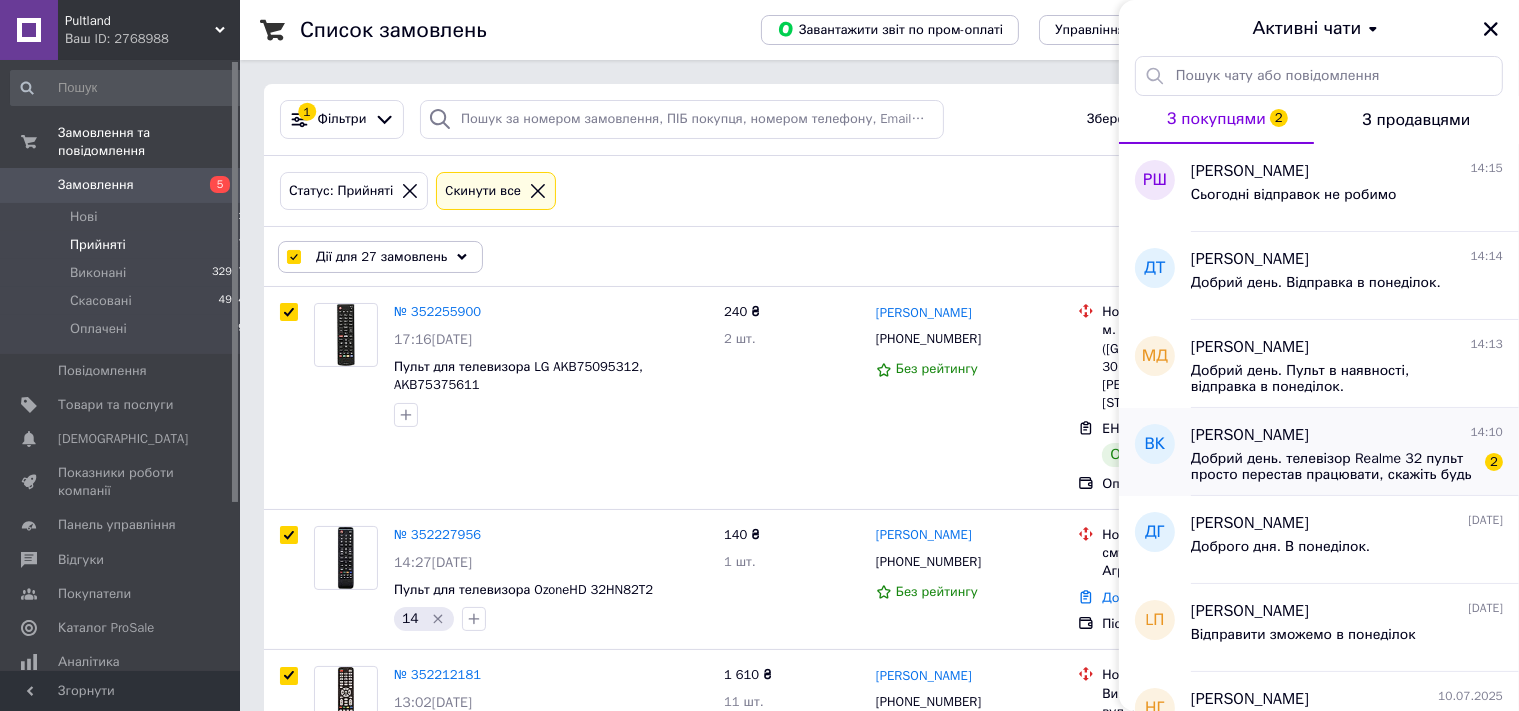 click on "Добрий день. телевізор Realme 32 пульт просто перестав працювати, скажіть будь ласка заміна новим пультом вирішить проблему ?" at bounding box center [1333, 467] 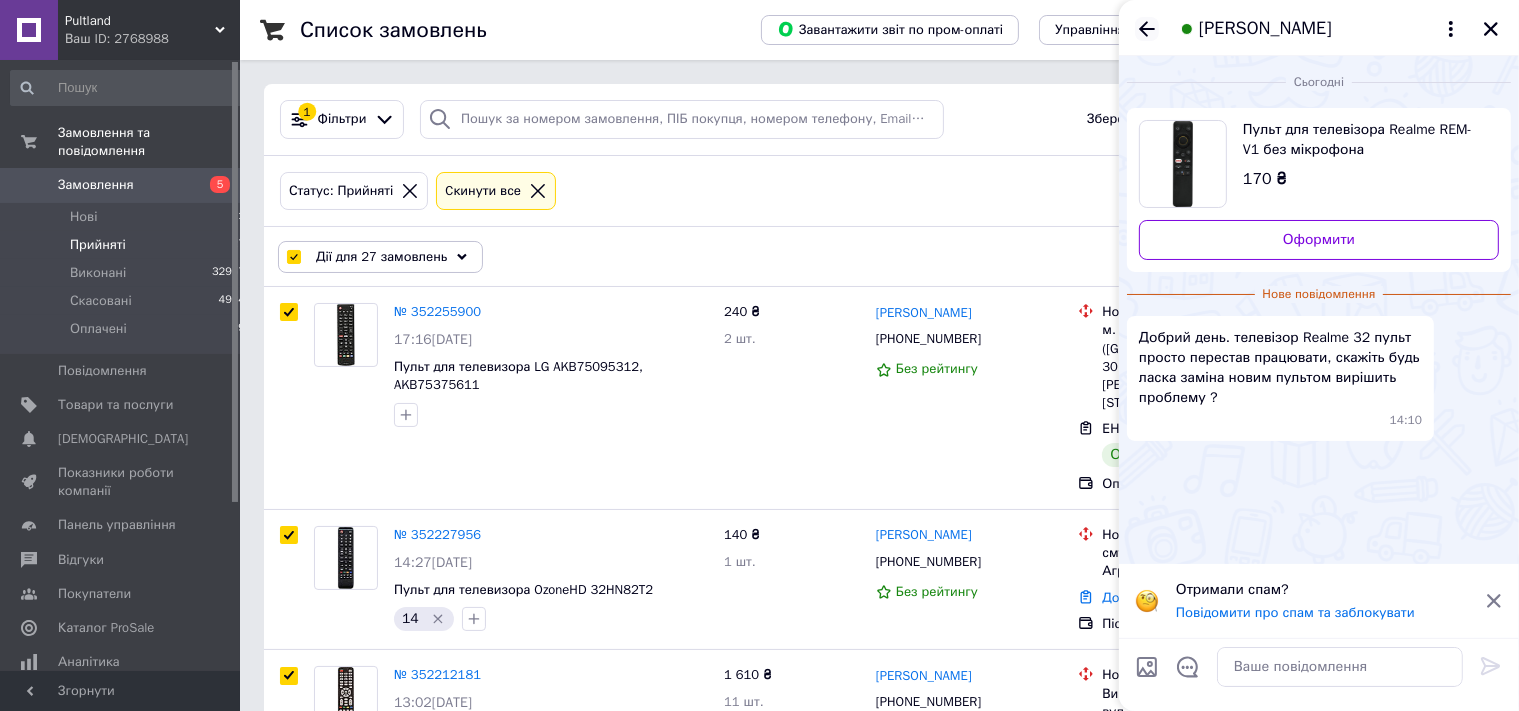 click 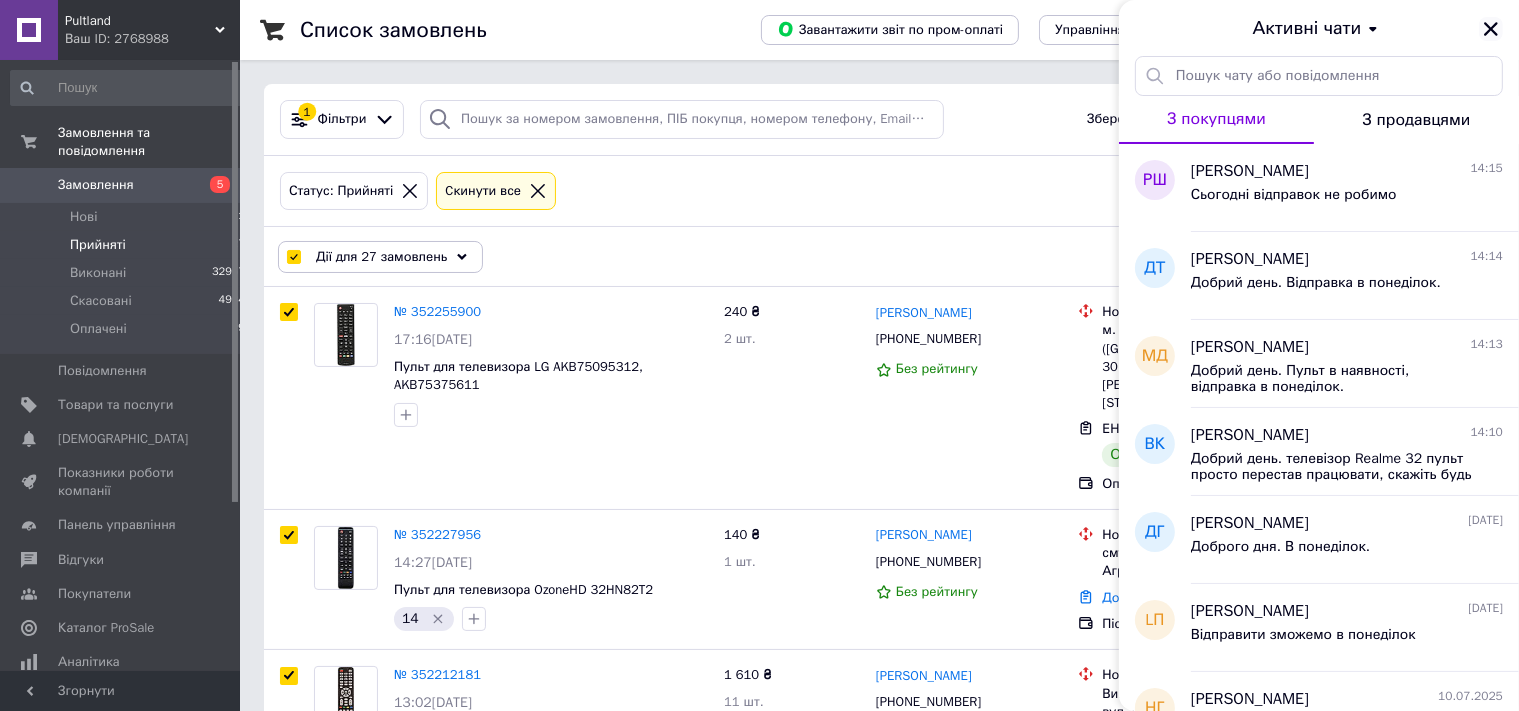 click 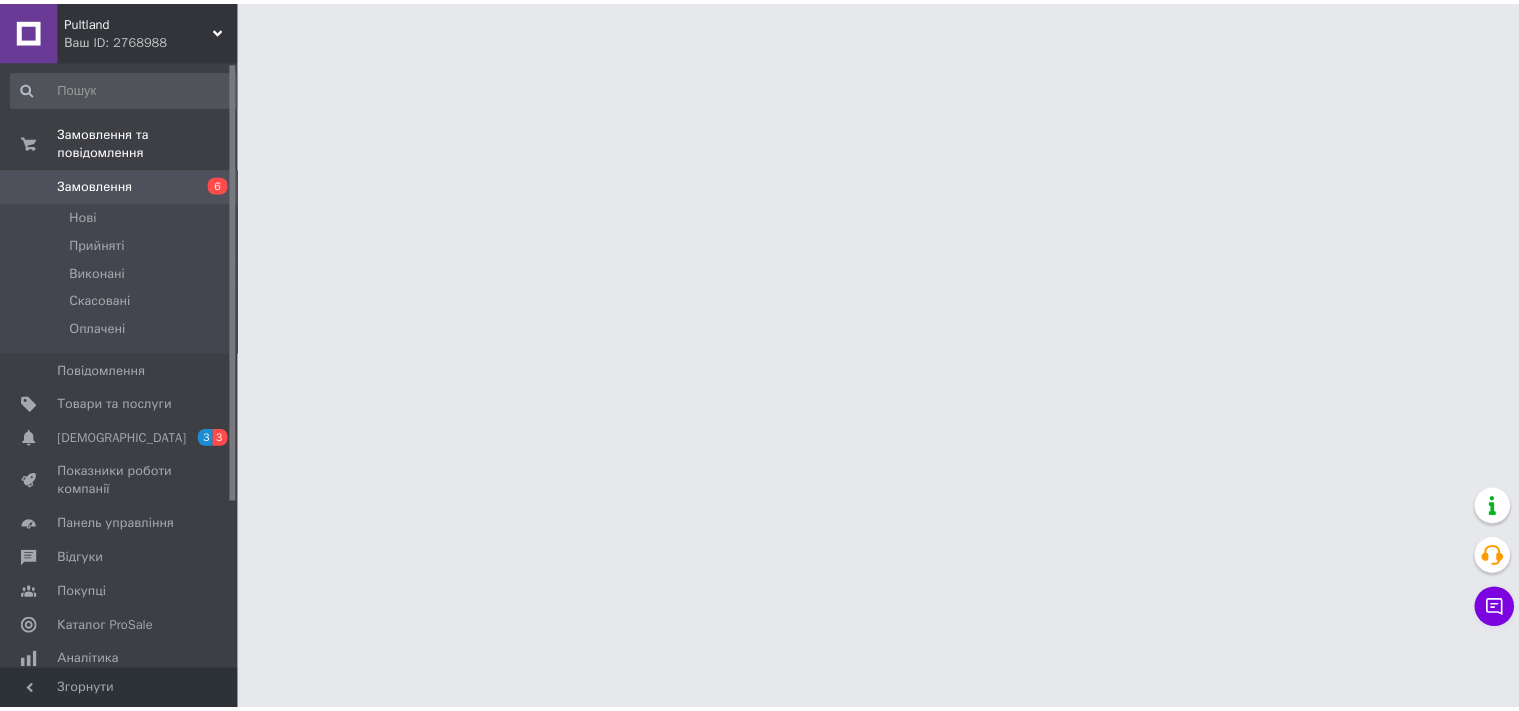 scroll, scrollTop: 0, scrollLeft: 0, axis: both 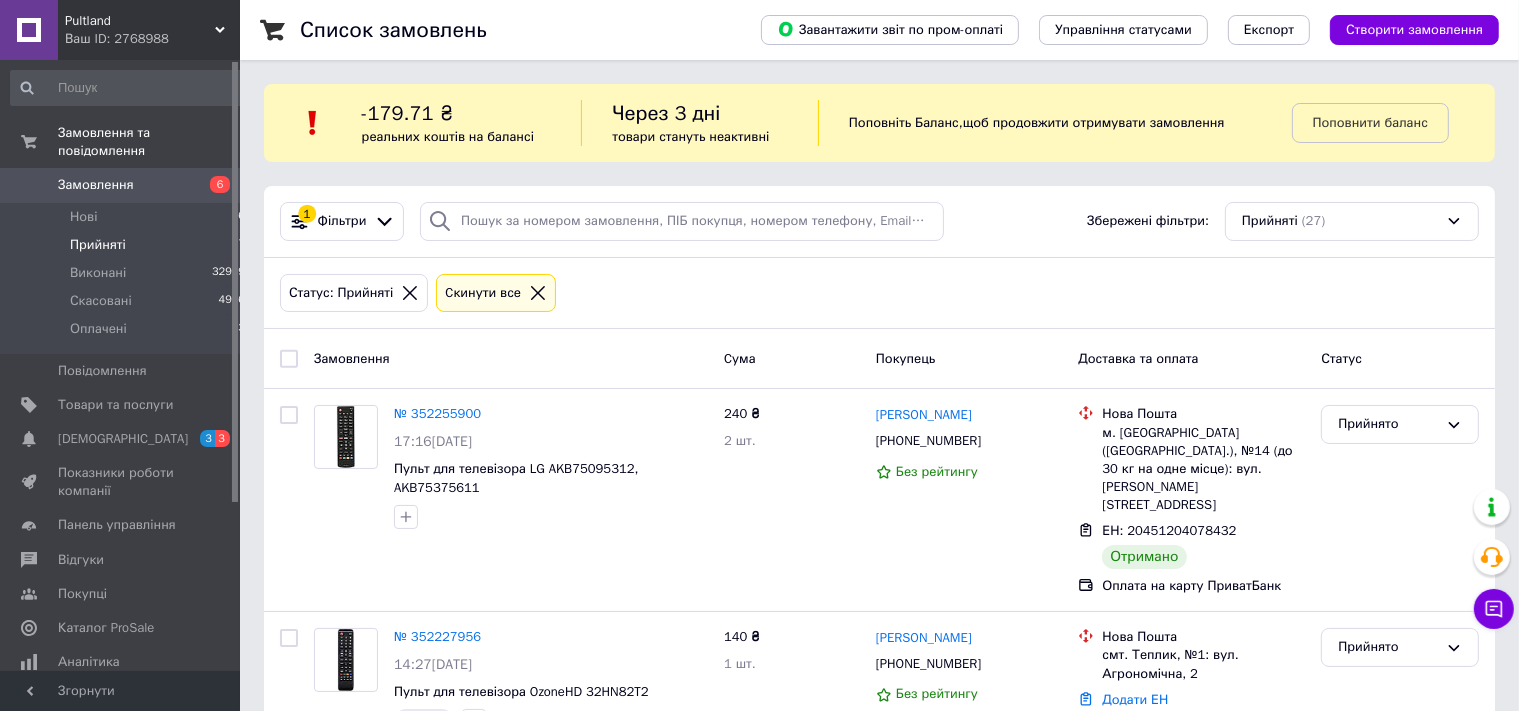 click at bounding box center [289, 359] 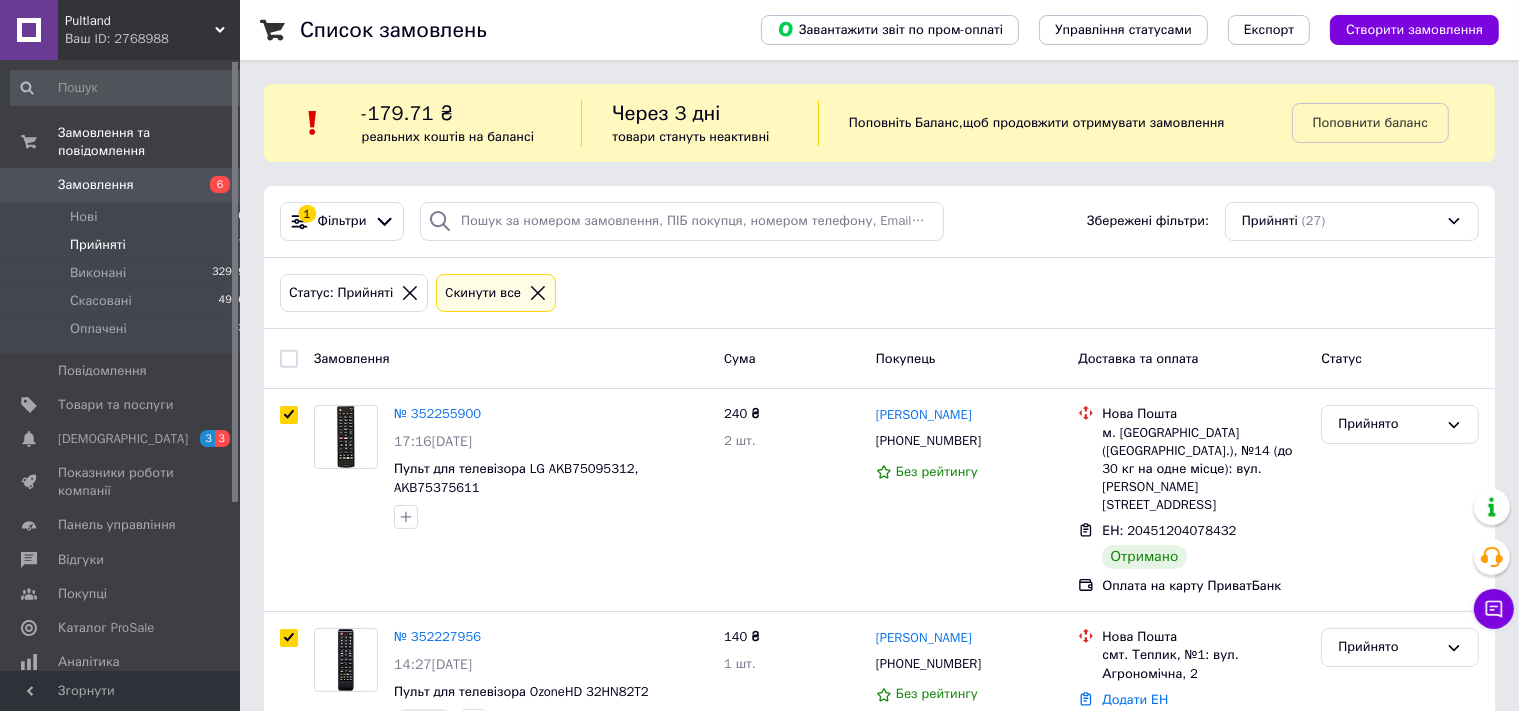 checkbox on "true" 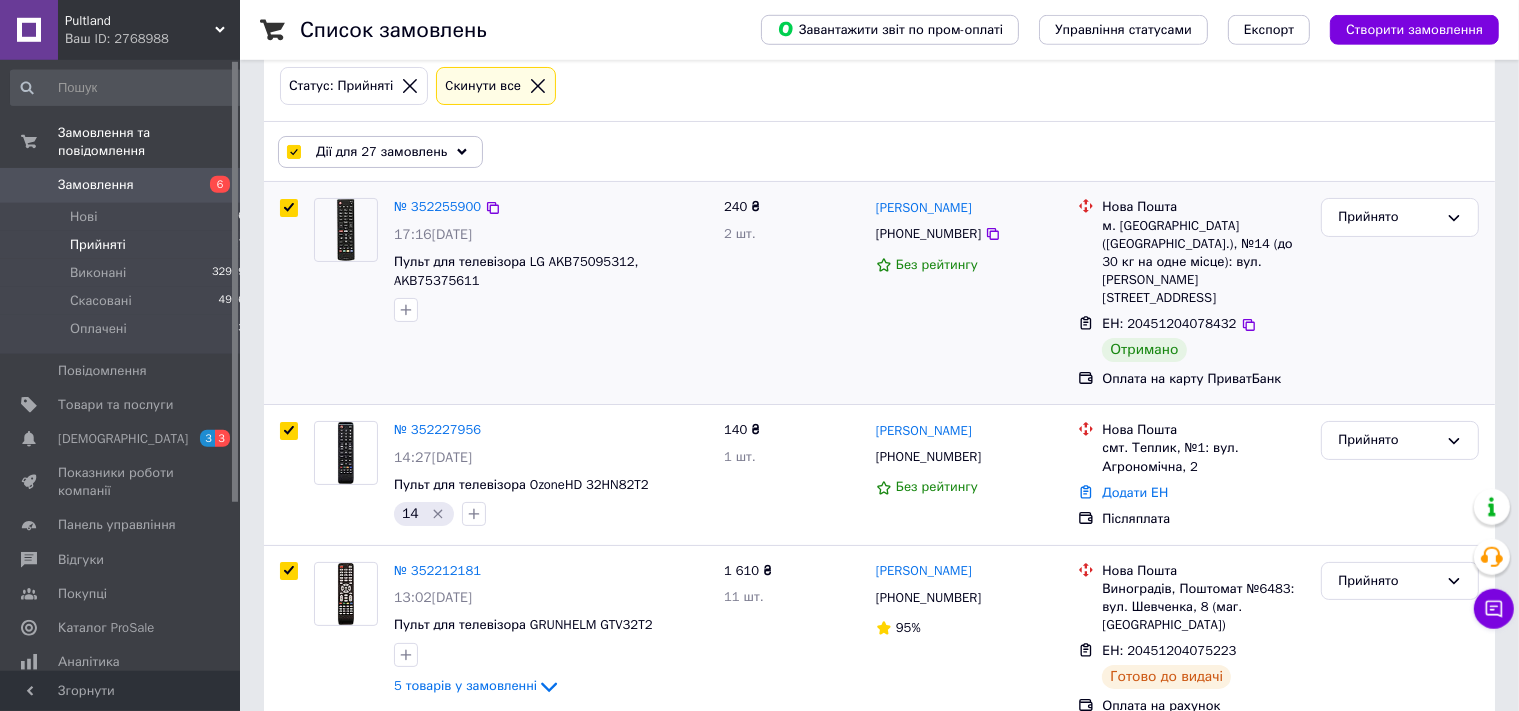 scroll, scrollTop: 211, scrollLeft: 0, axis: vertical 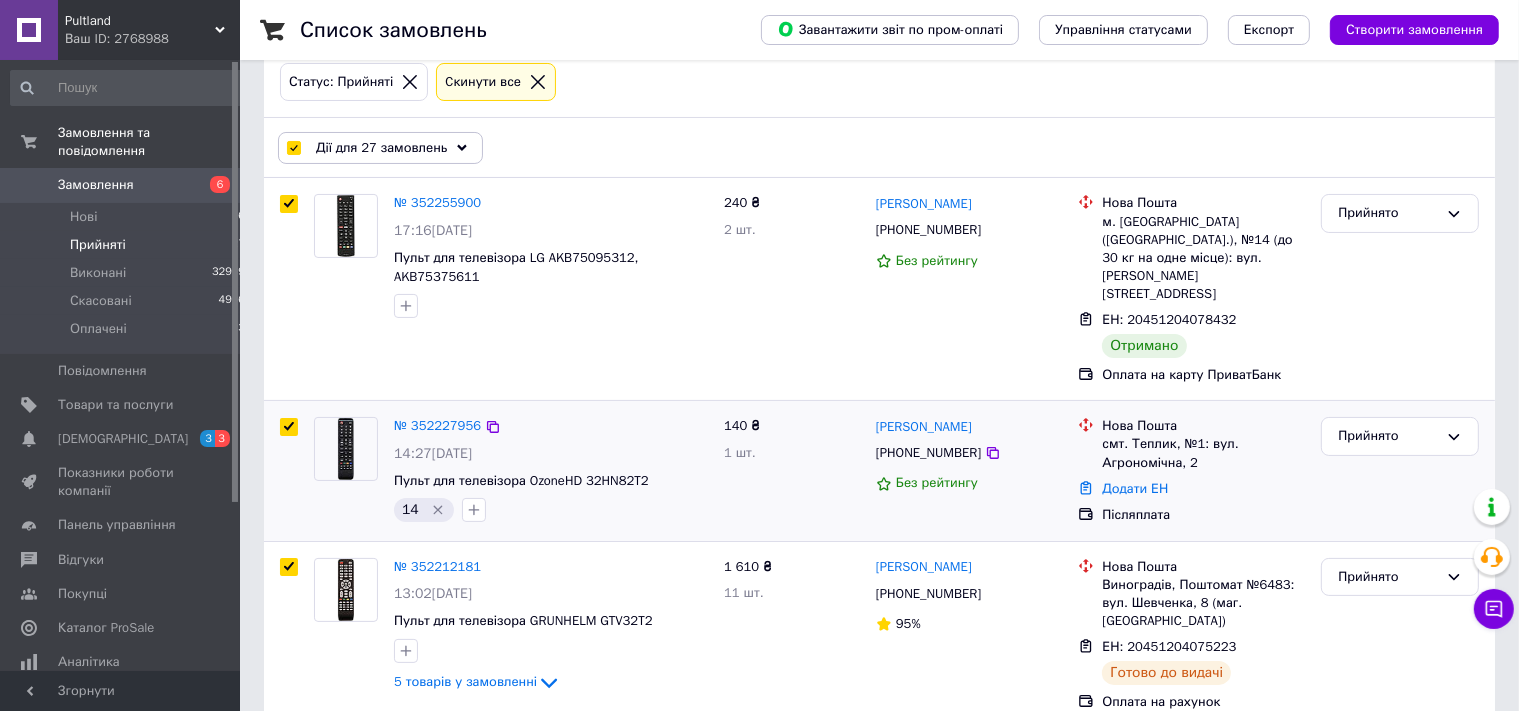 drag, startPoint x: 284, startPoint y: 385, endPoint x: 307, endPoint y: 441, distance: 60.53924 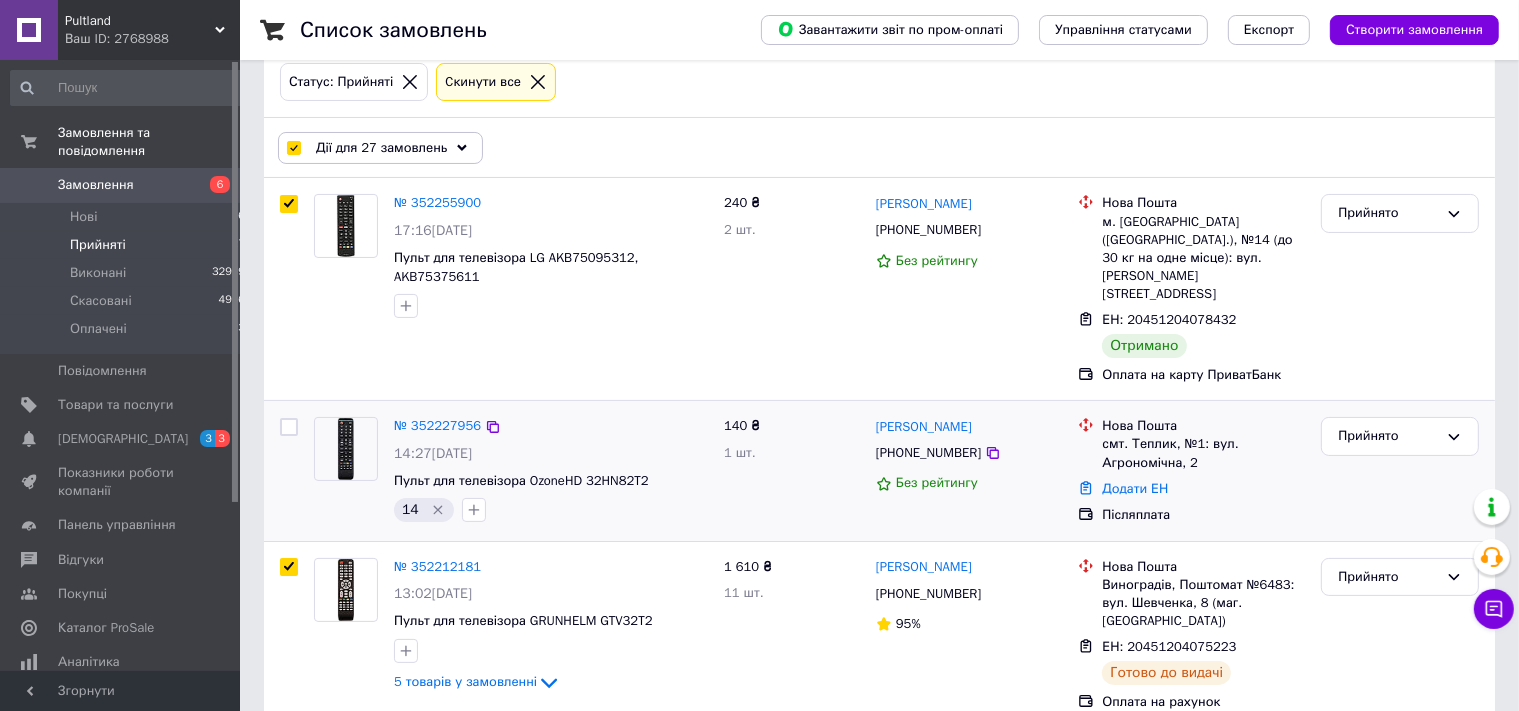 checkbox on "false" 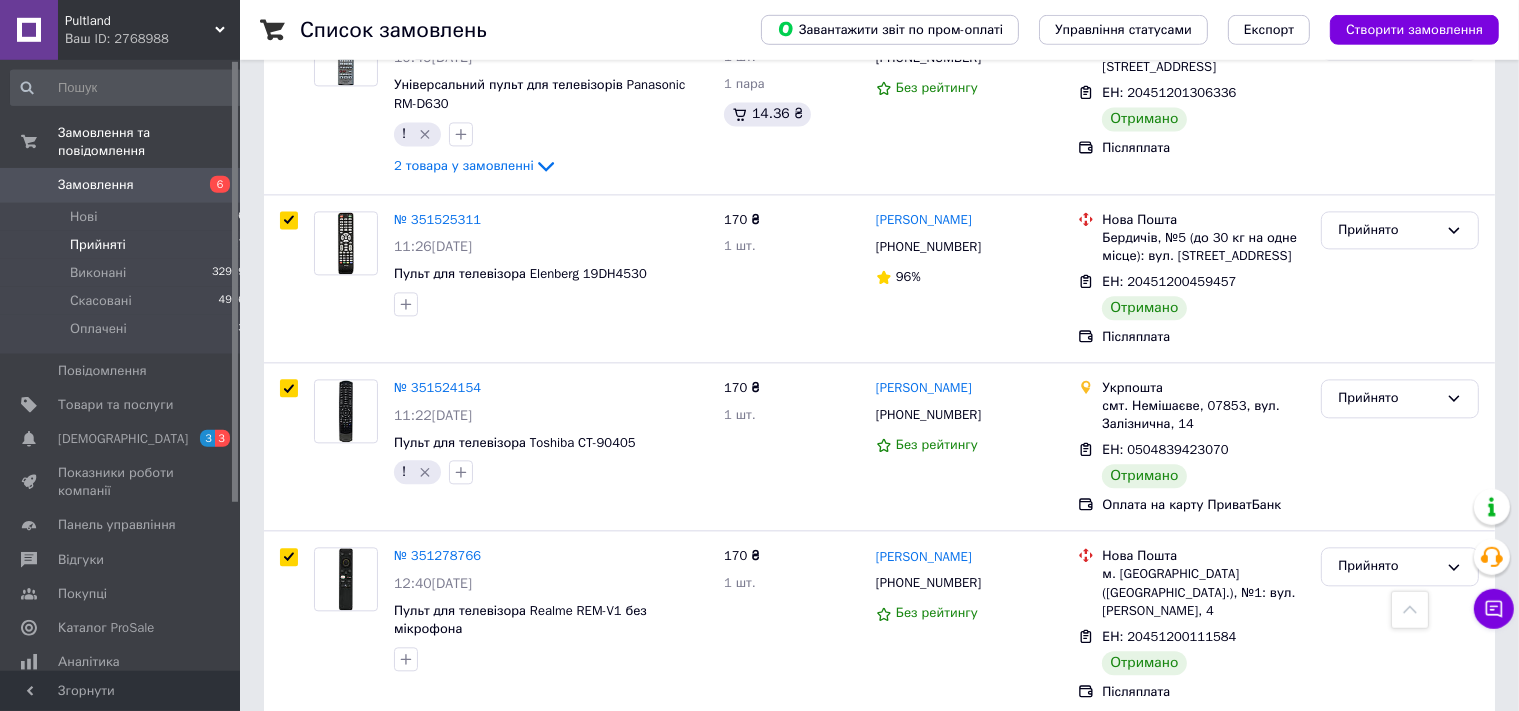 scroll, scrollTop: 4532, scrollLeft: 0, axis: vertical 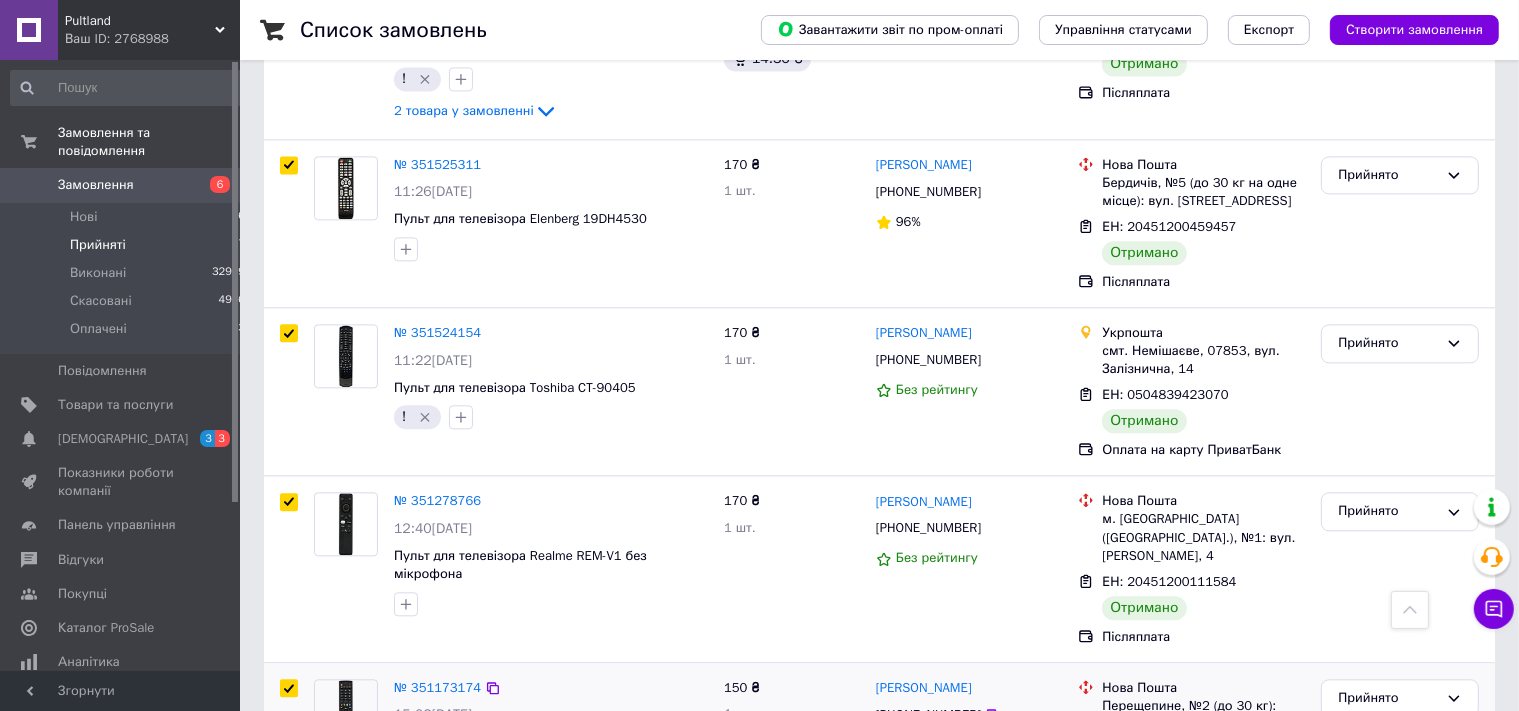 click at bounding box center [289, 688] 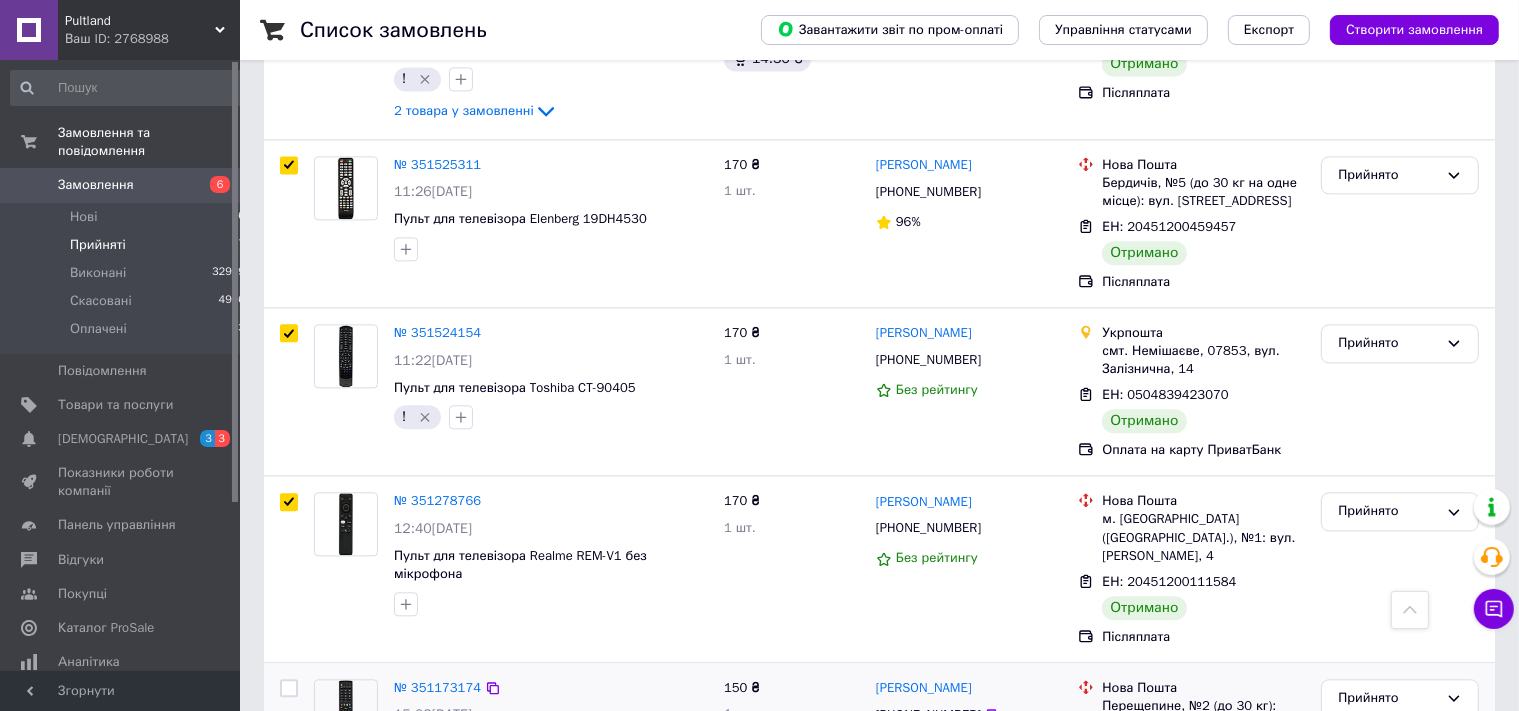 checkbox on "false" 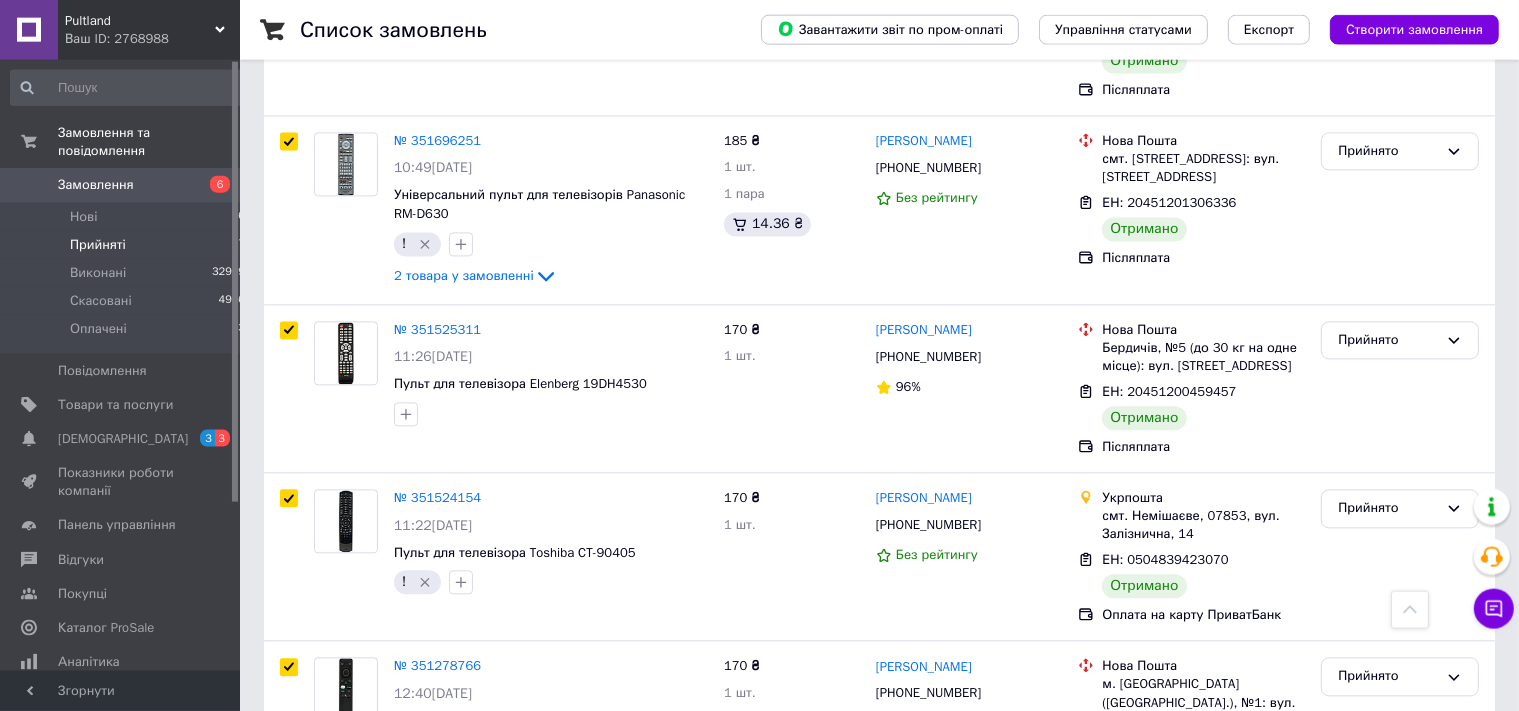 scroll, scrollTop: 4320, scrollLeft: 0, axis: vertical 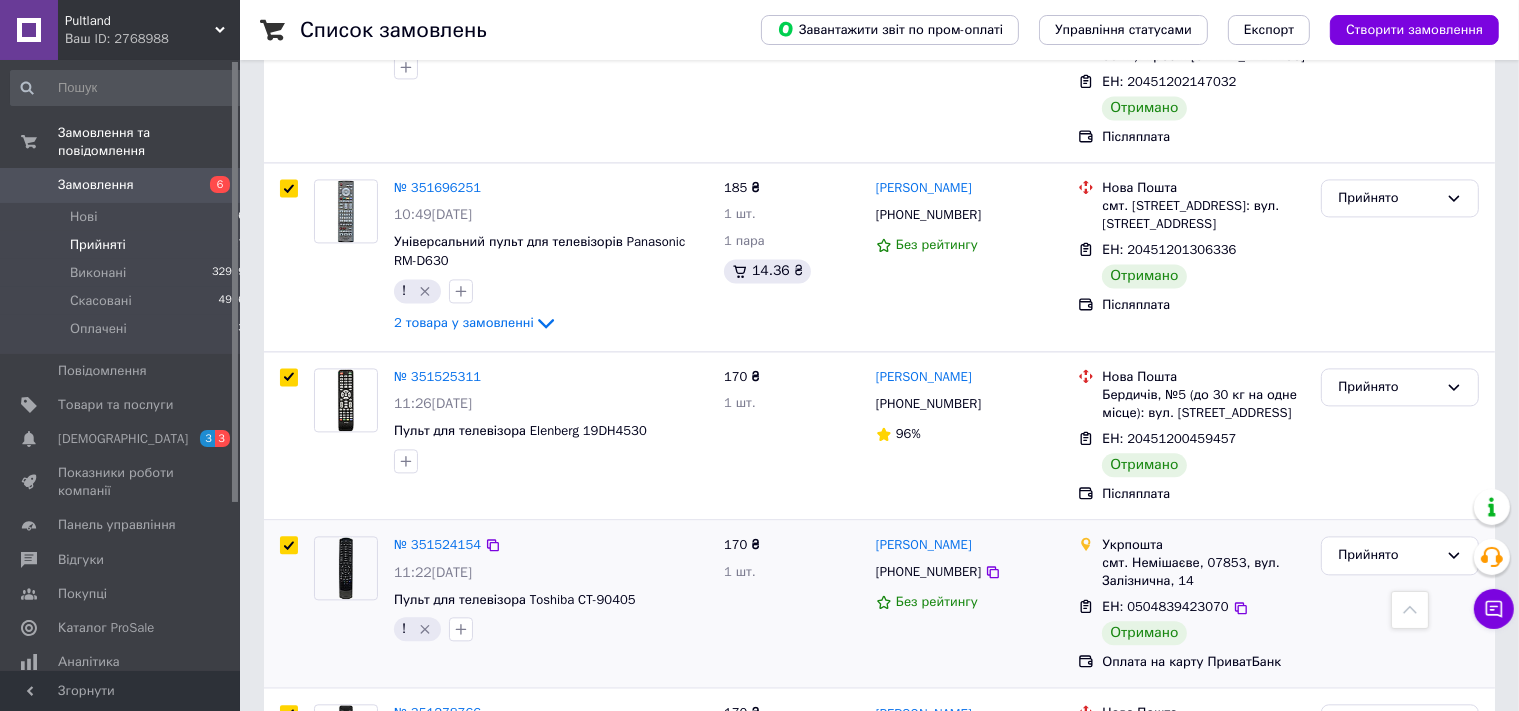 click at bounding box center (289, 545) 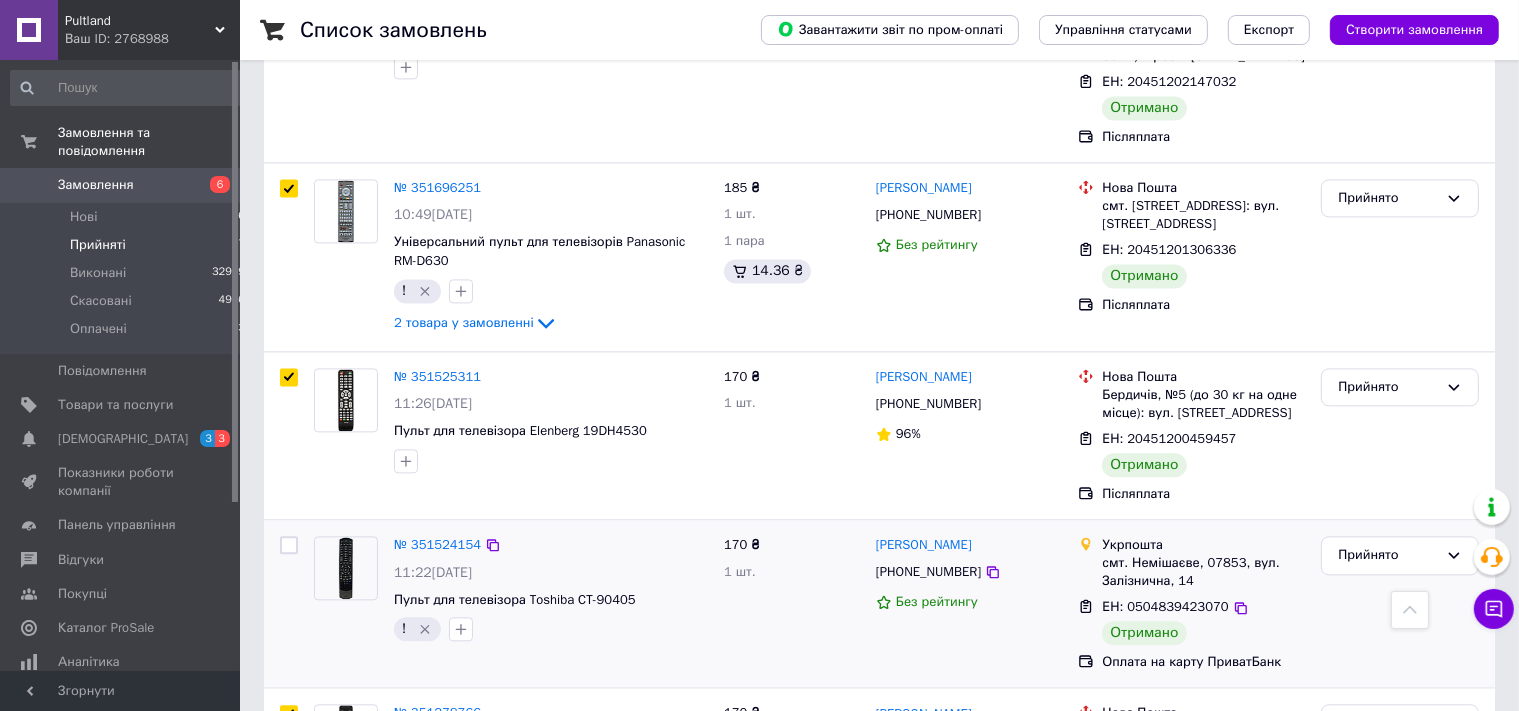 checkbox on "false" 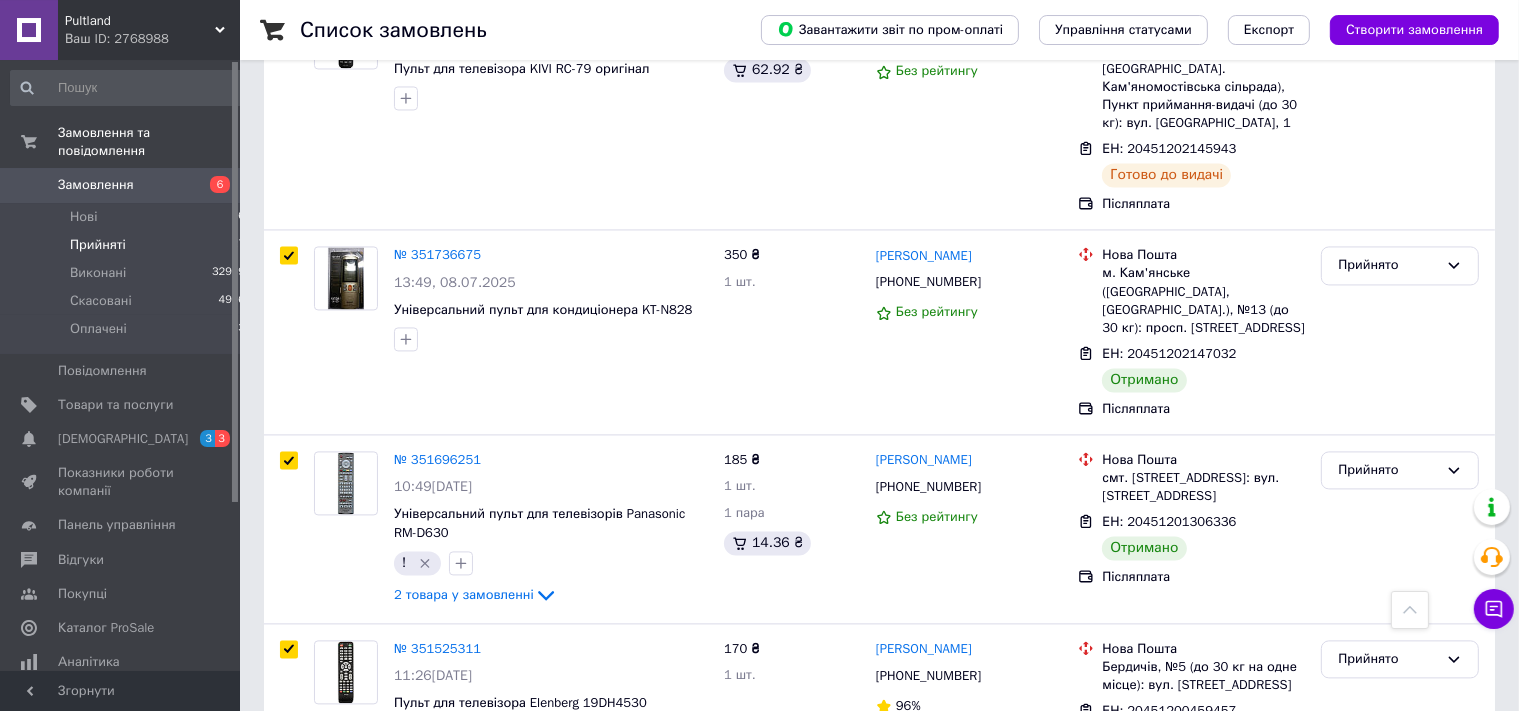scroll, scrollTop: 4004, scrollLeft: 0, axis: vertical 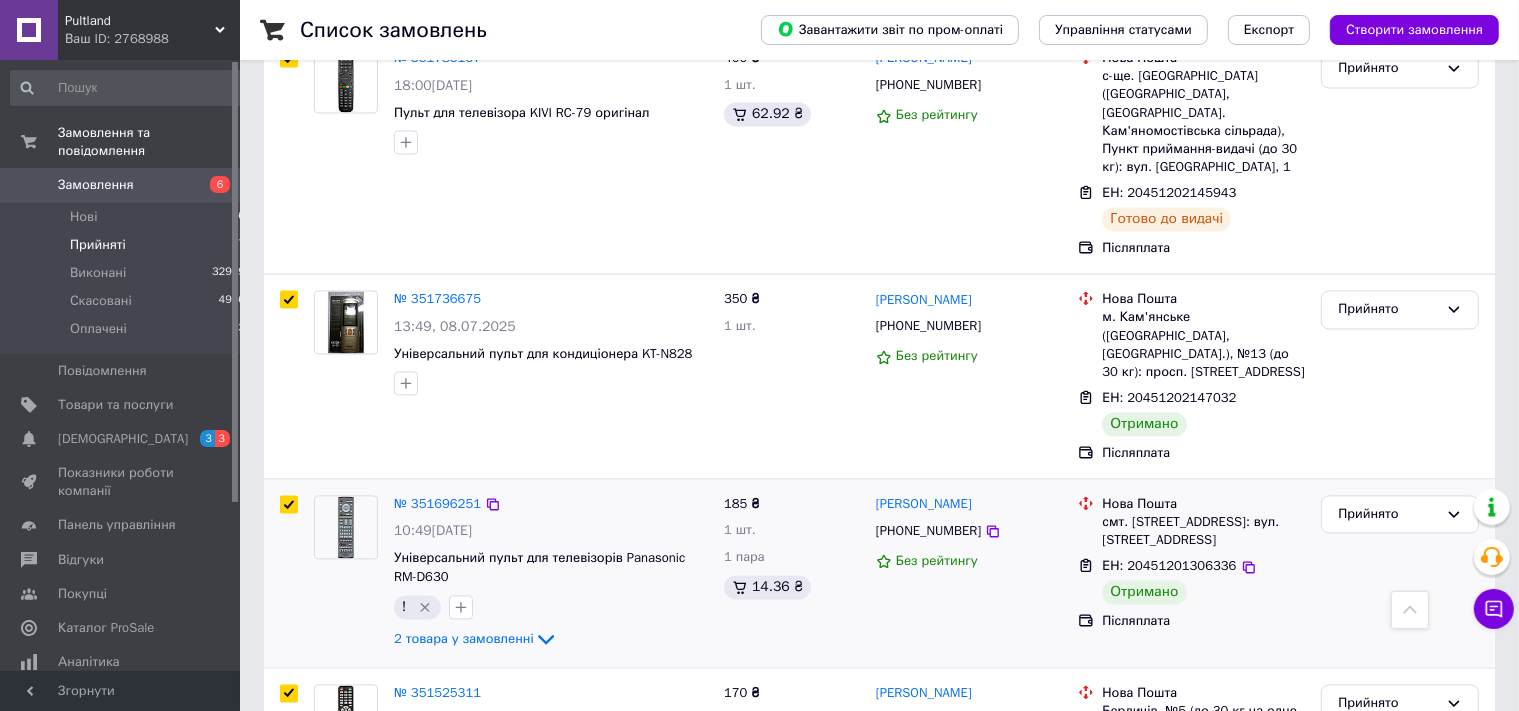 click at bounding box center (289, 504) 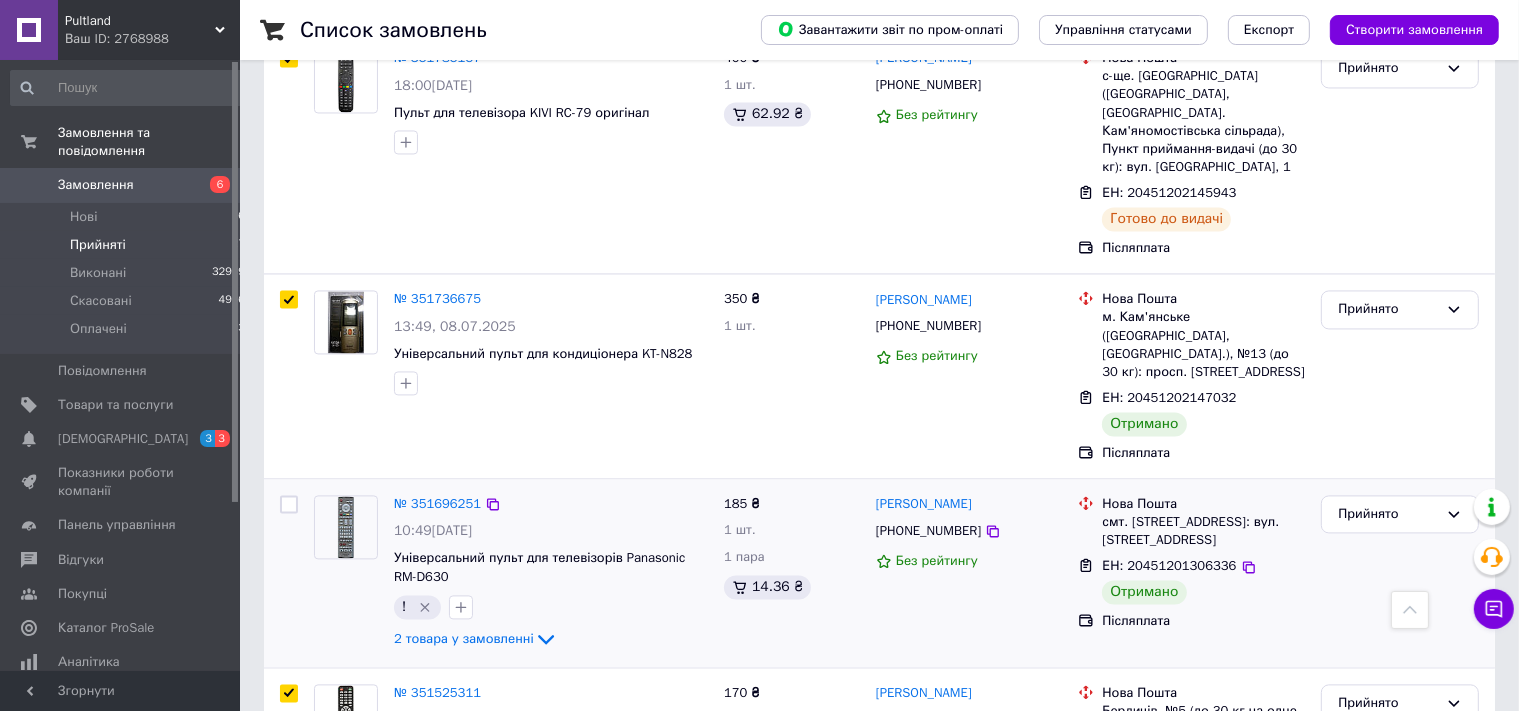 checkbox on "false" 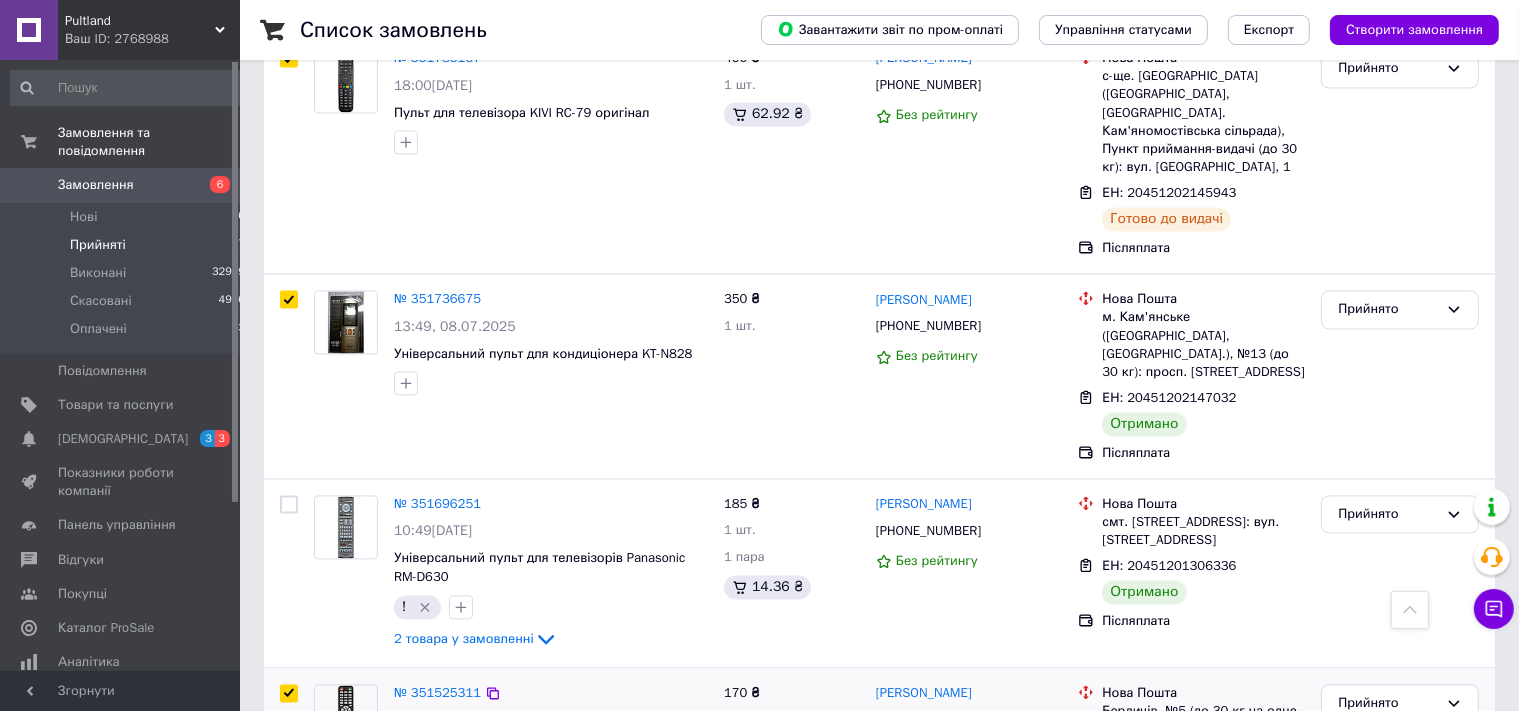 checkbox on "true" 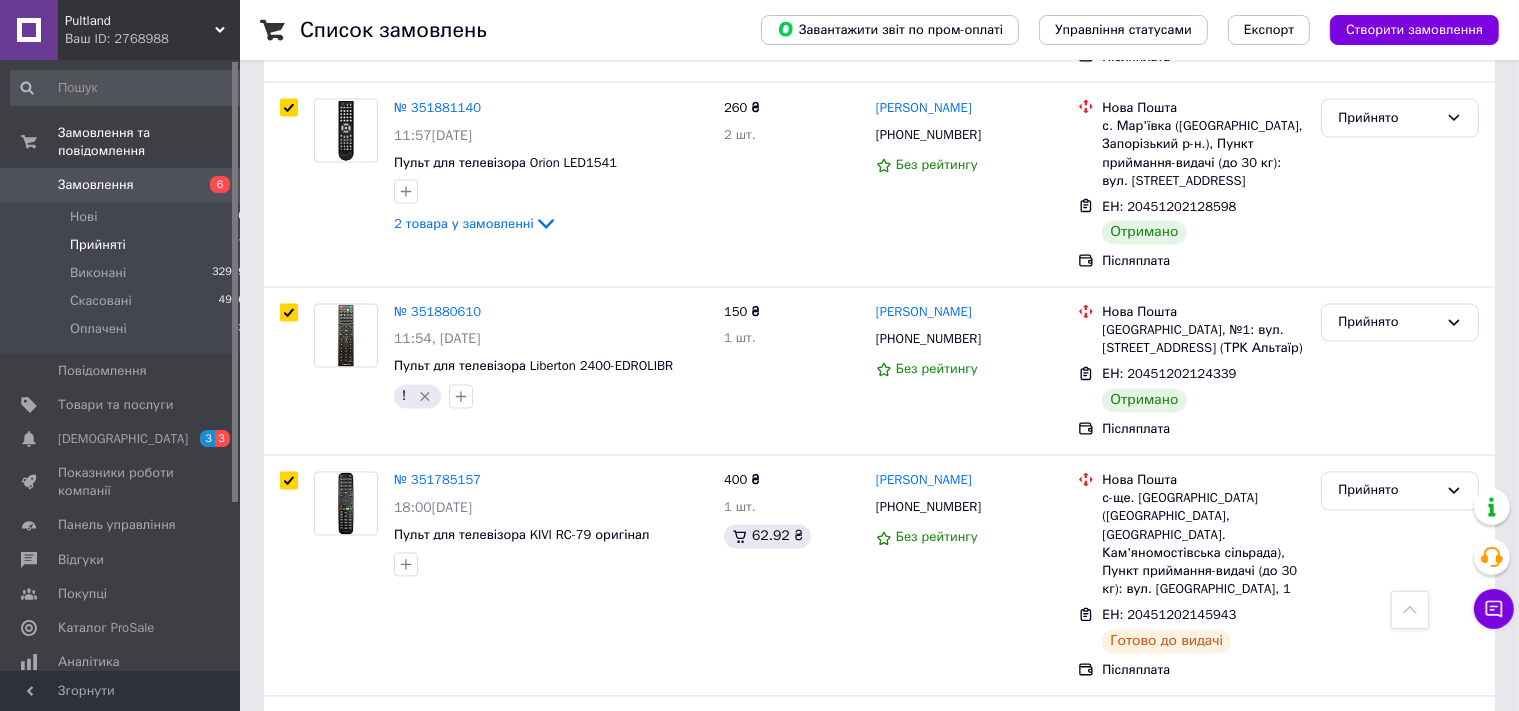 scroll, scrollTop: 3476, scrollLeft: 0, axis: vertical 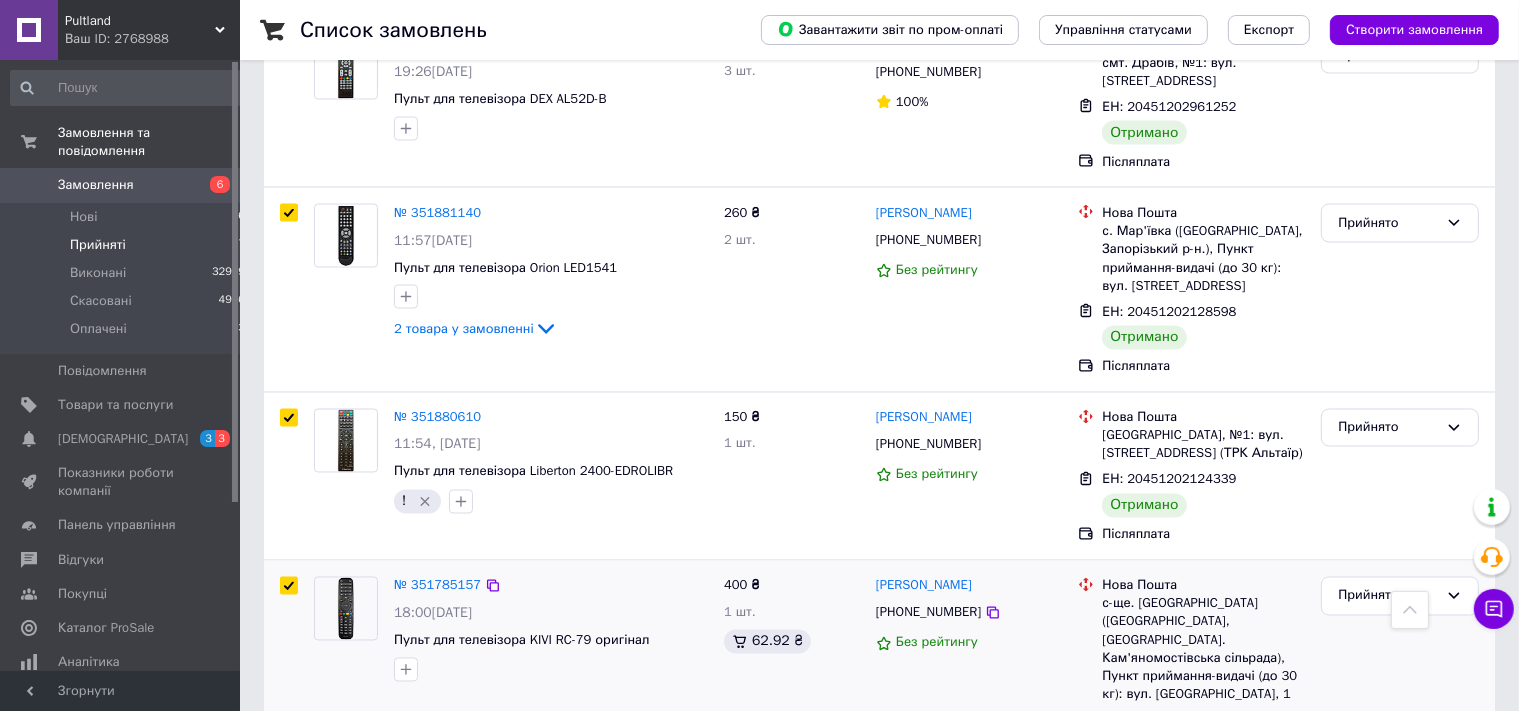 click at bounding box center [289, 586] 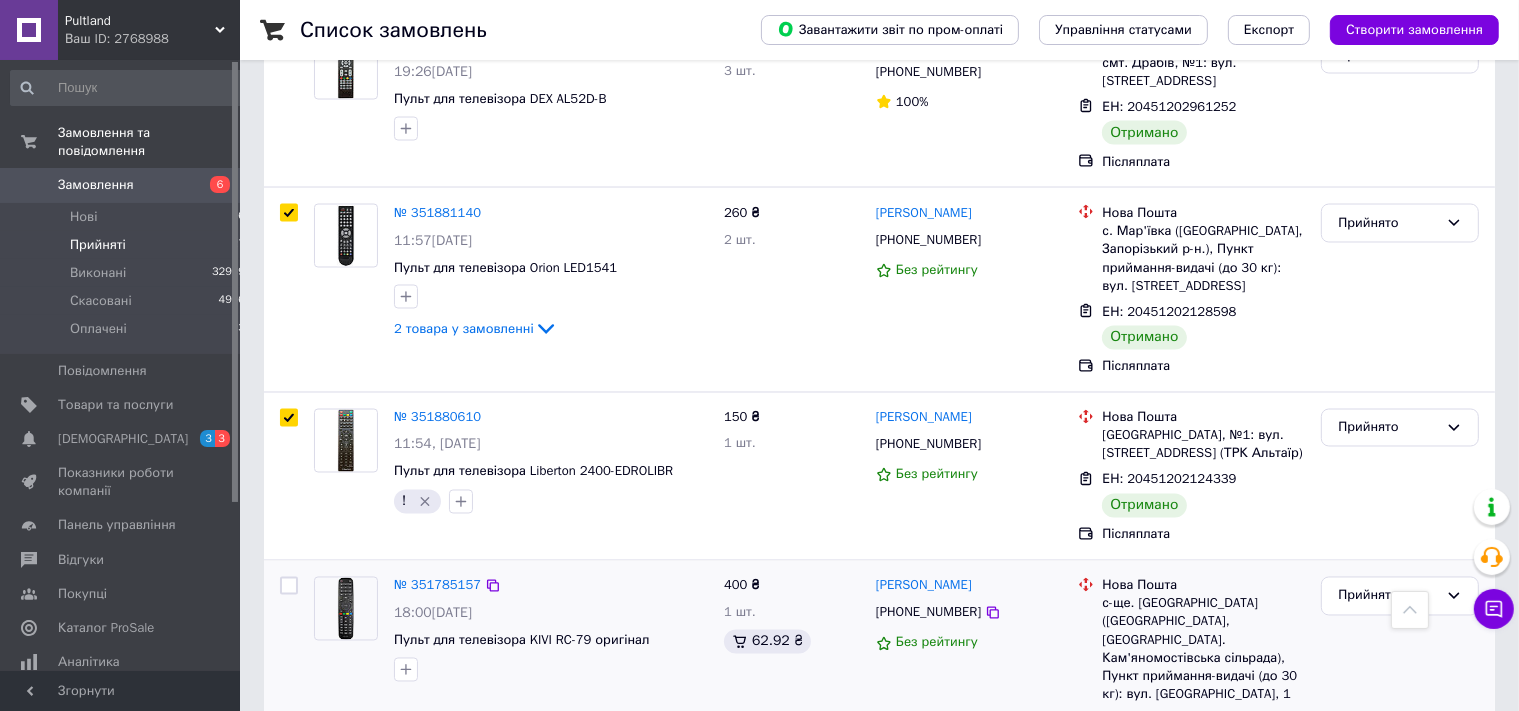 checkbox on "false" 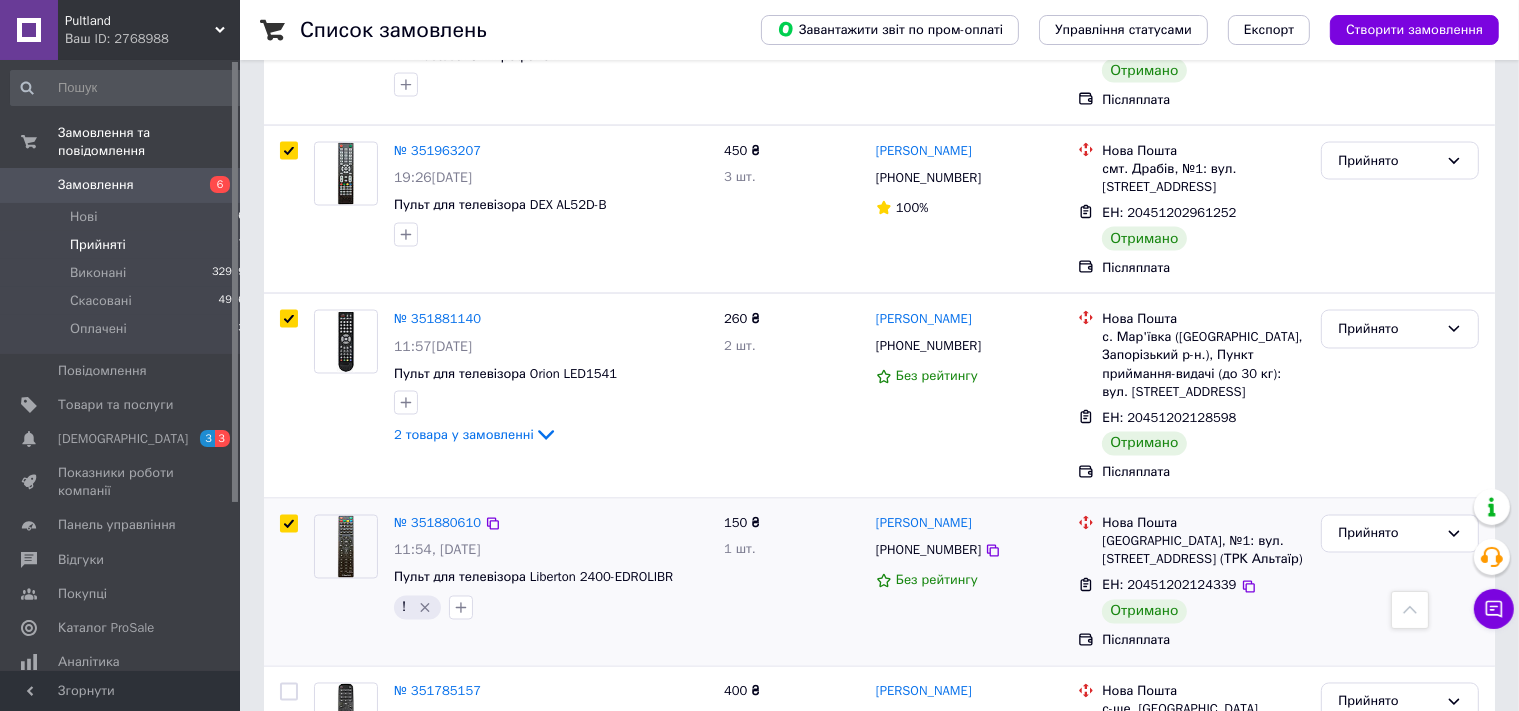 click at bounding box center [289, 524] 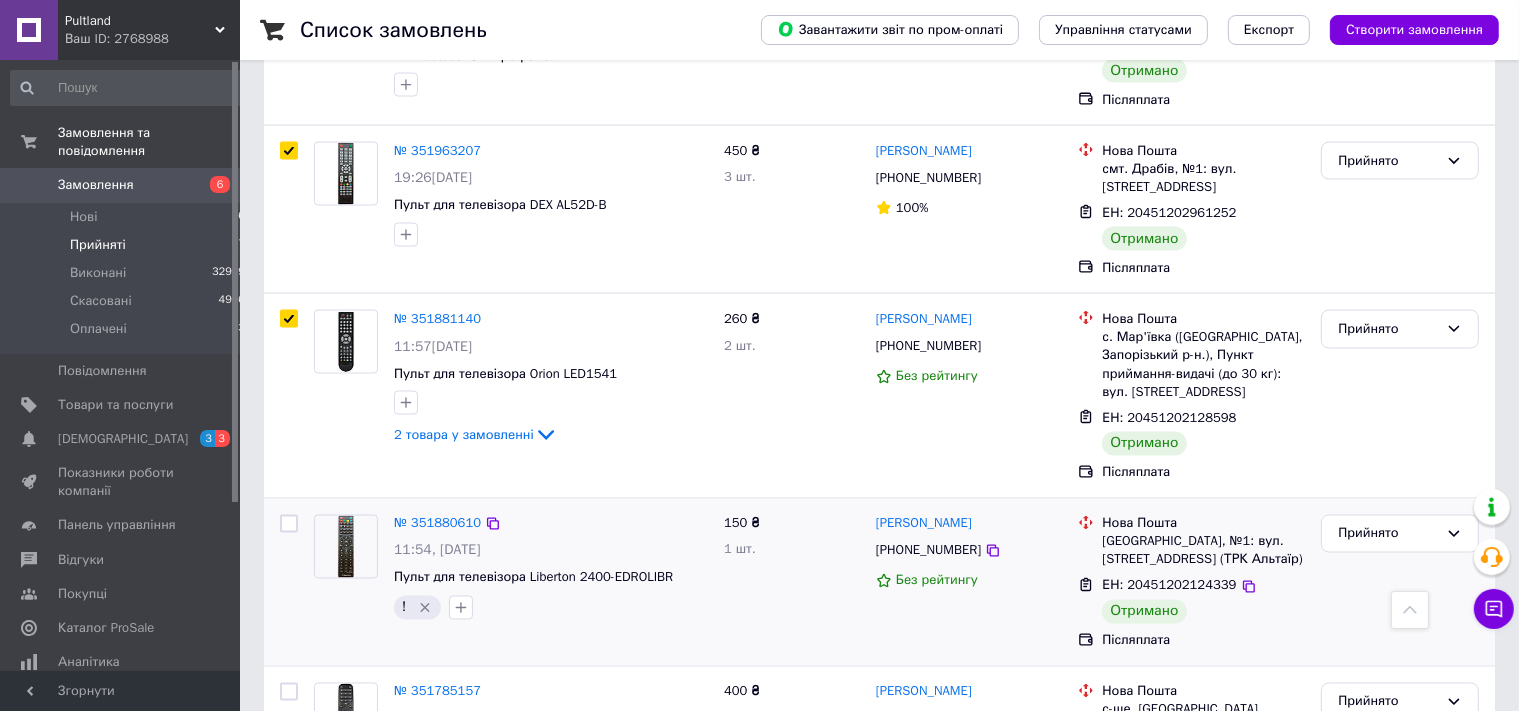 checkbox on "false" 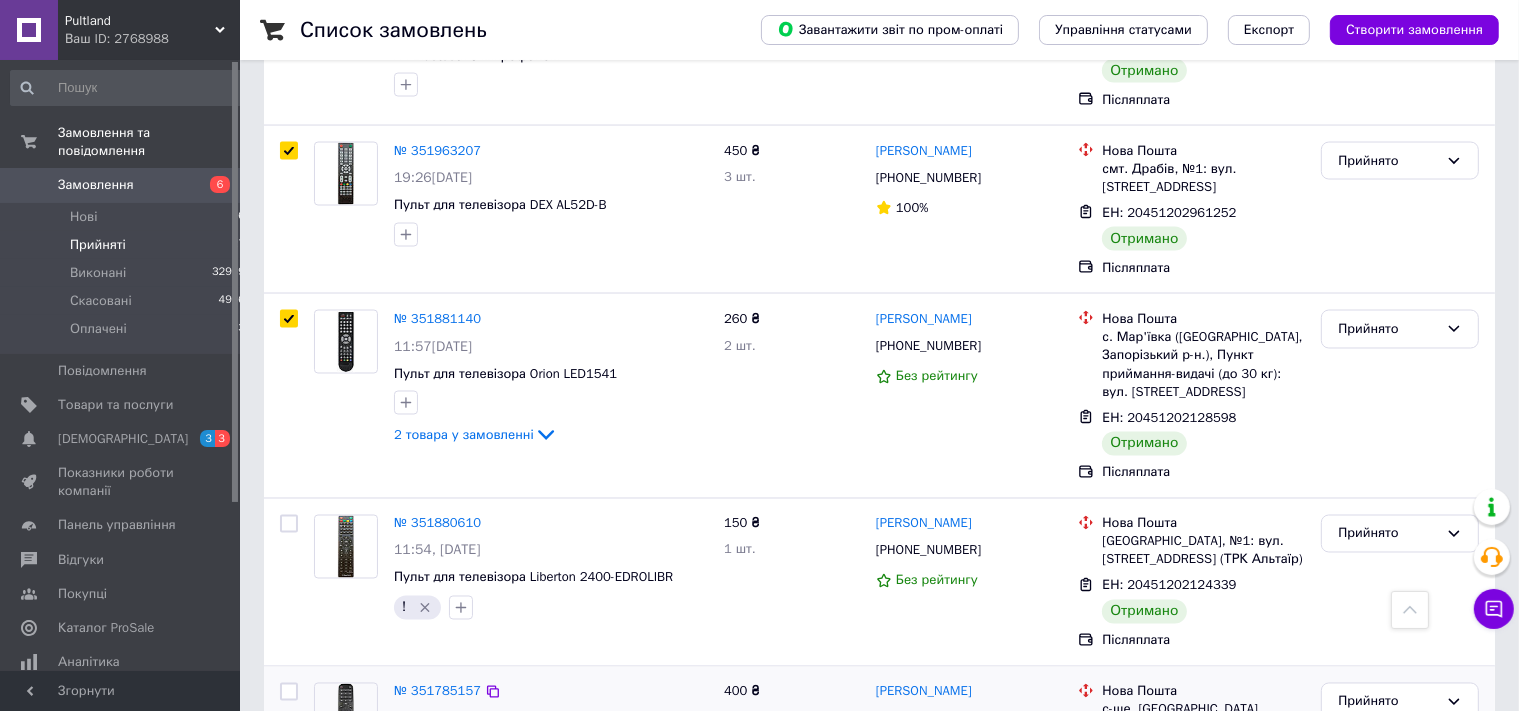checkbox on "true" 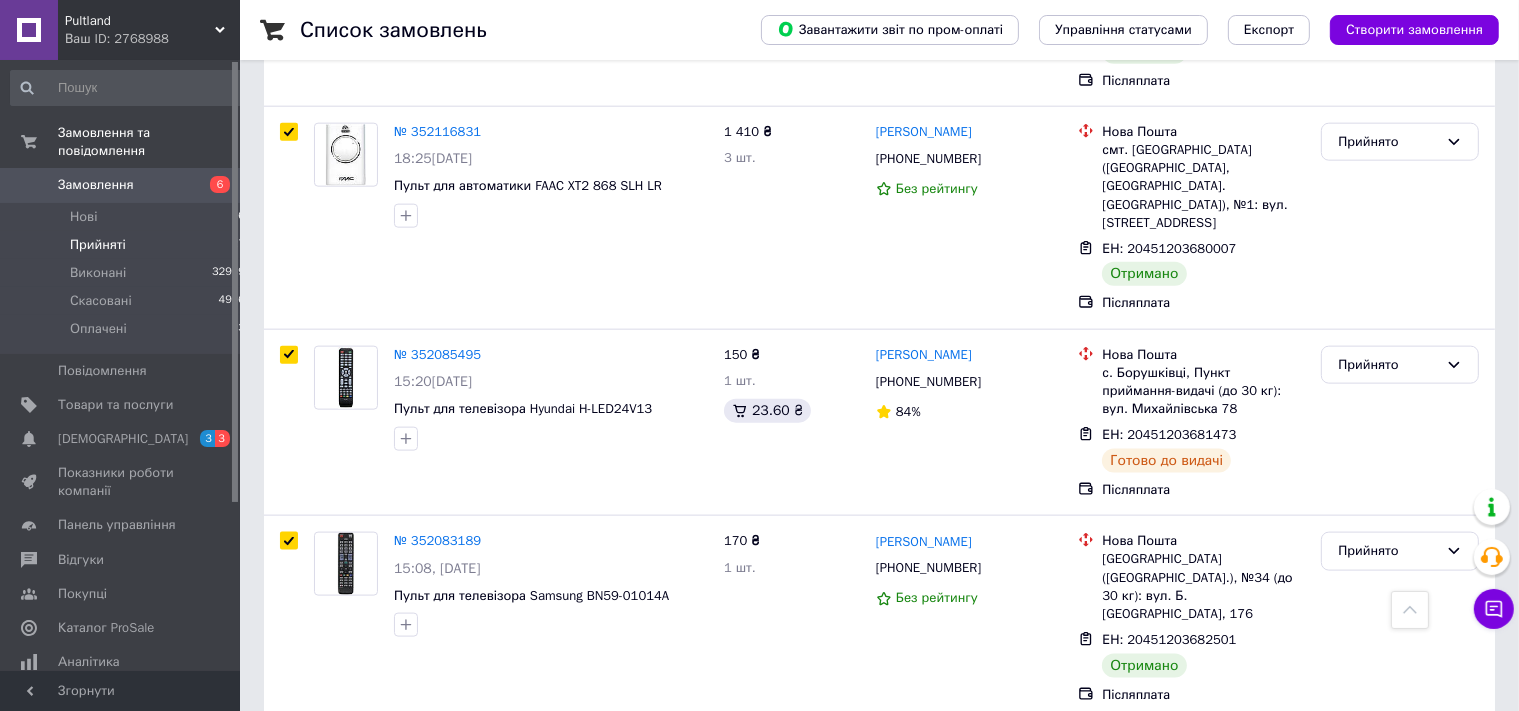 scroll, scrollTop: 2314, scrollLeft: 0, axis: vertical 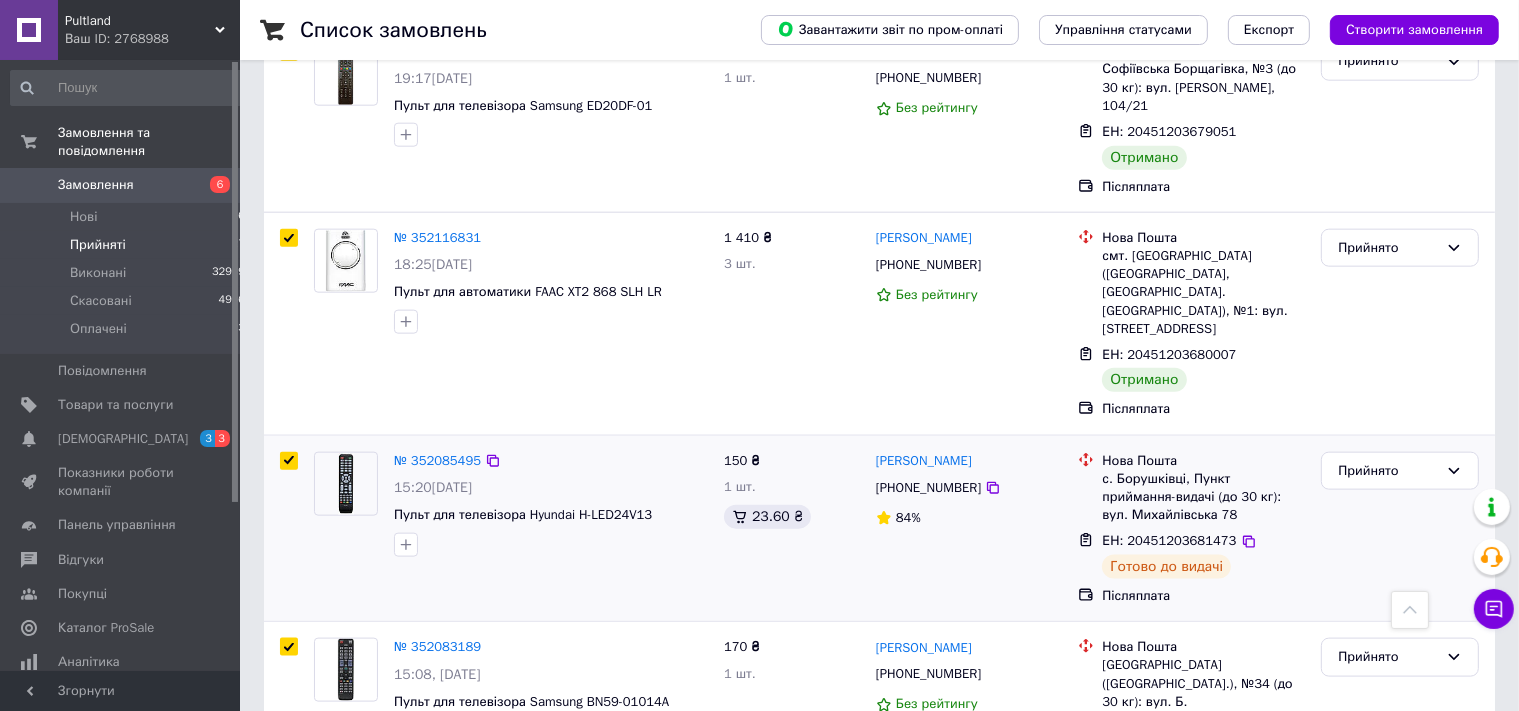 click at bounding box center (289, 461) 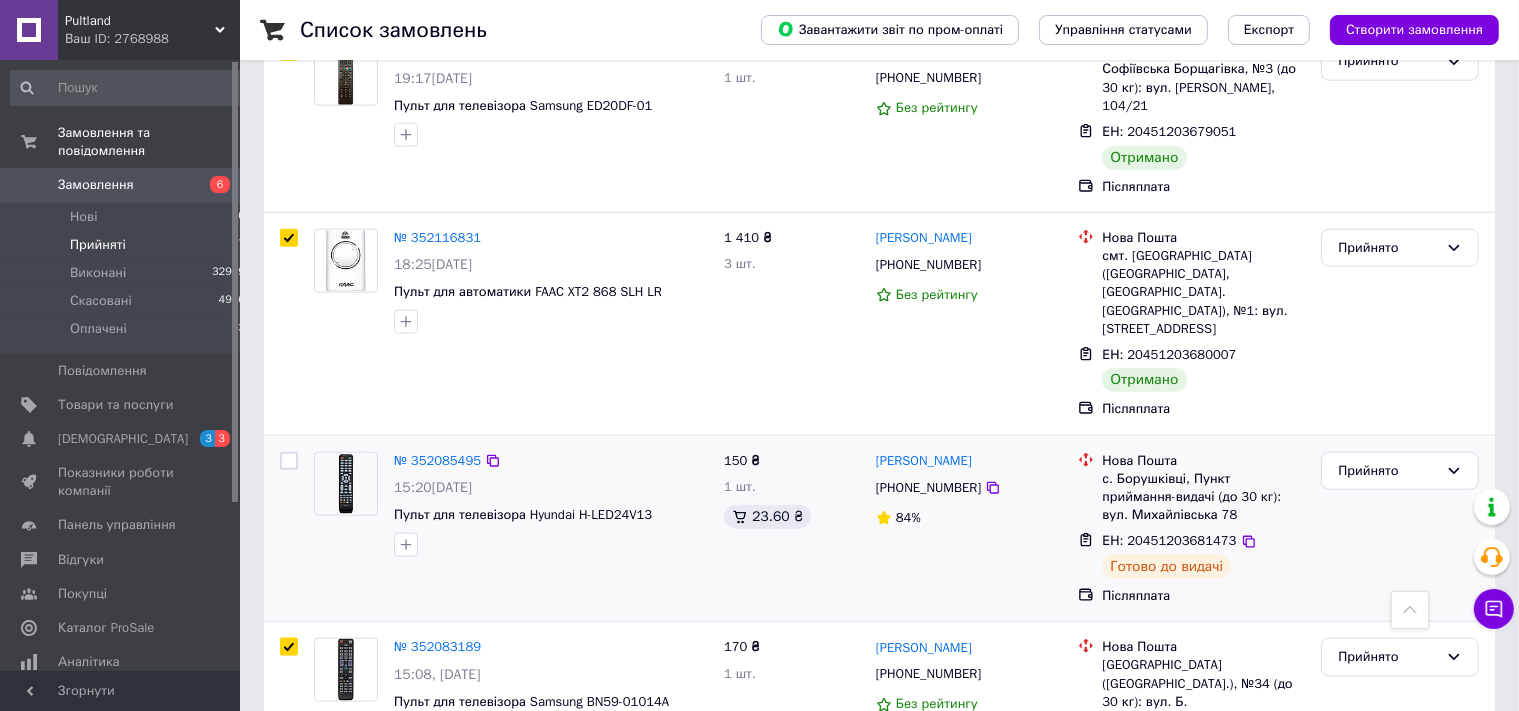 checkbox on "false" 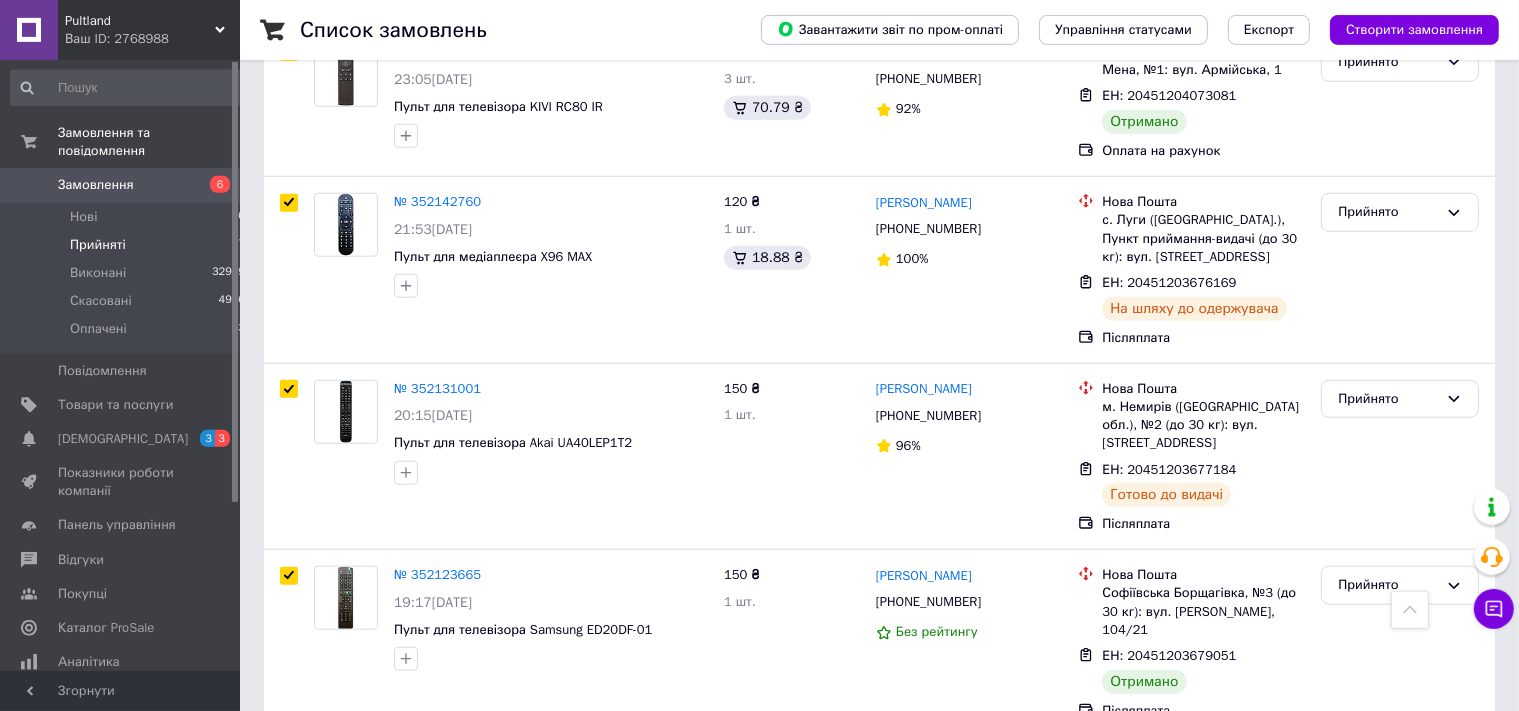 scroll, scrollTop: 1786, scrollLeft: 0, axis: vertical 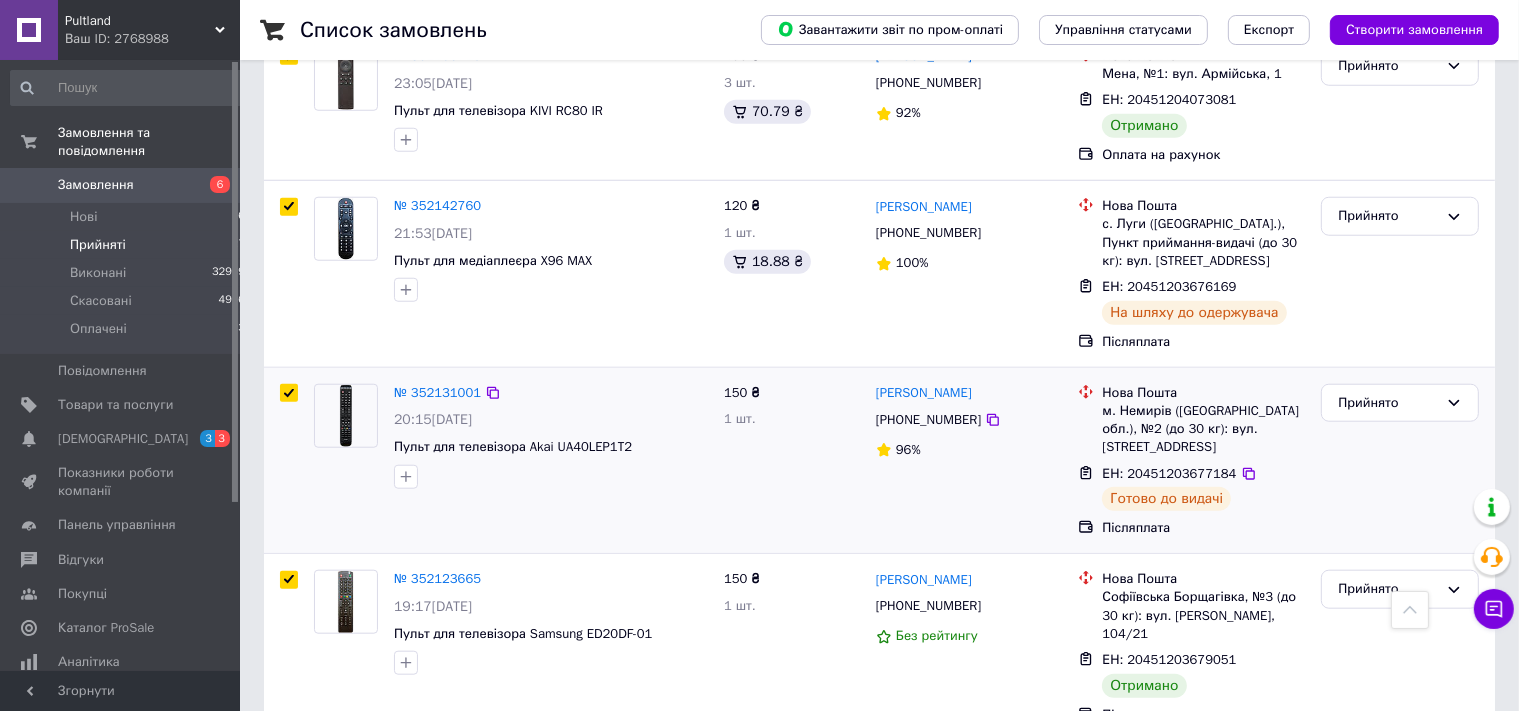 click at bounding box center [289, 393] 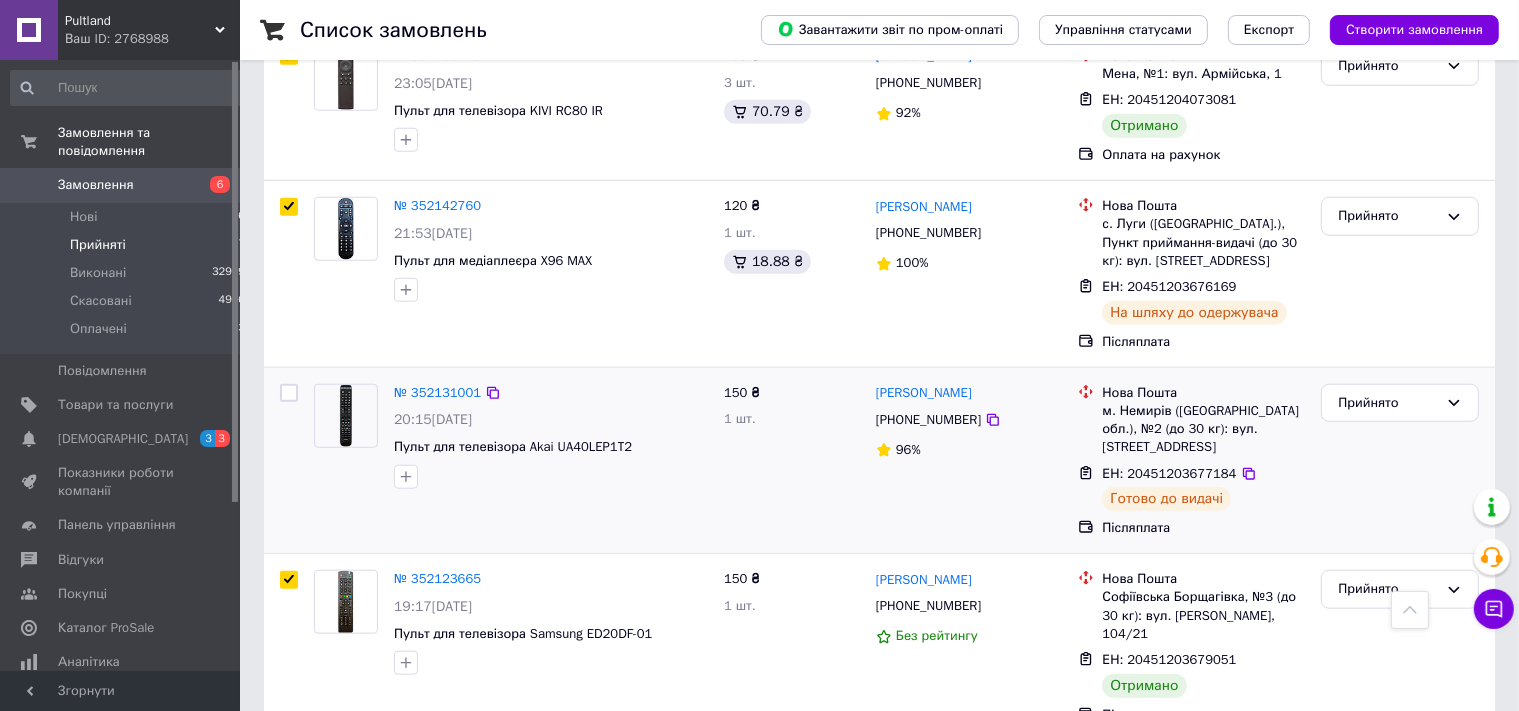 checkbox on "false" 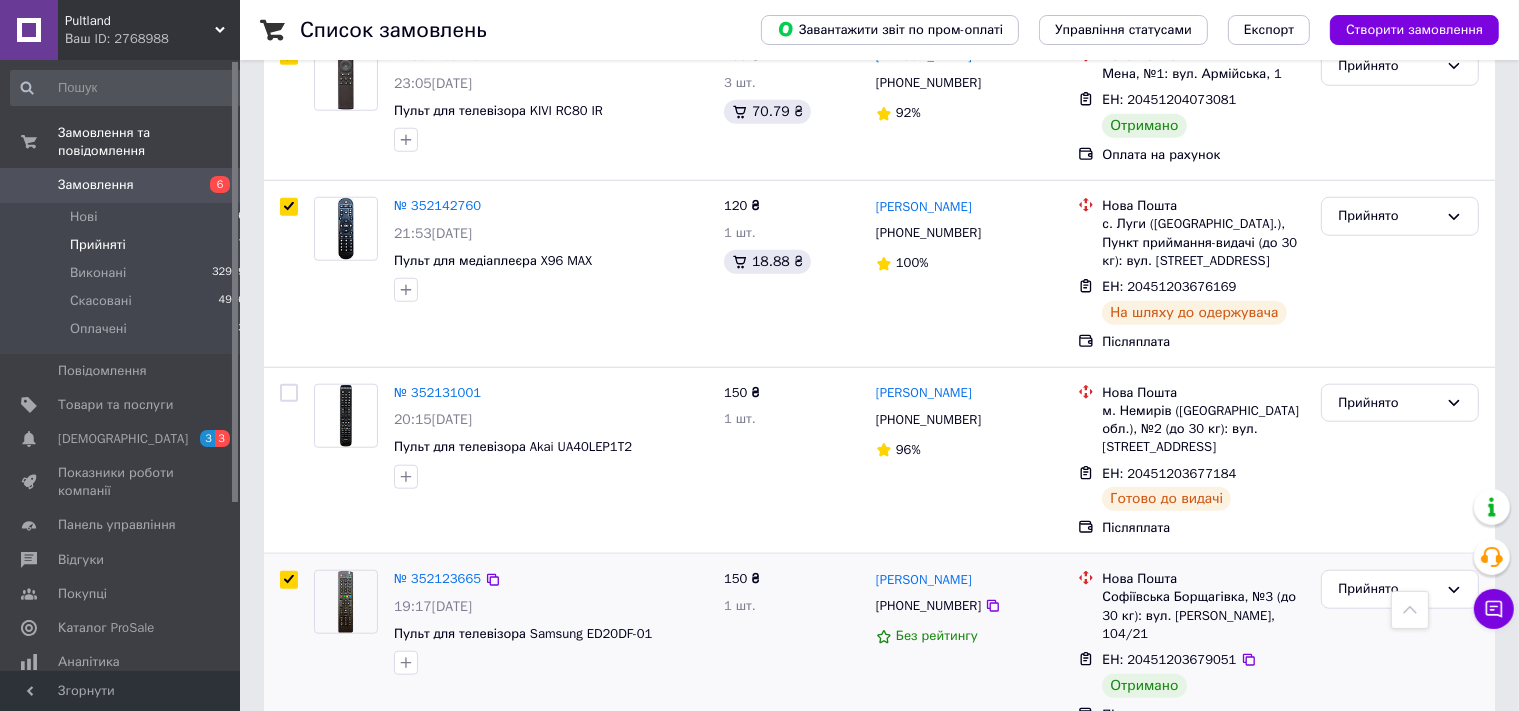 checkbox on "true" 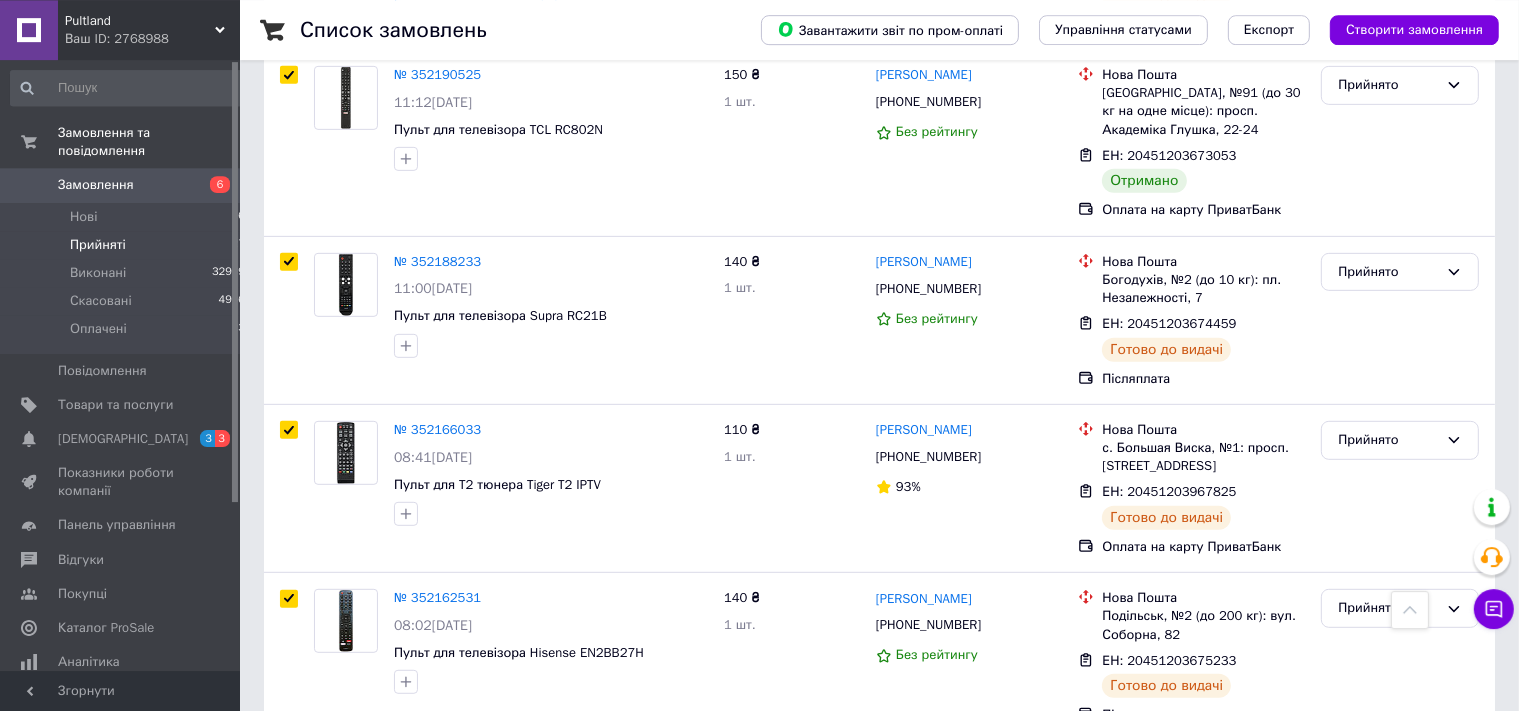 scroll, scrollTop: 836, scrollLeft: 0, axis: vertical 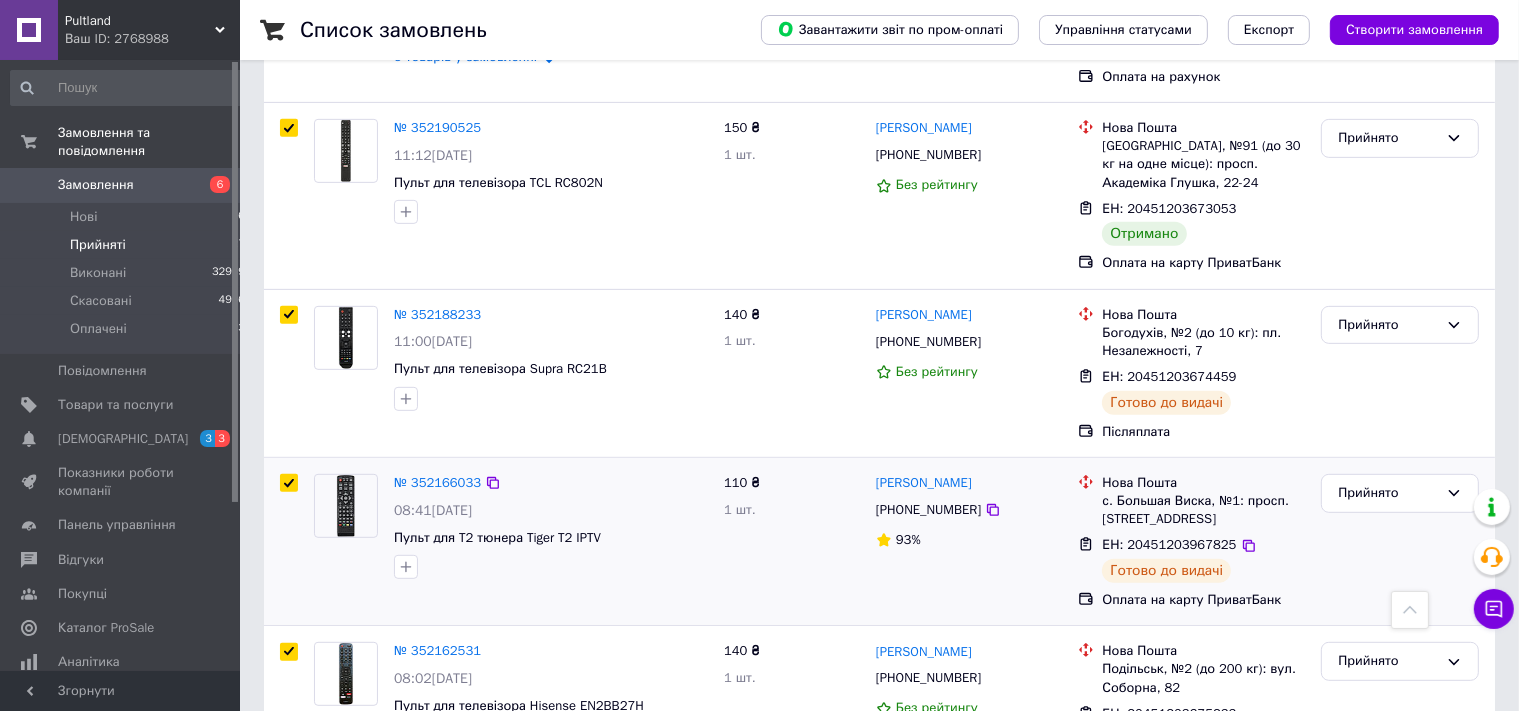 click at bounding box center [289, 483] 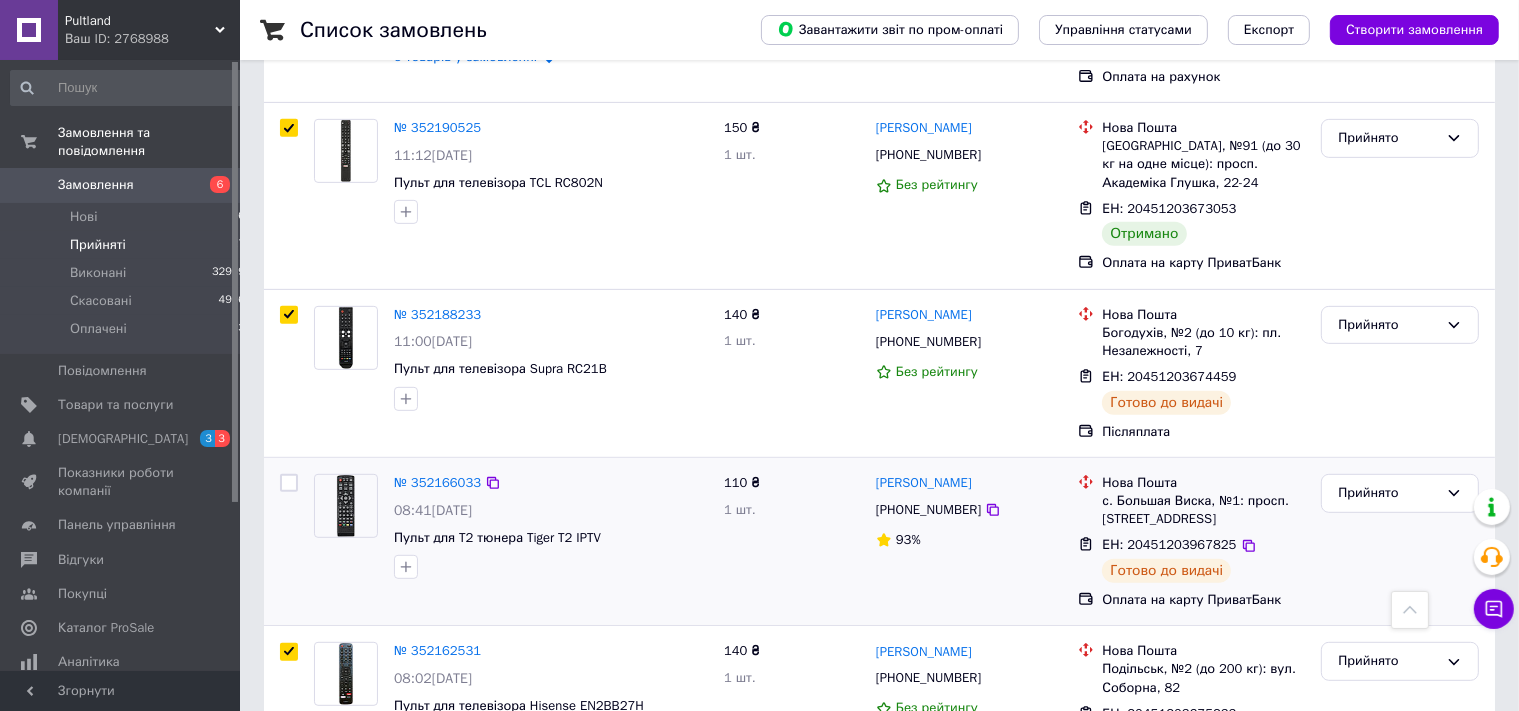 checkbox on "false" 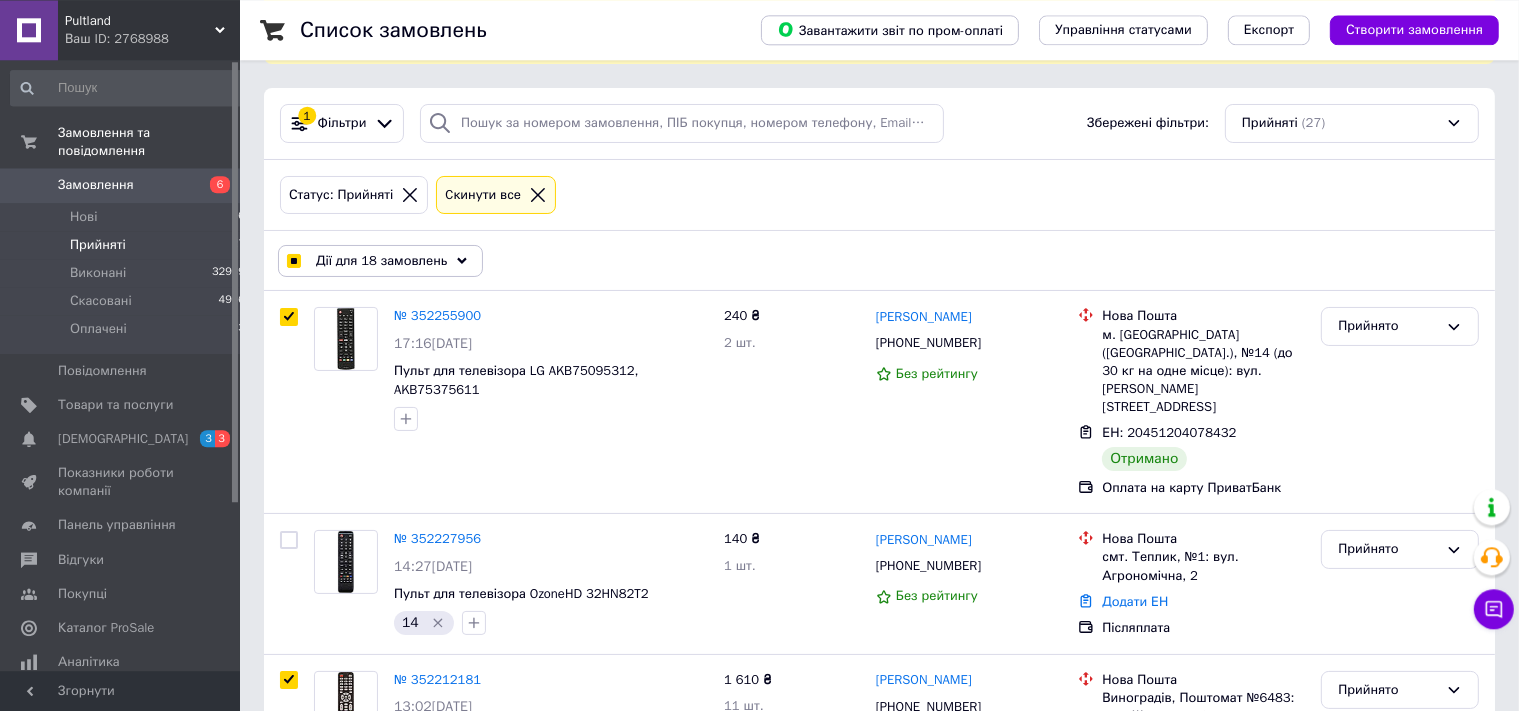 scroll, scrollTop: 96, scrollLeft: 0, axis: vertical 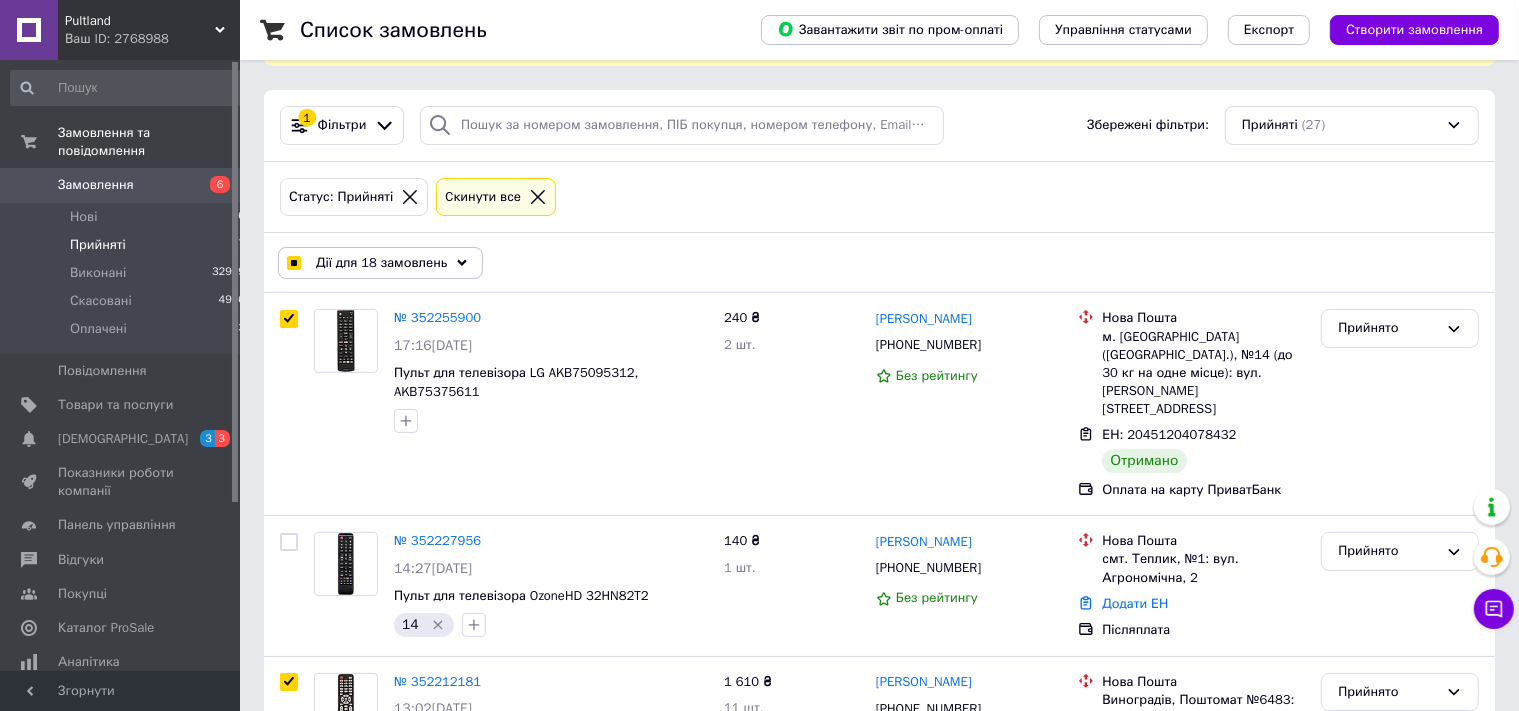 click on "Дії для 18 замовлень" at bounding box center (381, 263) 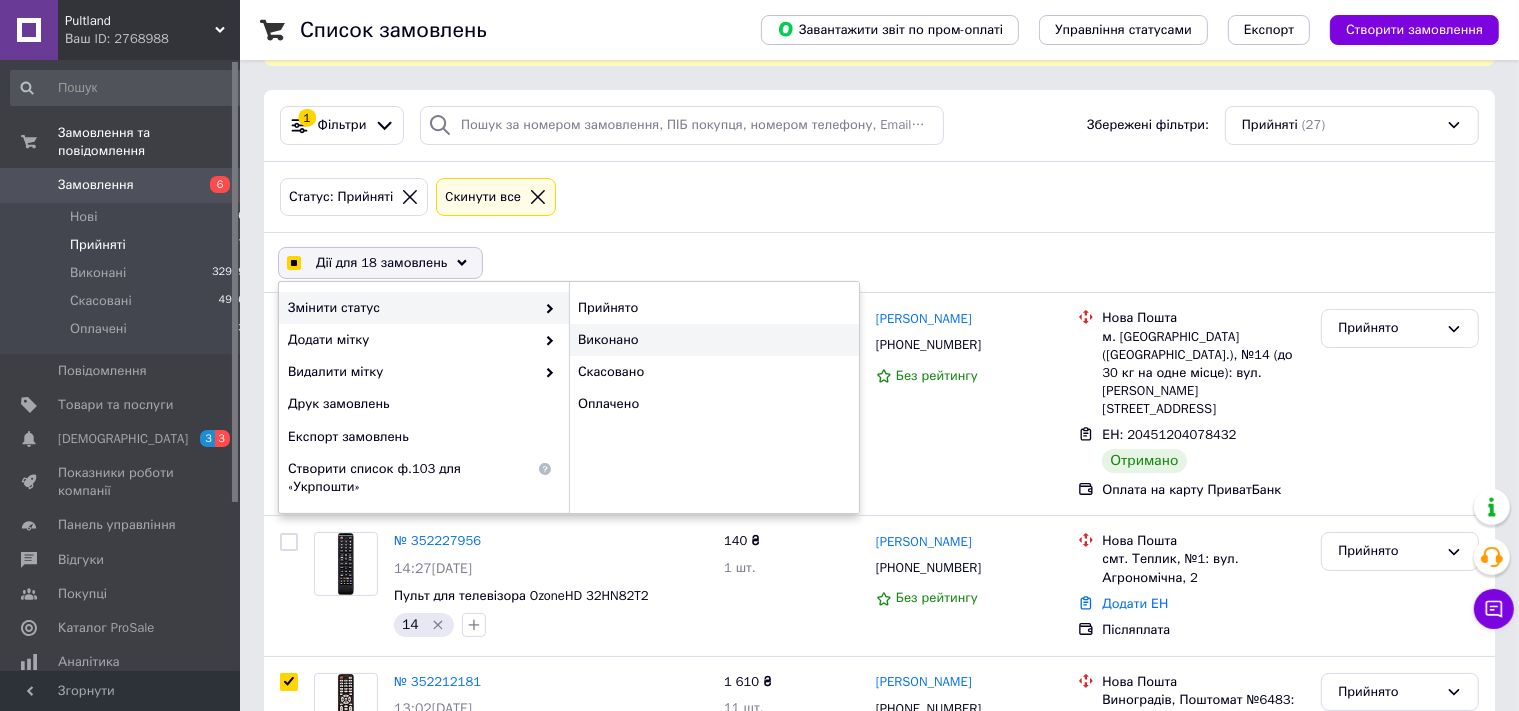 checkbox on "true" 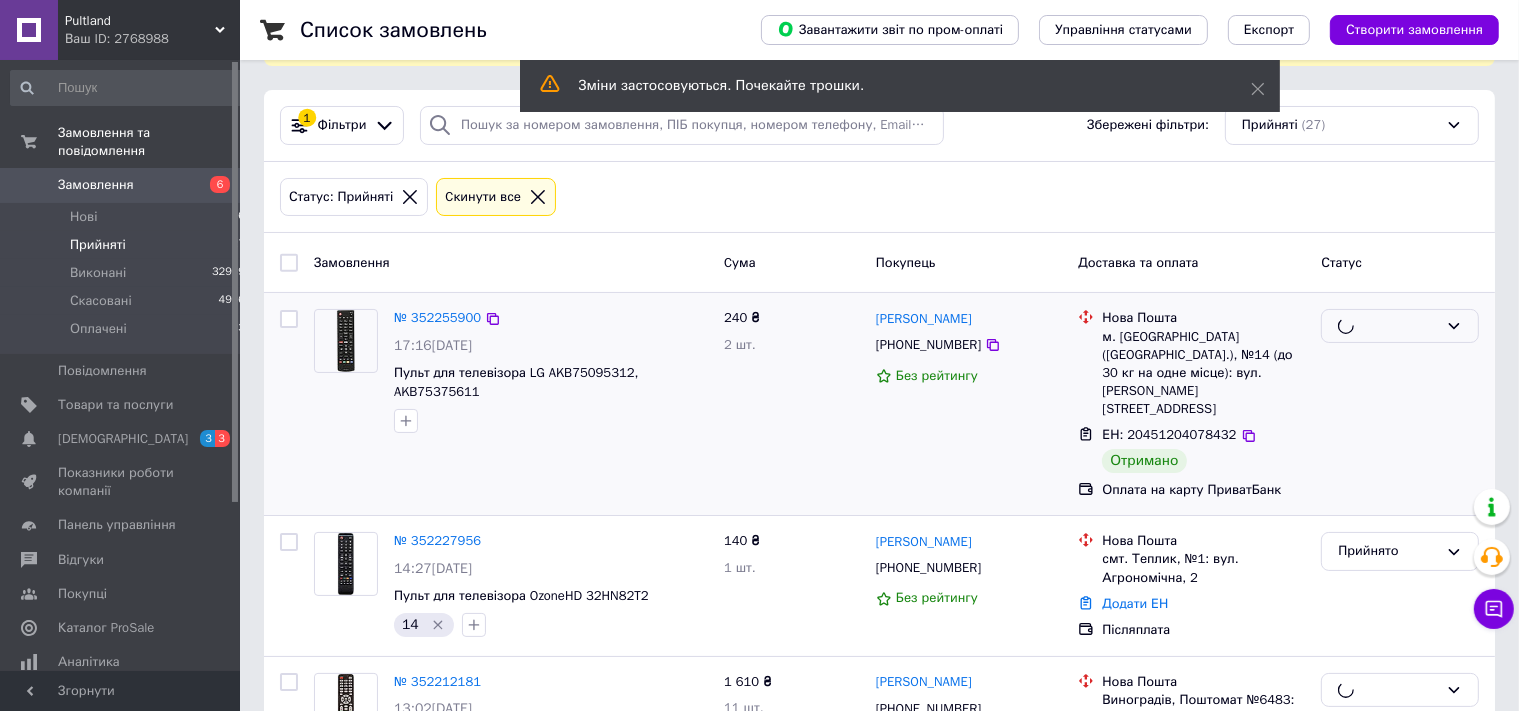 checkbox on "false" 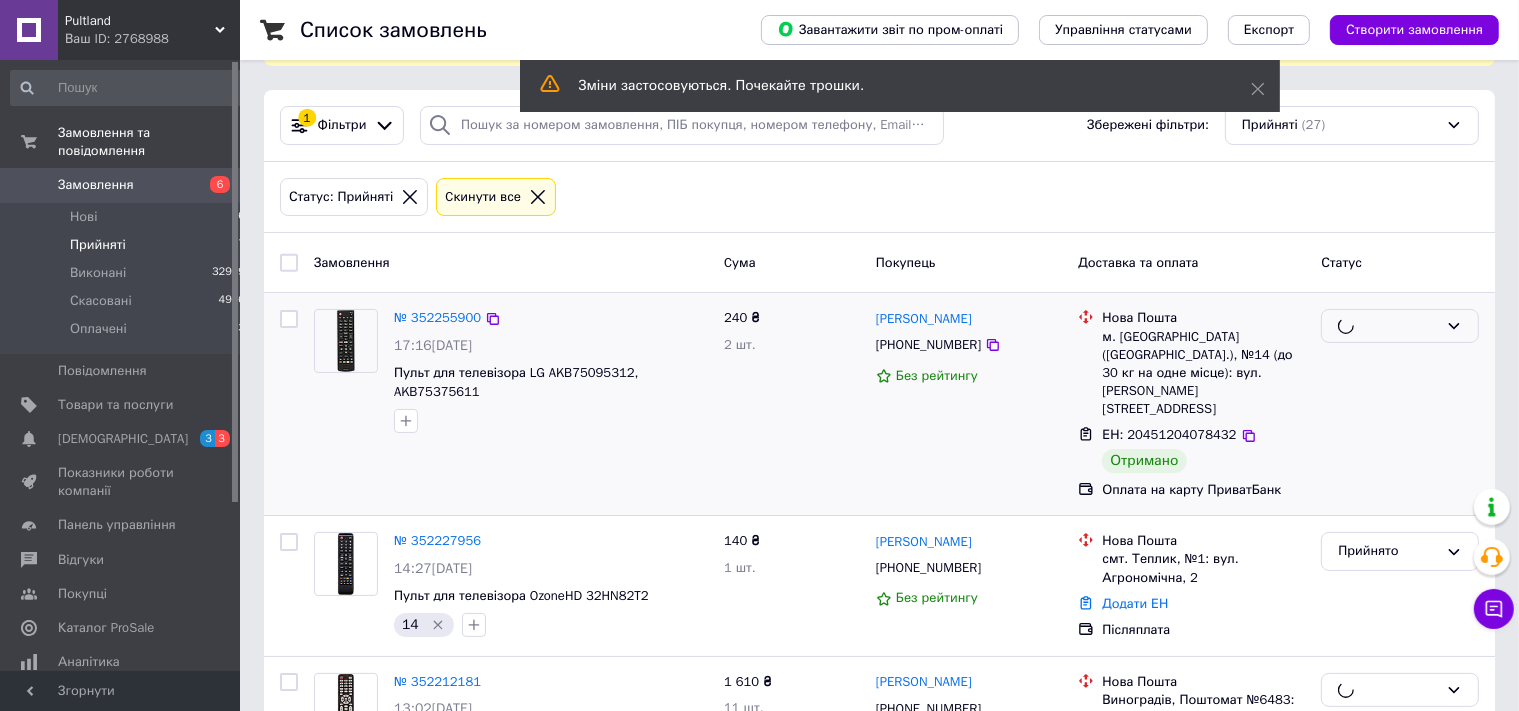 checkbox on "false" 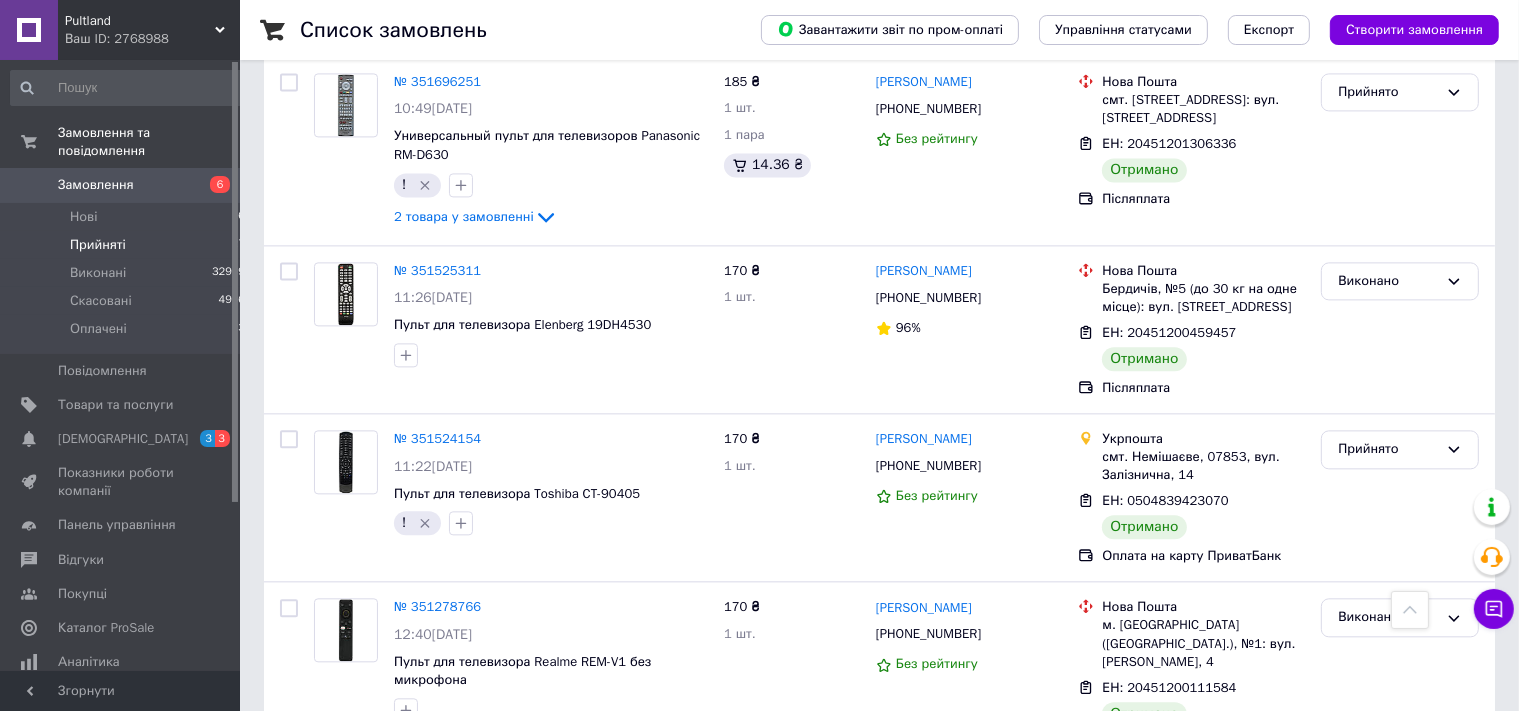 scroll, scrollTop: 4532, scrollLeft: 0, axis: vertical 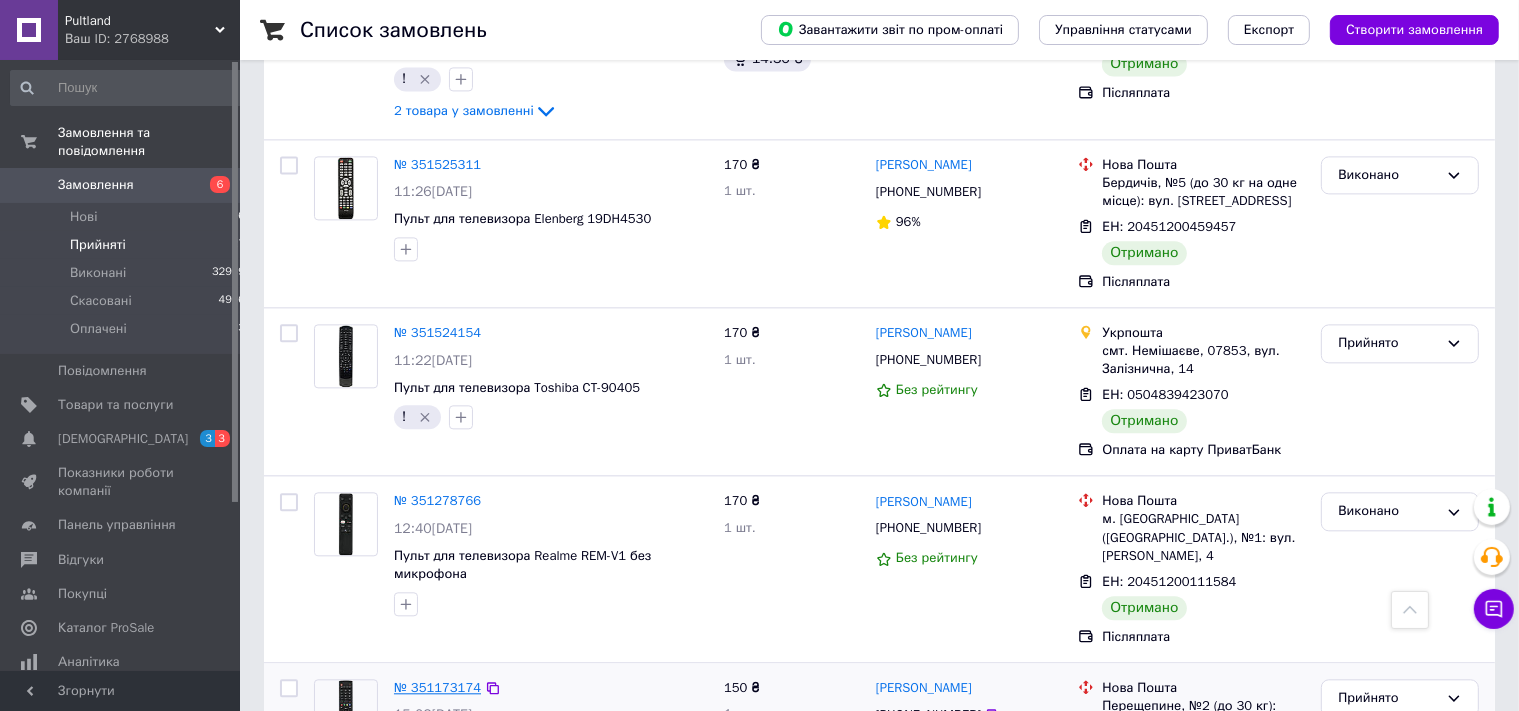 click on "№ 351173174" at bounding box center [437, 687] 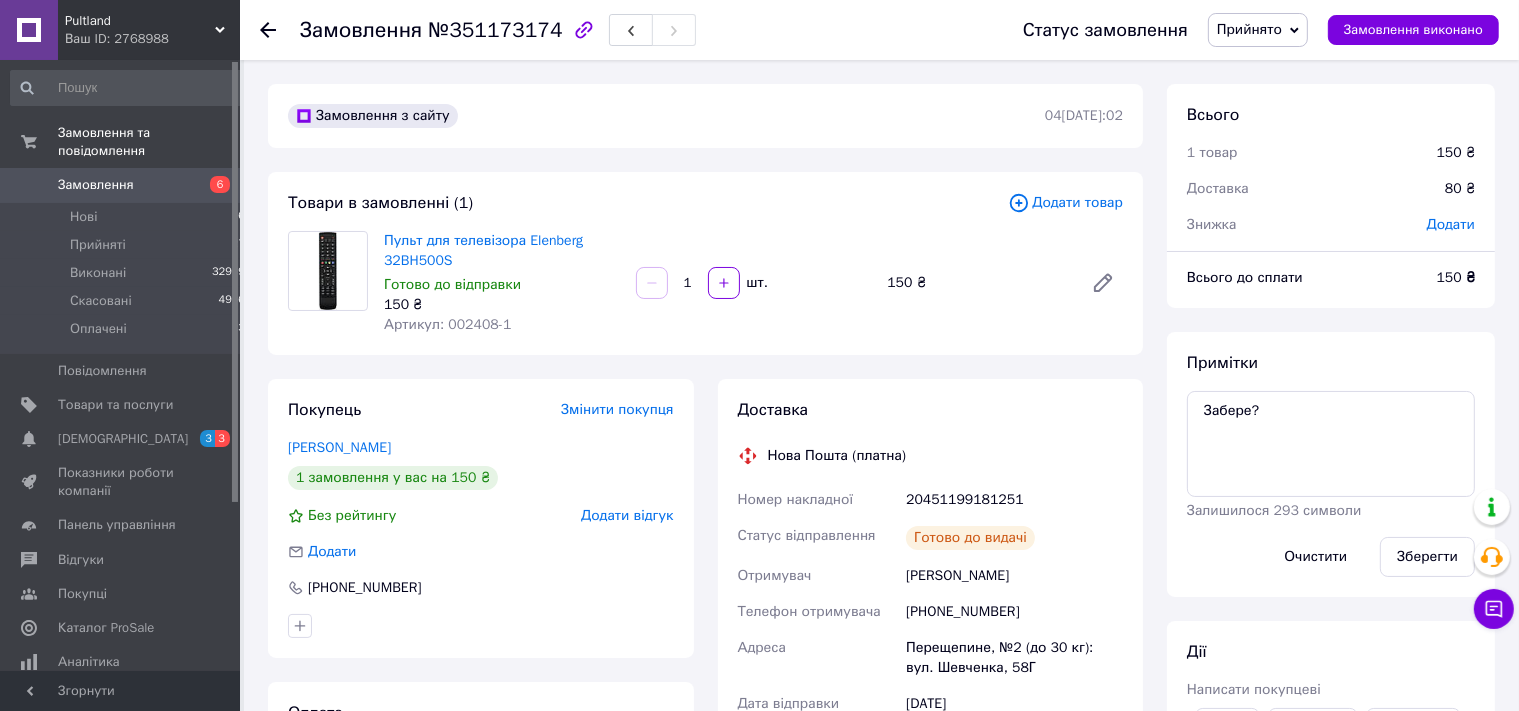 click on "Готово до видачі" at bounding box center (970, 538) 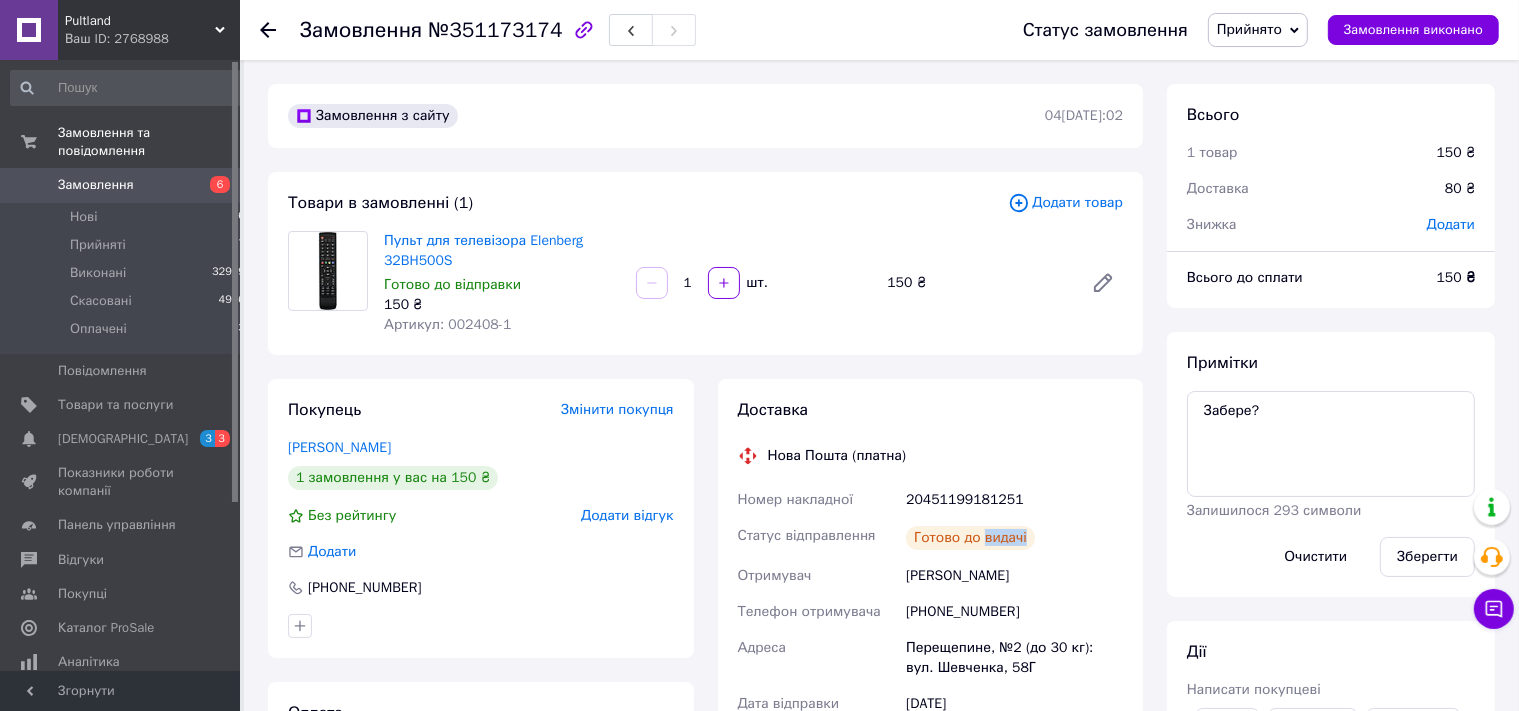click on "Готово до видачі" at bounding box center (970, 538) 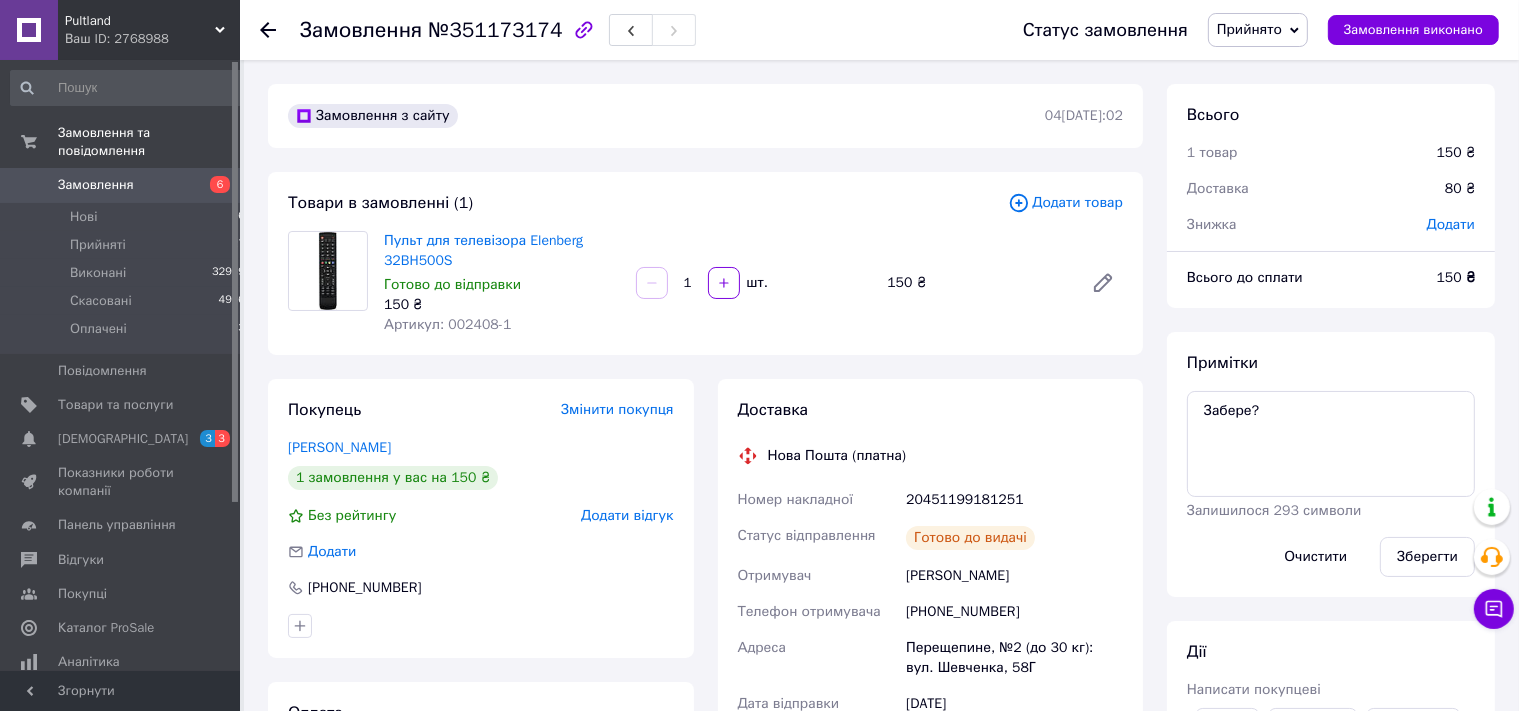 click on "Готово до видачі" at bounding box center (970, 538) 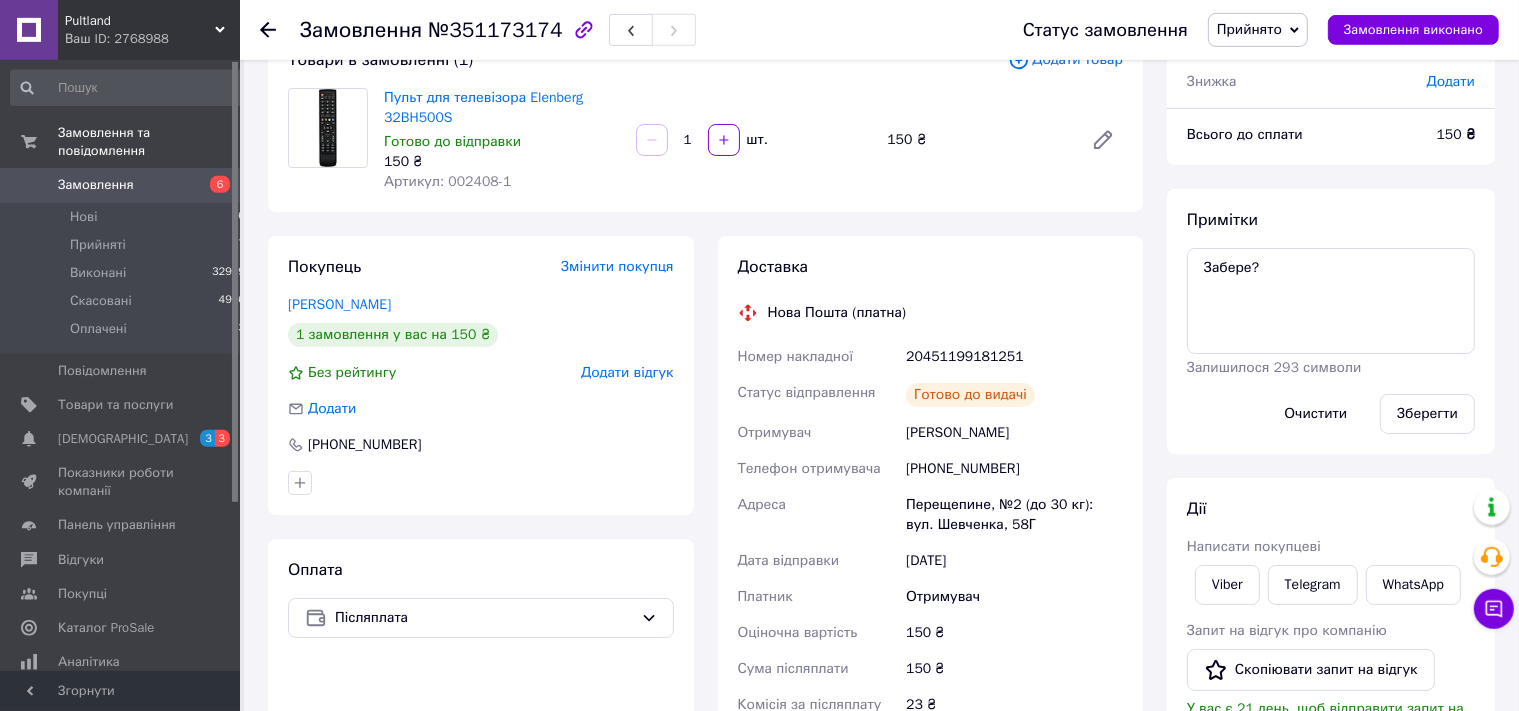 scroll, scrollTop: 422, scrollLeft: 0, axis: vertical 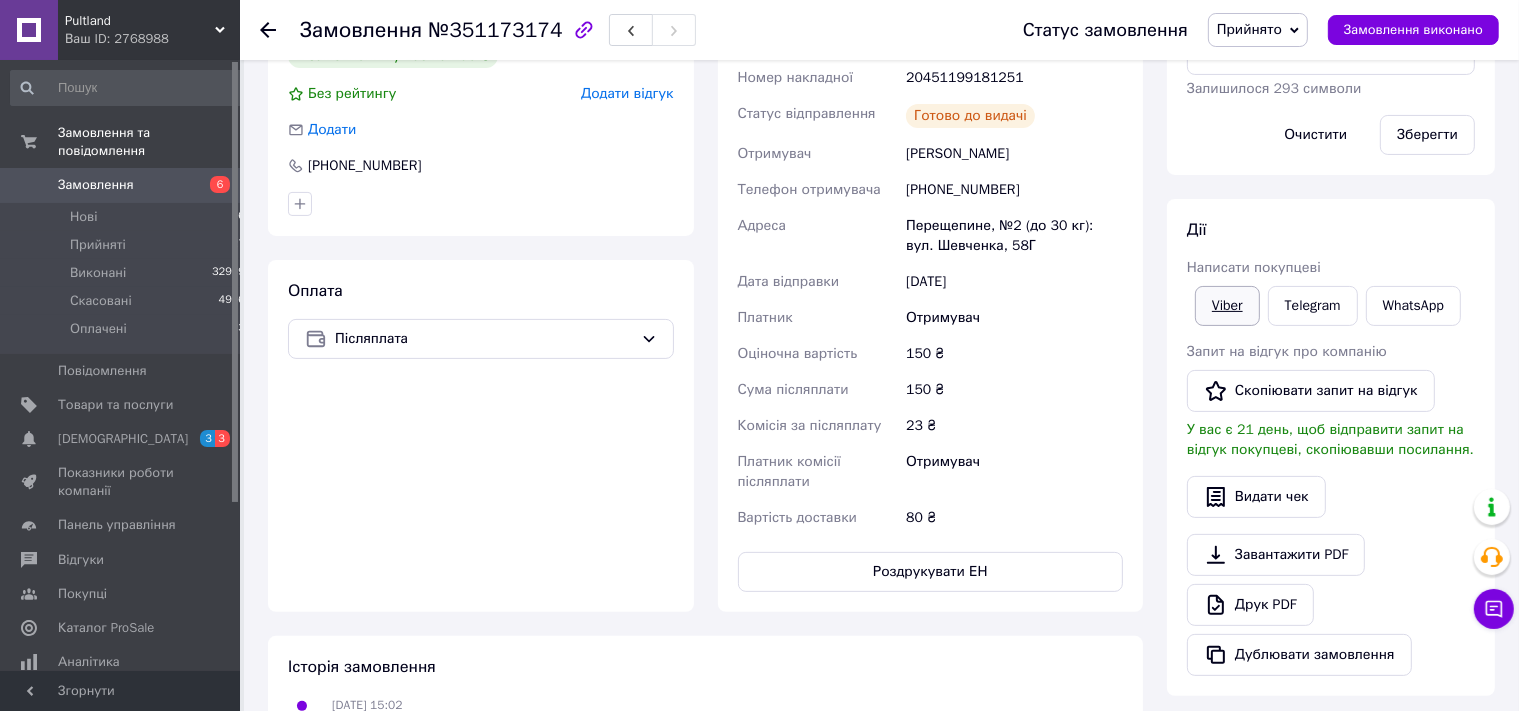 click on "Viber" at bounding box center (1227, 306) 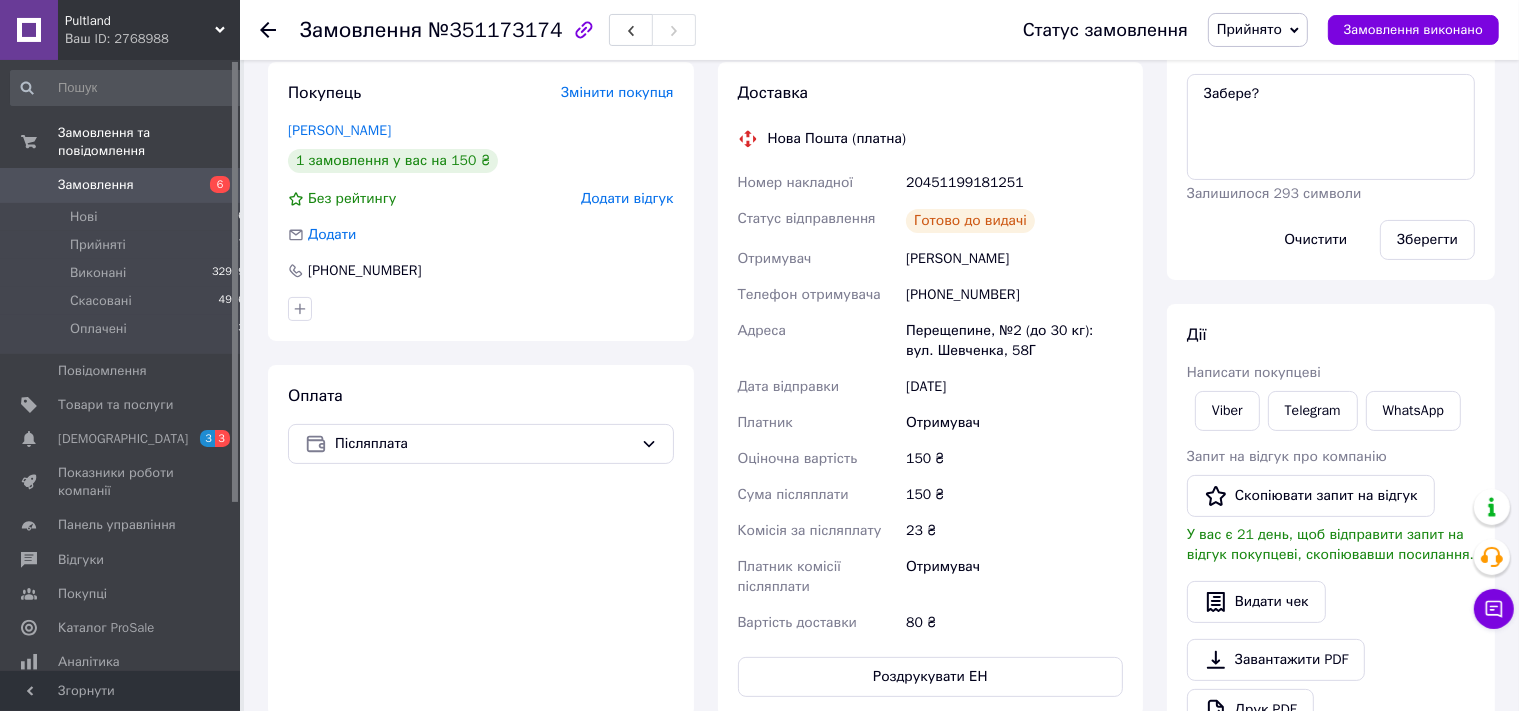 scroll, scrollTop: 316, scrollLeft: 0, axis: vertical 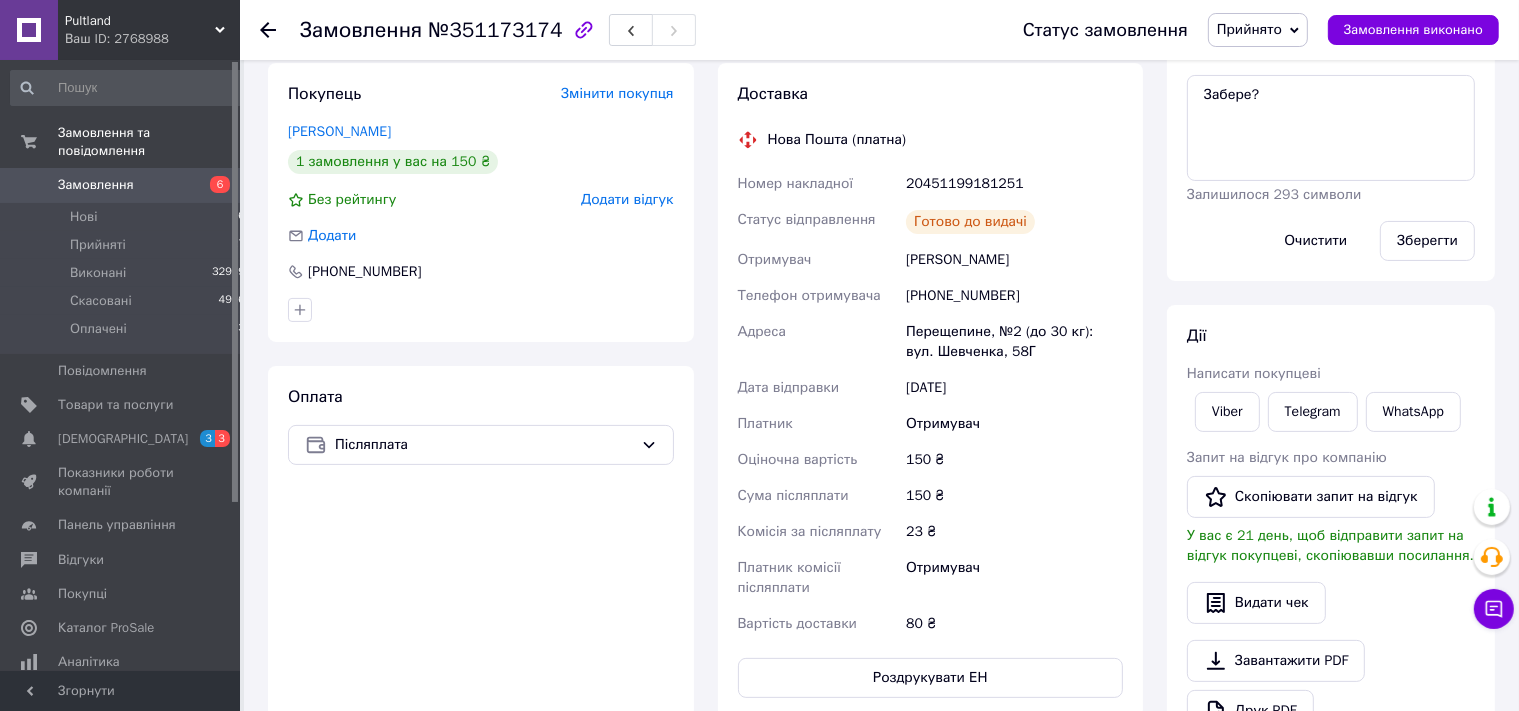 click on "20451199181251" at bounding box center (1014, 184) 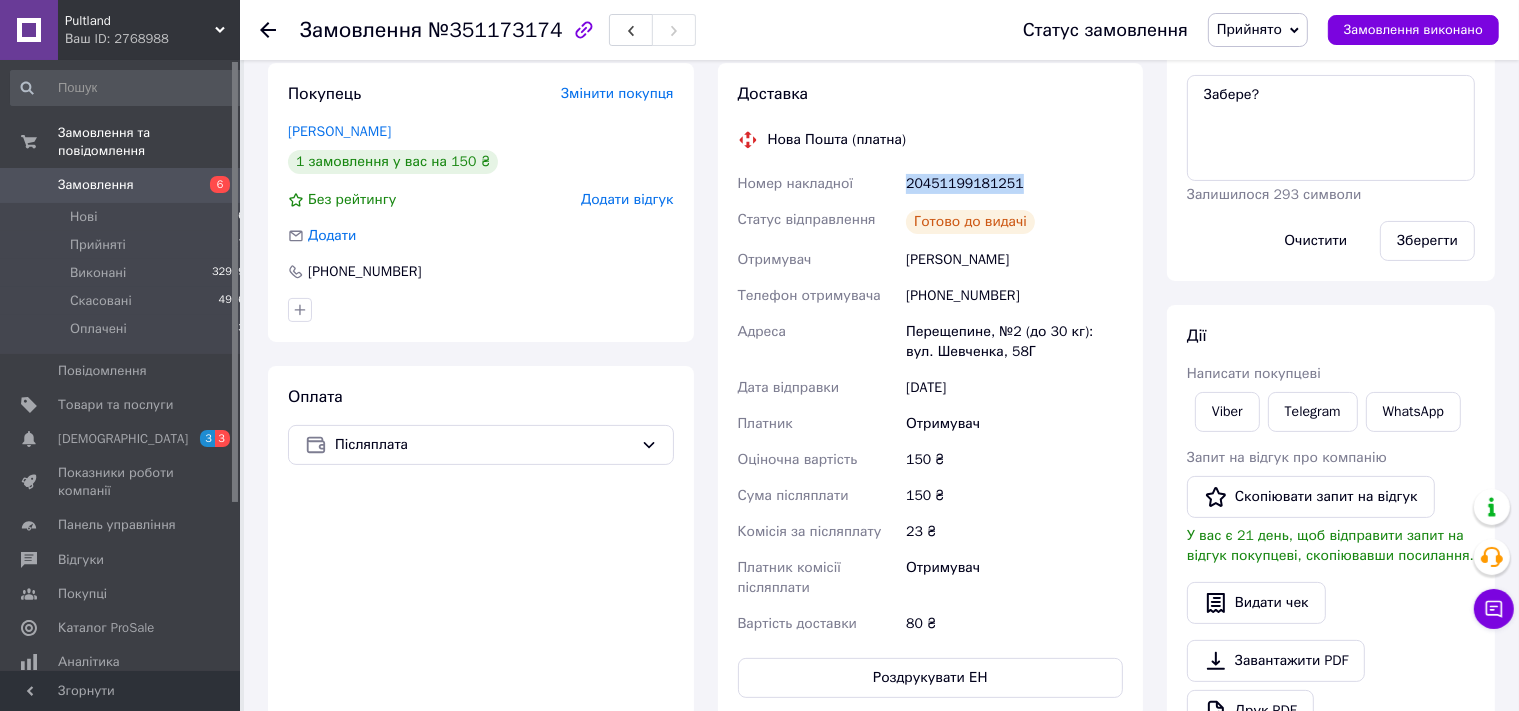 click on "20451199181251" at bounding box center [1014, 184] 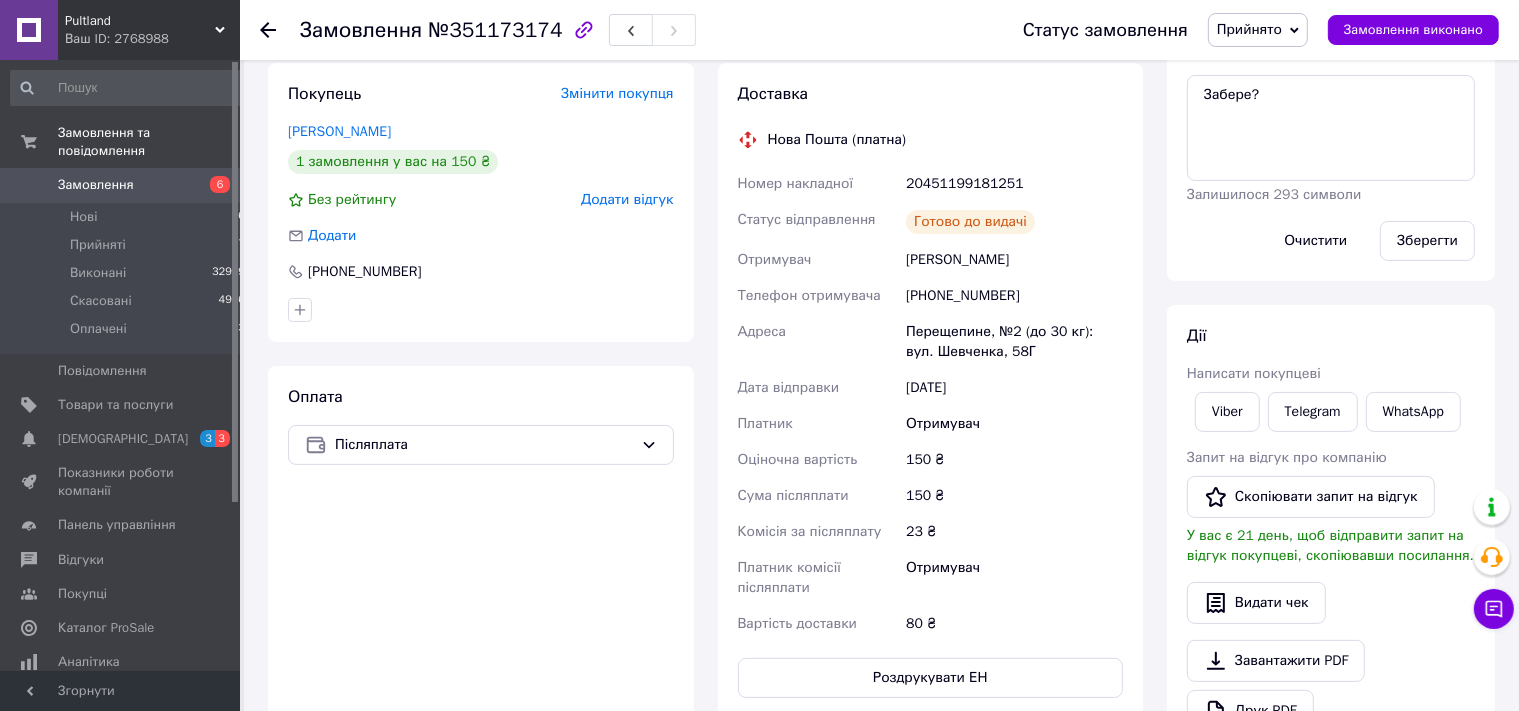 click 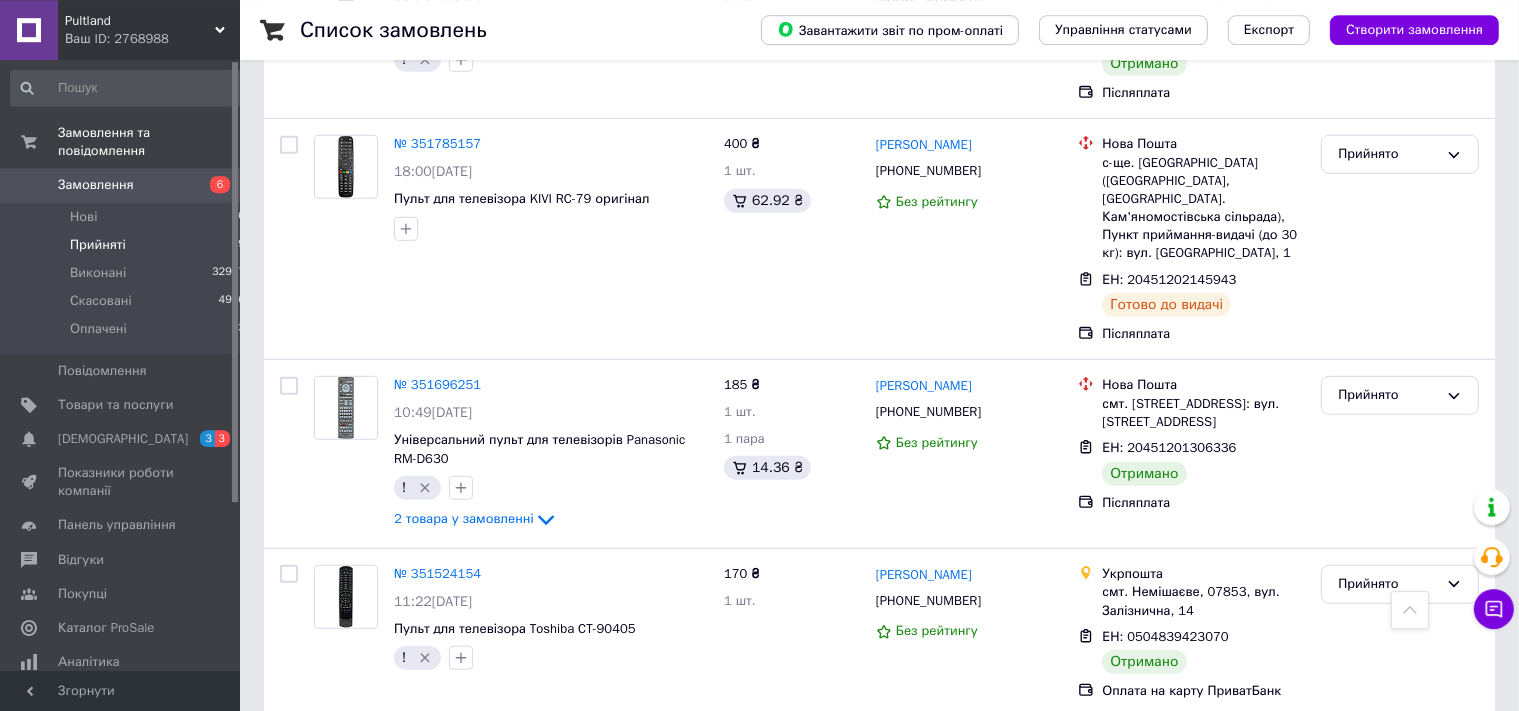 scroll, scrollTop: 1085, scrollLeft: 0, axis: vertical 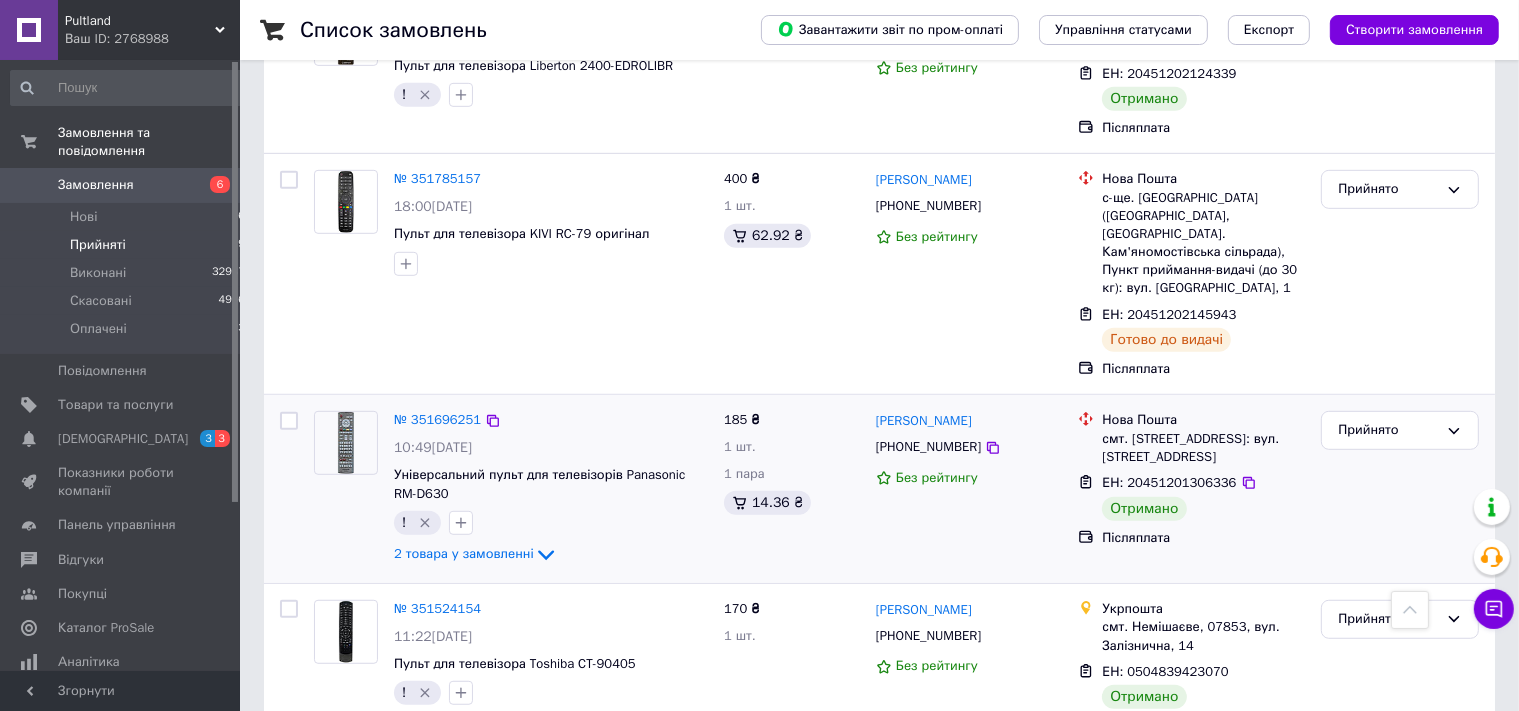 click 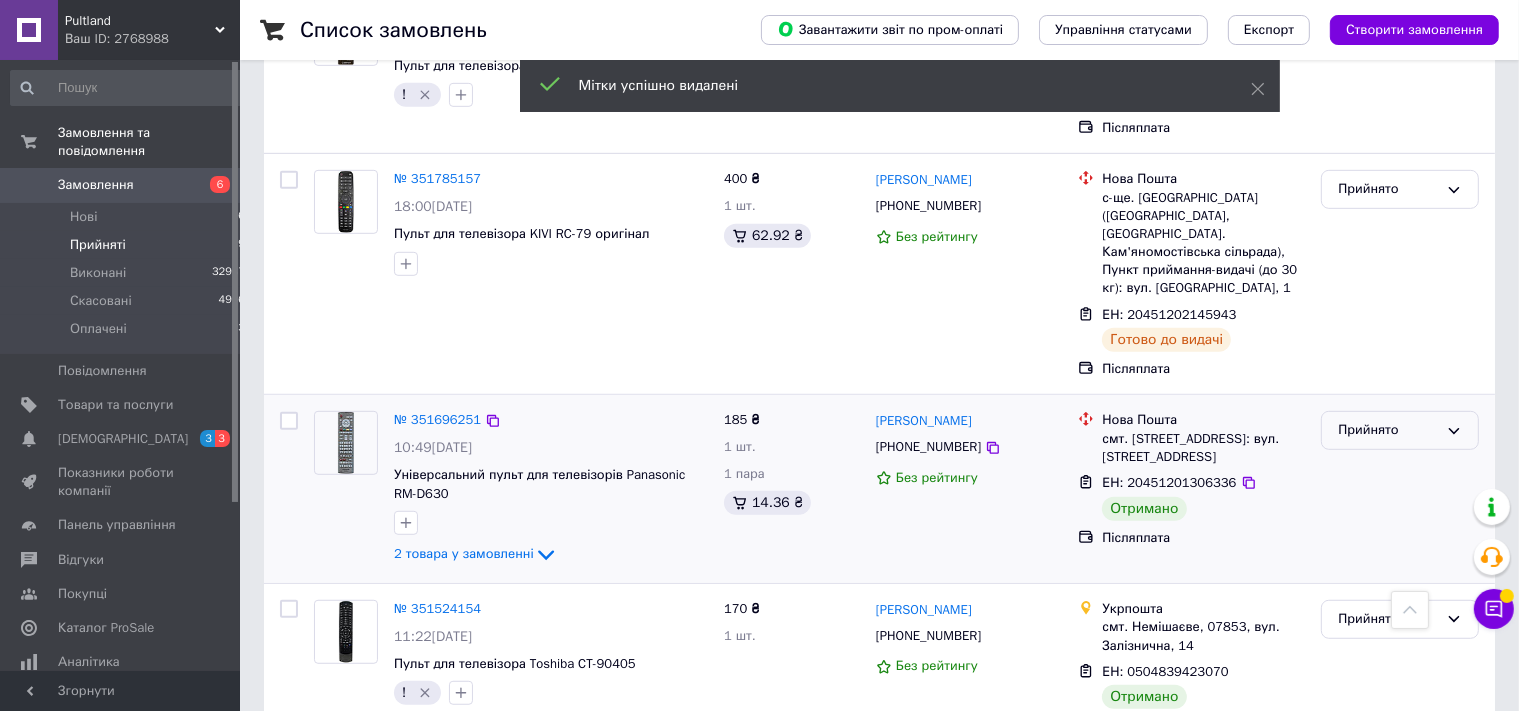 click on "Прийнято" at bounding box center (1388, 430) 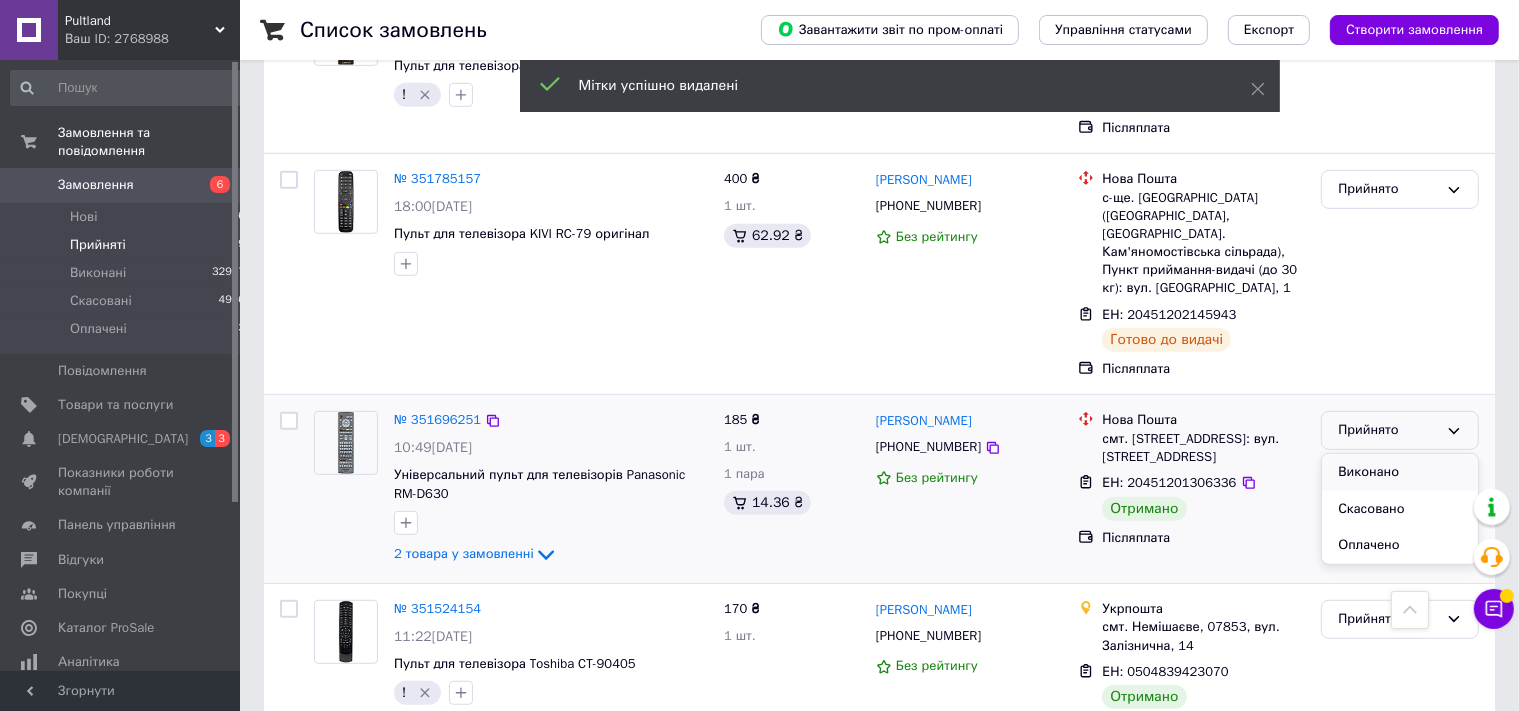 click on "Виконано" at bounding box center (1400, 472) 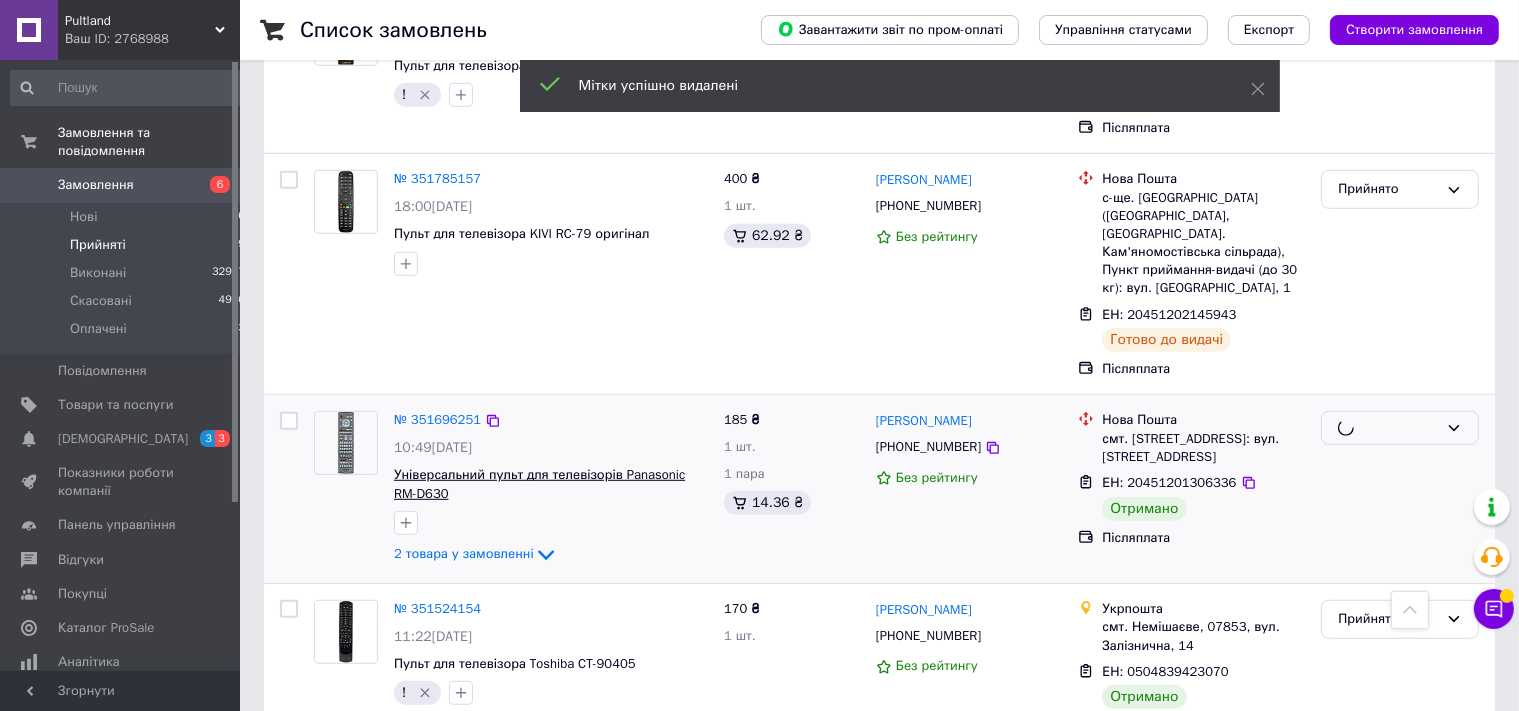 scroll, scrollTop: 980, scrollLeft: 0, axis: vertical 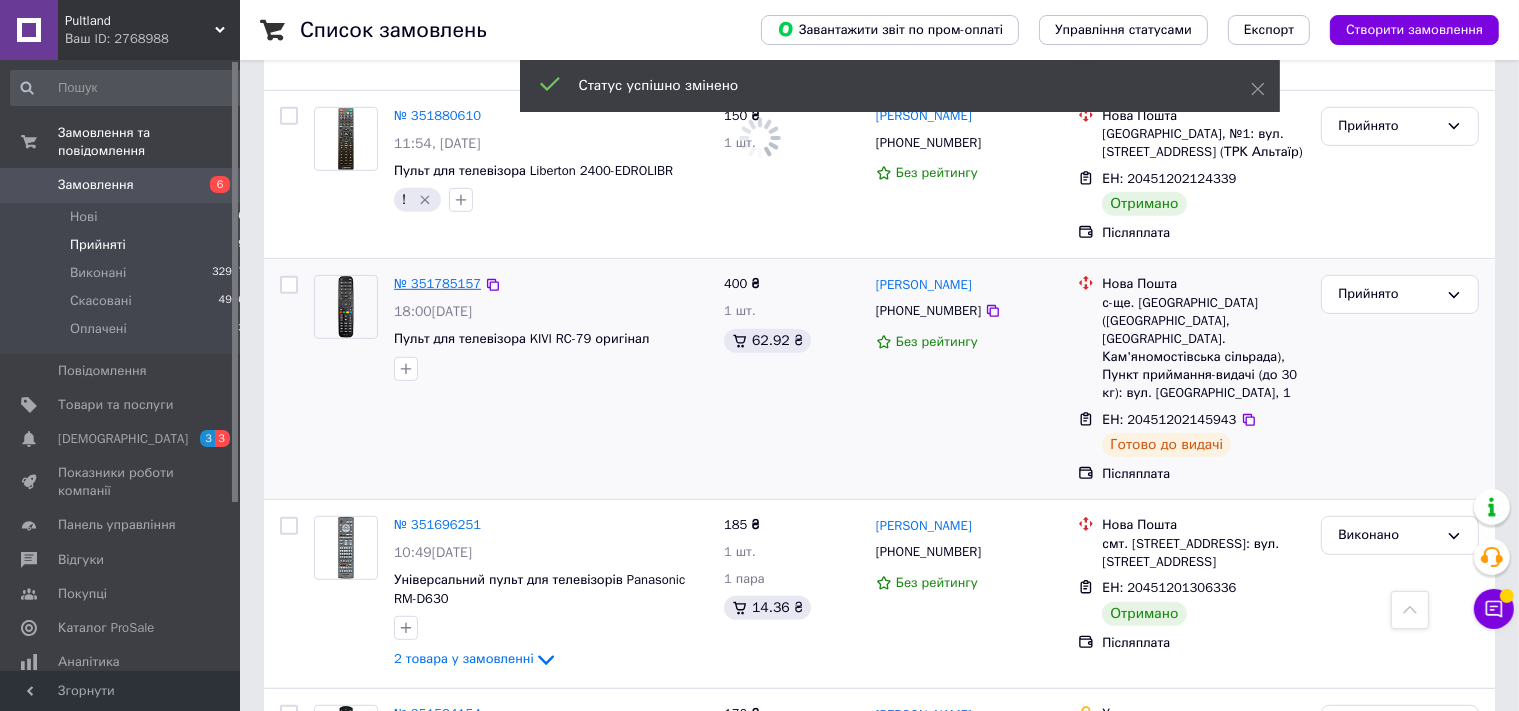 click on "№ 351785157" at bounding box center [437, 283] 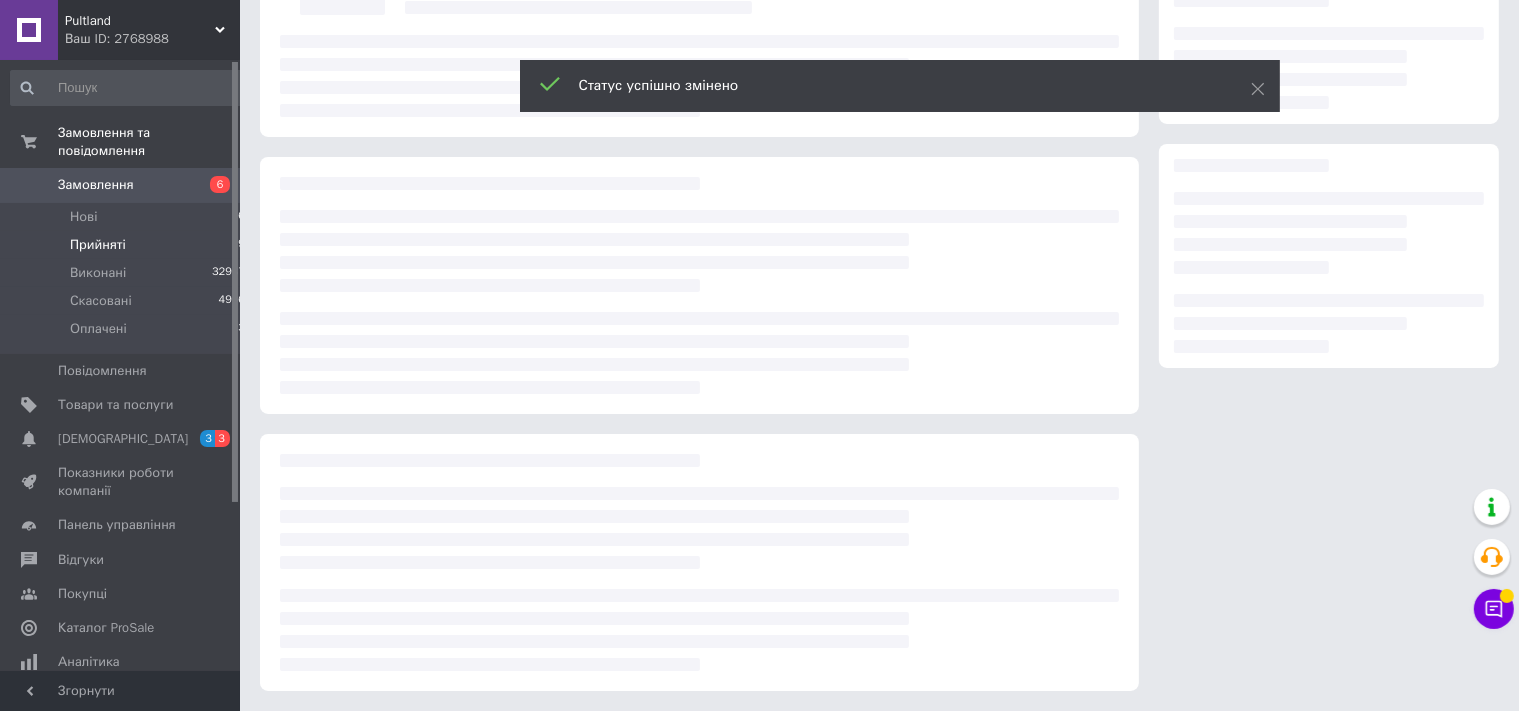 scroll, scrollTop: 162, scrollLeft: 0, axis: vertical 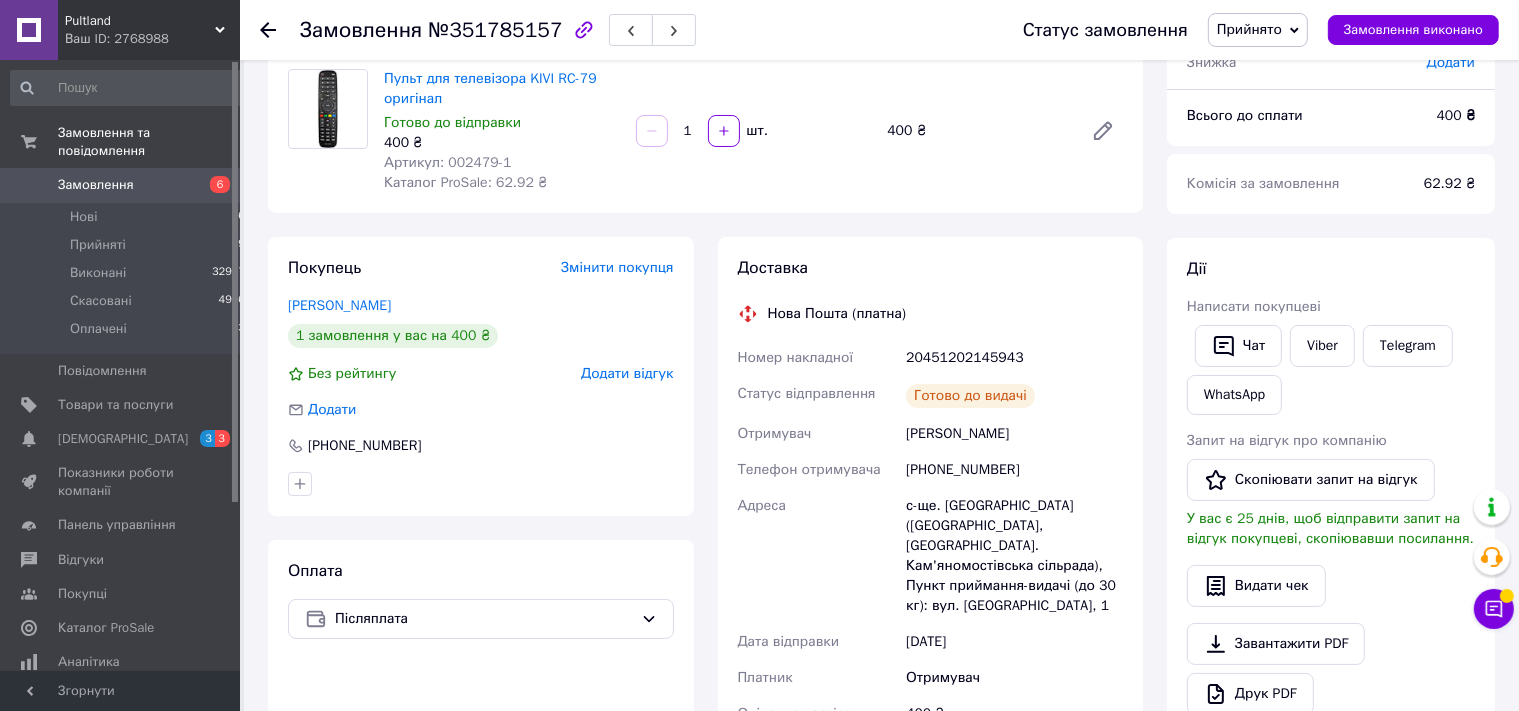 click on "Готово до видачі" at bounding box center (970, 396) 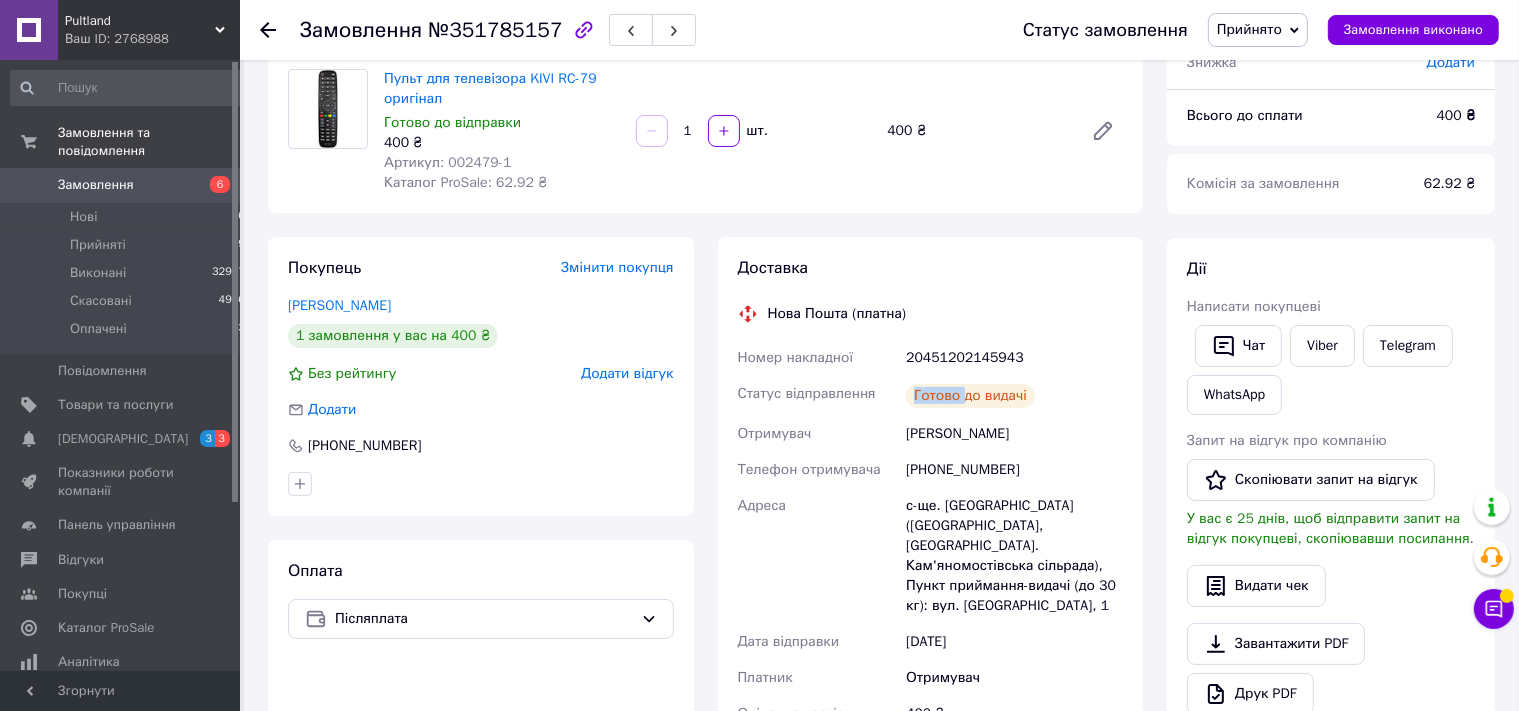 click on "Готово до видачі" at bounding box center (970, 396) 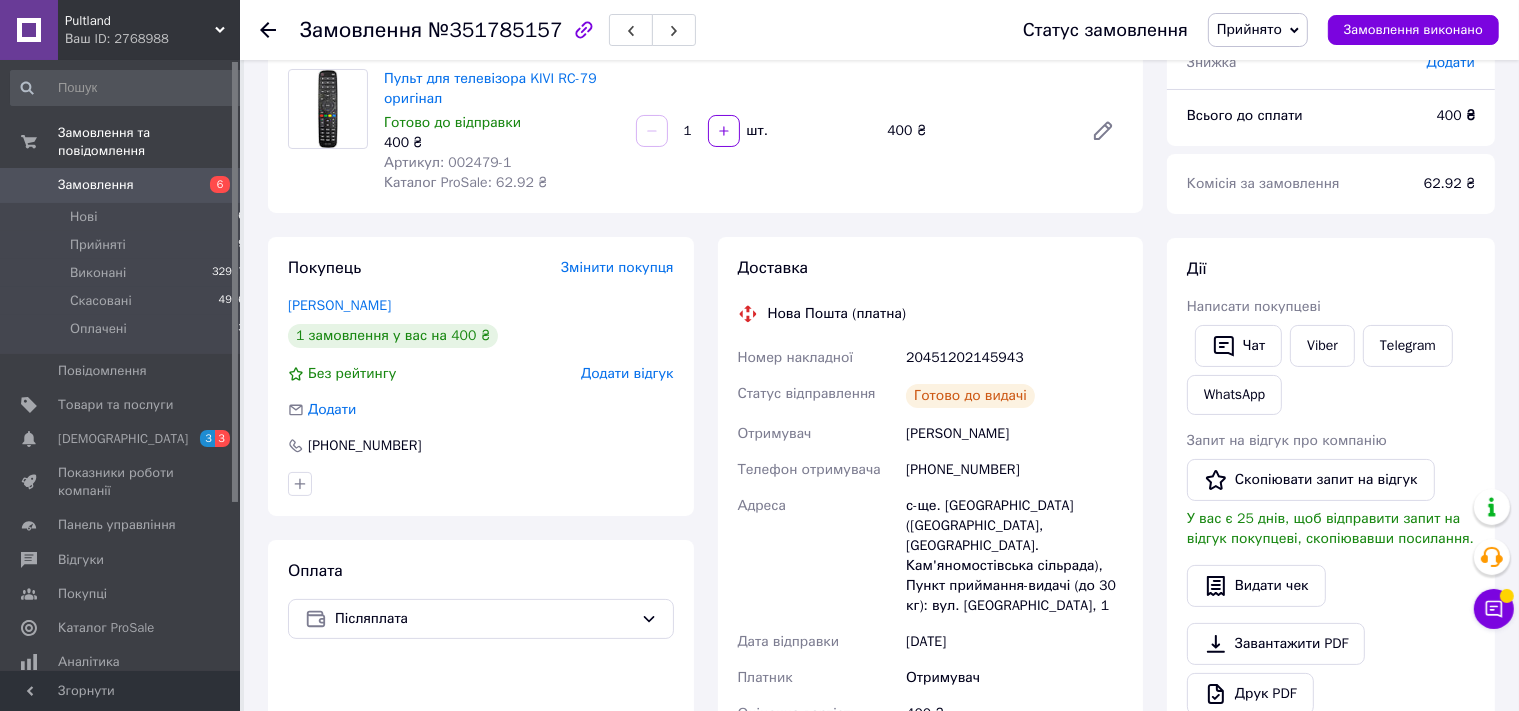 click on "20451202145943" at bounding box center (1014, 358) 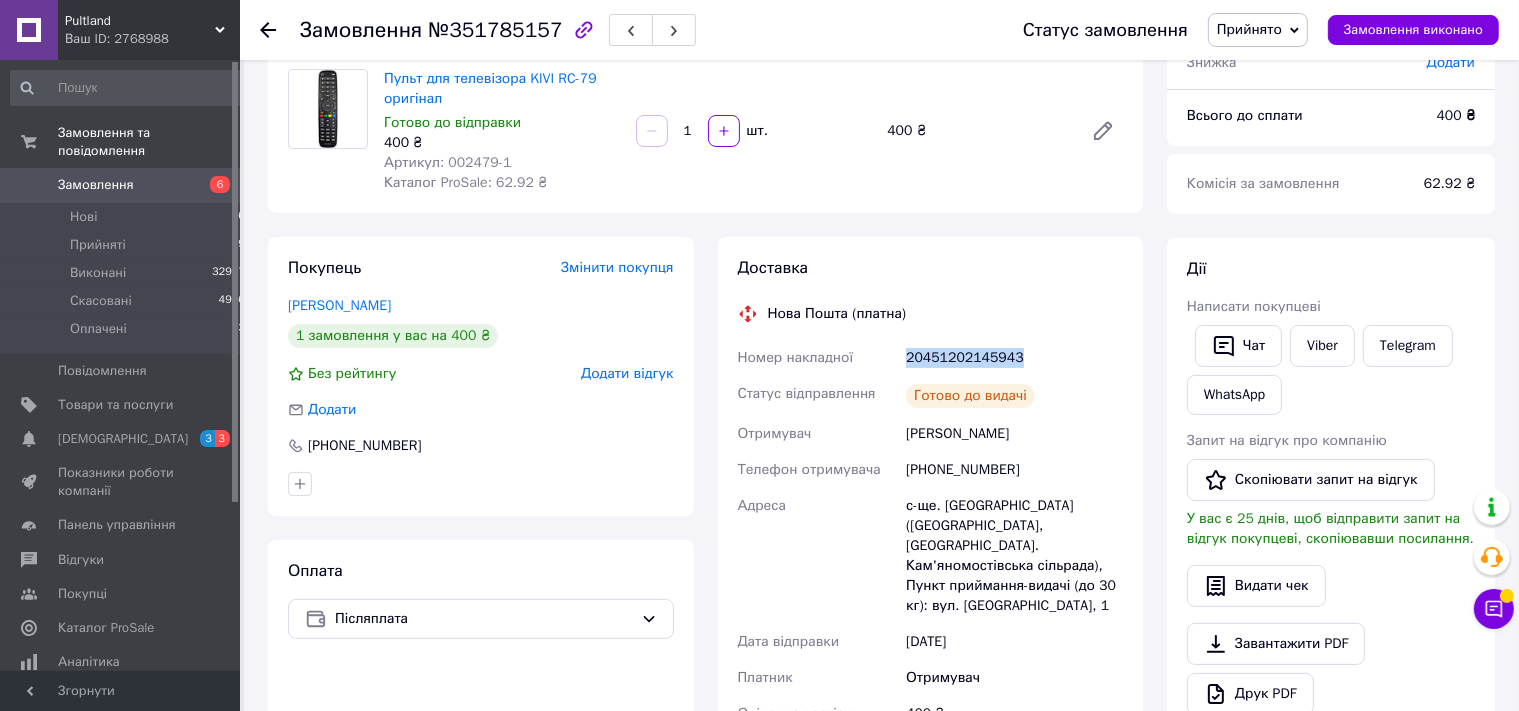 click on "20451202145943" at bounding box center [1014, 358] 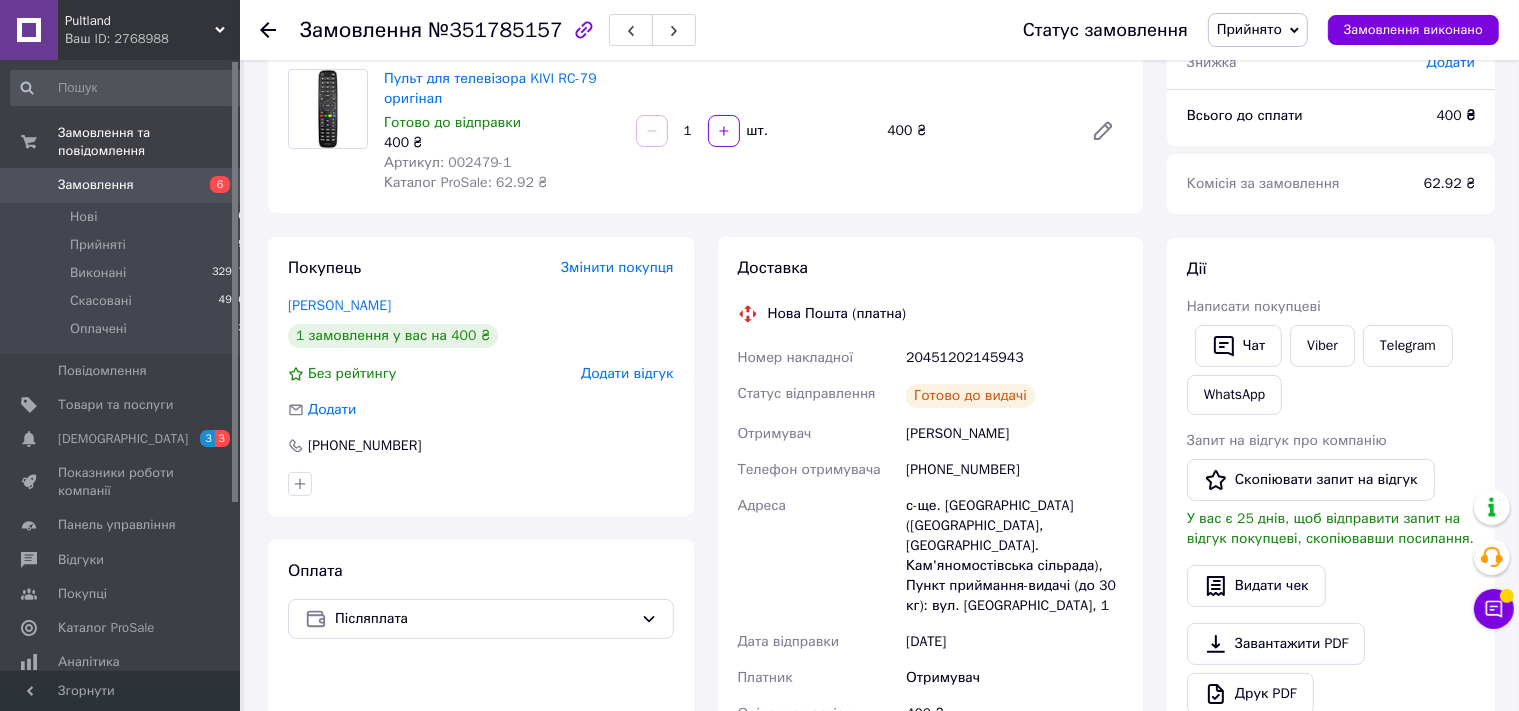 click on "20451202145943" at bounding box center [1014, 358] 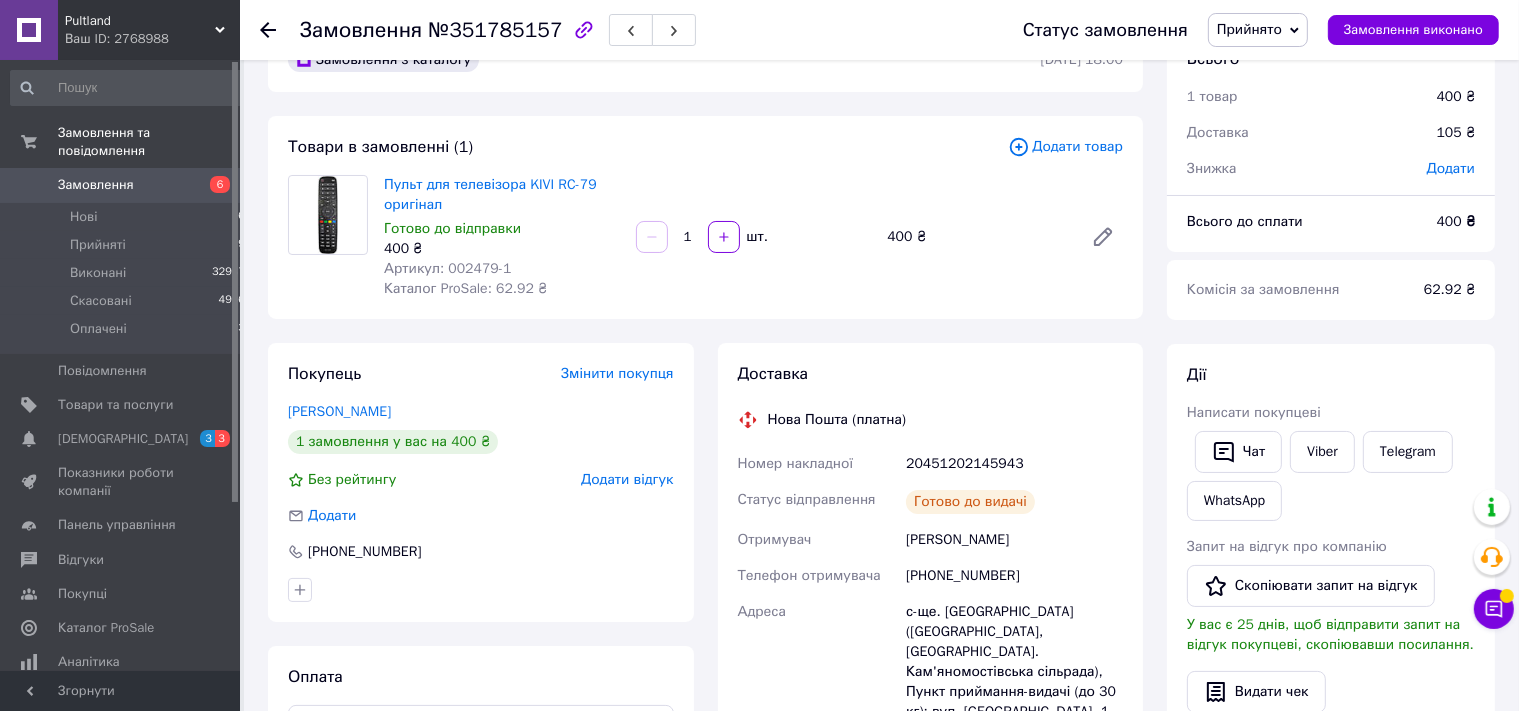 scroll, scrollTop: 0, scrollLeft: 0, axis: both 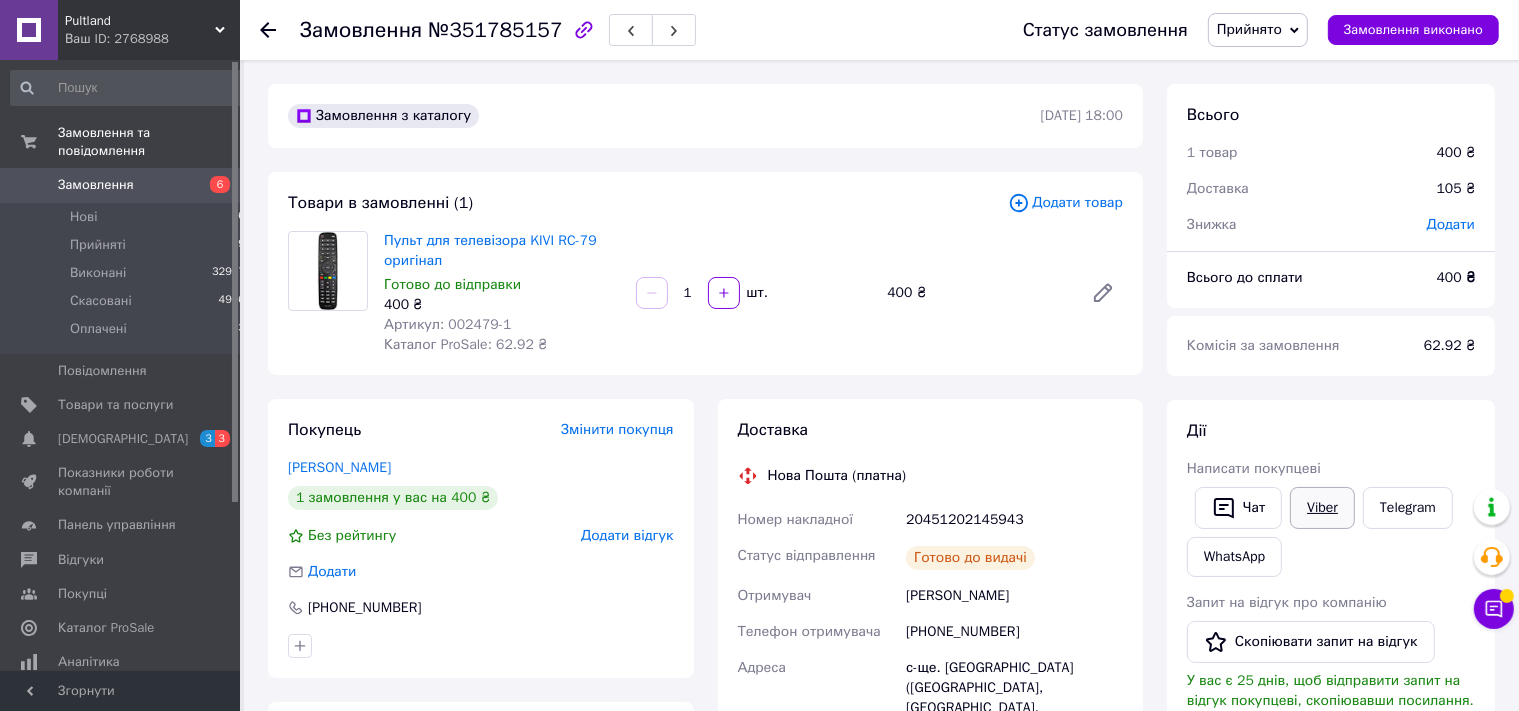 click on "Viber" at bounding box center [1322, 508] 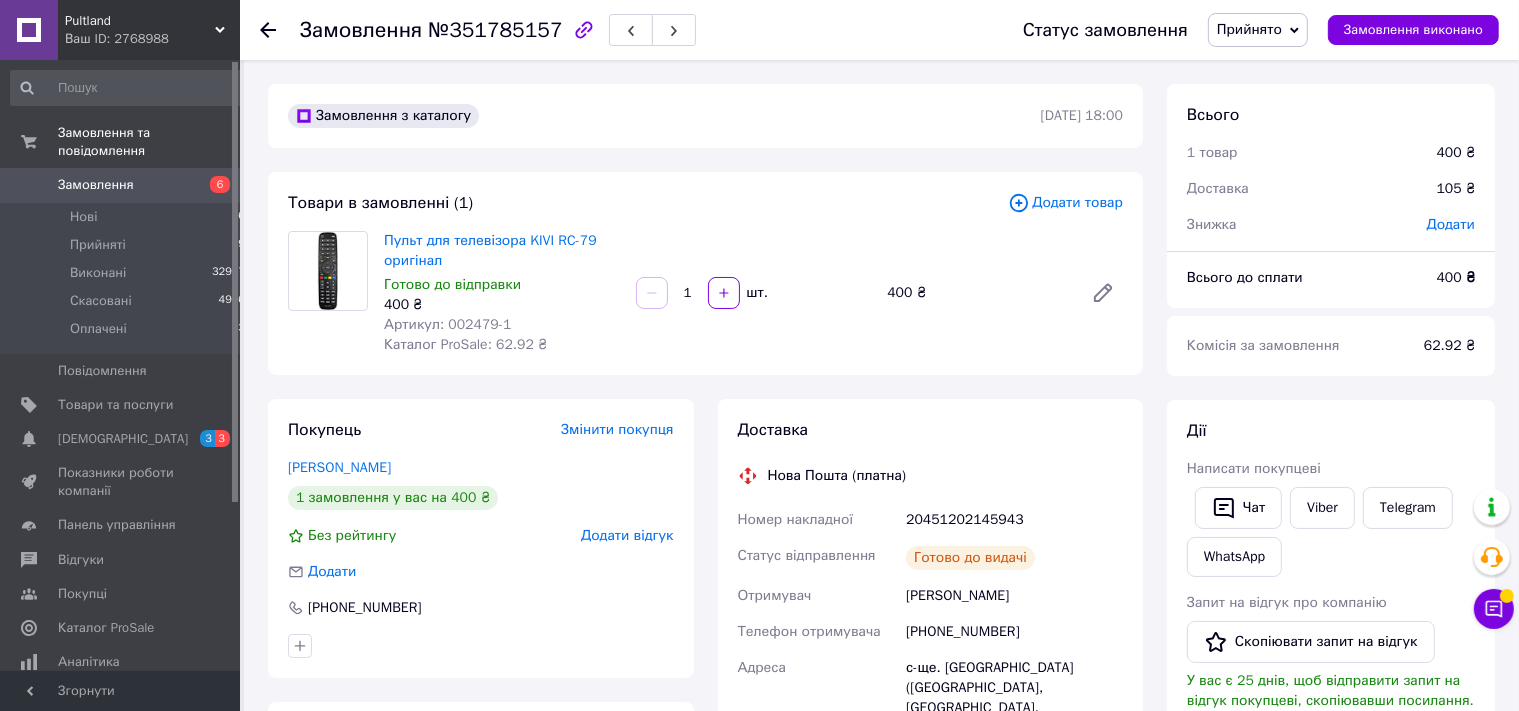 click 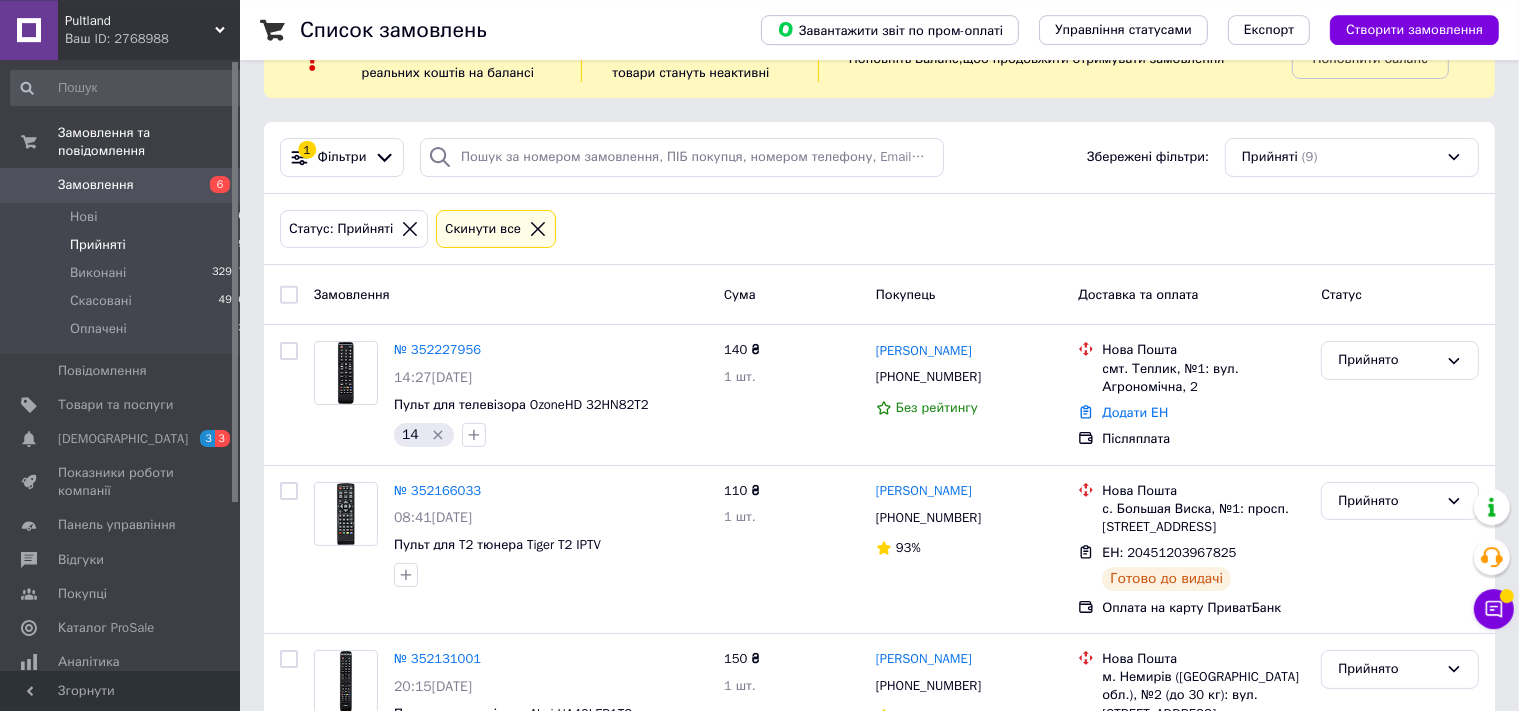 scroll, scrollTop: 0, scrollLeft: 0, axis: both 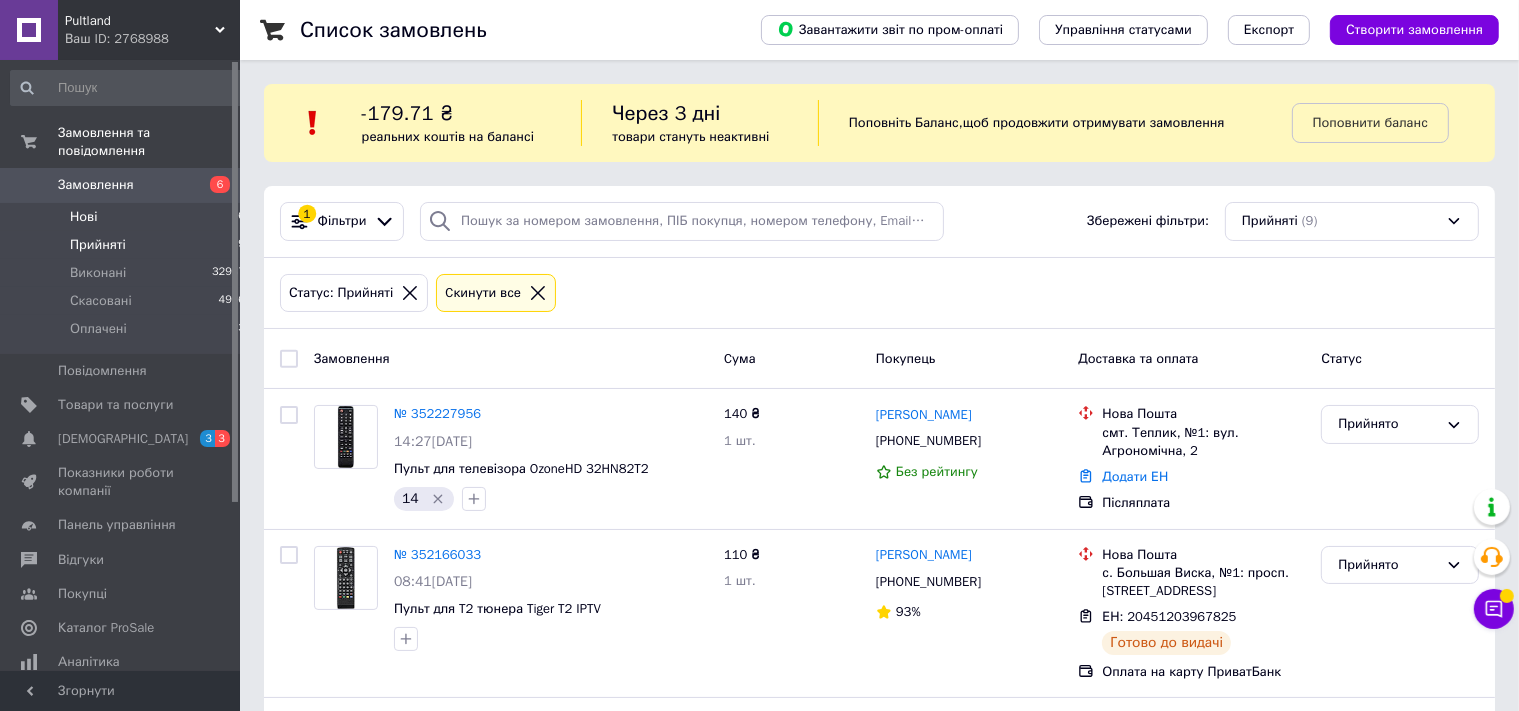 click on "Нові" at bounding box center (83, 217) 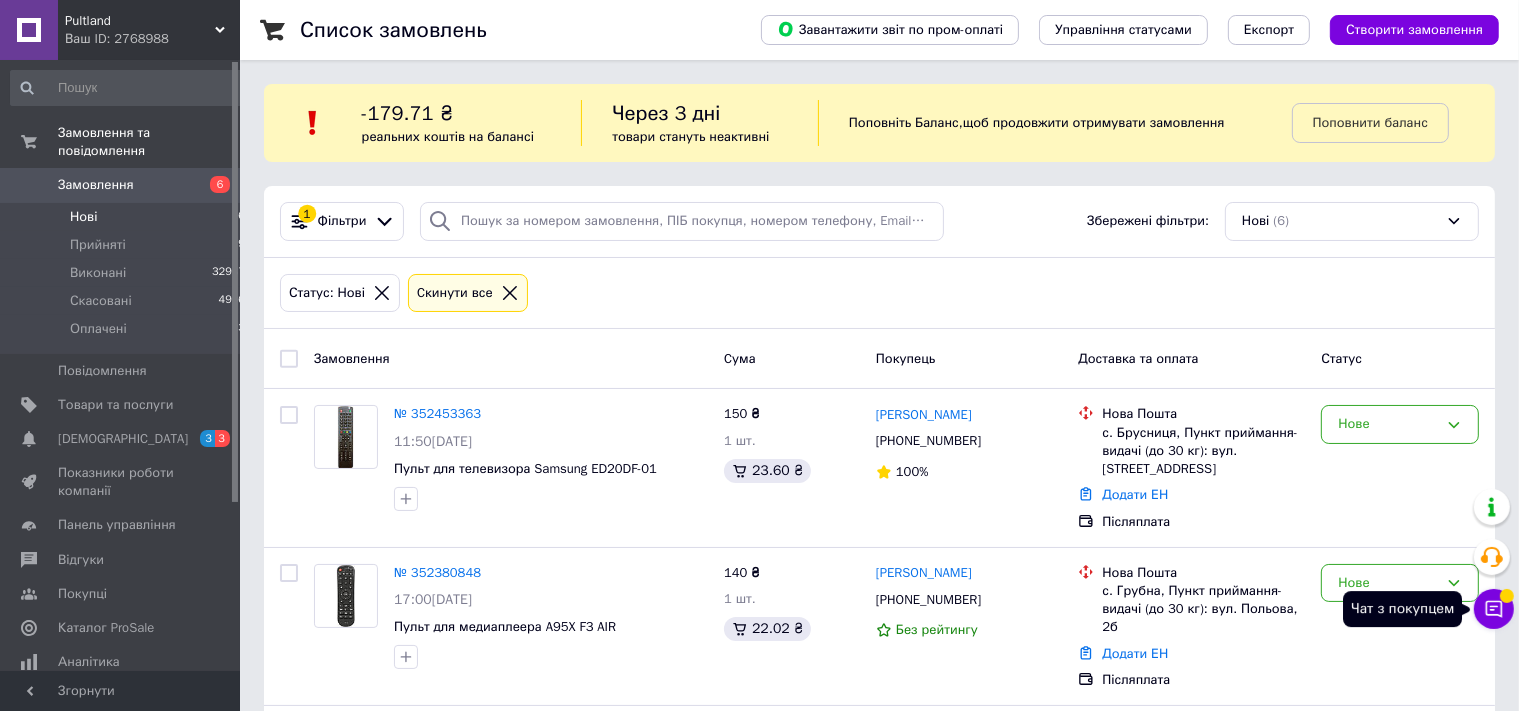click 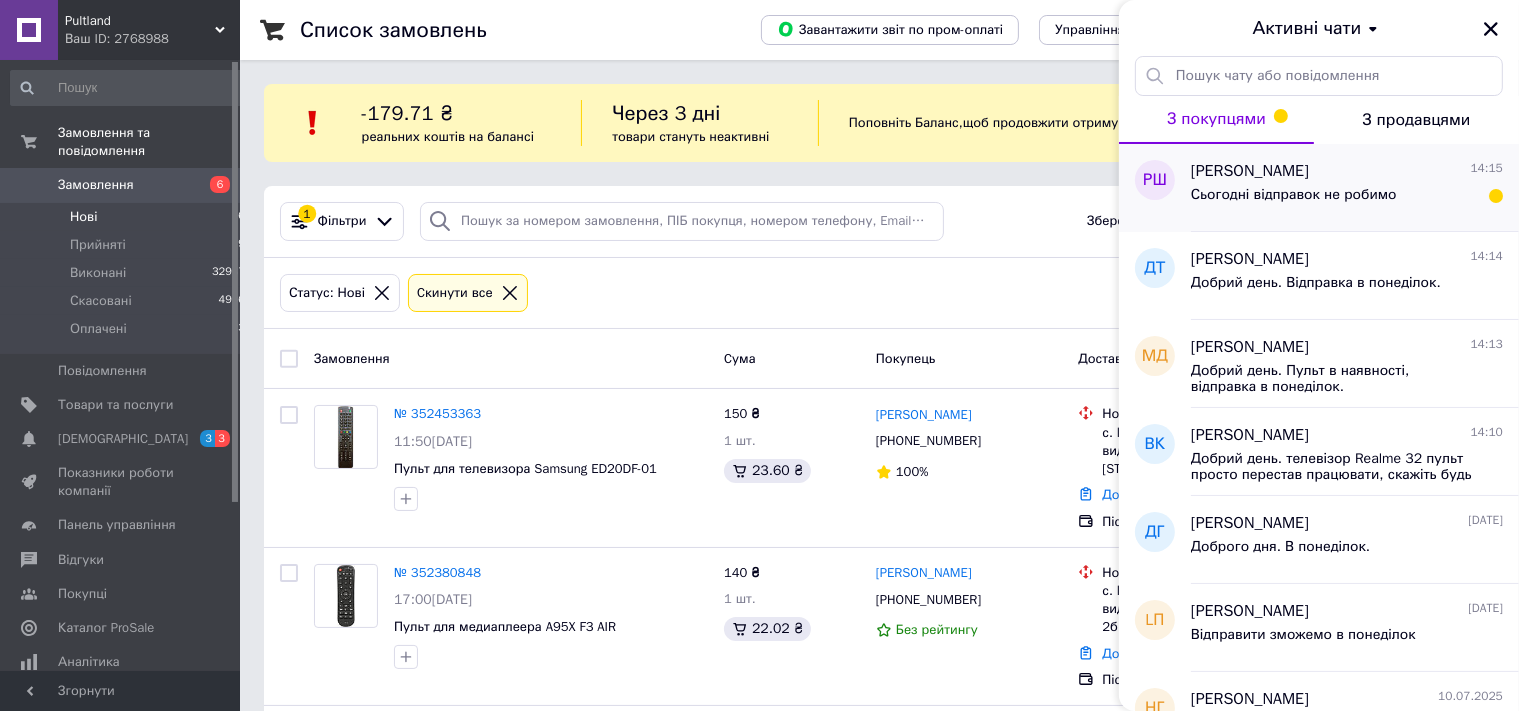 click on "Сьогодні відправок не робимо" at bounding box center (1294, 201) 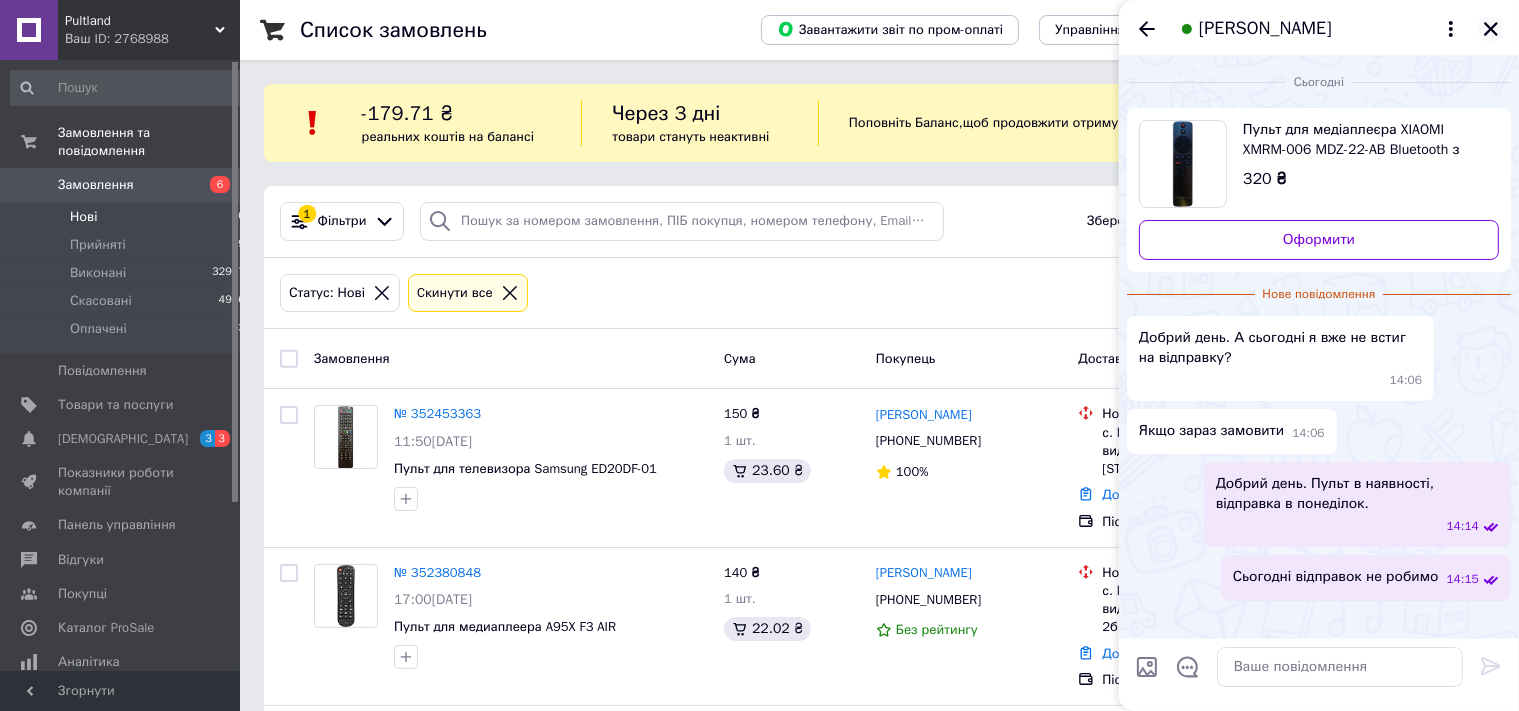 click 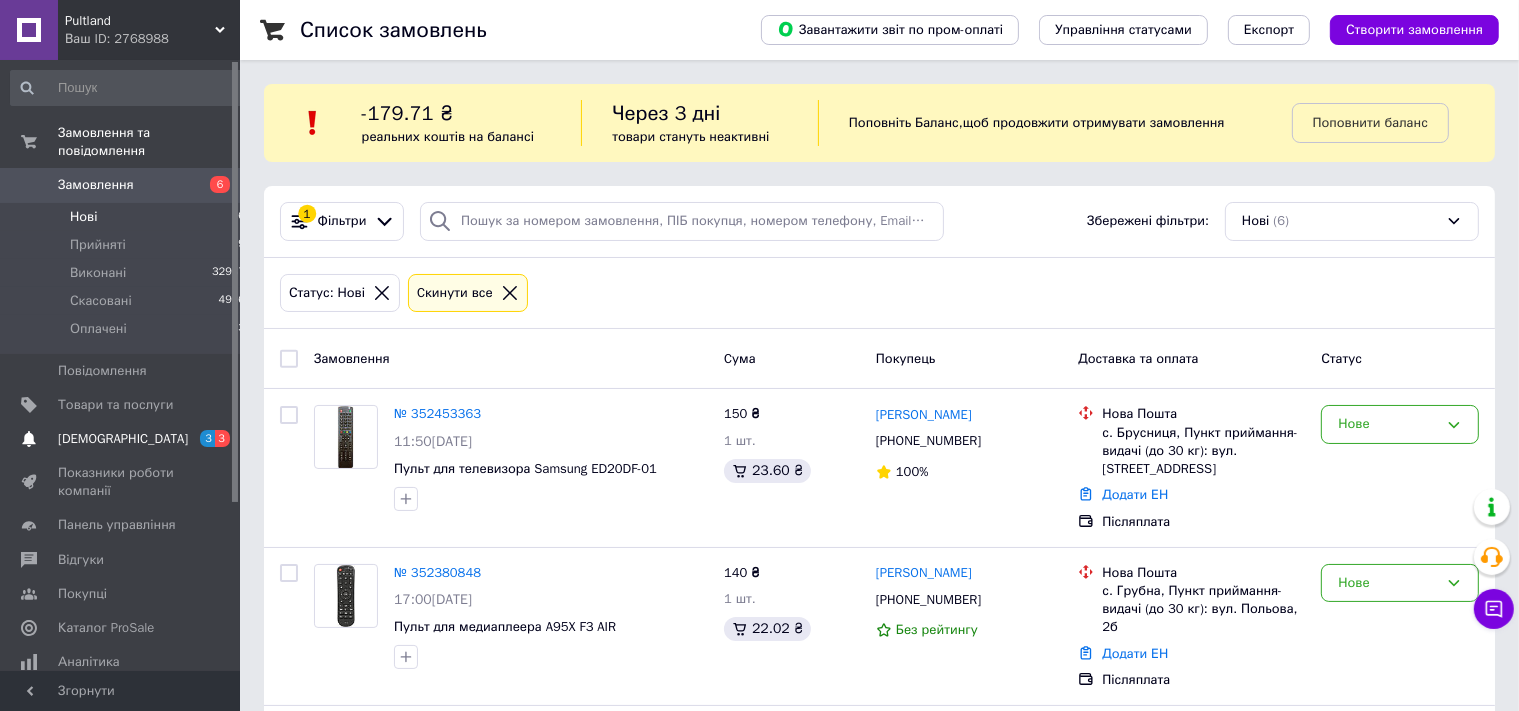 click on "[DEMOGRAPHIC_DATA]" at bounding box center (123, 439) 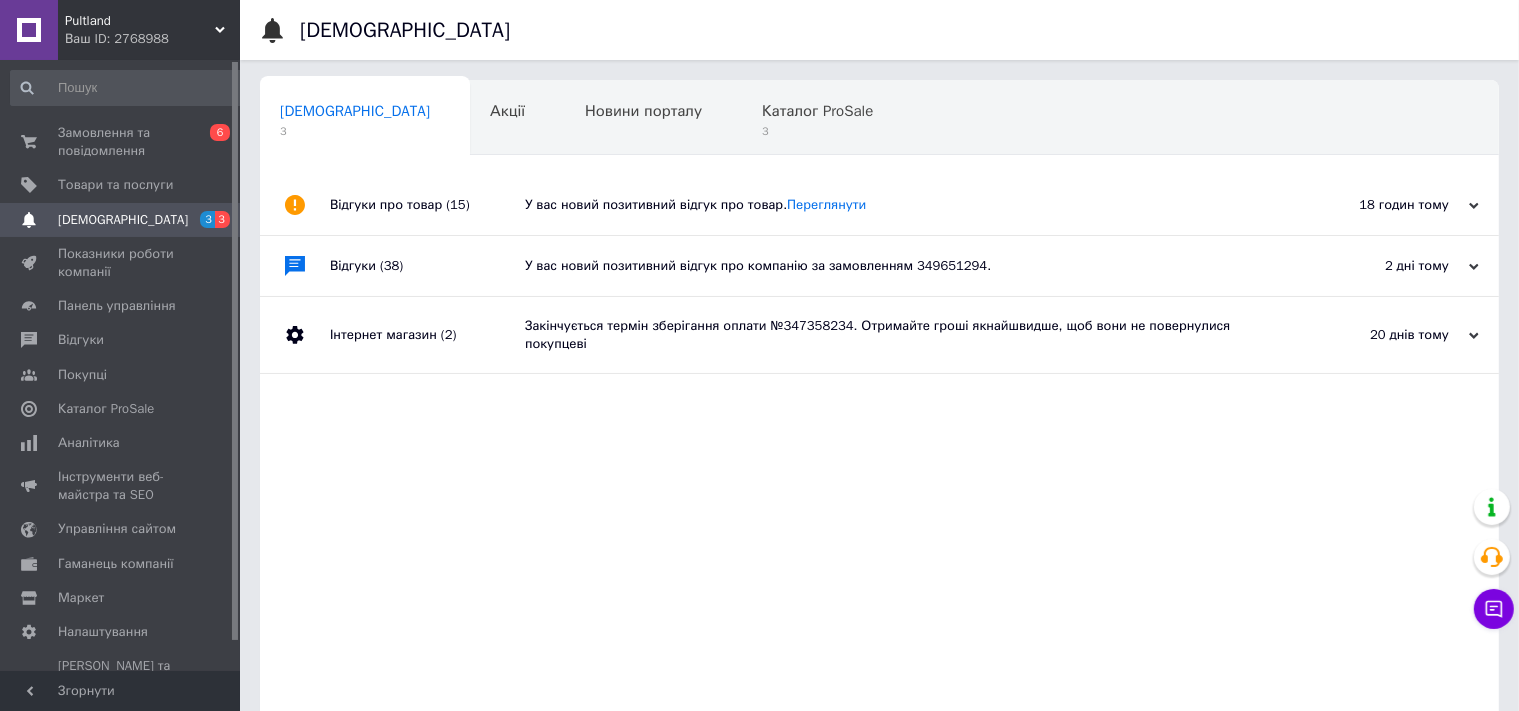 click on "У вас новий позитивний відгук про компанію за замовленням 349651294." at bounding box center (902, 266) 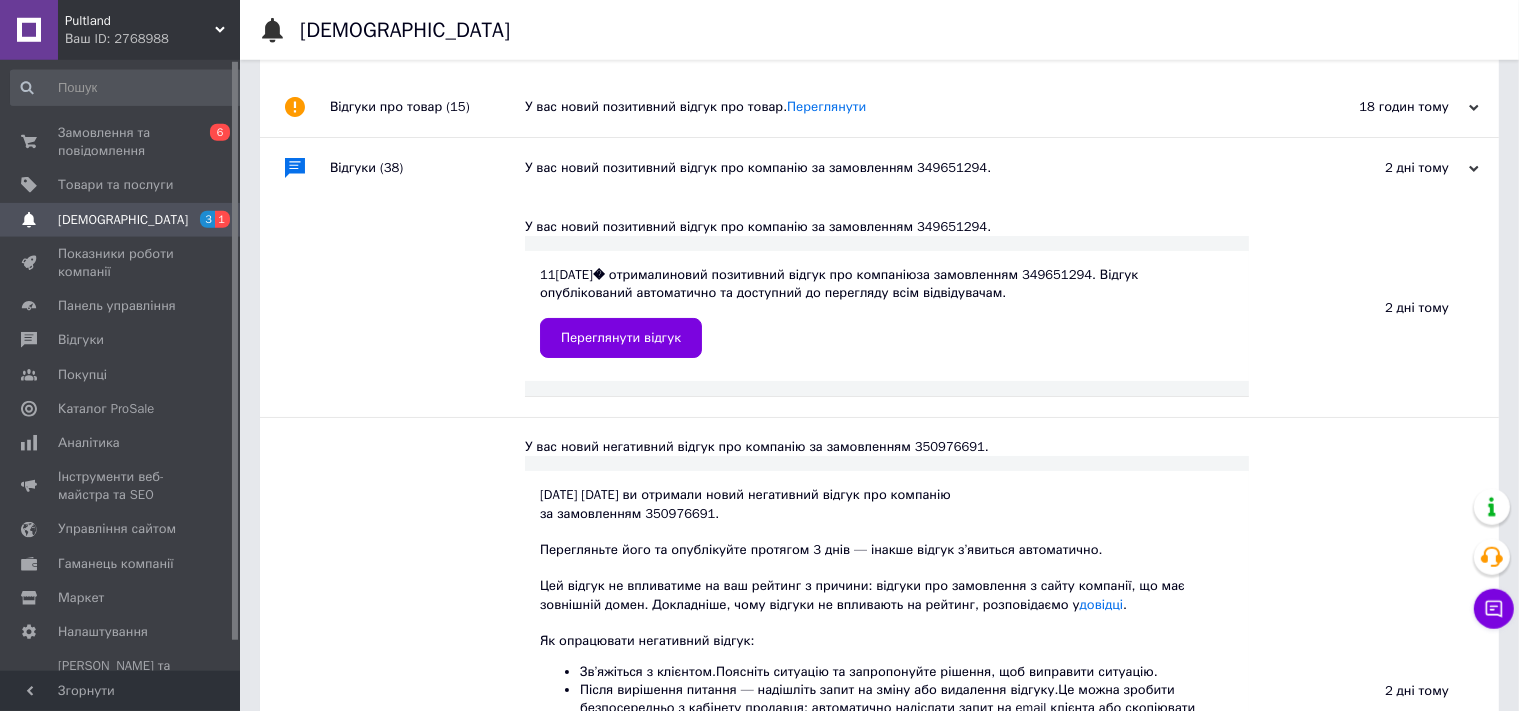 scroll, scrollTop: 0, scrollLeft: 0, axis: both 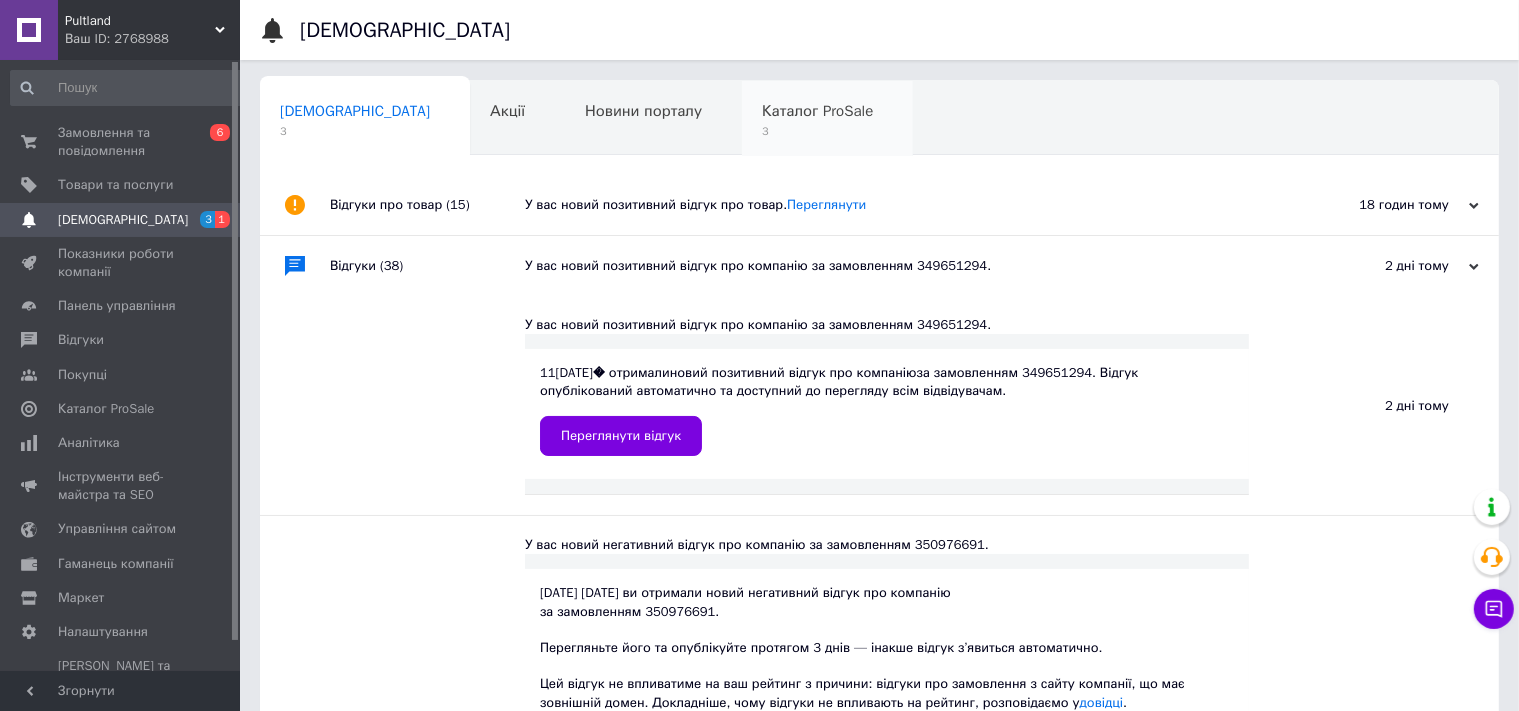 click on "Каталог ProSale 3" at bounding box center [827, 119] 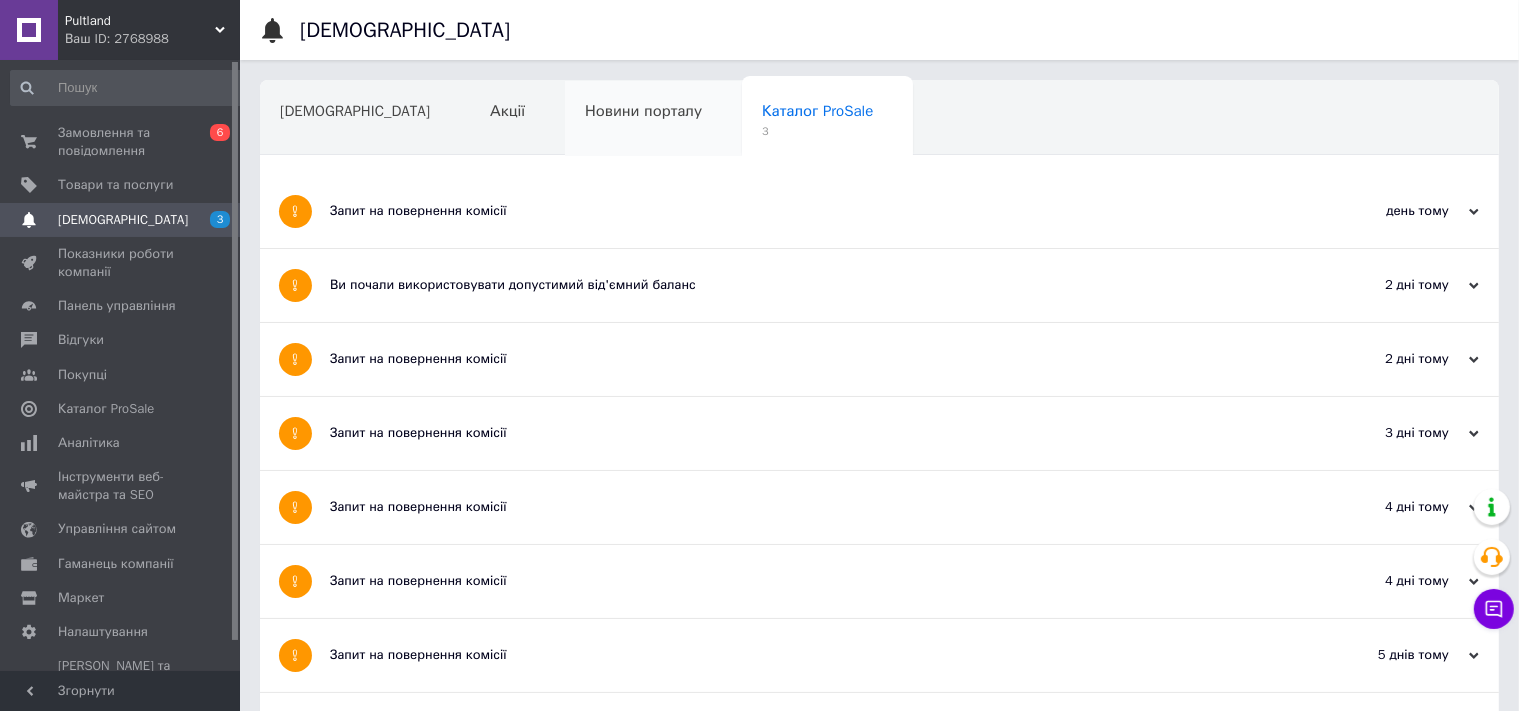 click on "Новини порталу" at bounding box center [653, 119] 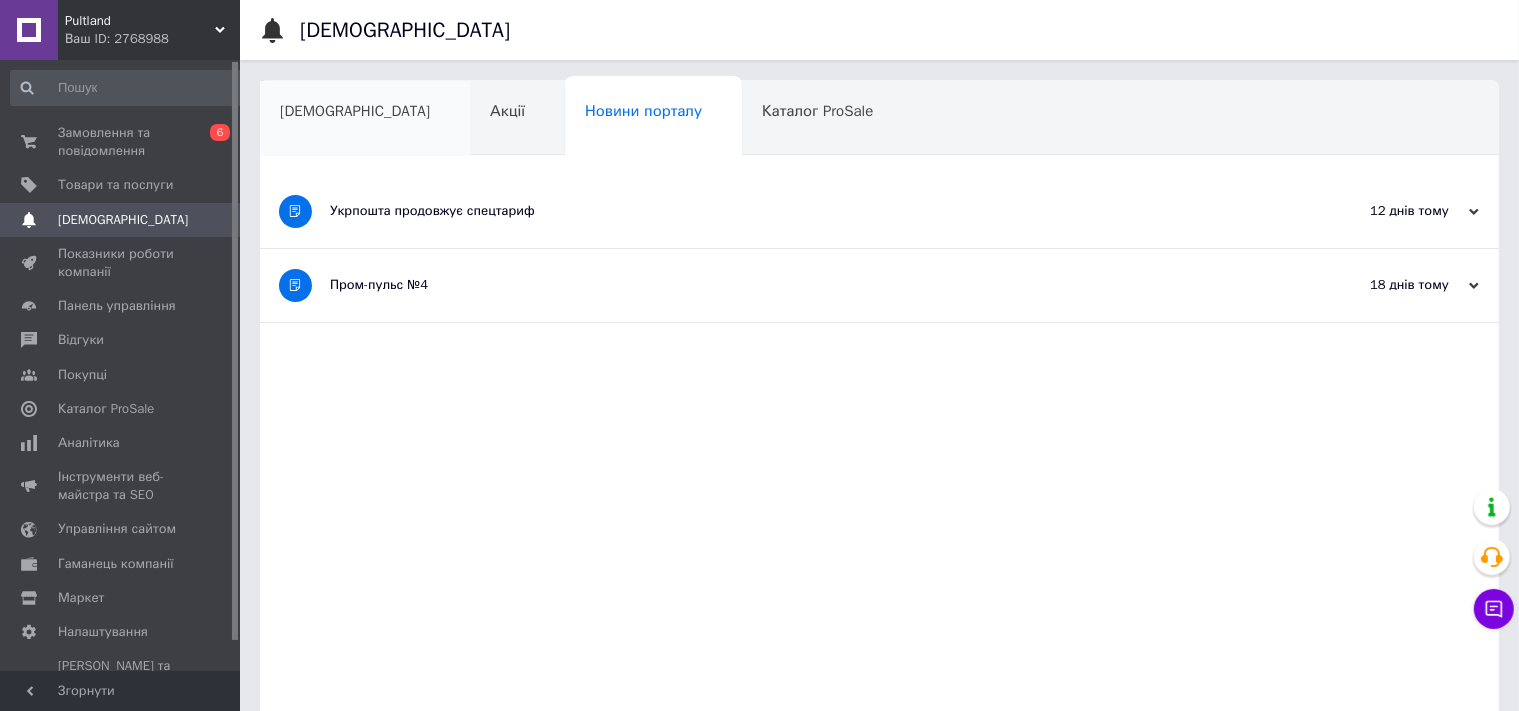 click on "[DEMOGRAPHIC_DATA]" at bounding box center (365, 119) 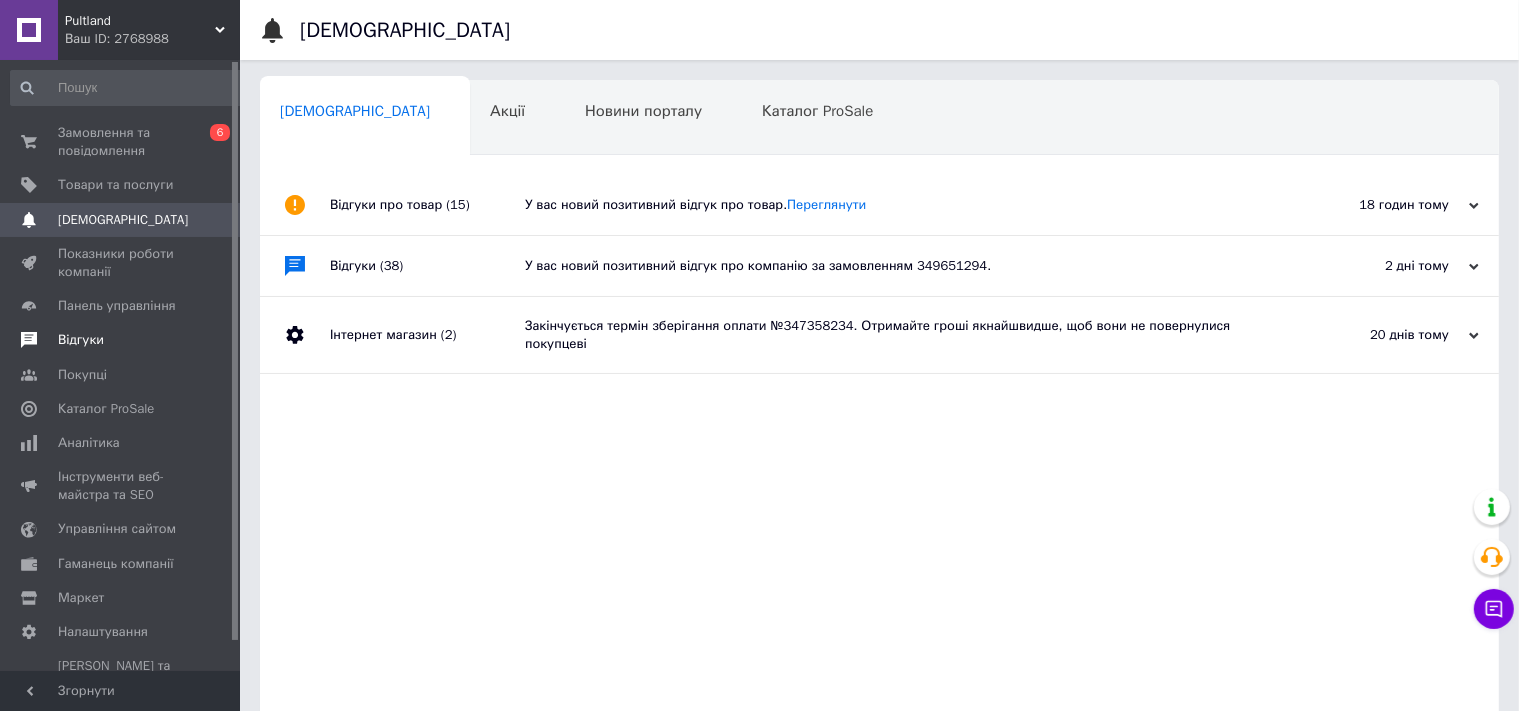 click on "Відгуки" at bounding box center (81, 340) 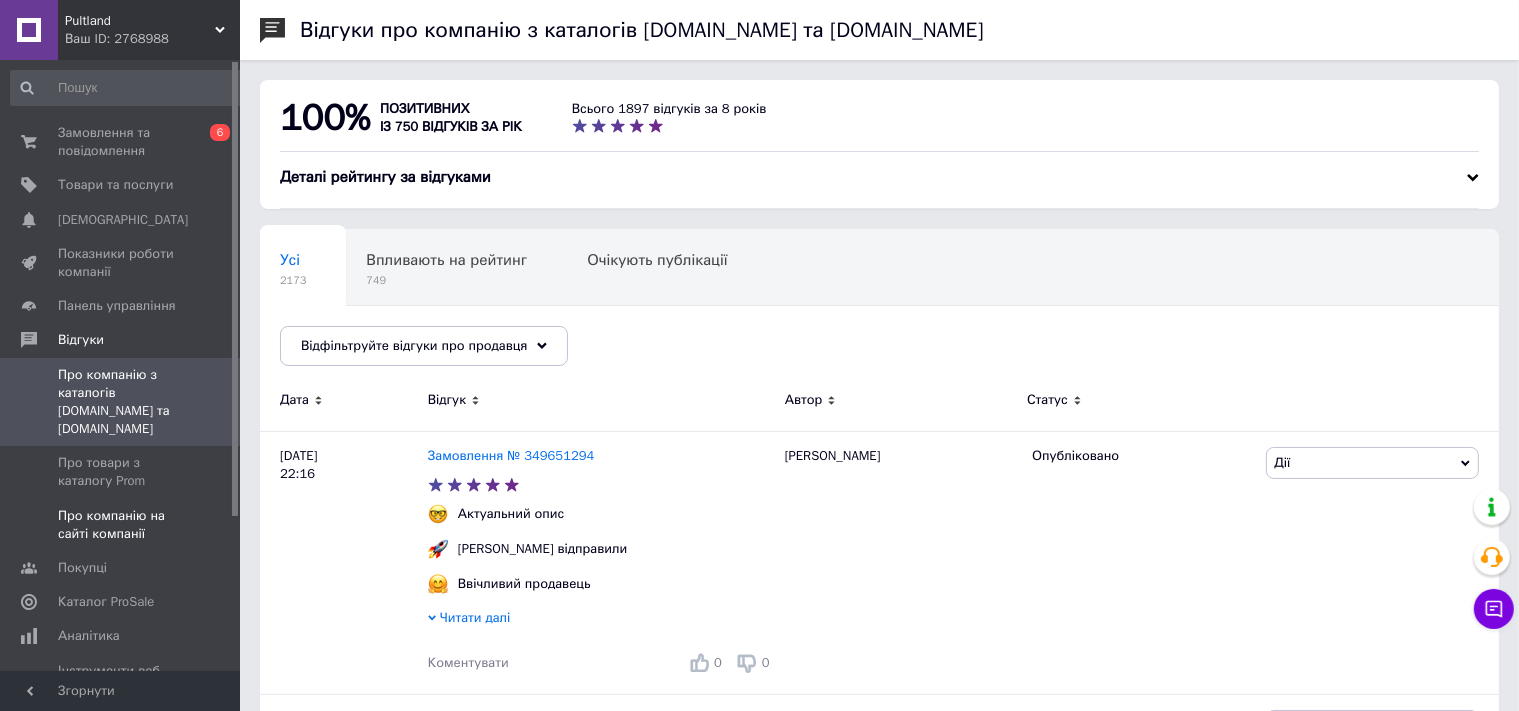 click on "Про компанію на сайті компанії" at bounding box center (121, 525) 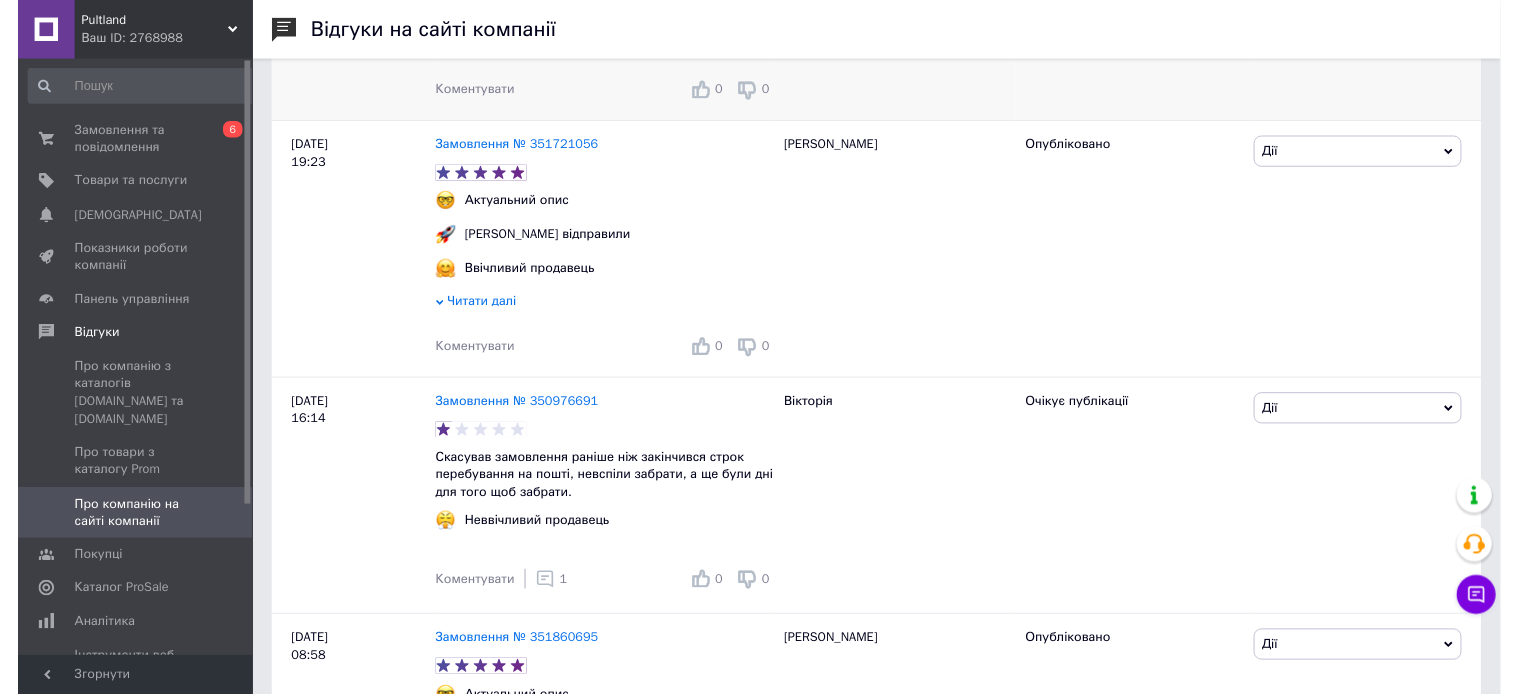 scroll, scrollTop: 528, scrollLeft: 0, axis: vertical 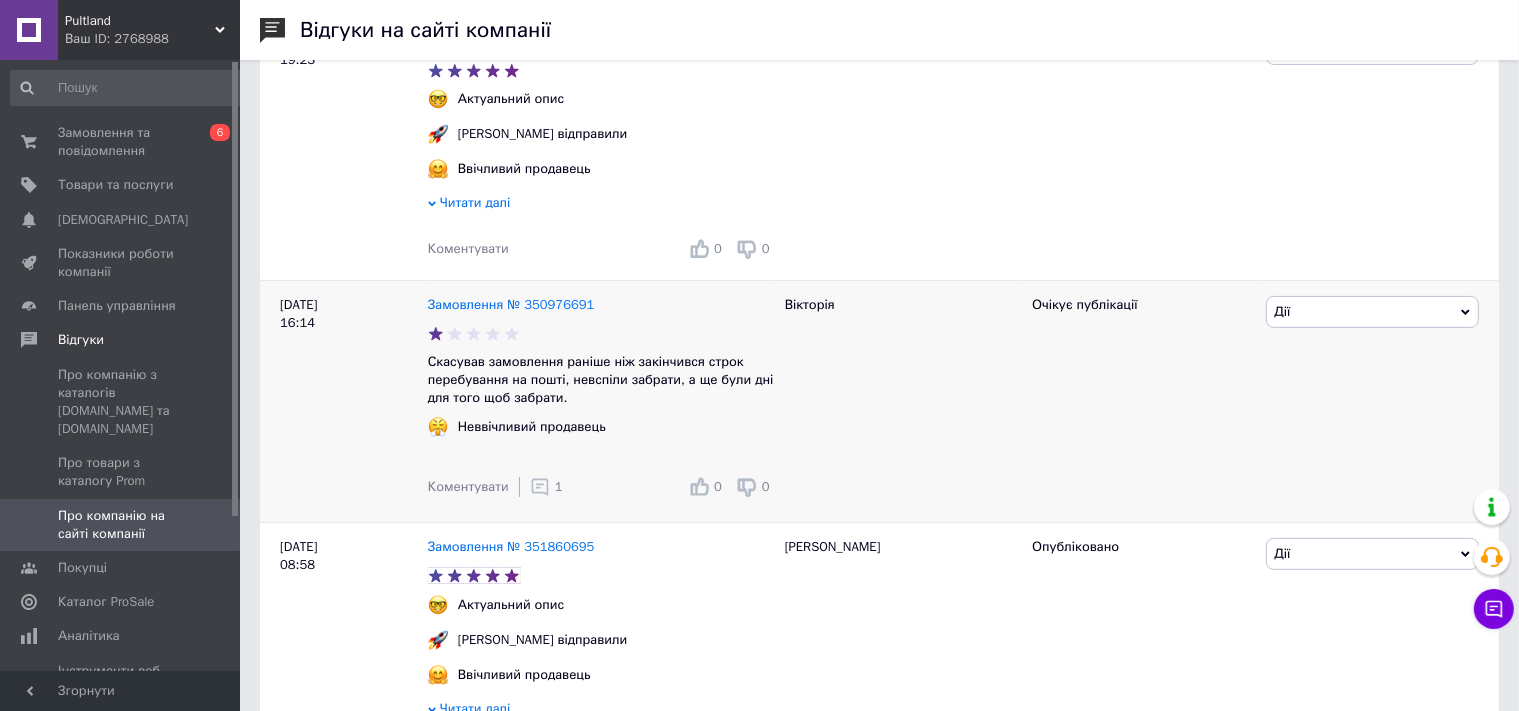 click 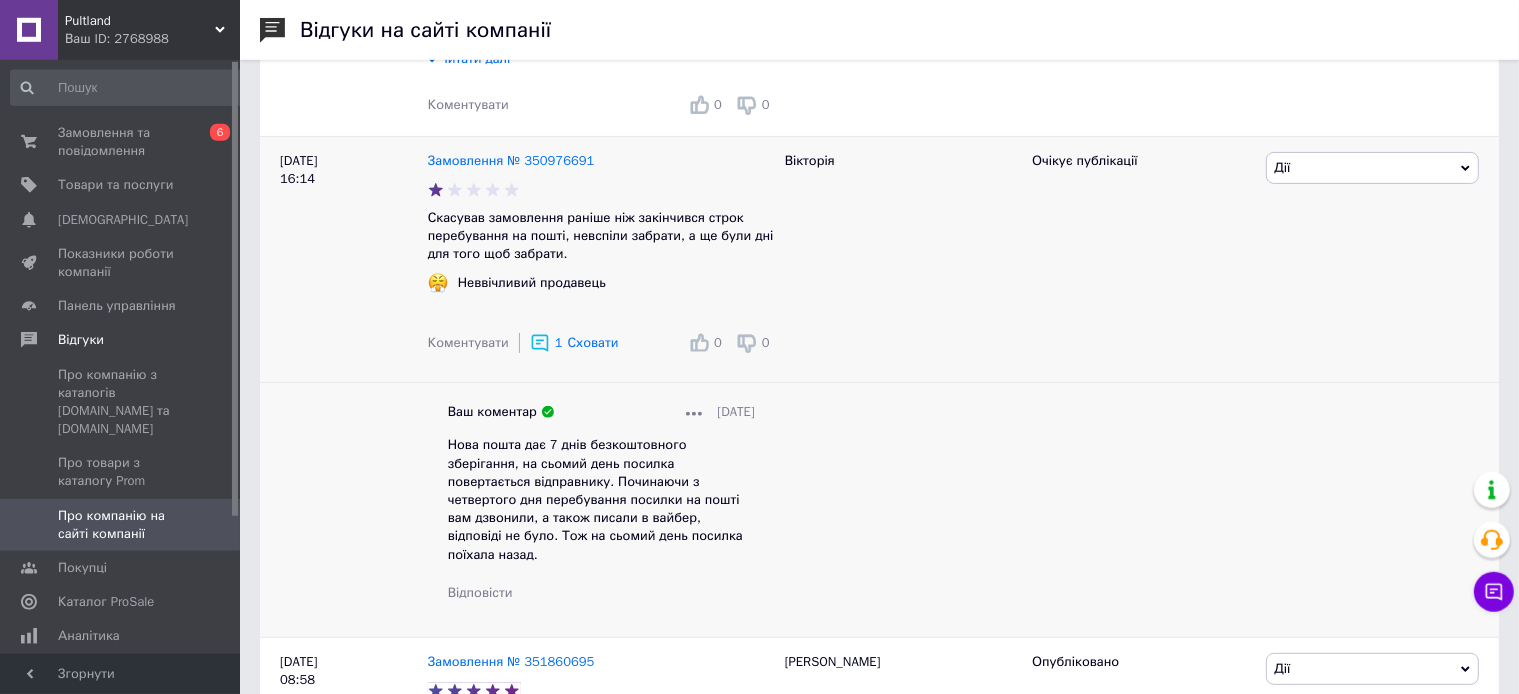 scroll, scrollTop: 739, scrollLeft: 0, axis: vertical 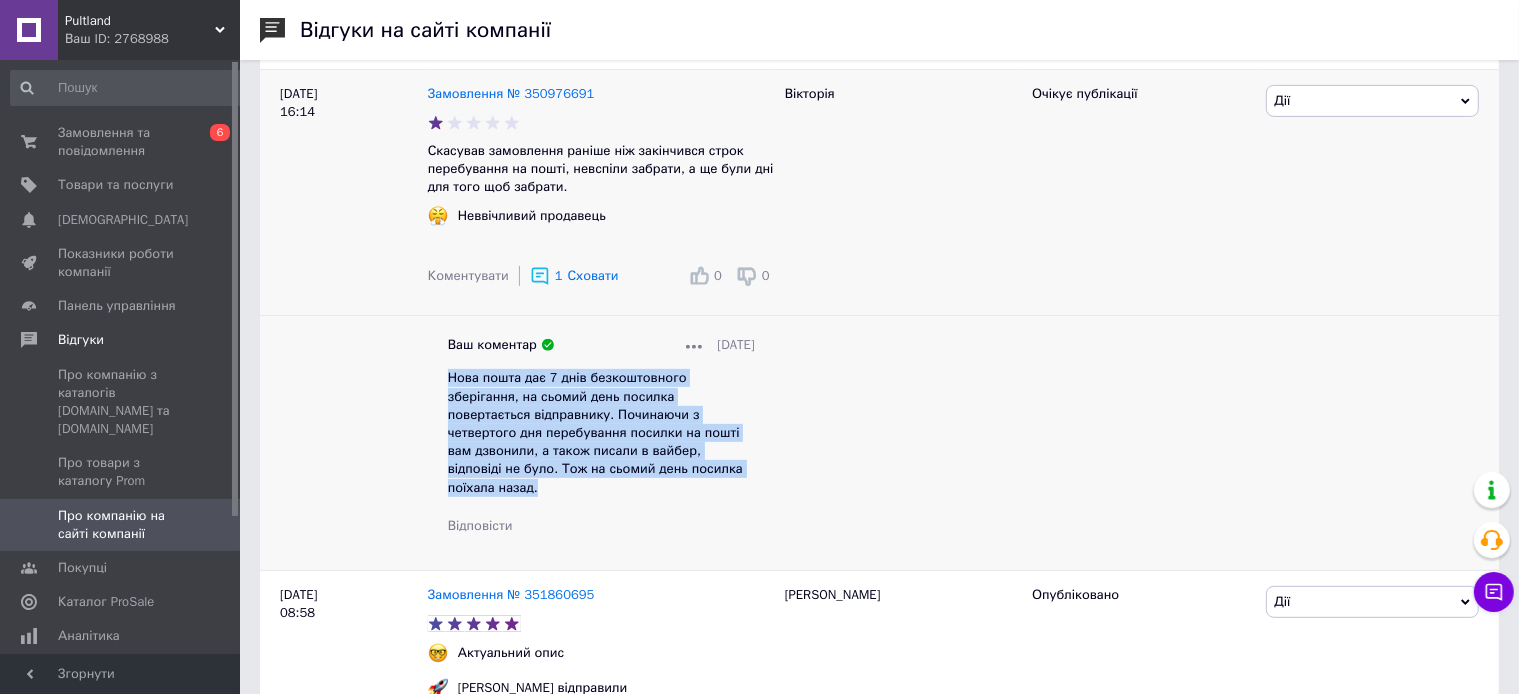 drag, startPoint x: 505, startPoint y: 385, endPoint x: 672, endPoint y: 481, distance: 192.62659 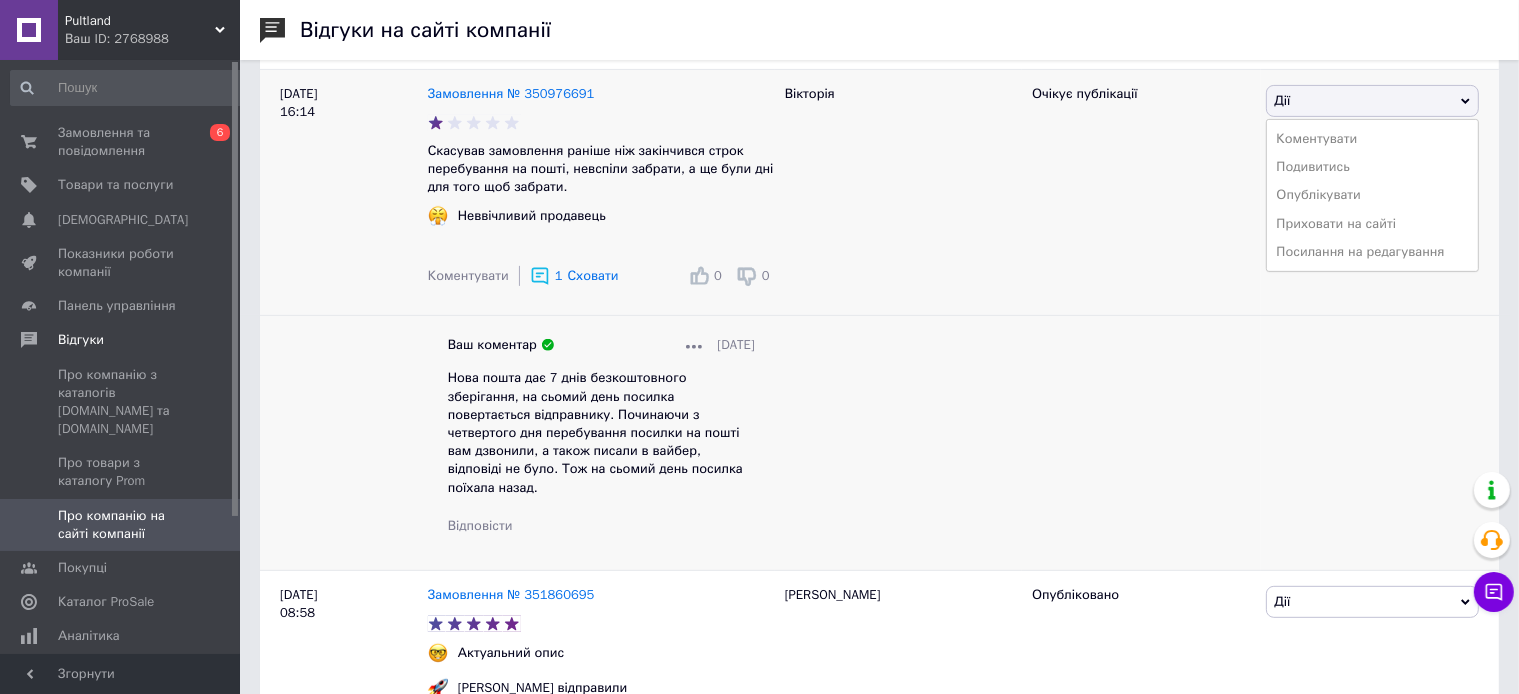 click on "Вікторія" at bounding box center (898, 319) 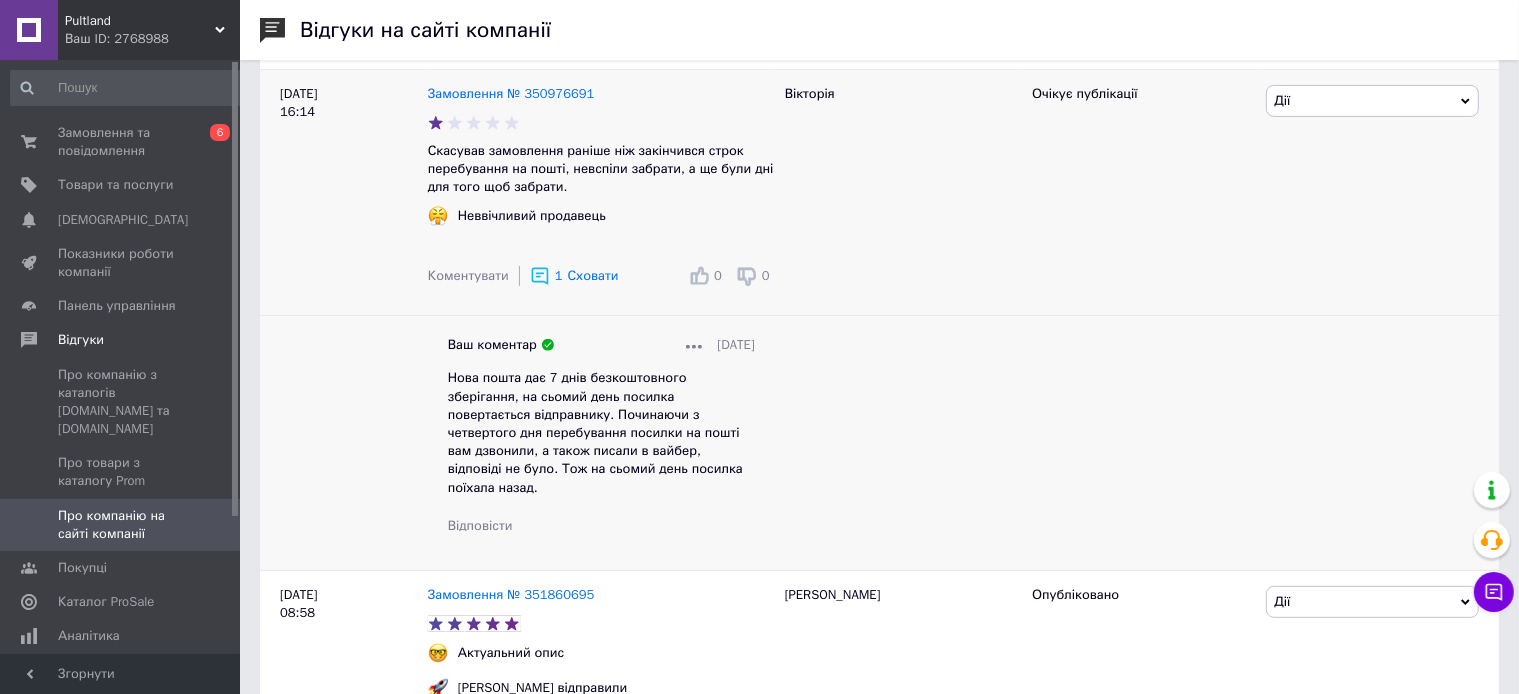 scroll, scrollTop: 950, scrollLeft: 0, axis: vertical 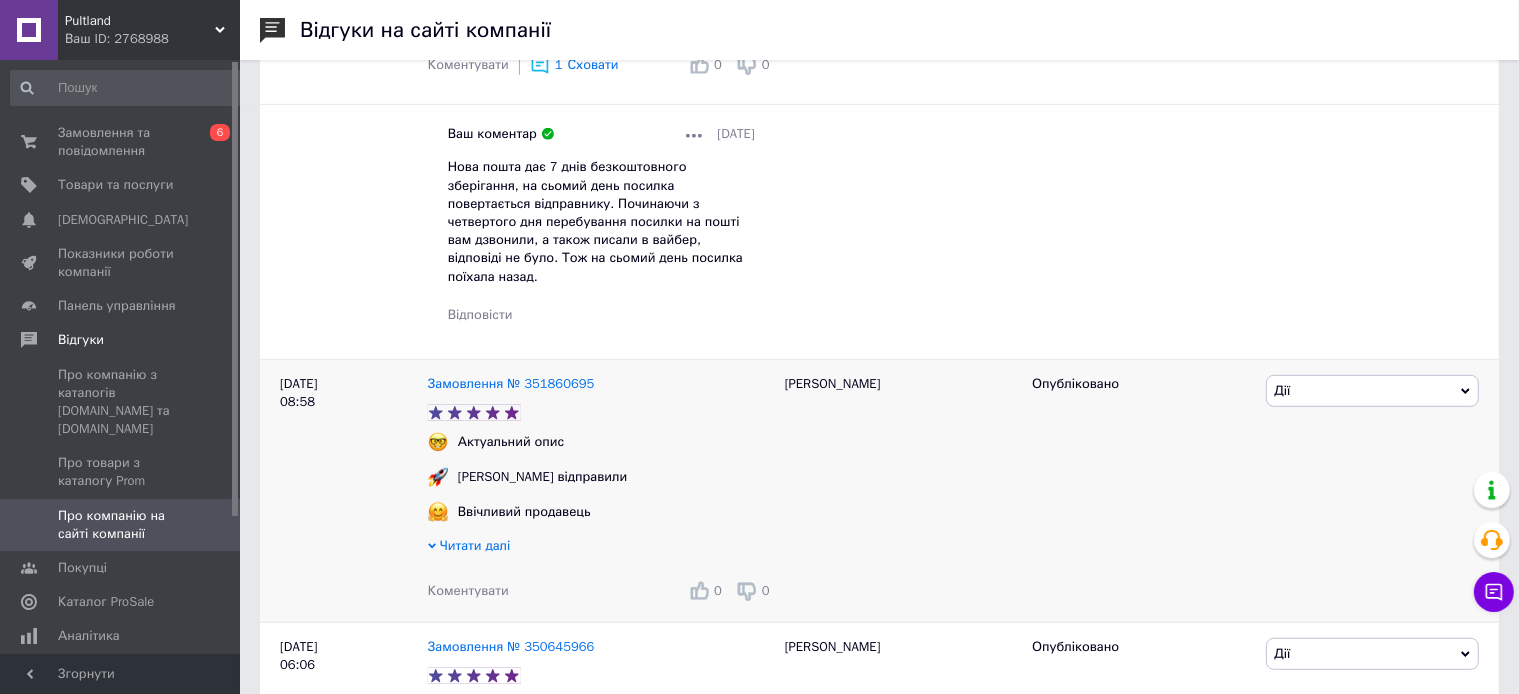 click on "Дії" at bounding box center [1372, 391] 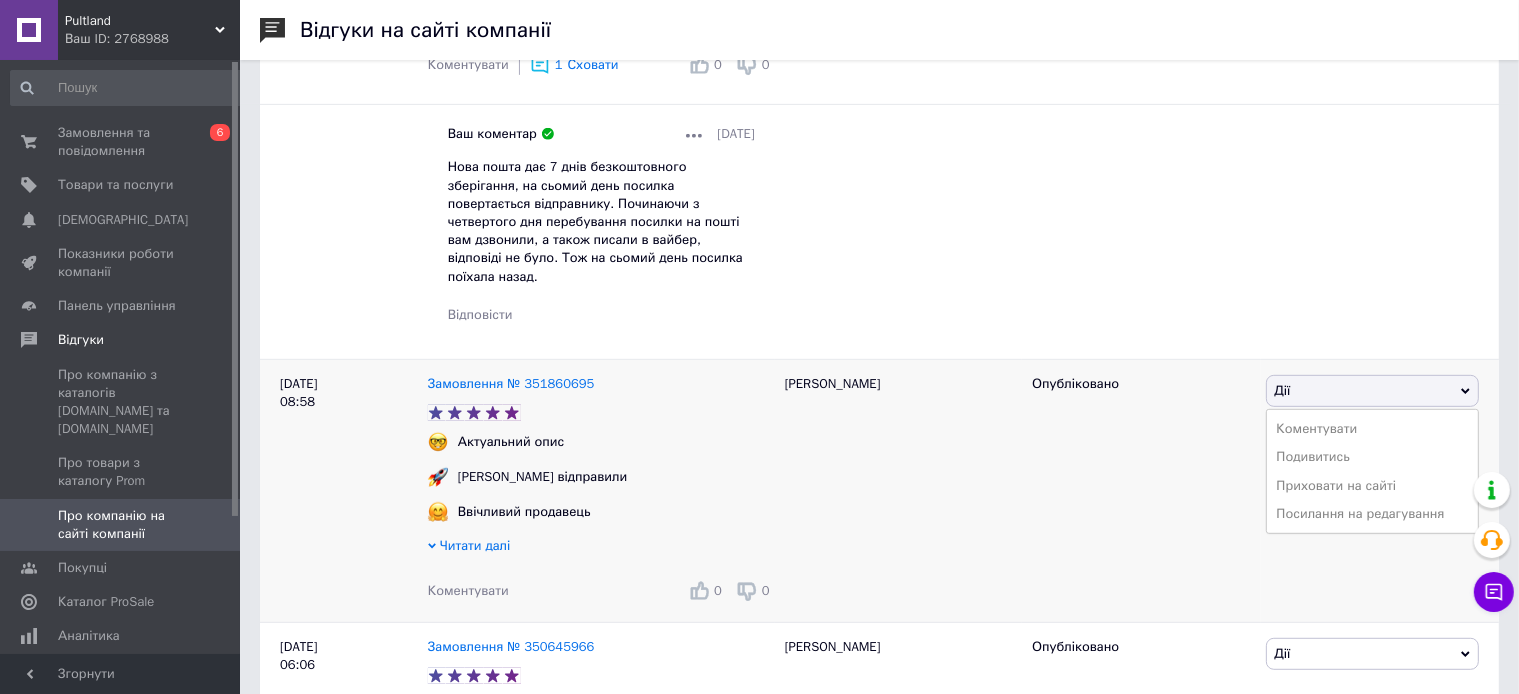click on "Дії" at bounding box center (1372, 391) 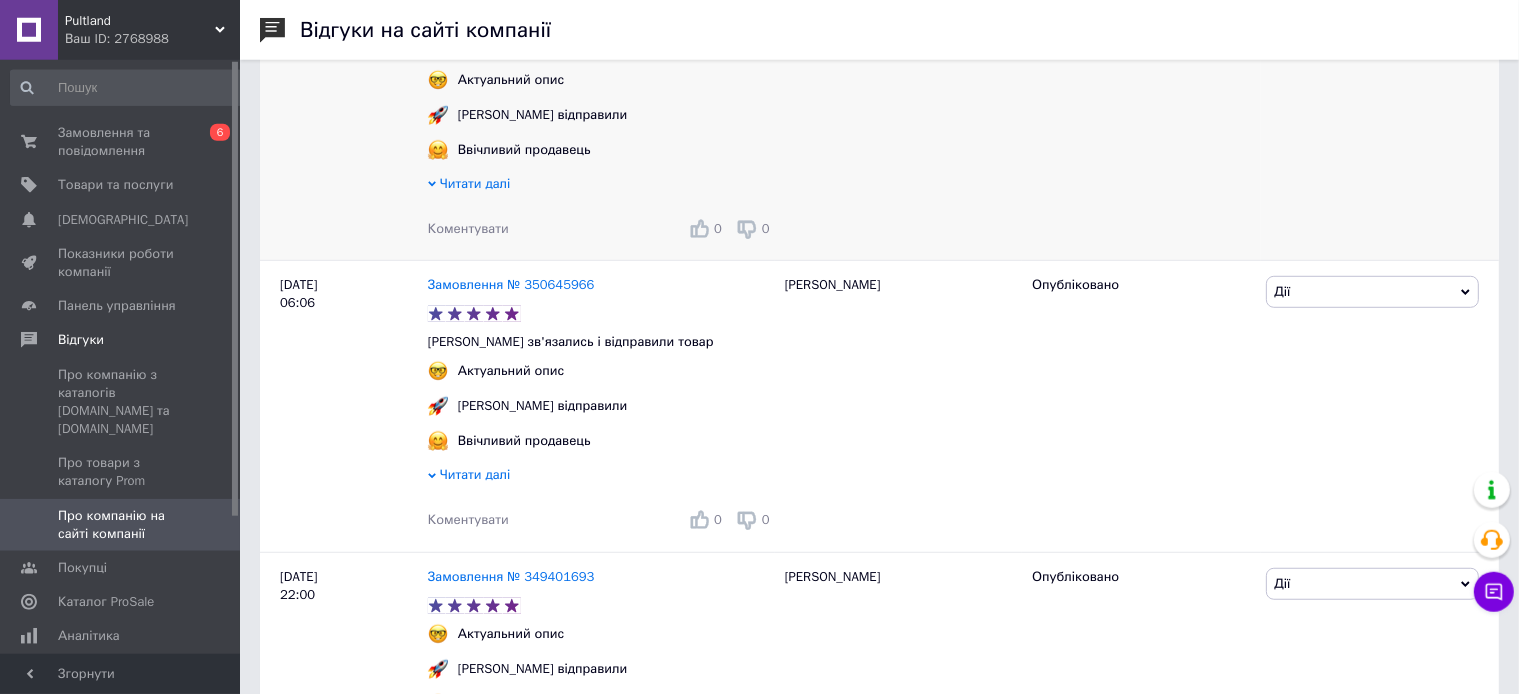scroll, scrollTop: 1372, scrollLeft: 0, axis: vertical 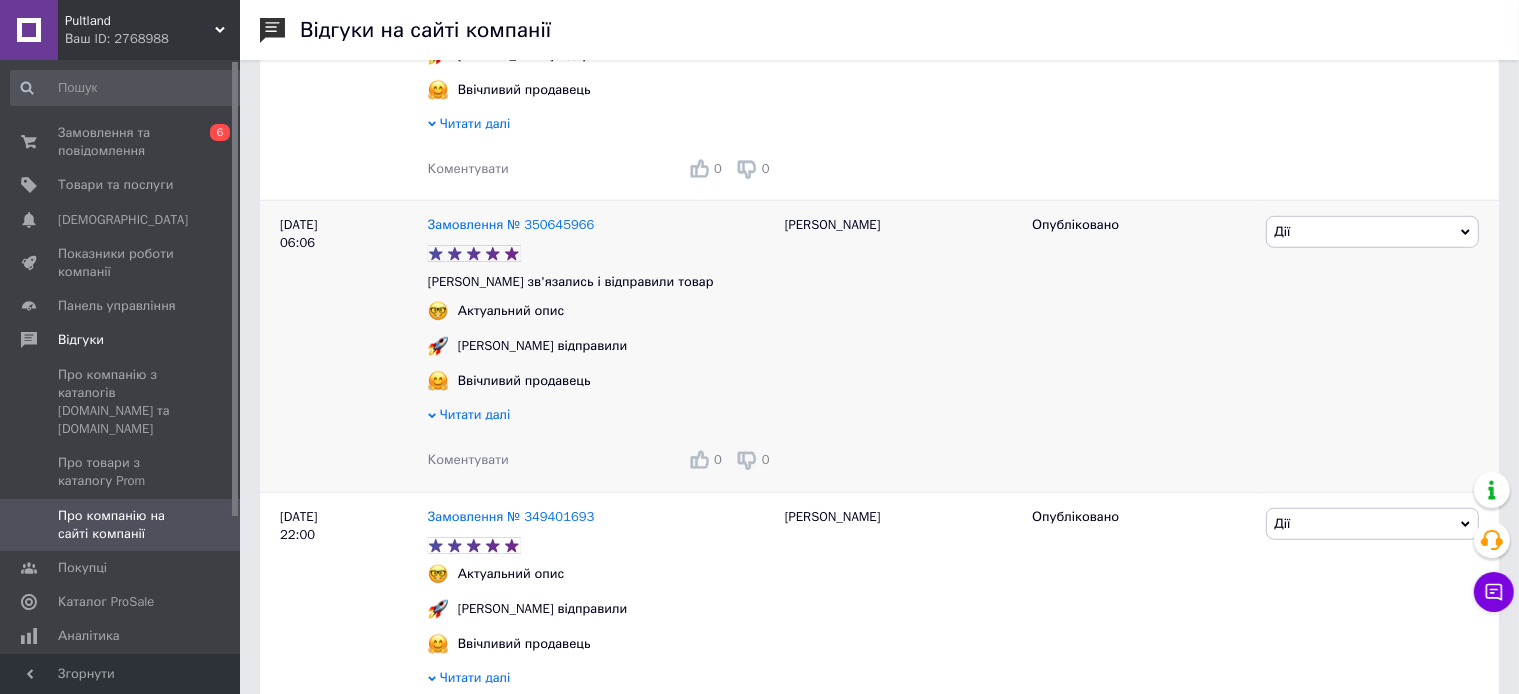 click on "Дії" at bounding box center (1372, 232) 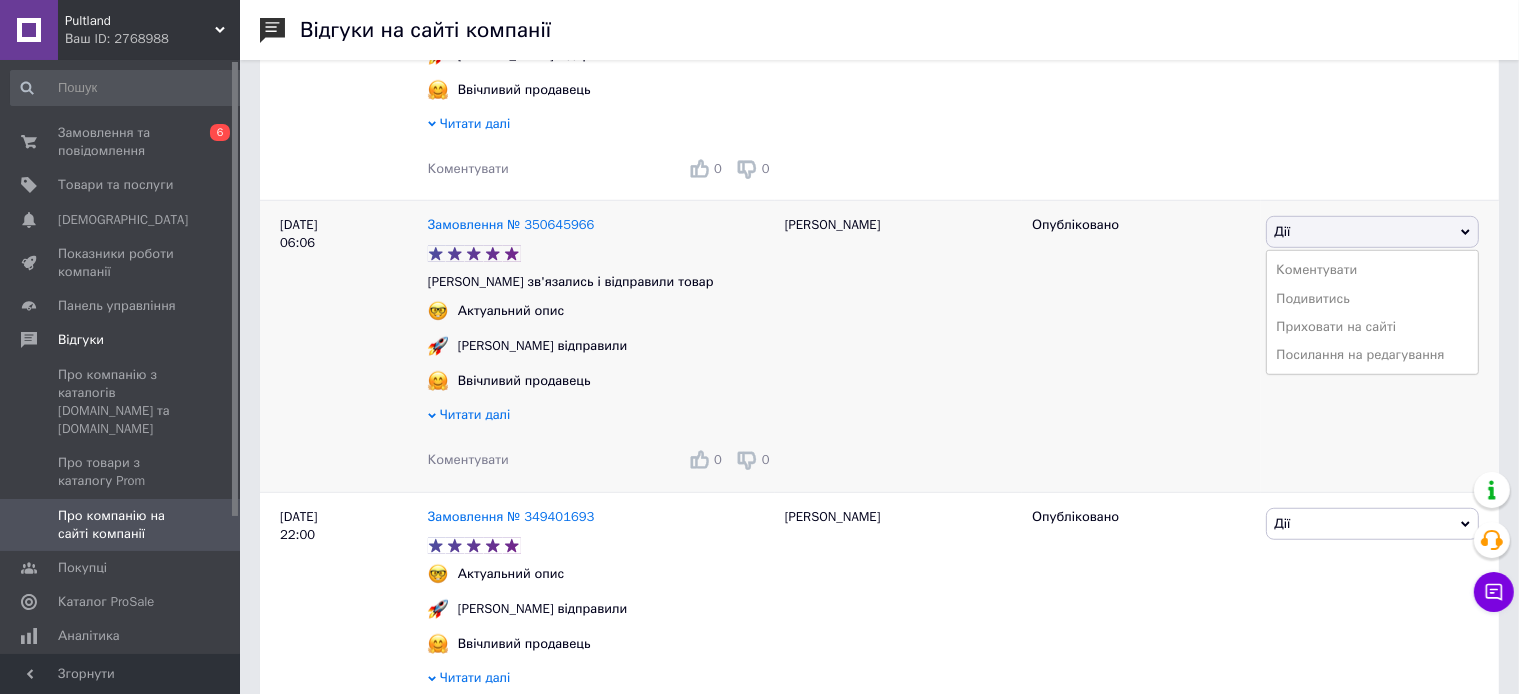 click on "Дії" at bounding box center (1372, 232) 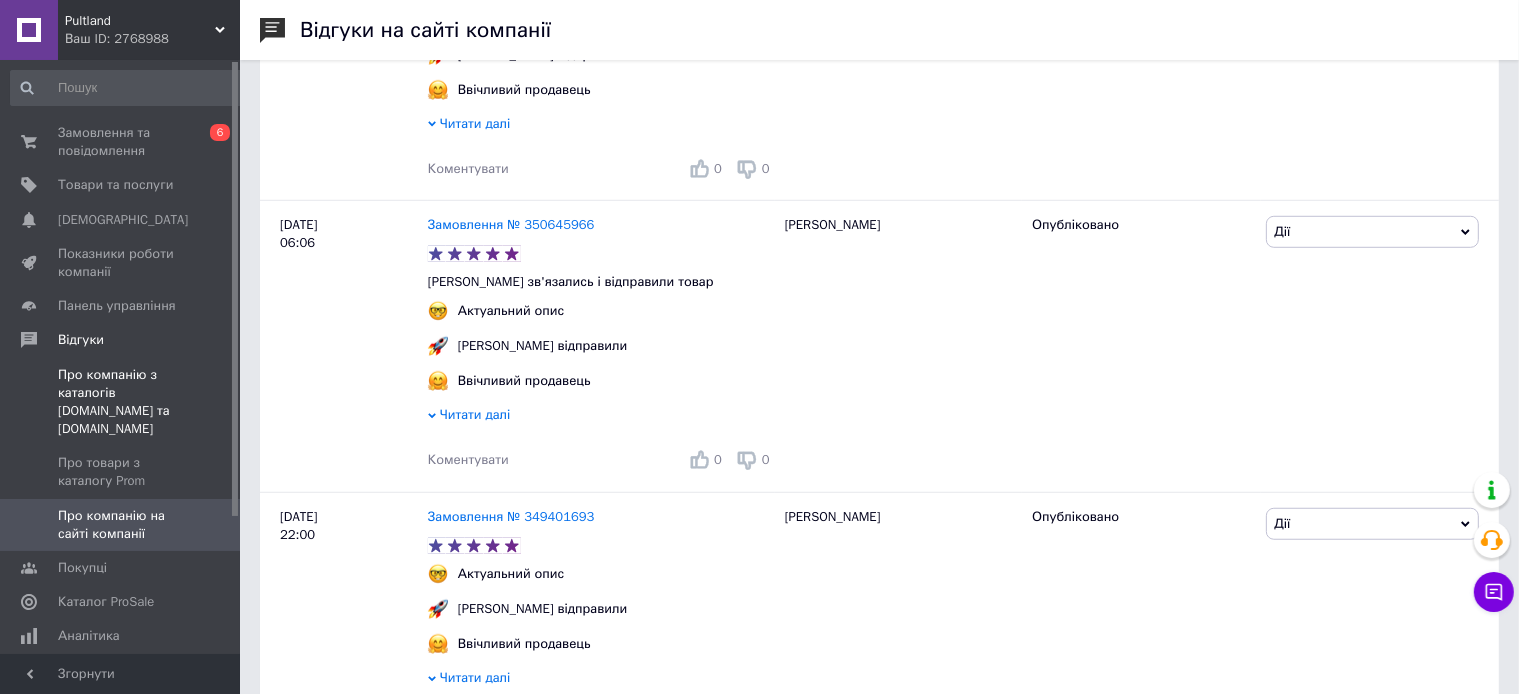 click on "Про компанію з каталогів [DOMAIN_NAME] та [DOMAIN_NAME]" at bounding box center (121, 402) 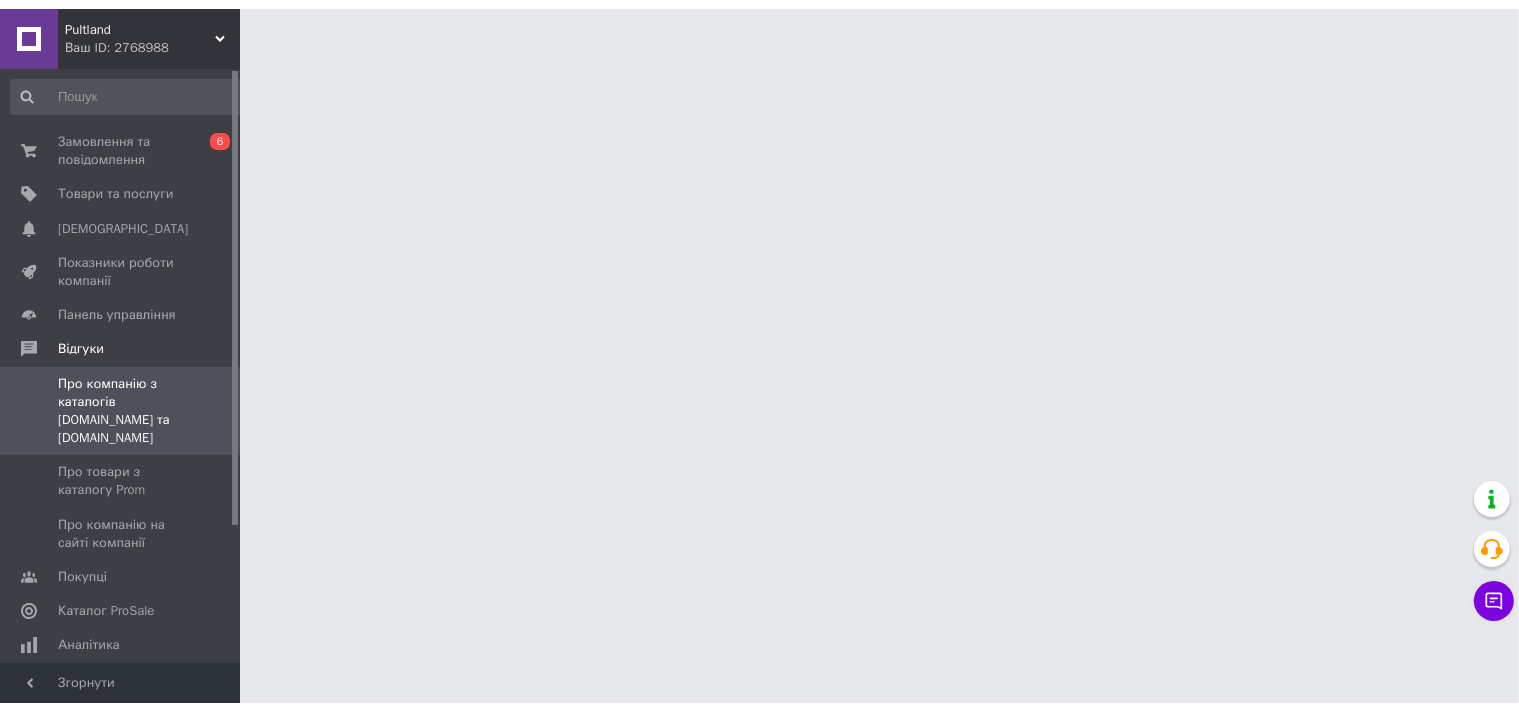 scroll, scrollTop: 0, scrollLeft: 0, axis: both 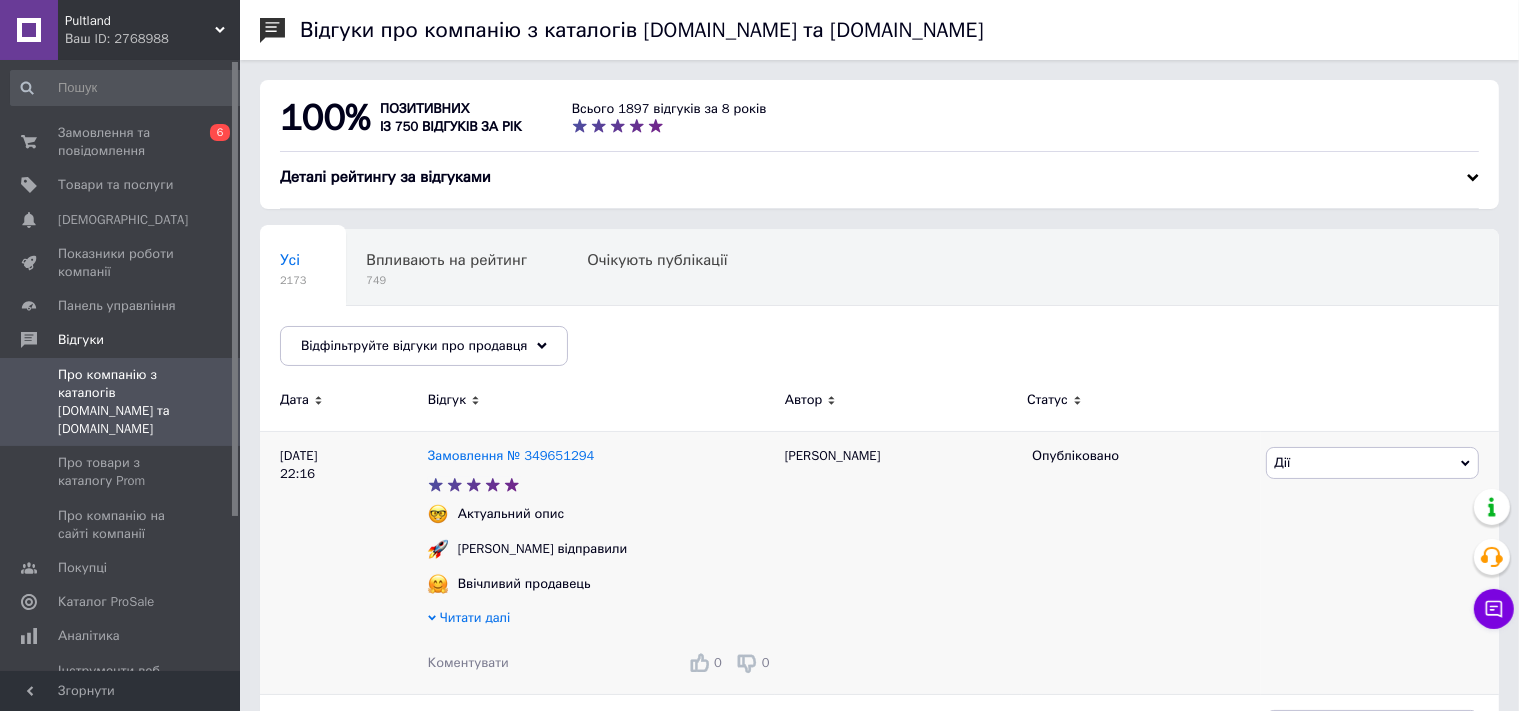 click on "Дії" at bounding box center [1372, 463] 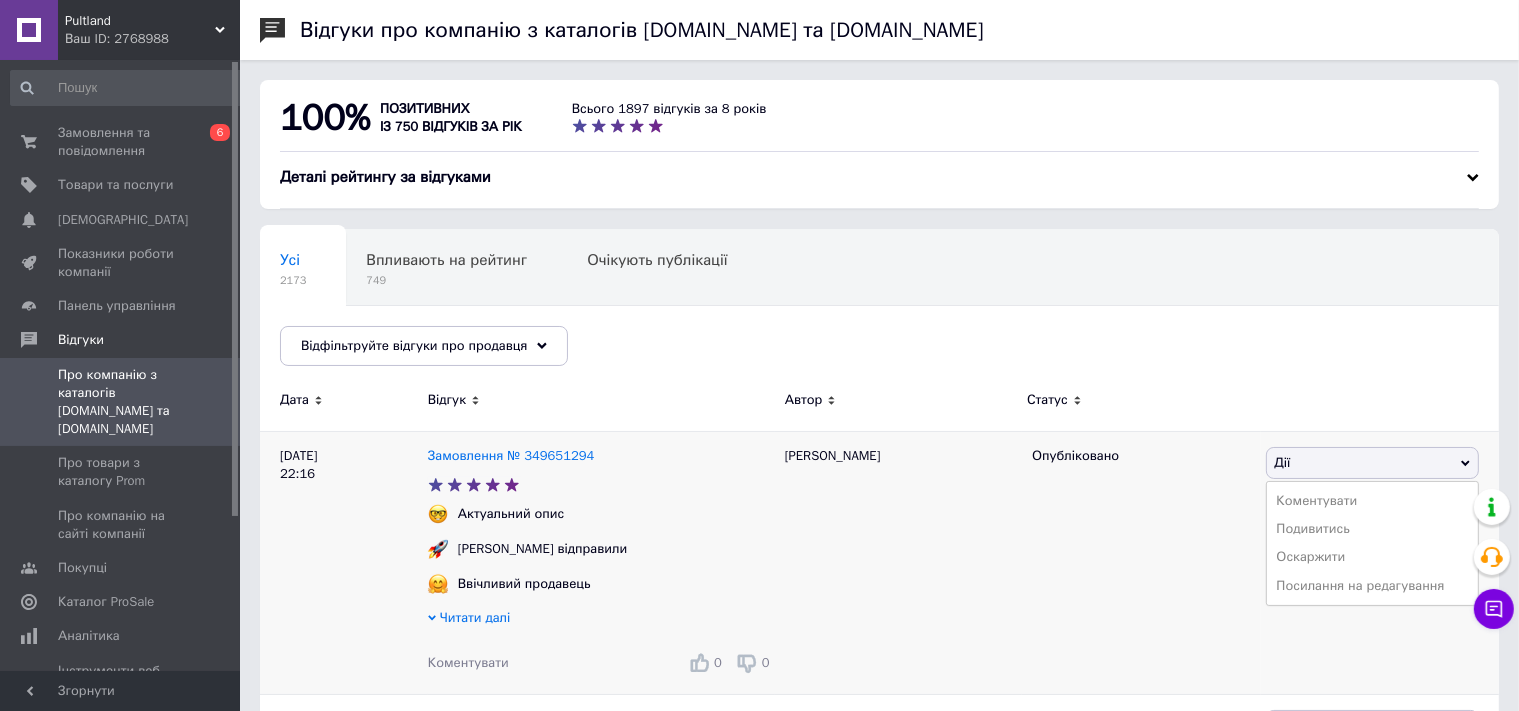 click on "Дії" at bounding box center [1372, 463] 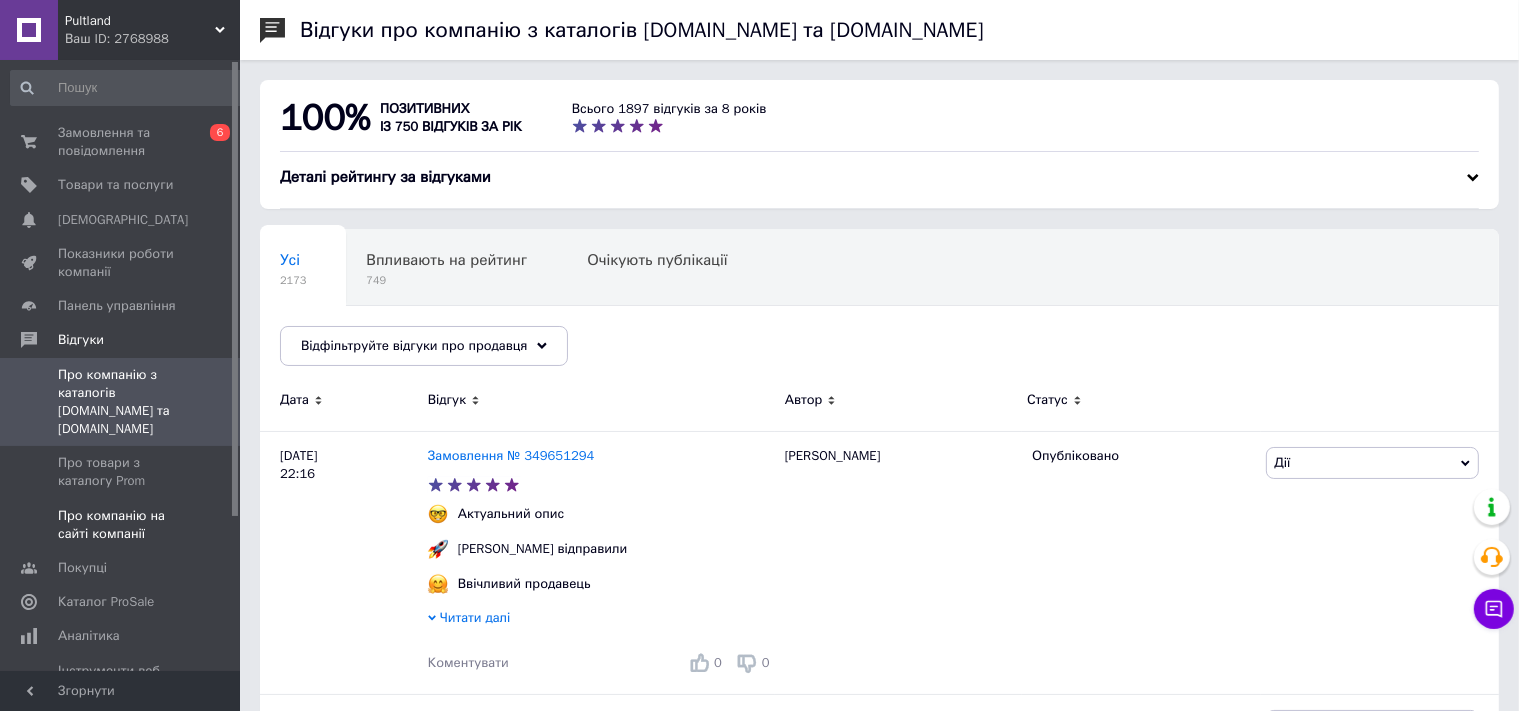 click on "Про компанію на сайті компанії" at bounding box center [121, 525] 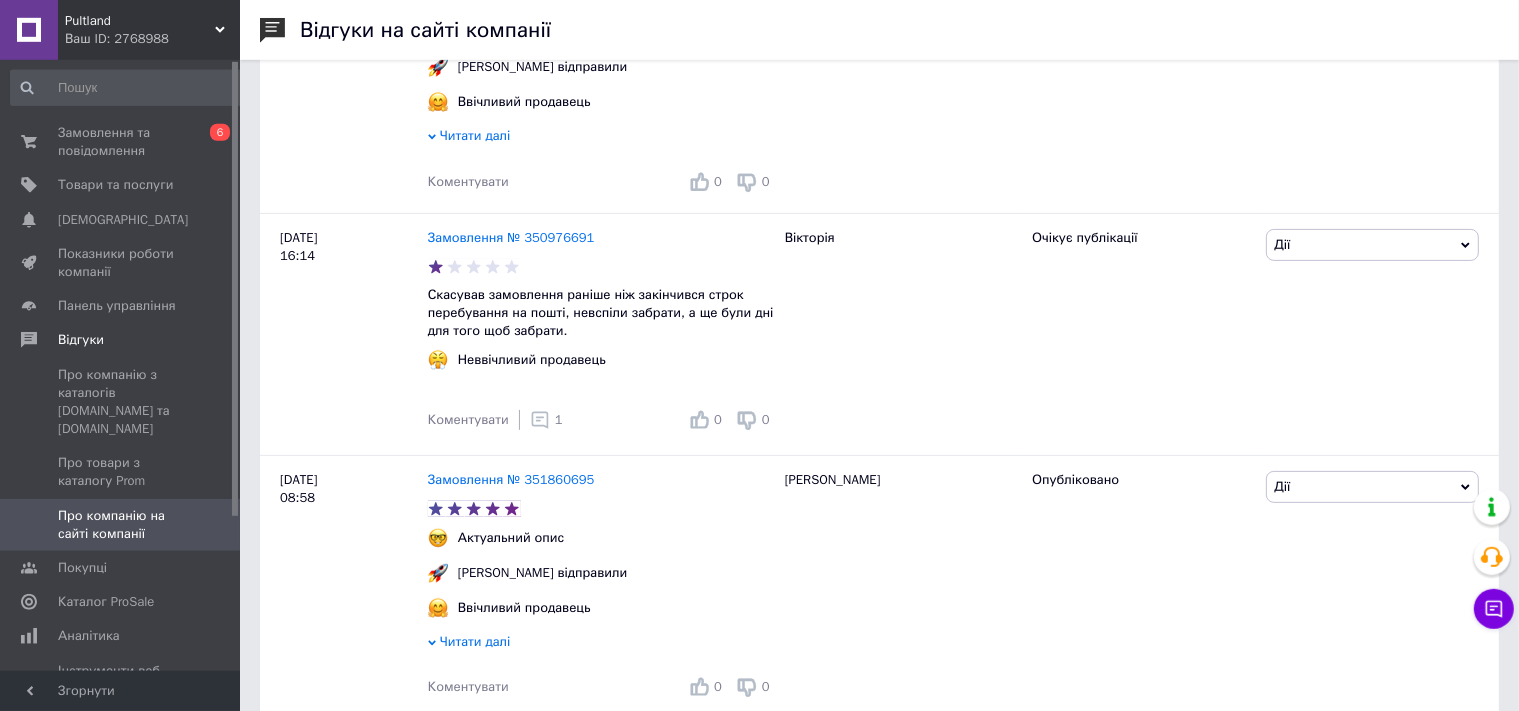 scroll, scrollTop: 633, scrollLeft: 0, axis: vertical 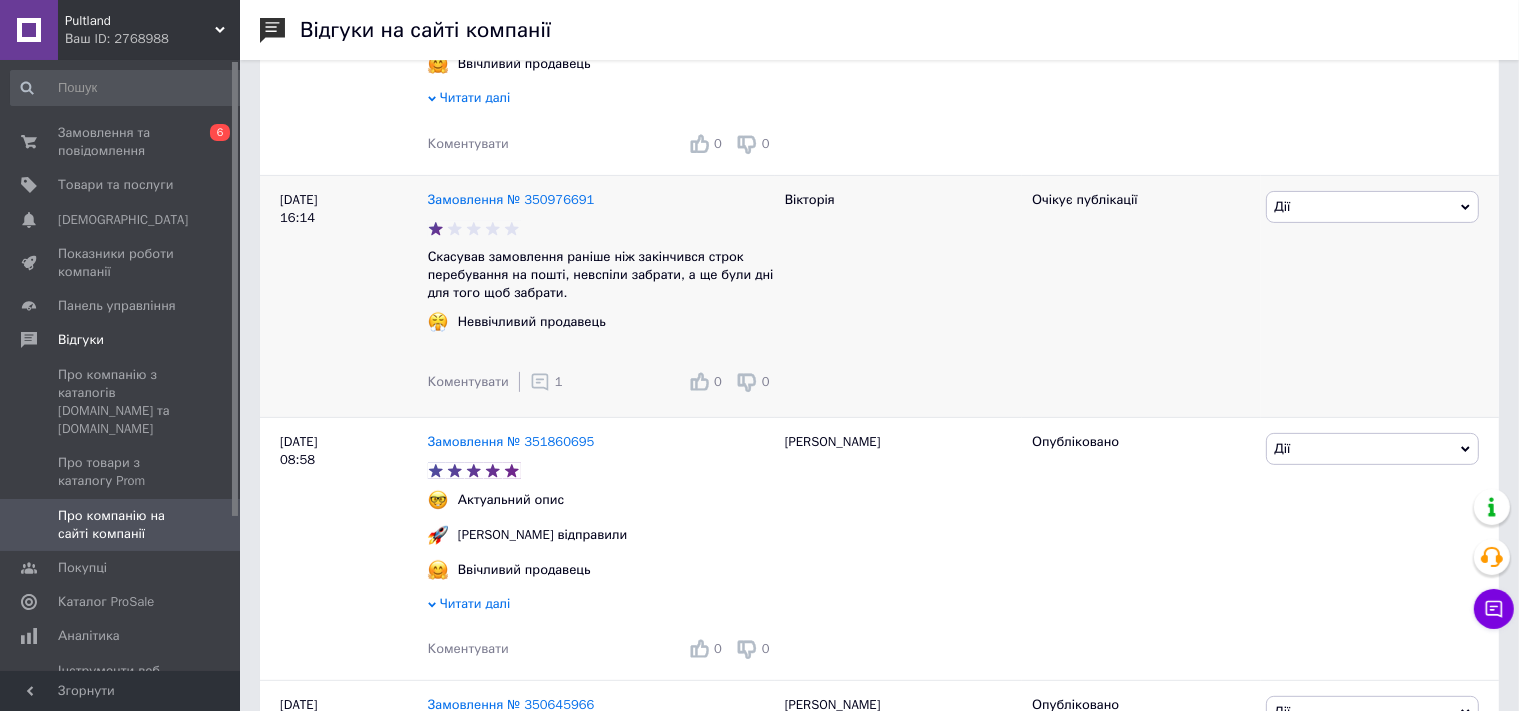 click on "Дії" at bounding box center (1372, 207) 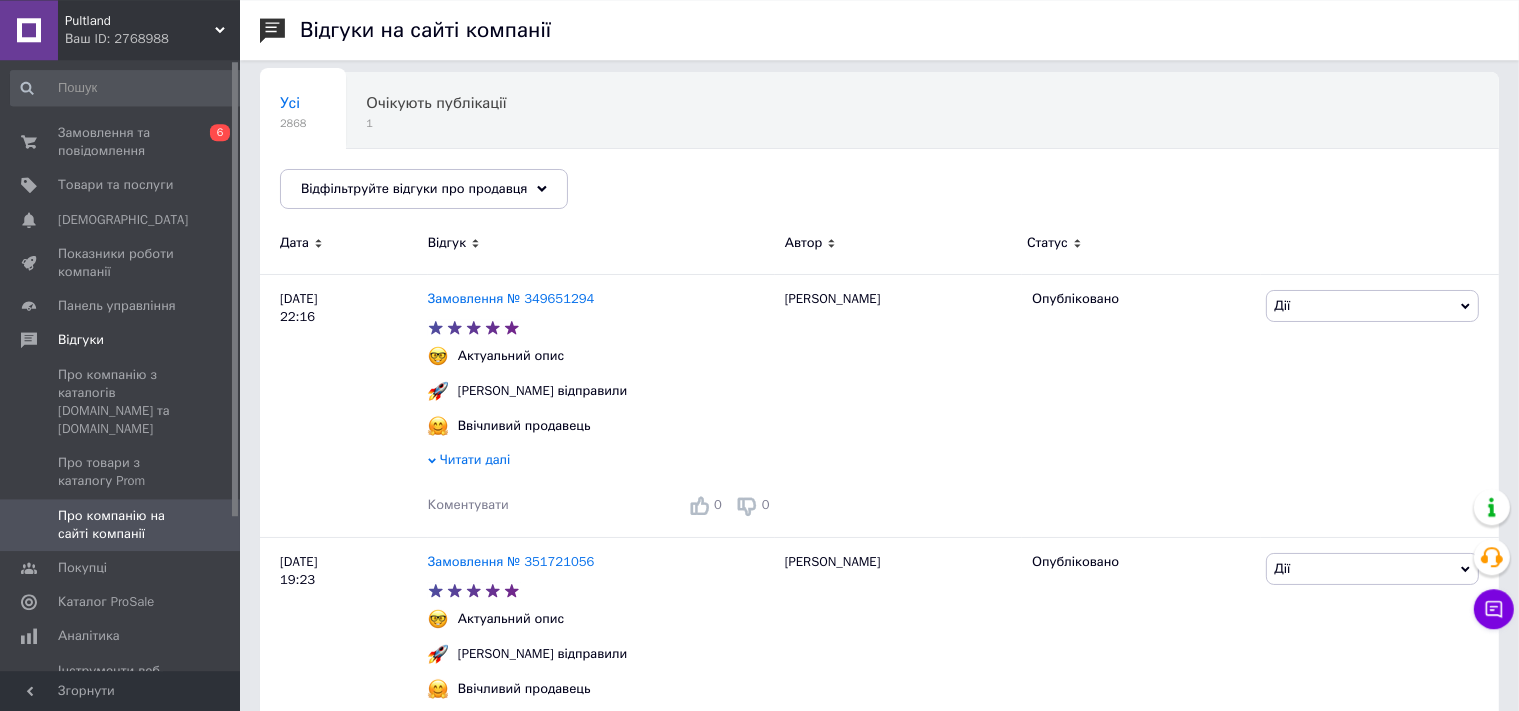 scroll, scrollTop: 0, scrollLeft: 0, axis: both 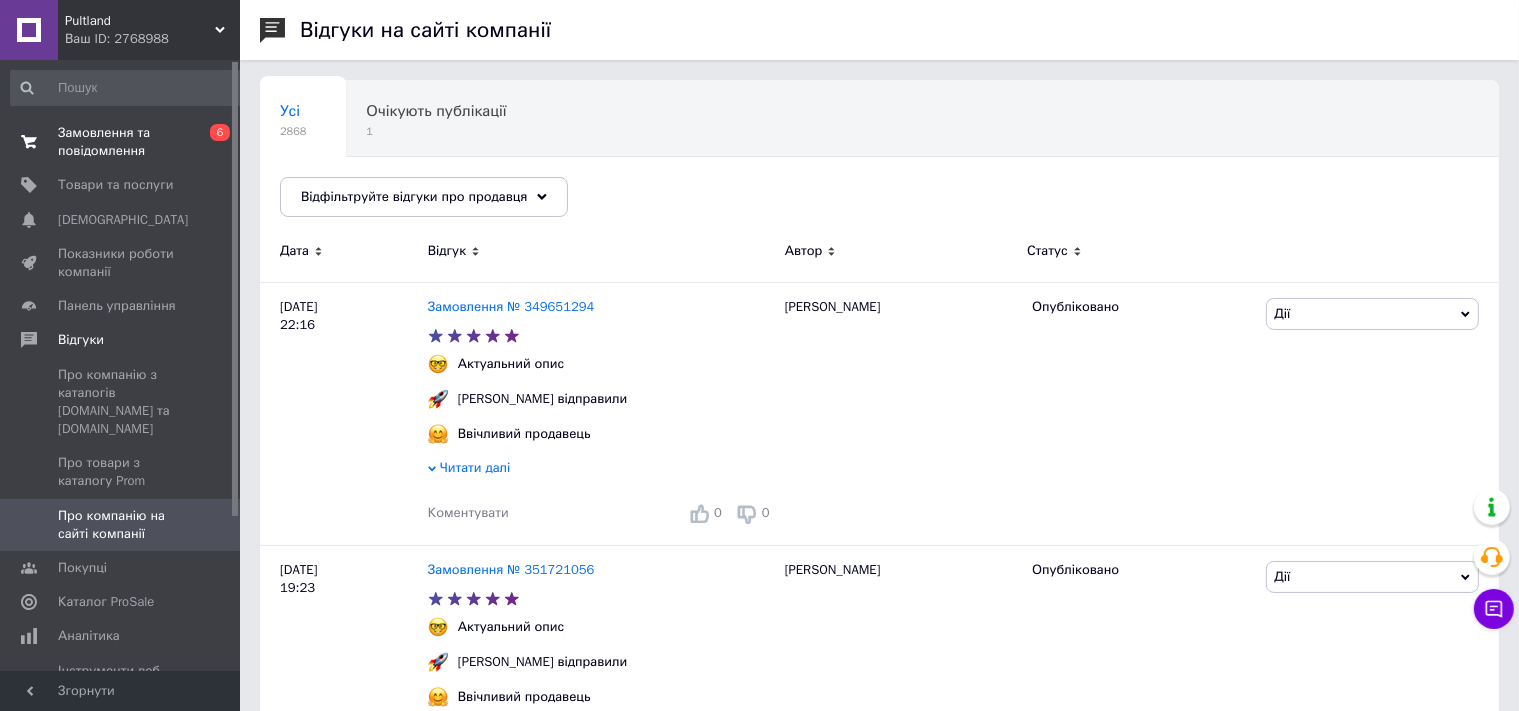 click on "Замовлення та повідомлення" at bounding box center (121, 142) 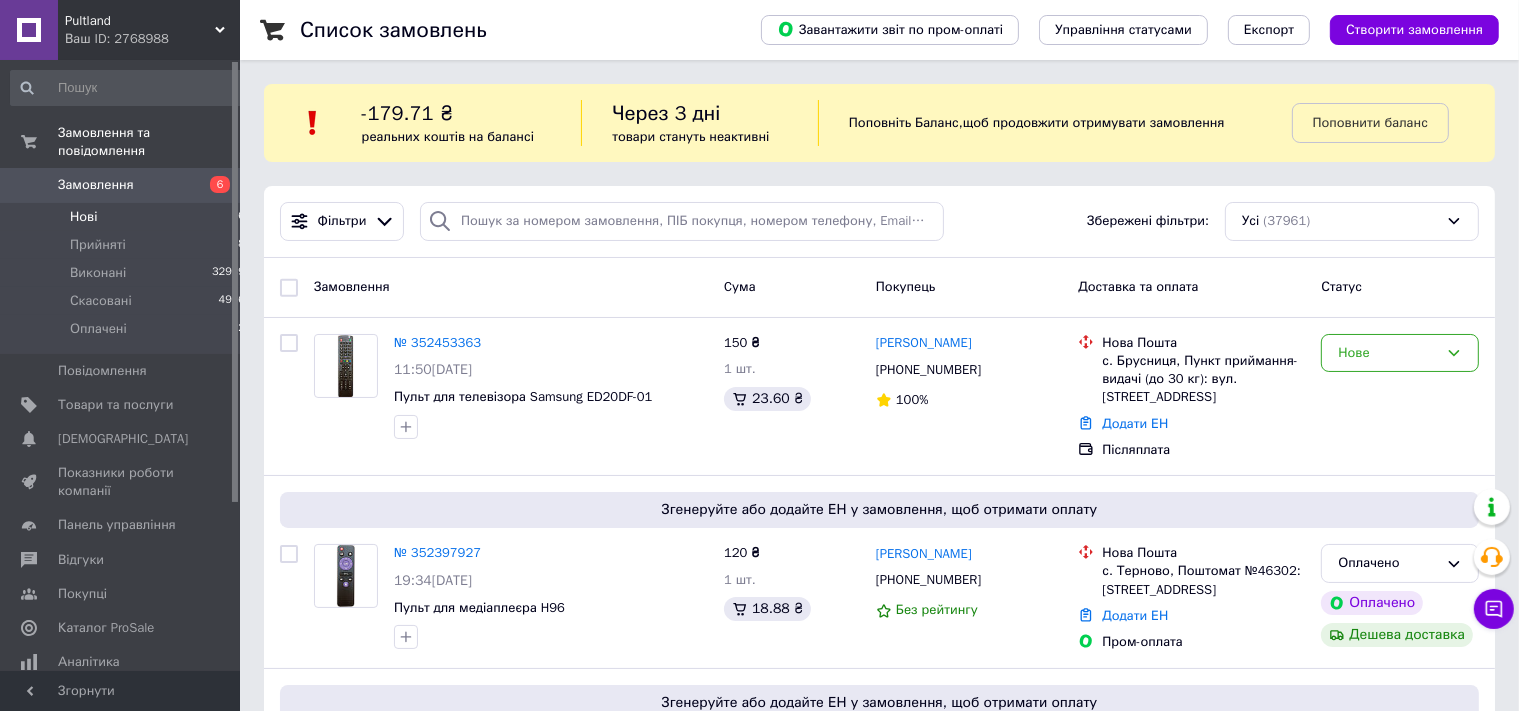 click on "Нові" at bounding box center [83, 217] 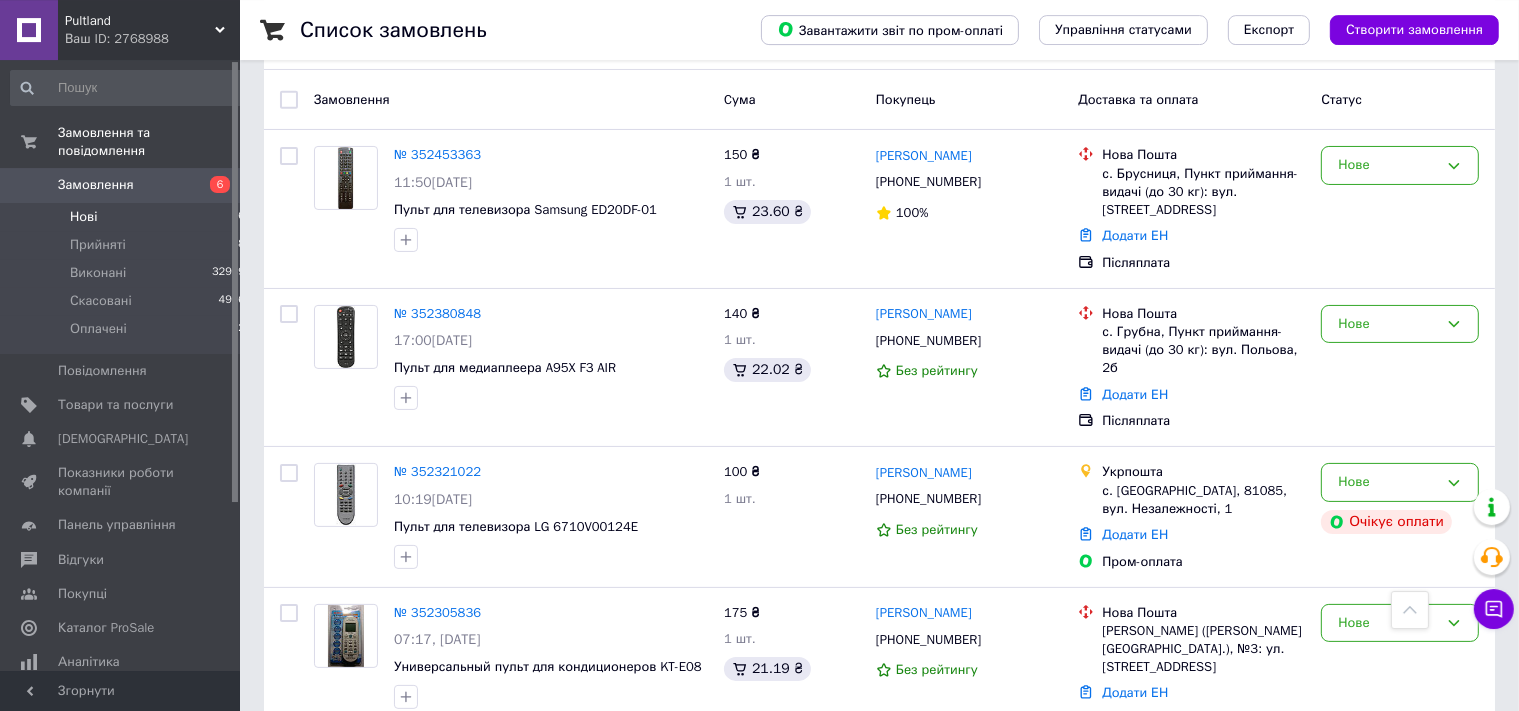 scroll, scrollTop: 207, scrollLeft: 0, axis: vertical 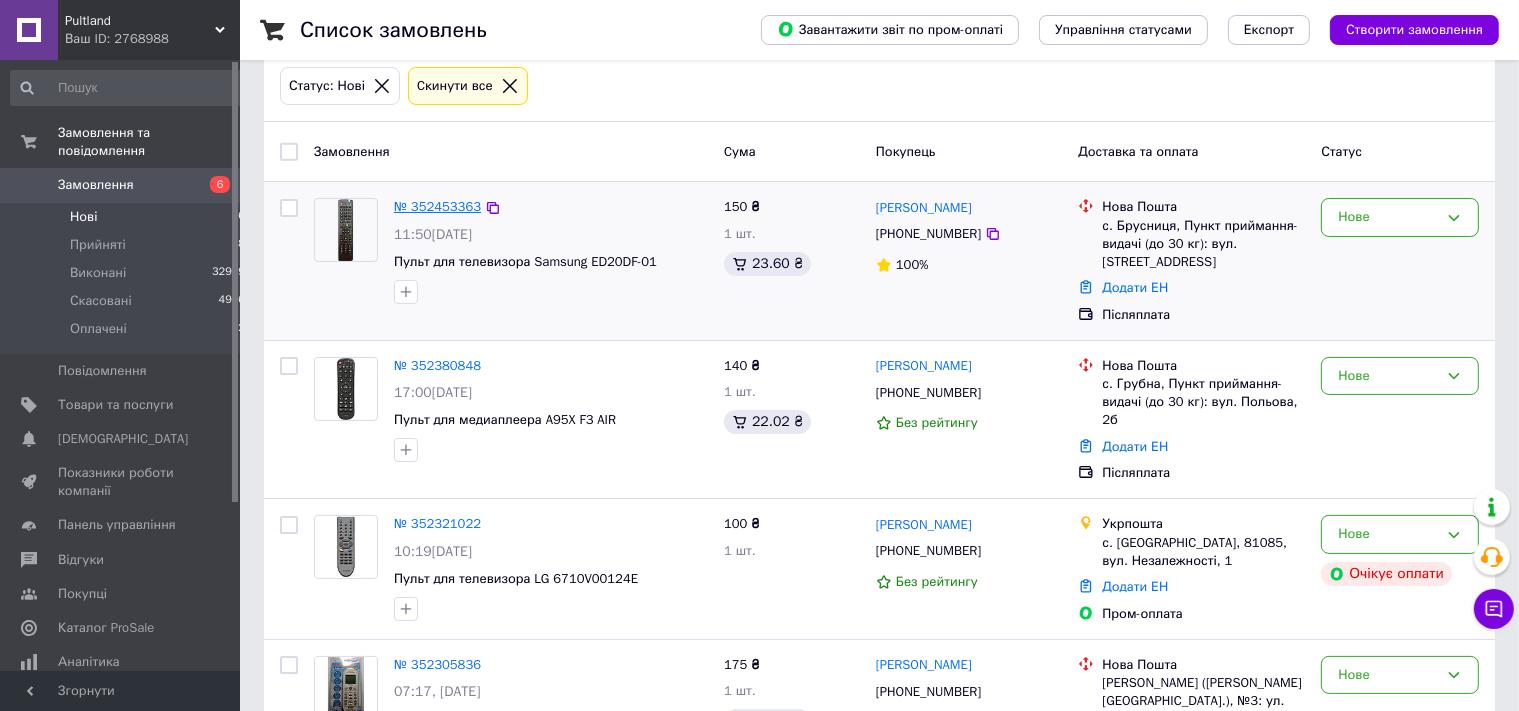click on "№ 352453363" at bounding box center [437, 206] 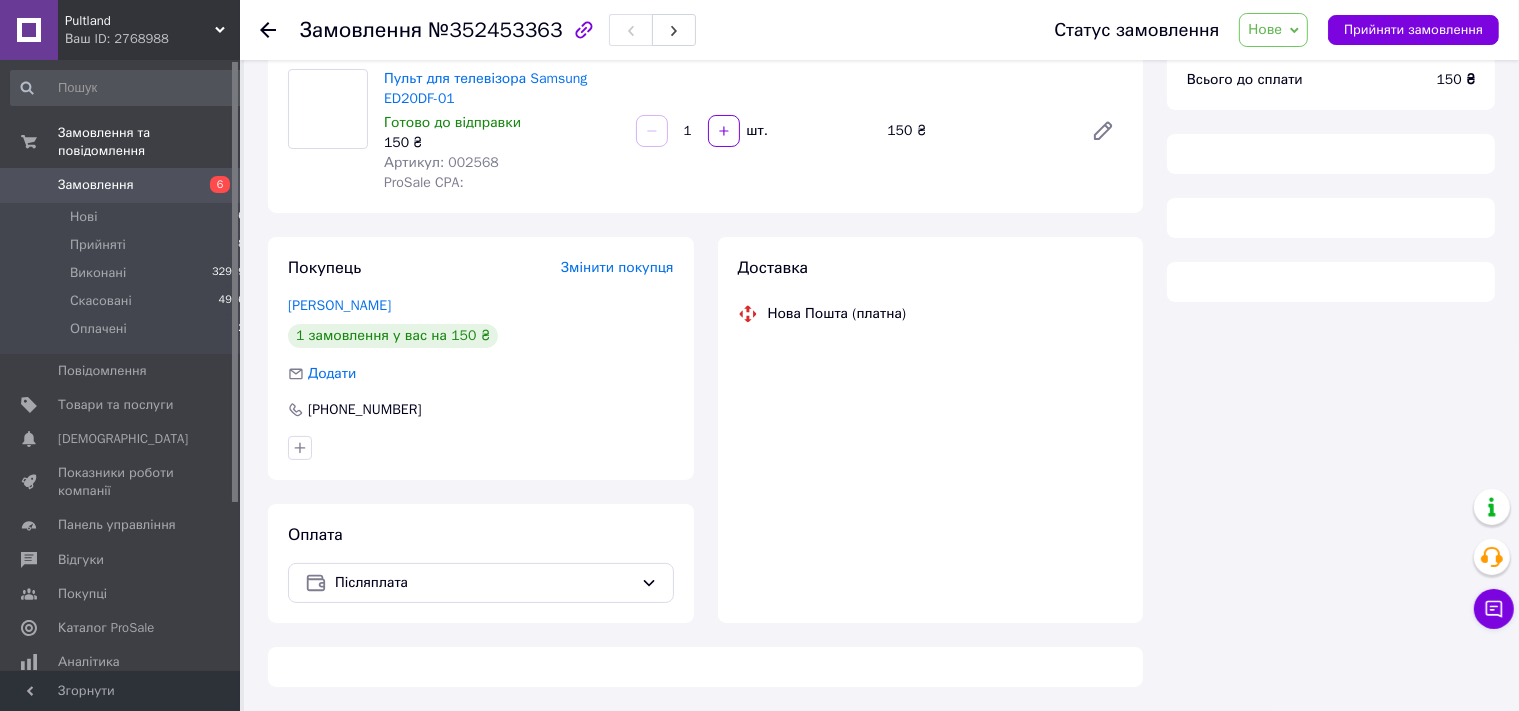 scroll, scrollTop: 162, scrollLeft: 0, axis: vertical 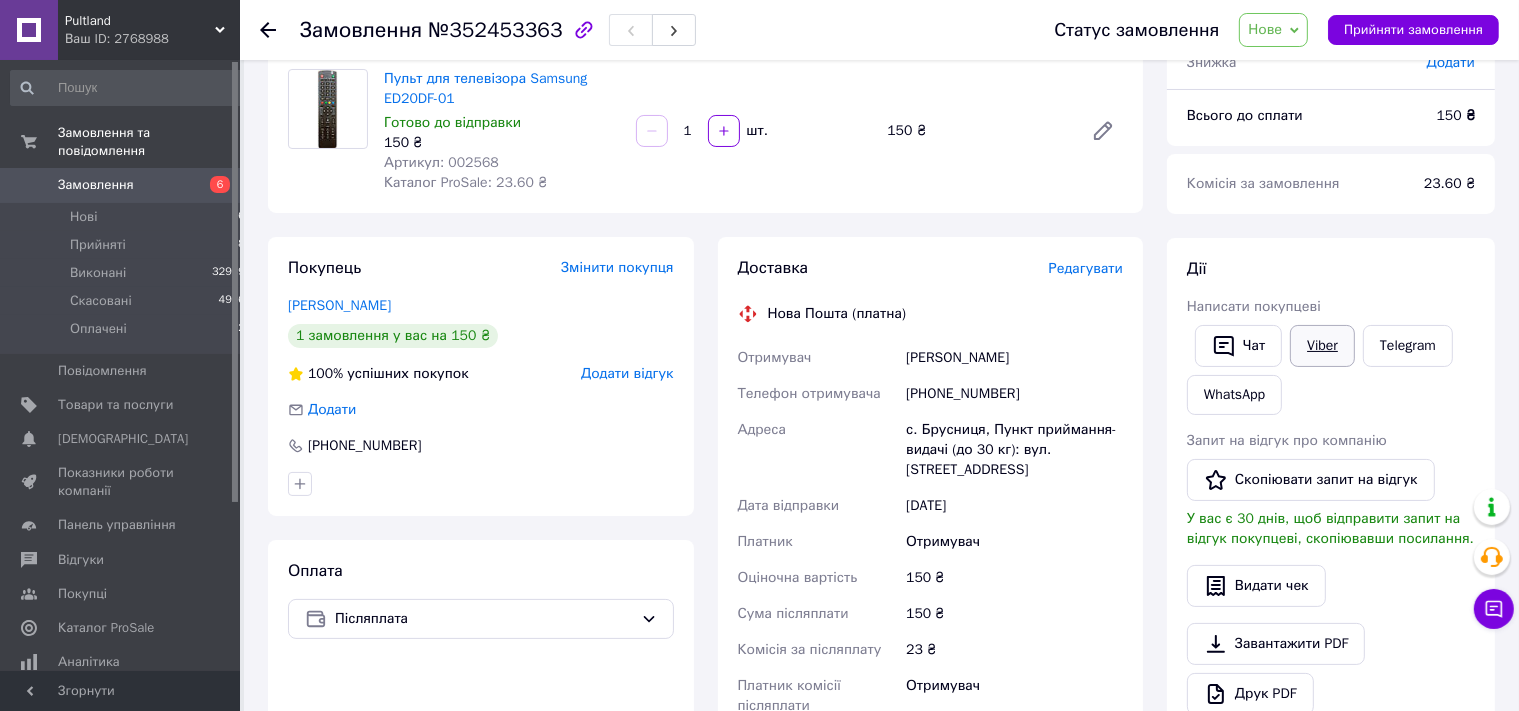 click on "Viber" at bounding box center (1322, 346) 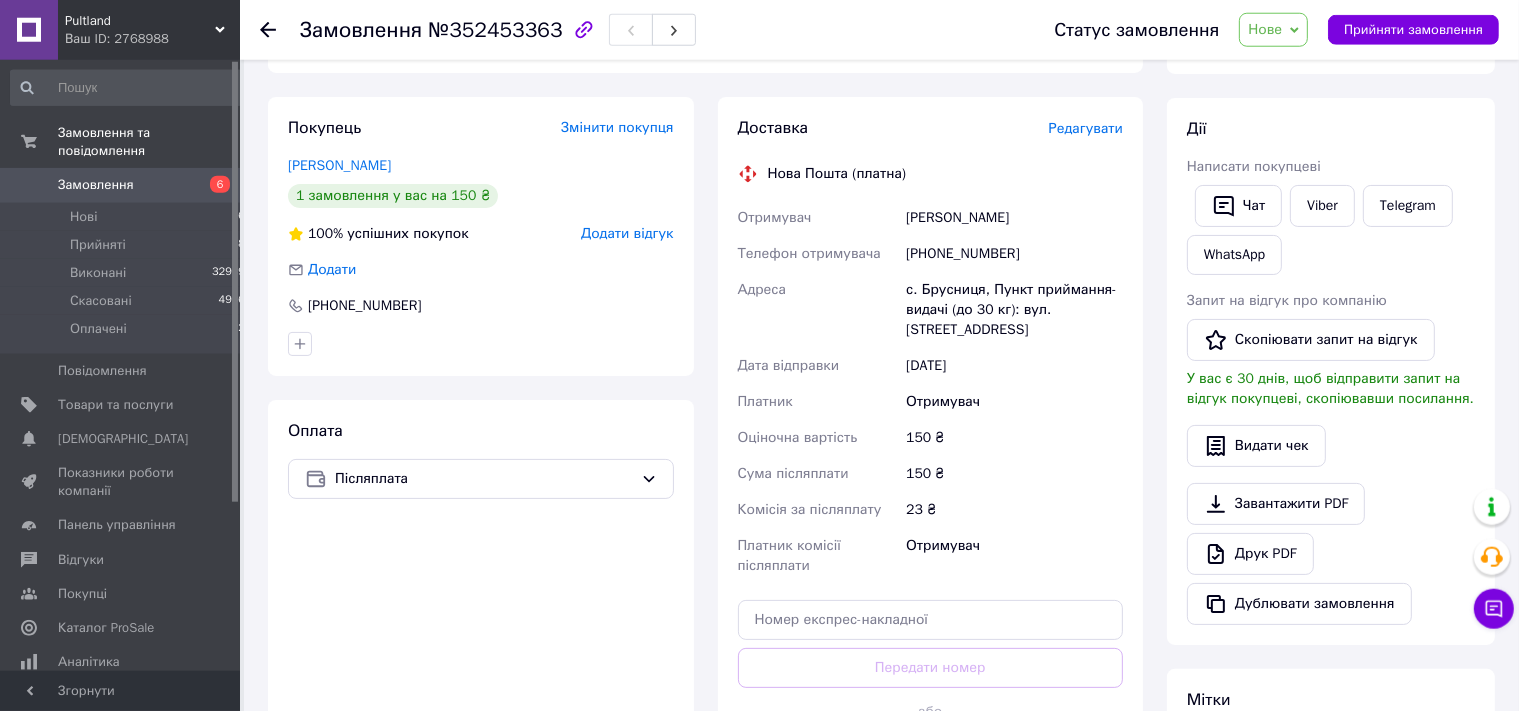 scroll, scrollTop: 584, scrollLeft: 0, axis: vertical 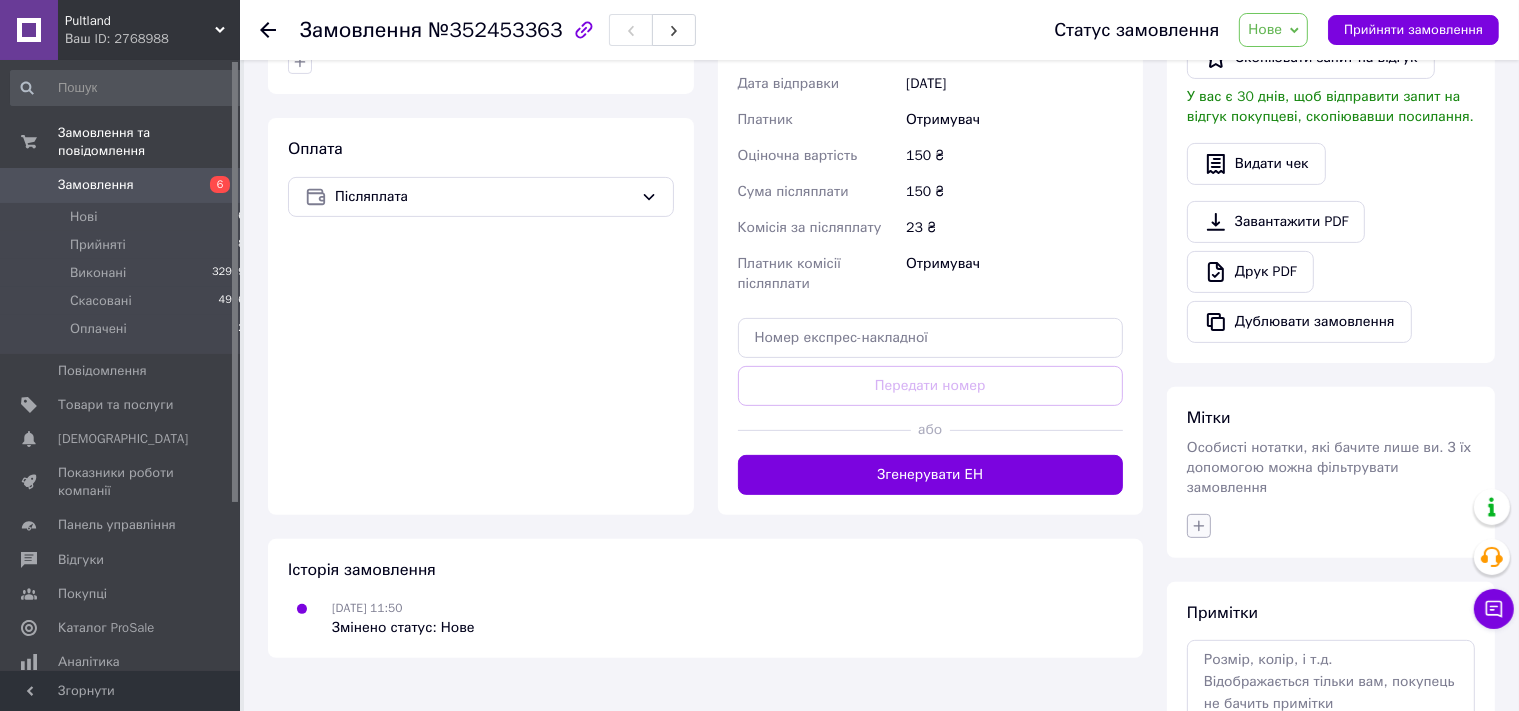 click 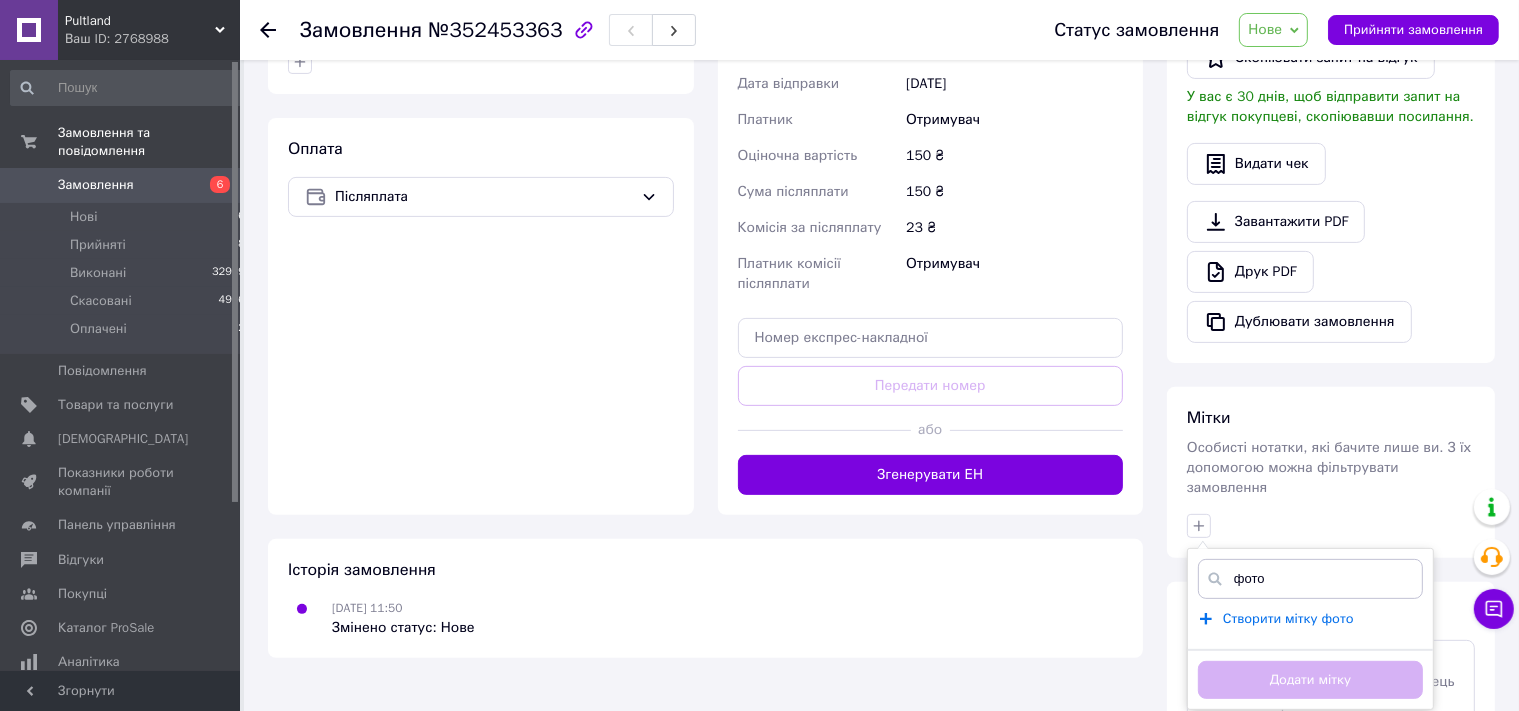 type on "фото" 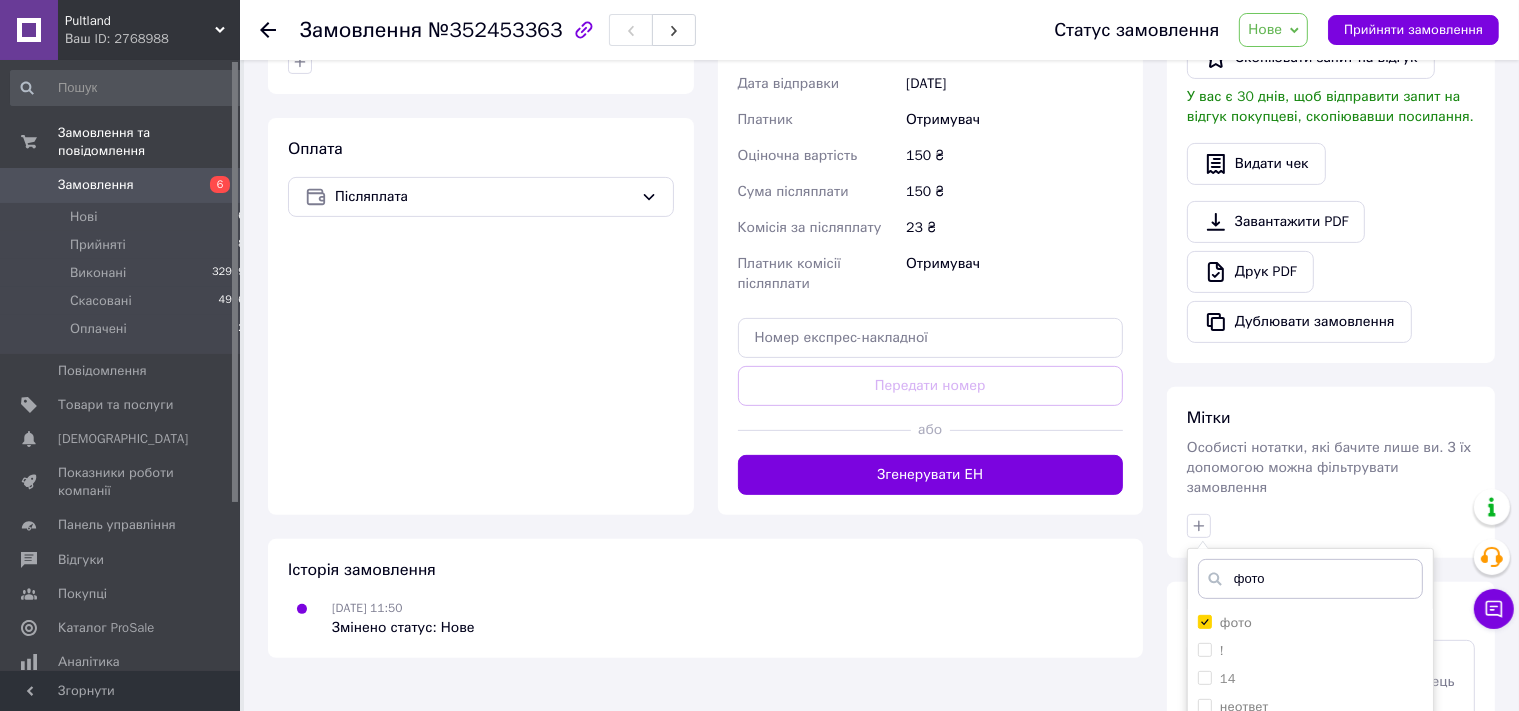 type 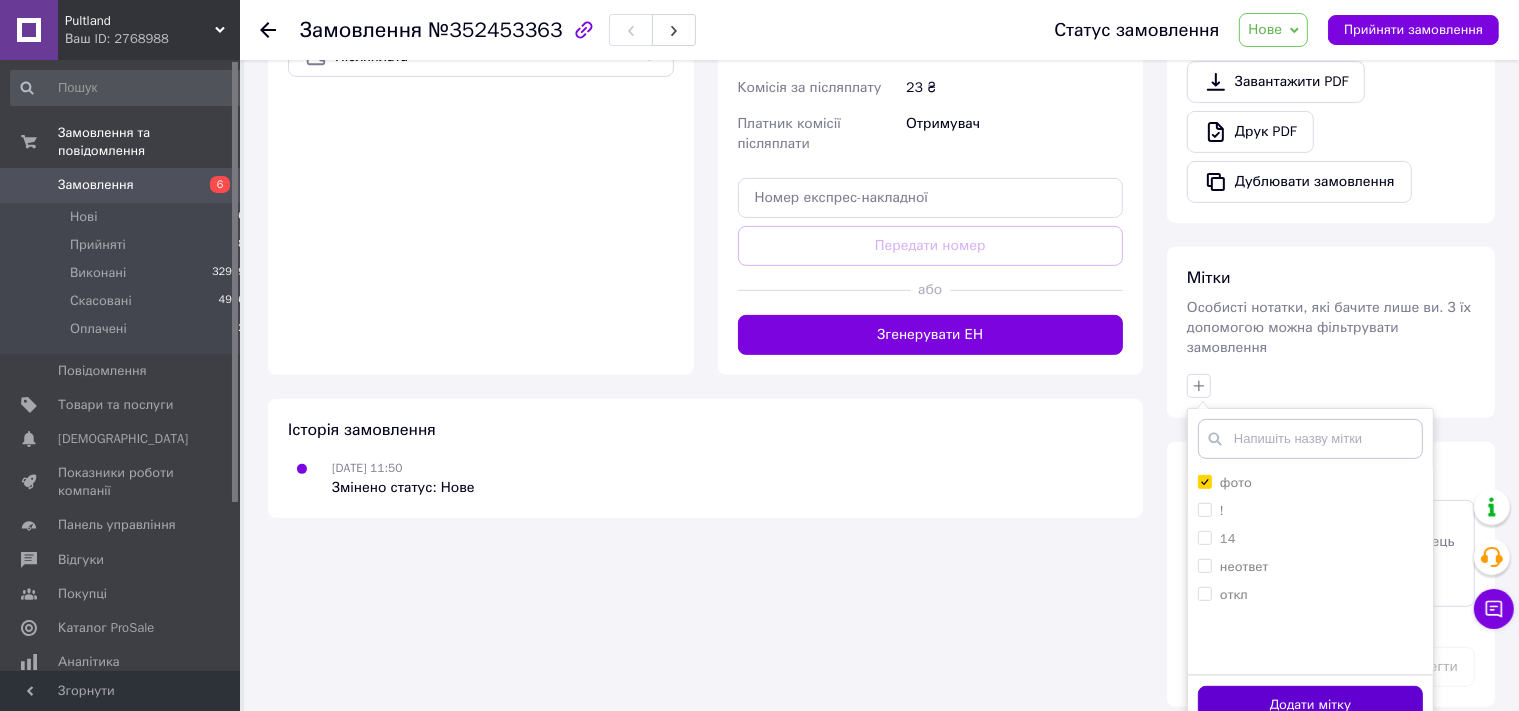 click on "Додати мітку" at bounding box center (1310, 705) 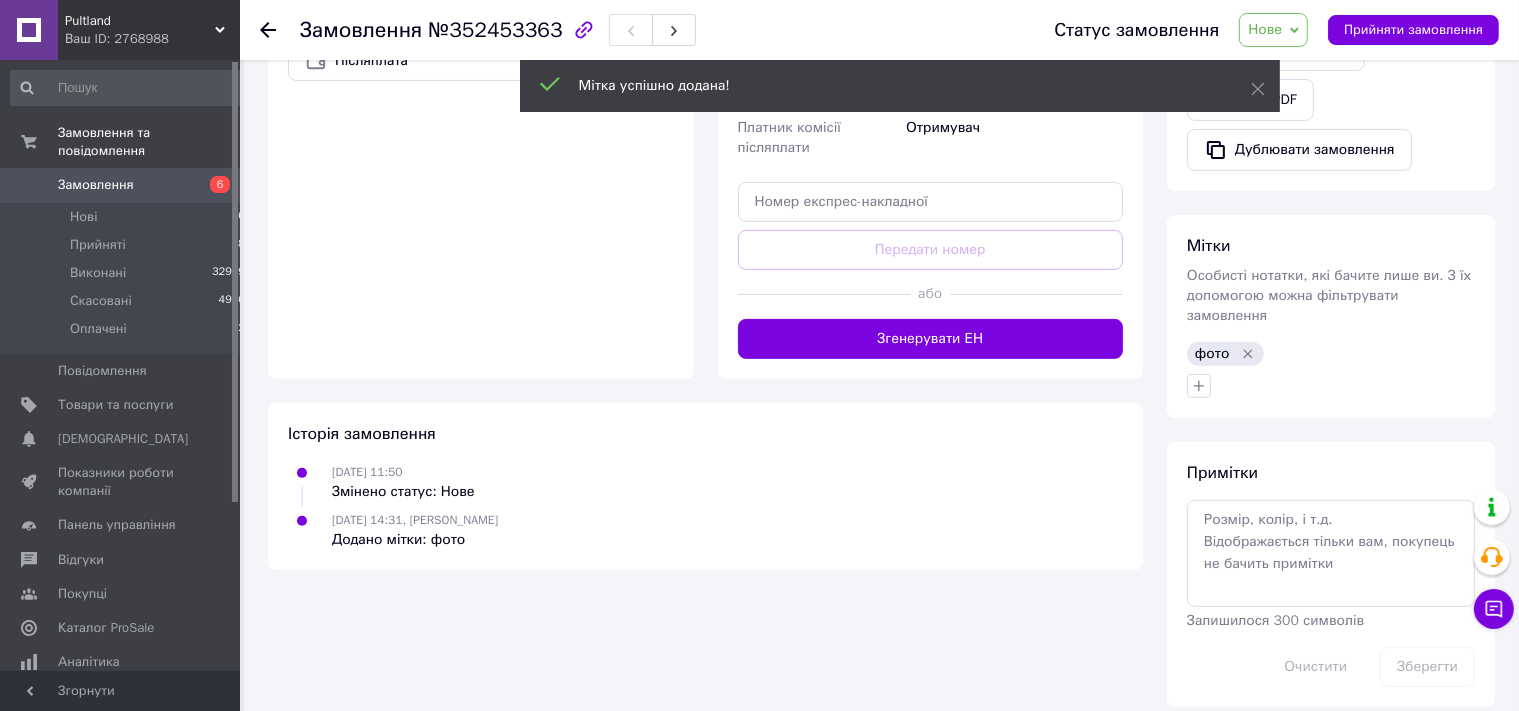 scroll, scrollTop: 717, scrollLeft: 0, axis: vertical 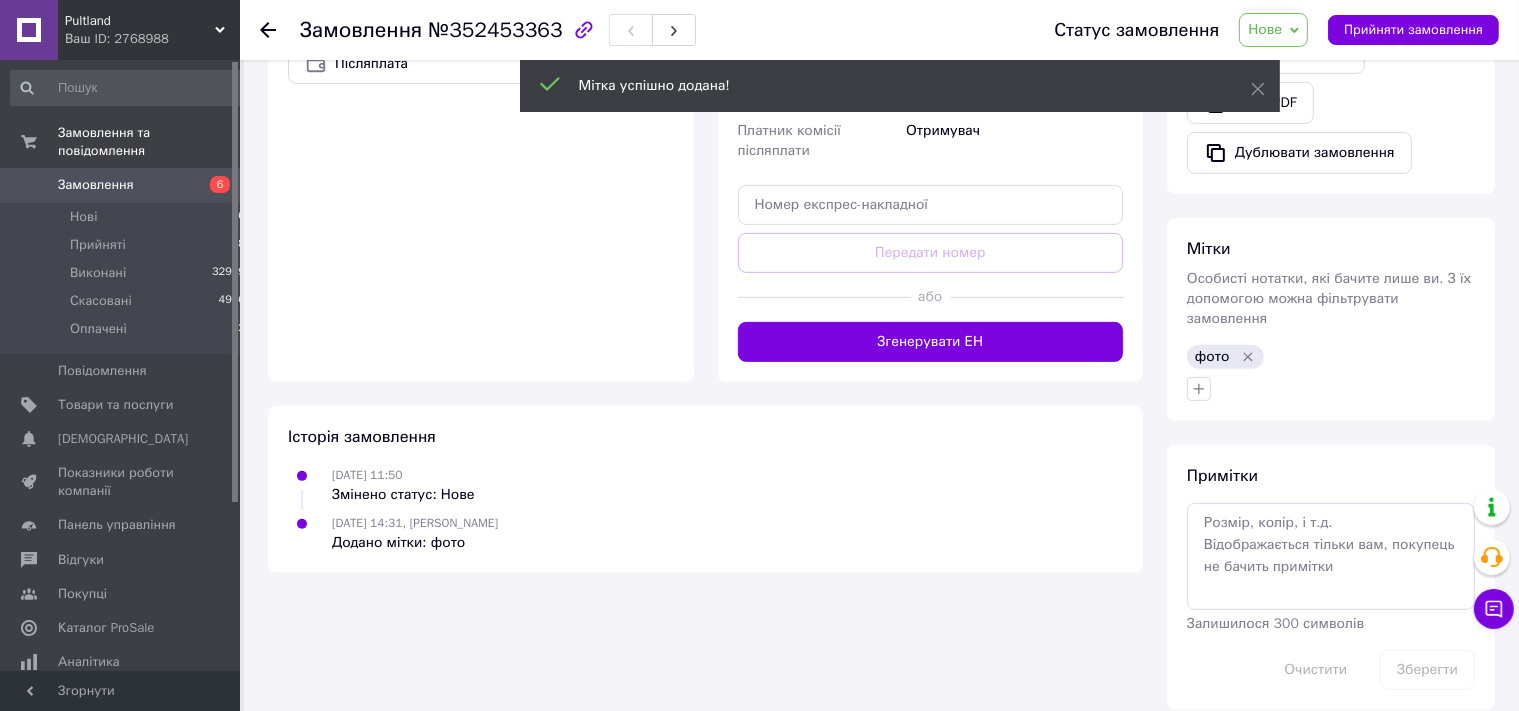 click 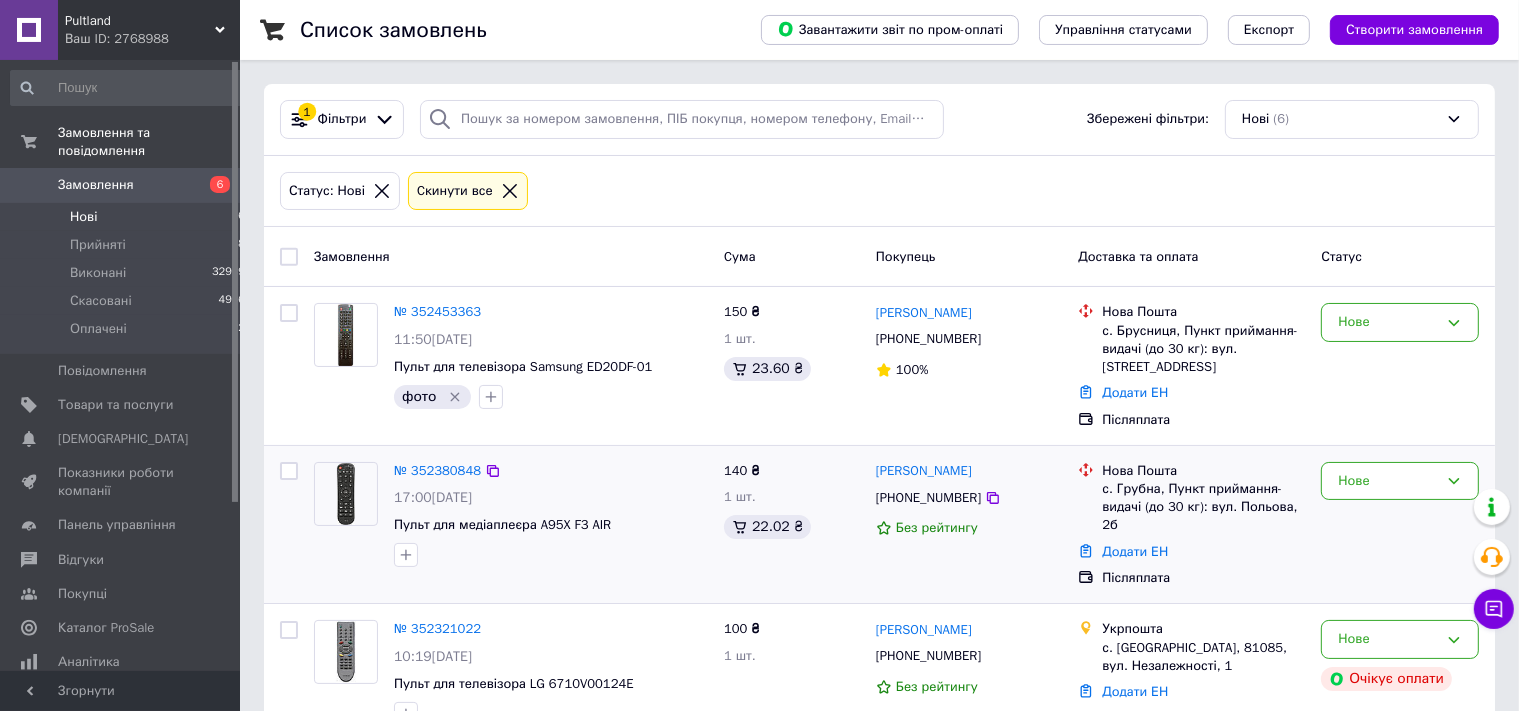 scroll, scrollTop: 211, scrollLeft: 0, axis: vertical 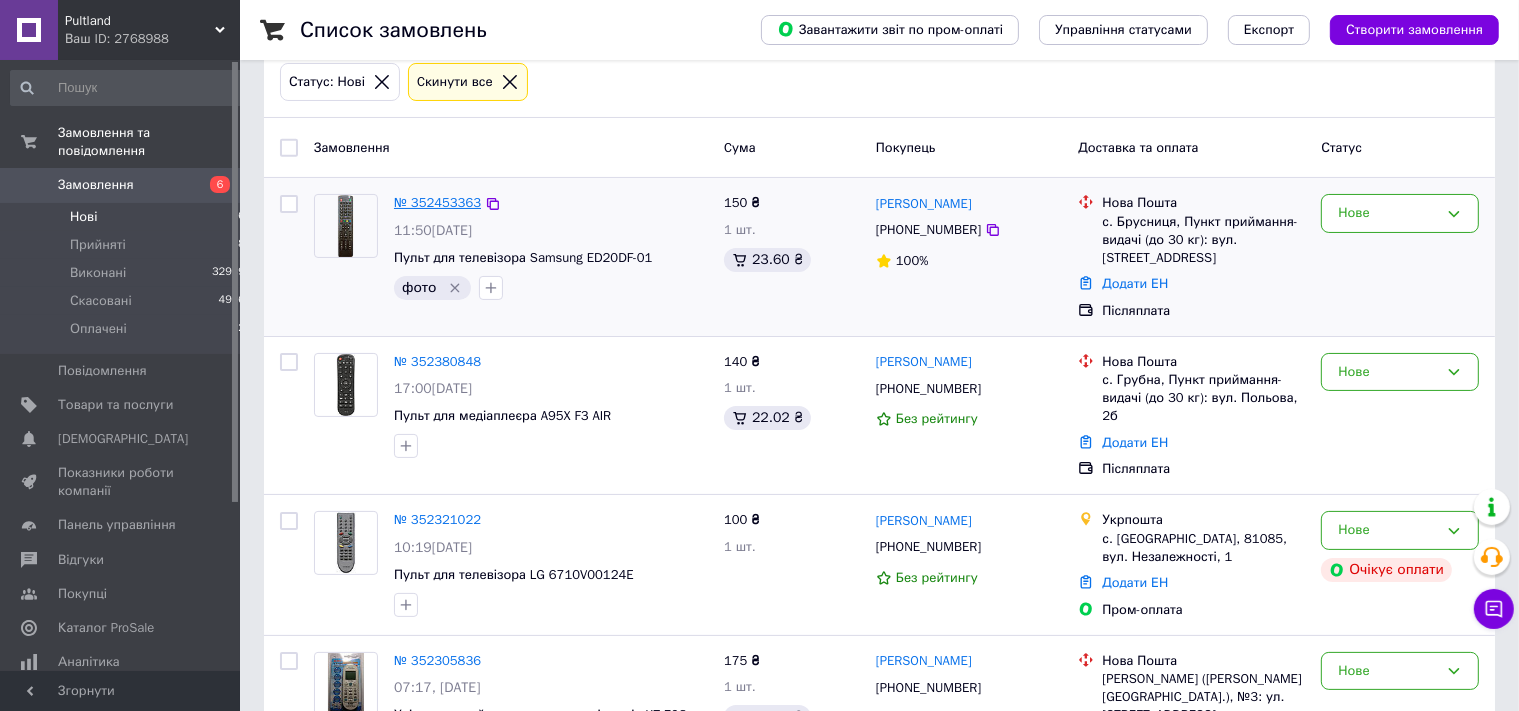 click on "№ 352453363" at bounding box center (437, 202) 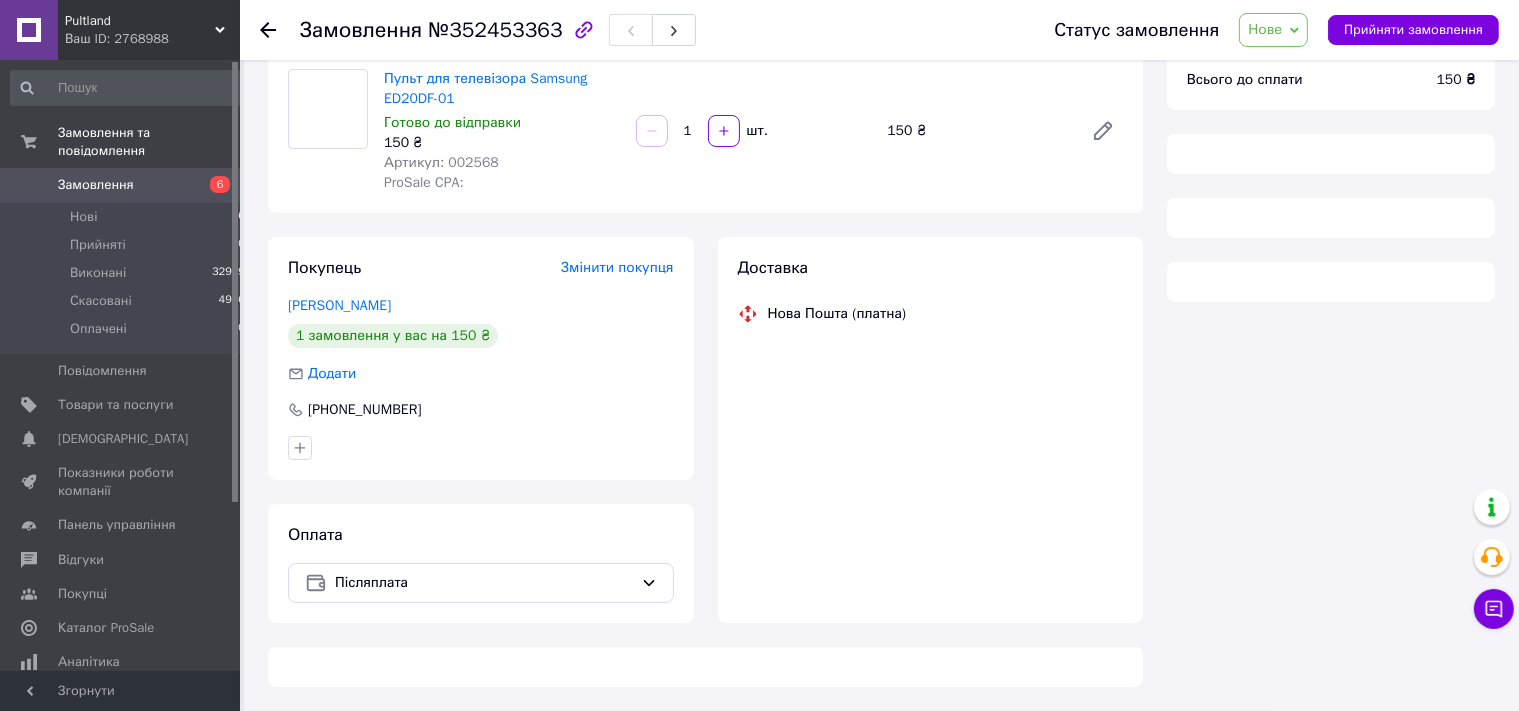 scroll, scrollTop: 162, scrollLeft: 0, axis: vertical 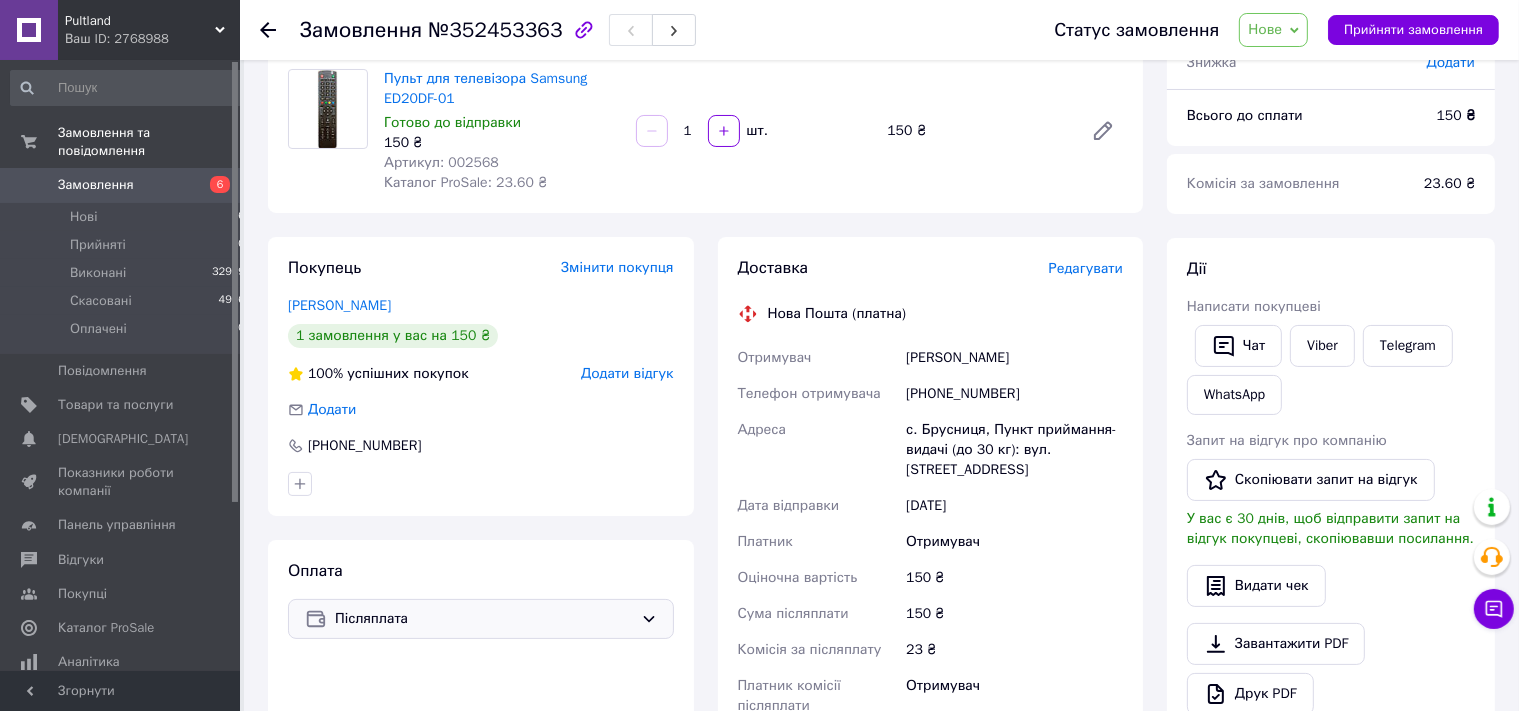 click on "Післяплата" at bounding box center [484, 619] 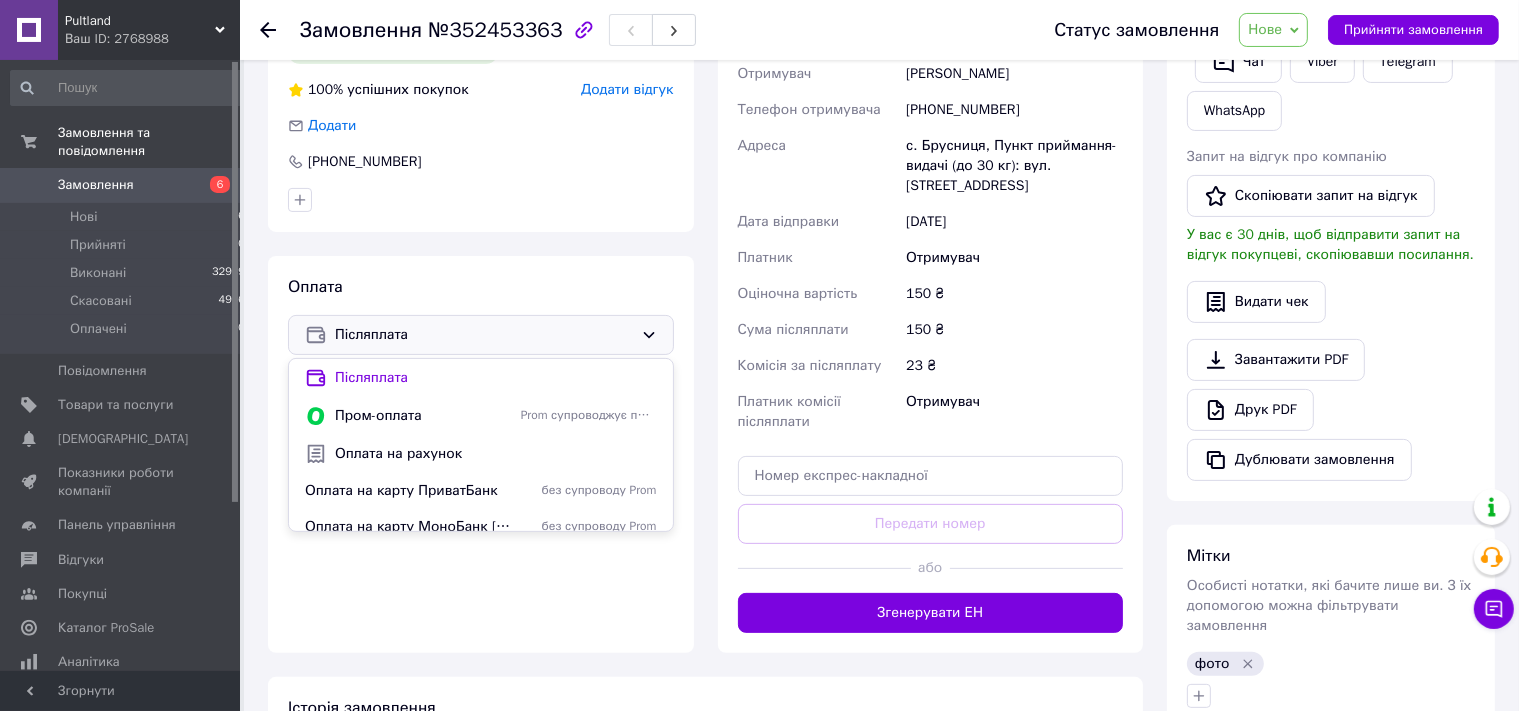 scroll, scrollTop: 479, scrollLeft: 0, axis: vertical 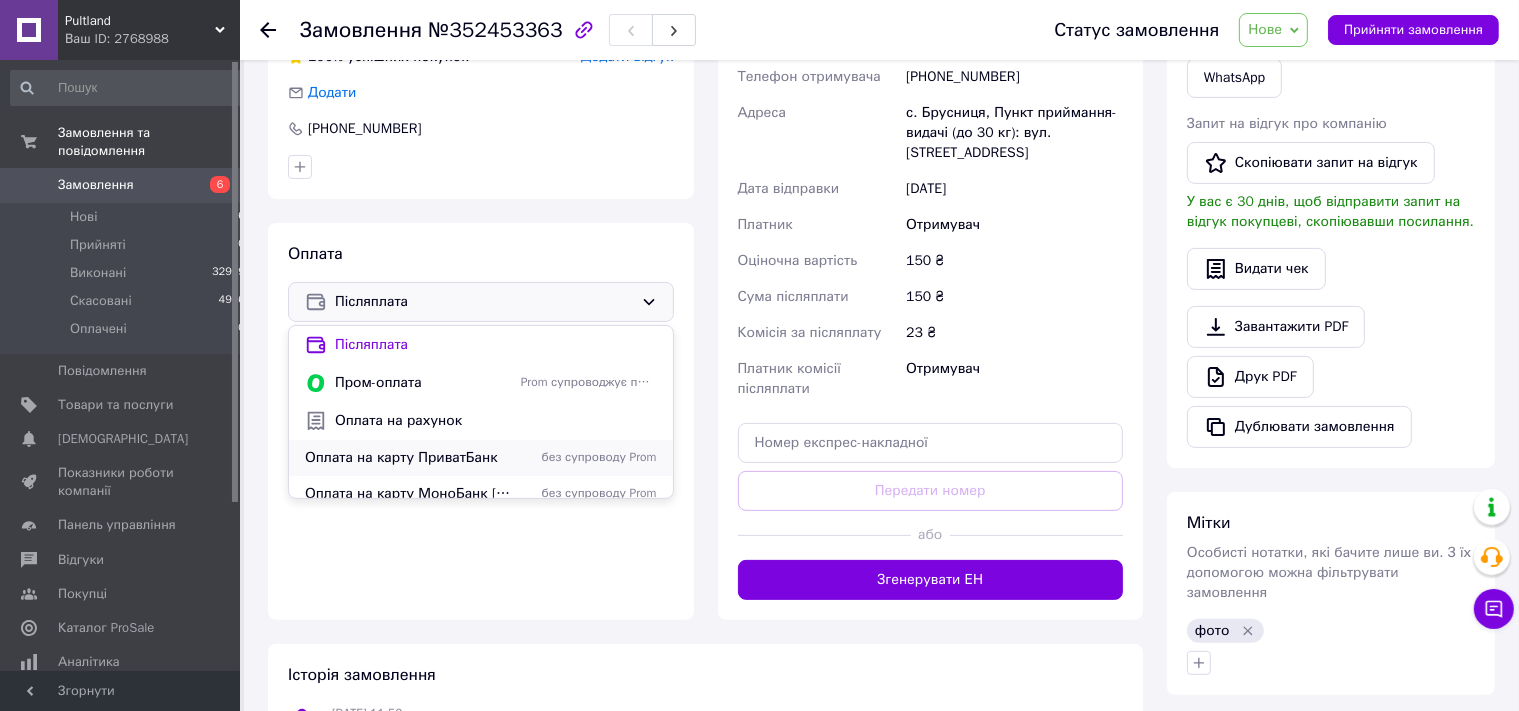 click on "Оплата на карту ПриватБанк" at bounding box center (409, 458) 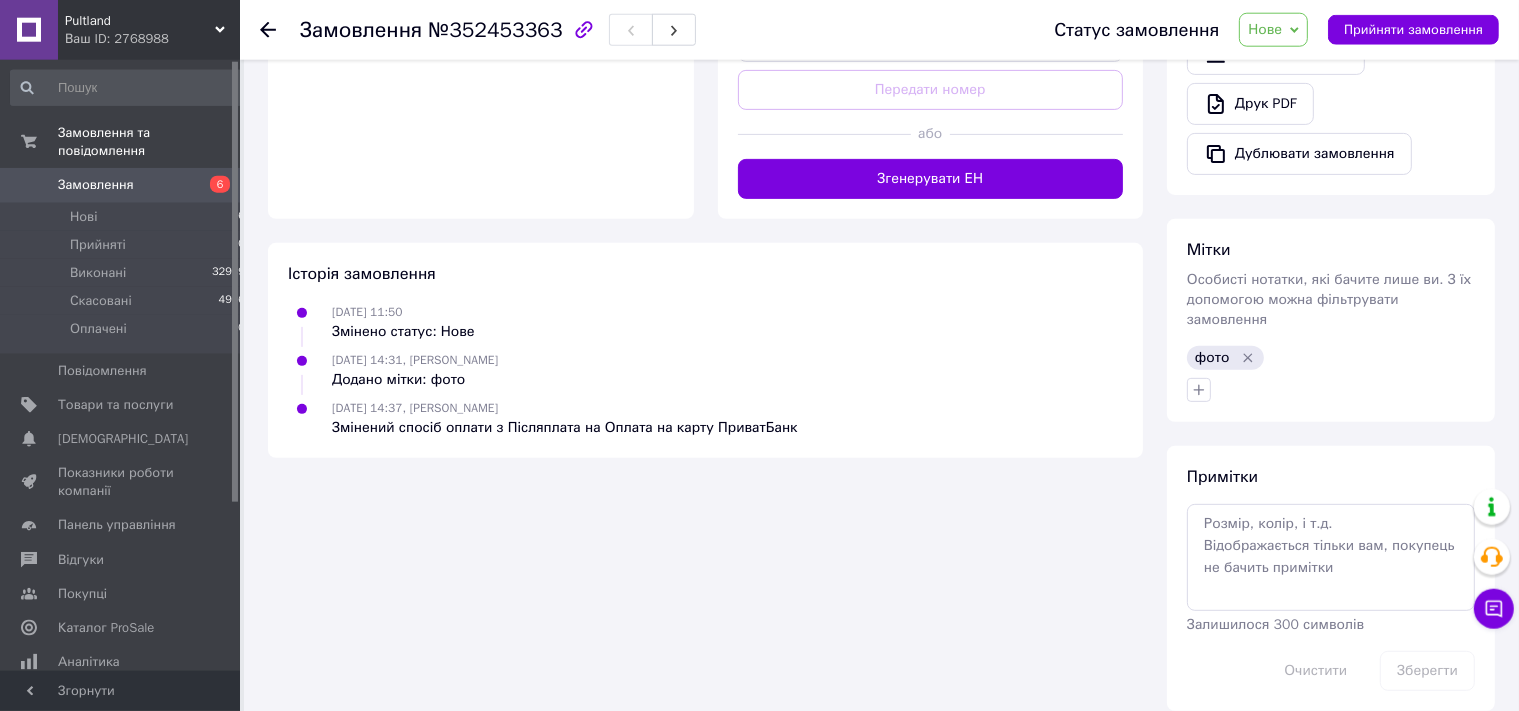 scroll, scrollTop: 753, scrollLeft: 0, axis: vertical 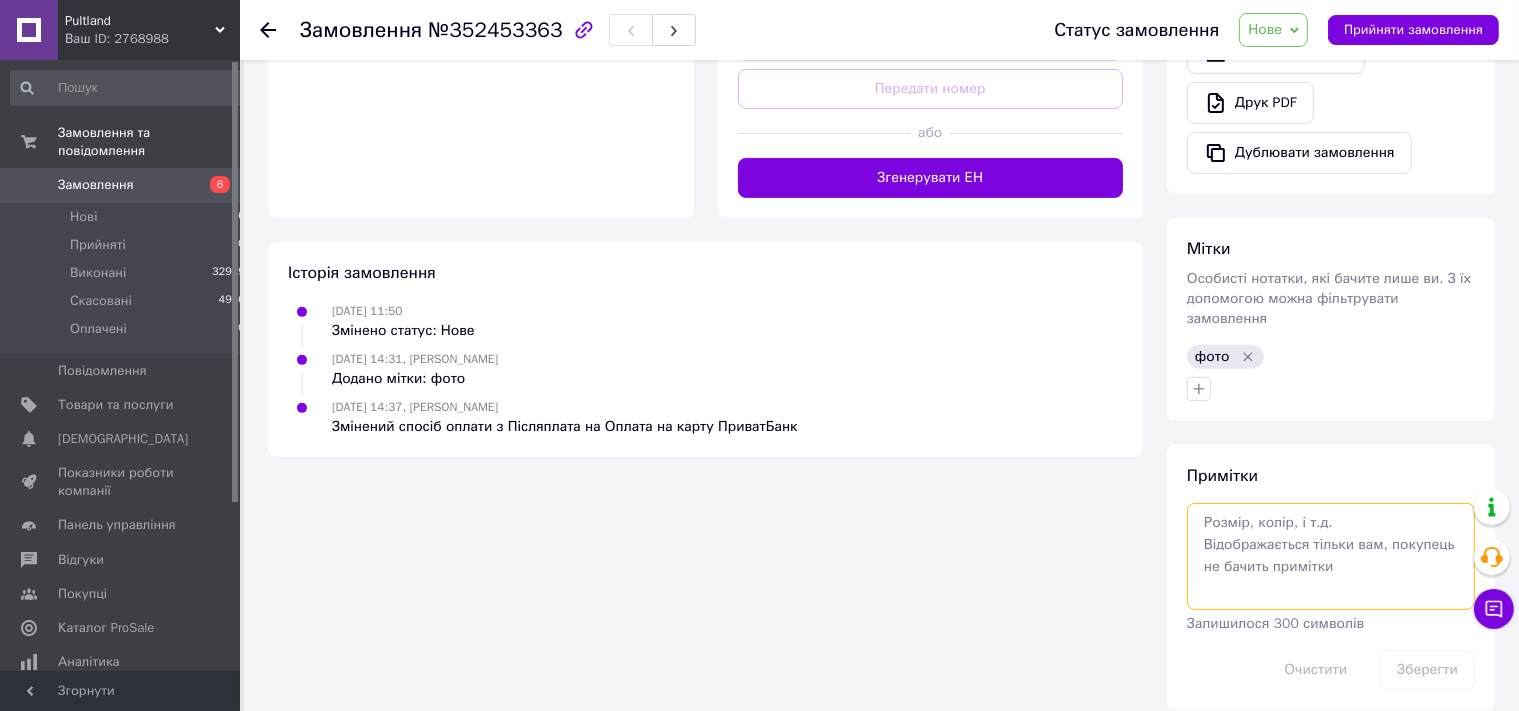 click at bounding box center (1331, 556) 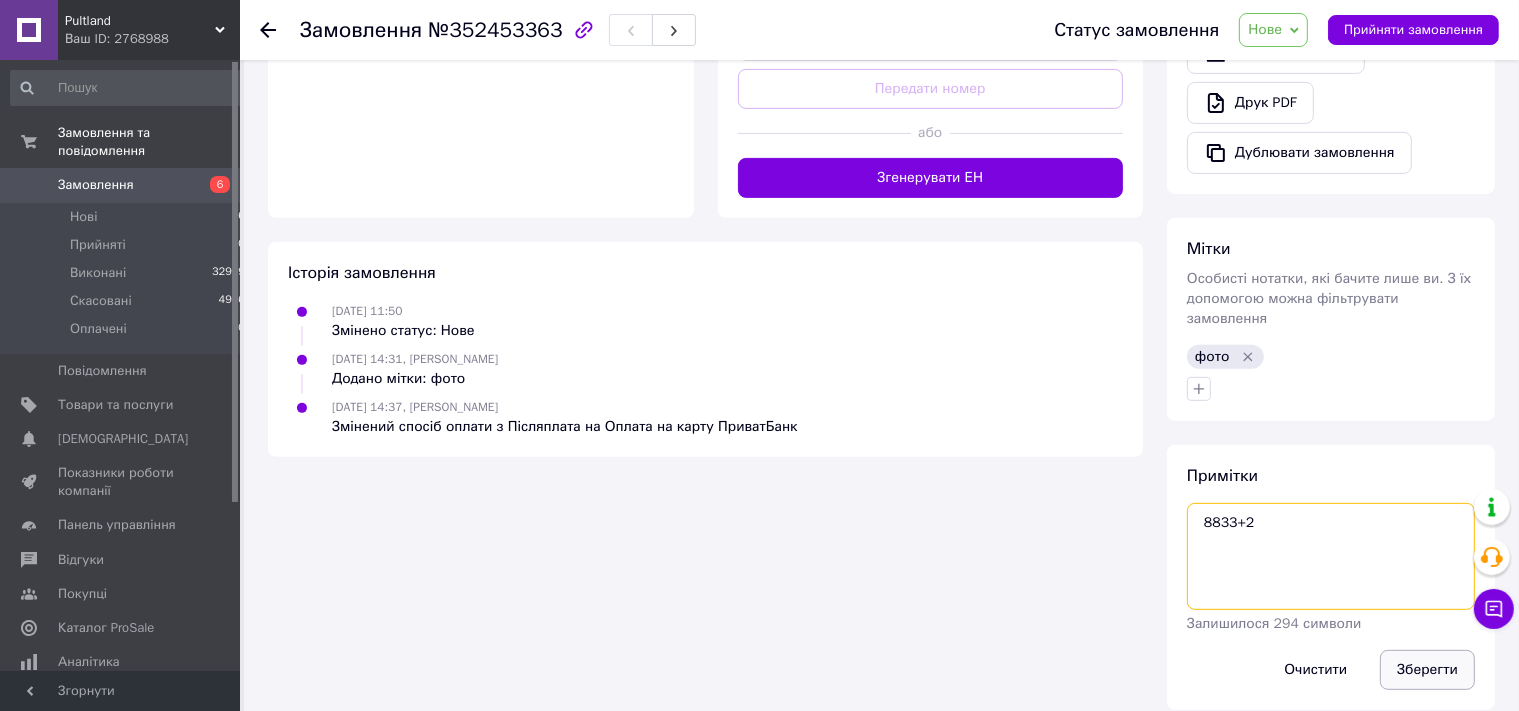 type on "8833+2" 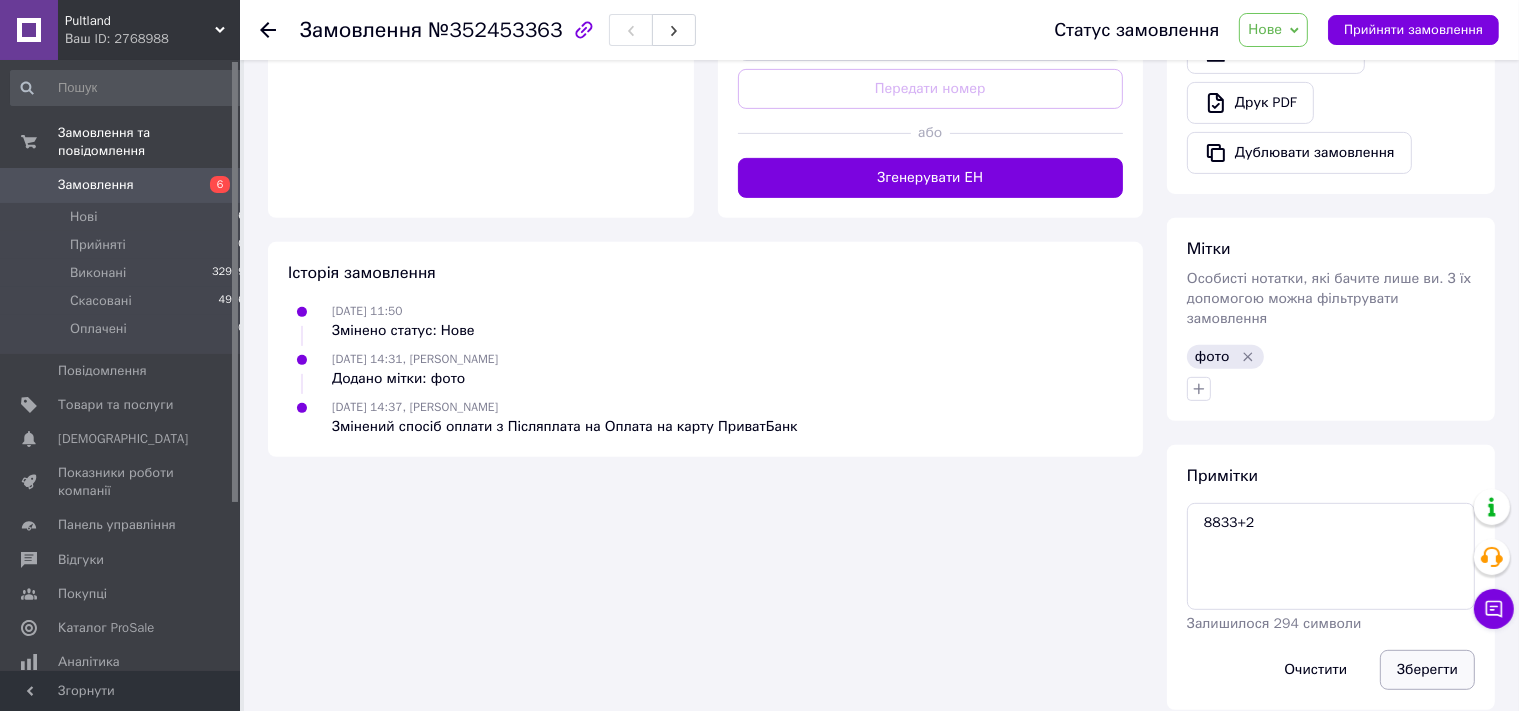 click on "Зберегти" at bounding box center [1427, 670] 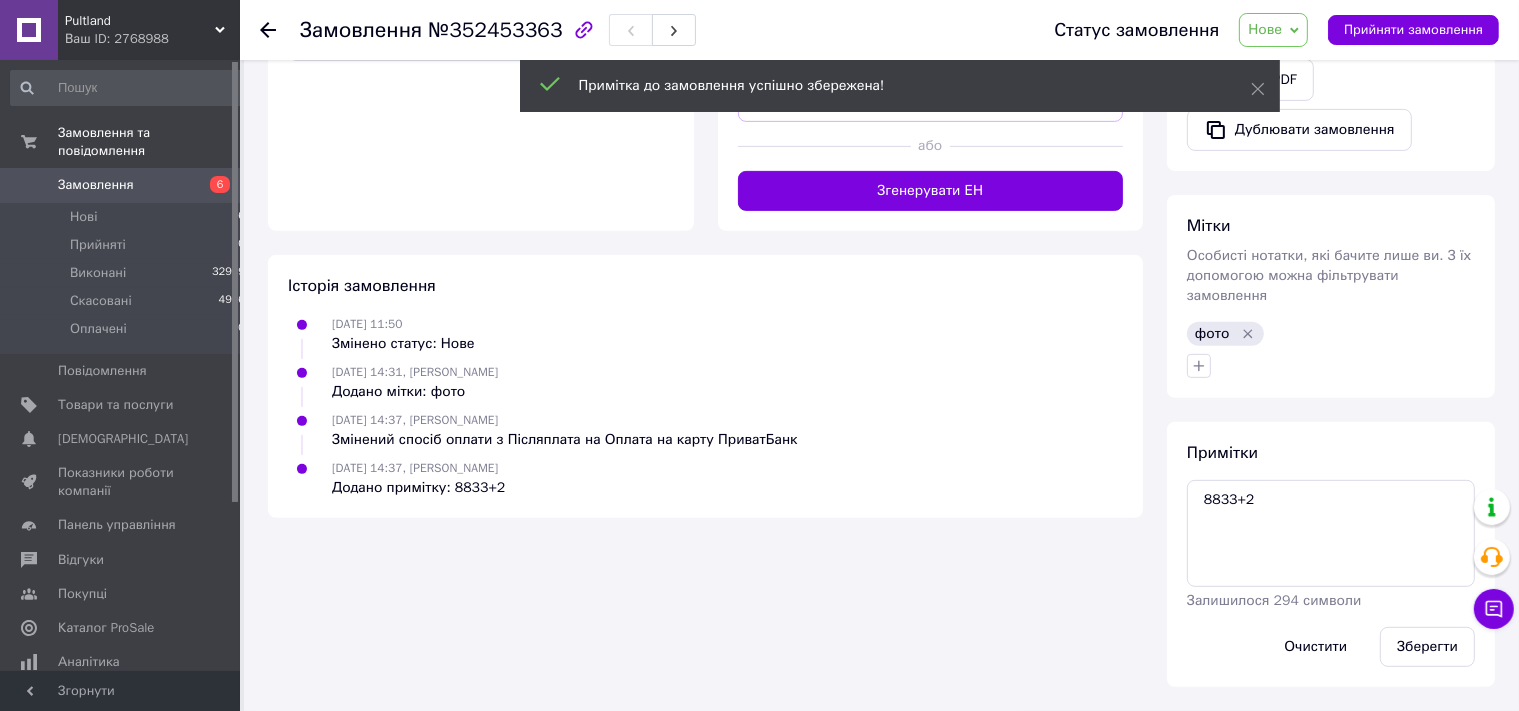 scroll, scrollTop: 717, scrollLeft: 0, axis: vertical 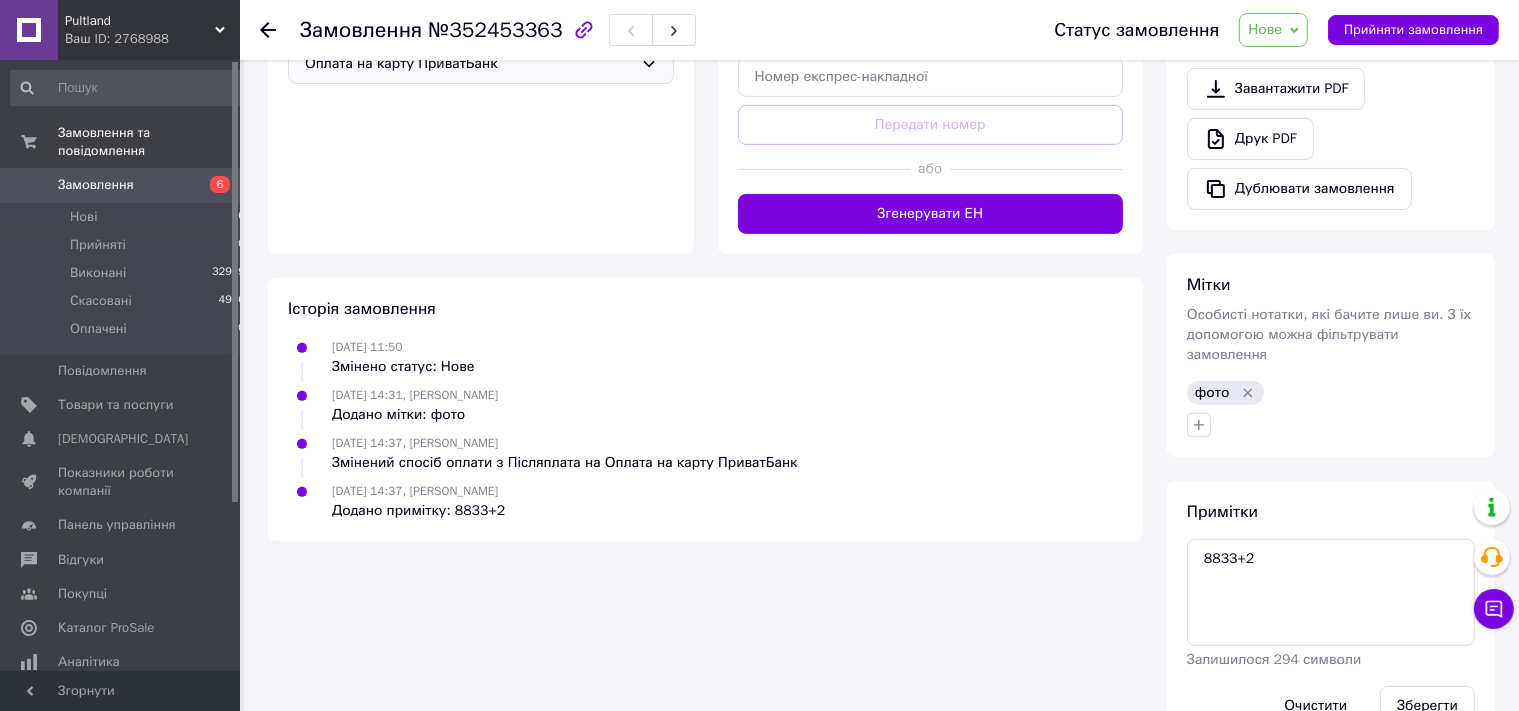 click 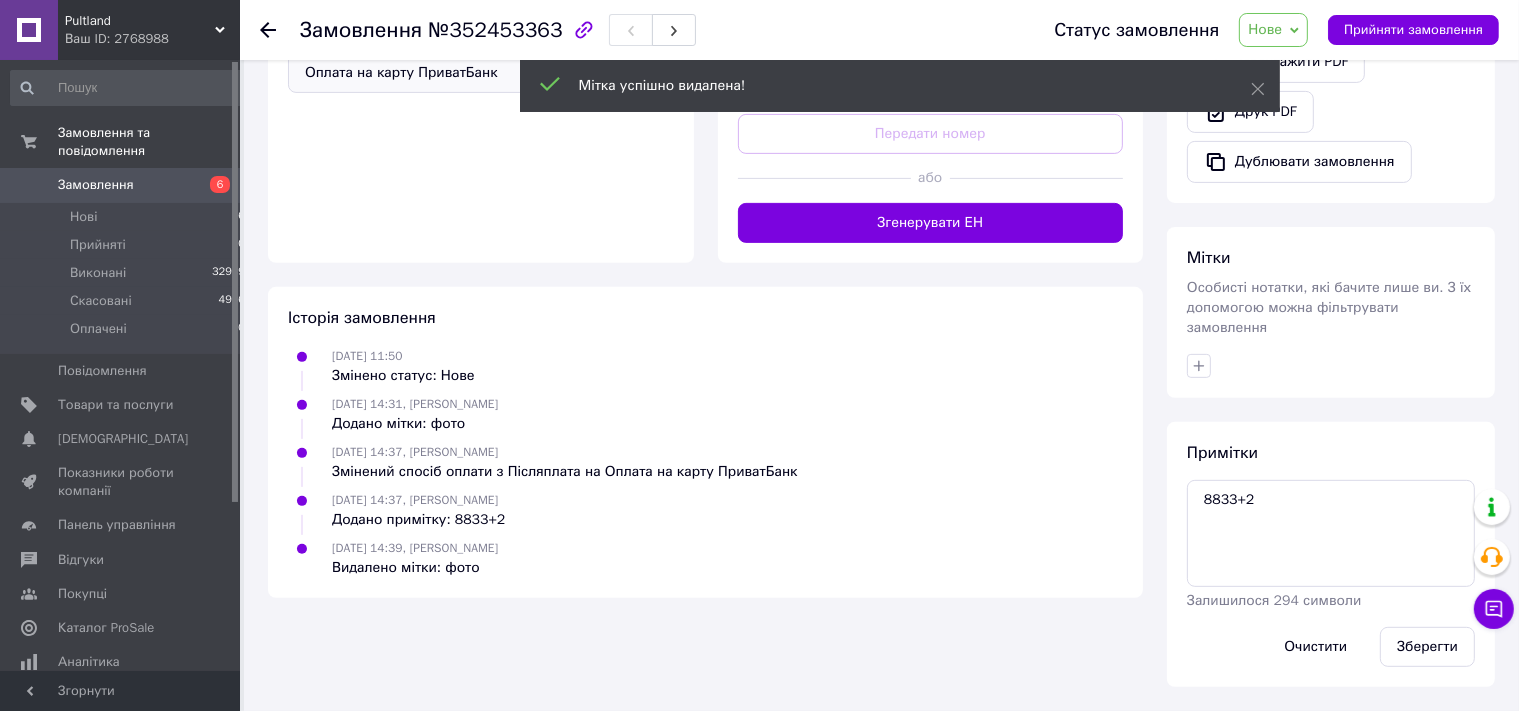 scroll, scrollTop: 684, scrollLeft: 0, axis: vertical 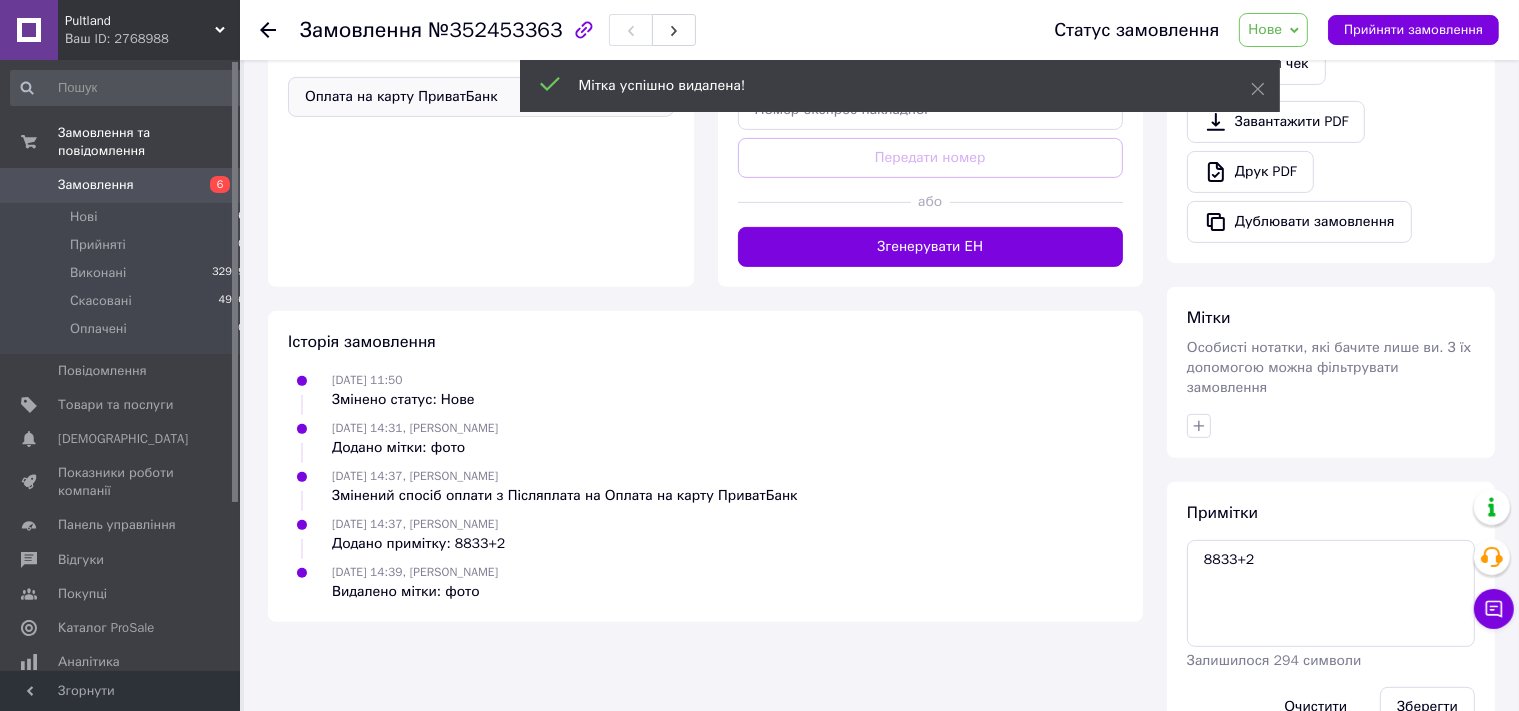click on "Особисті нотатки, які бачите лише ви. З їх допомогою можна фільтрувати замовлення" at bounding box center [1329, 367] 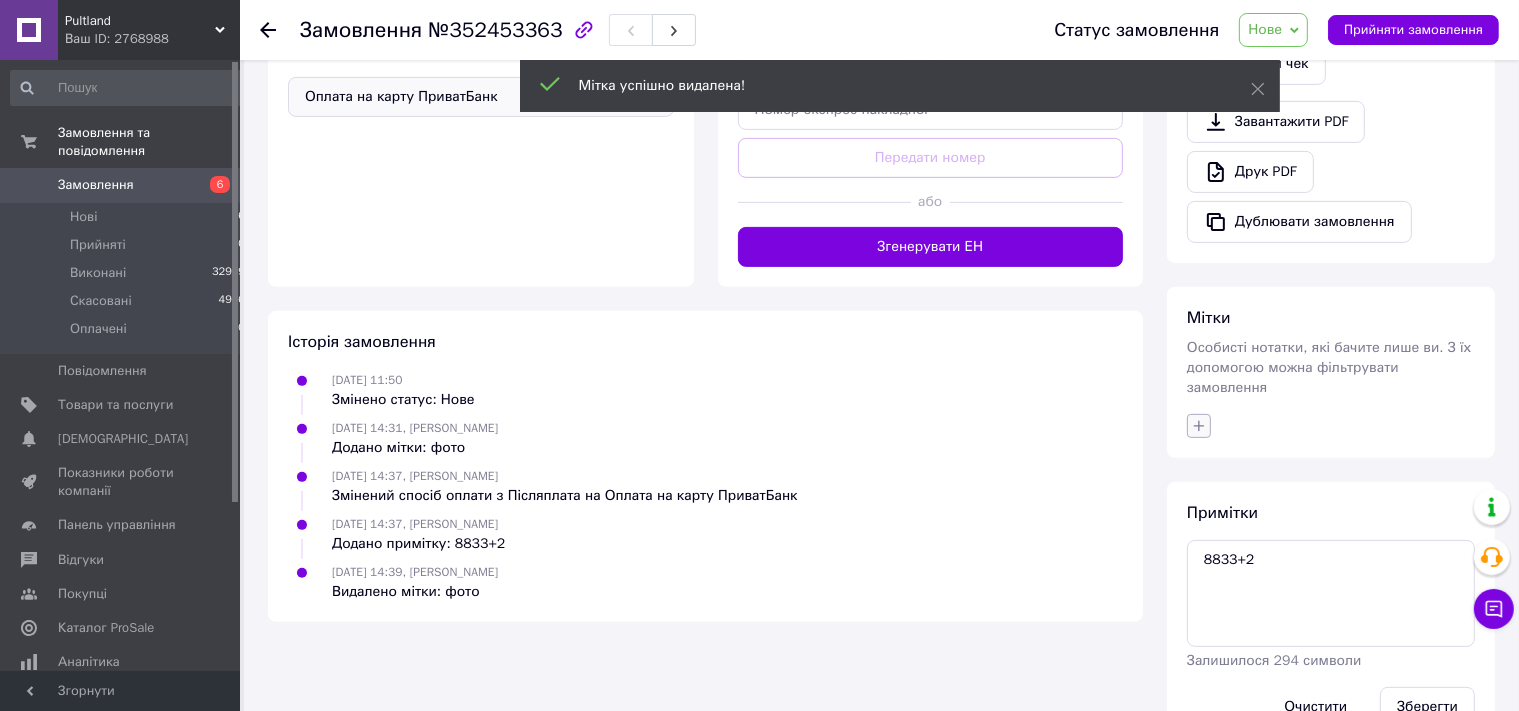 click 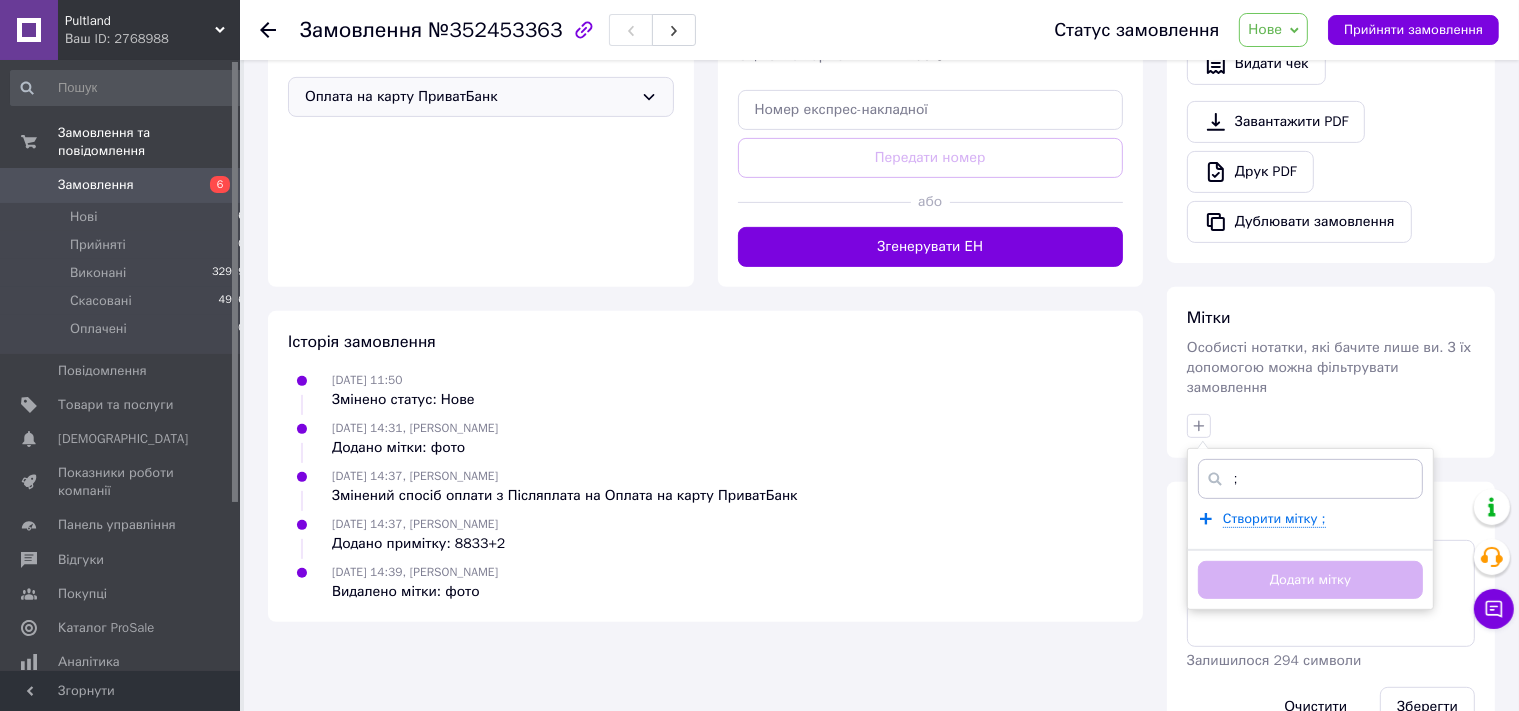 type on ";" 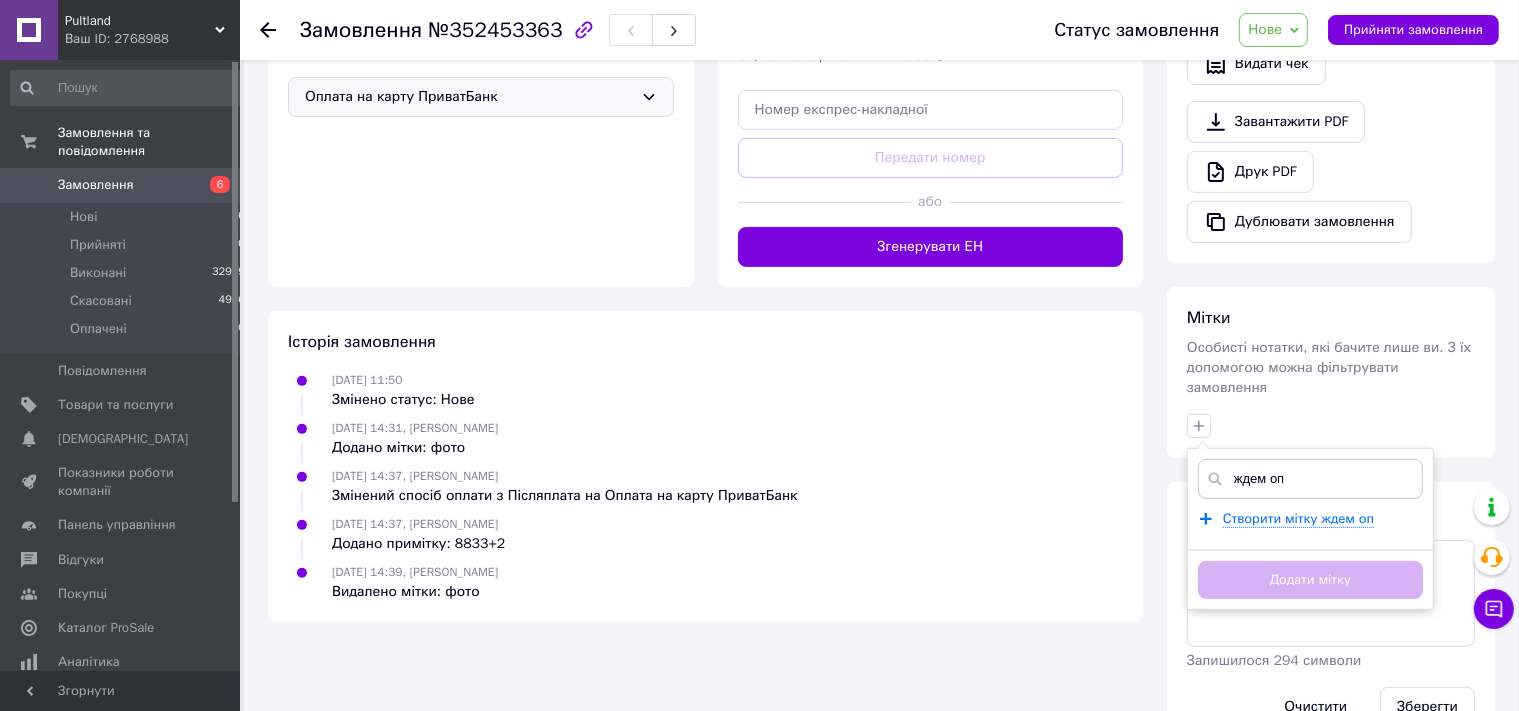type on "ждем опл" 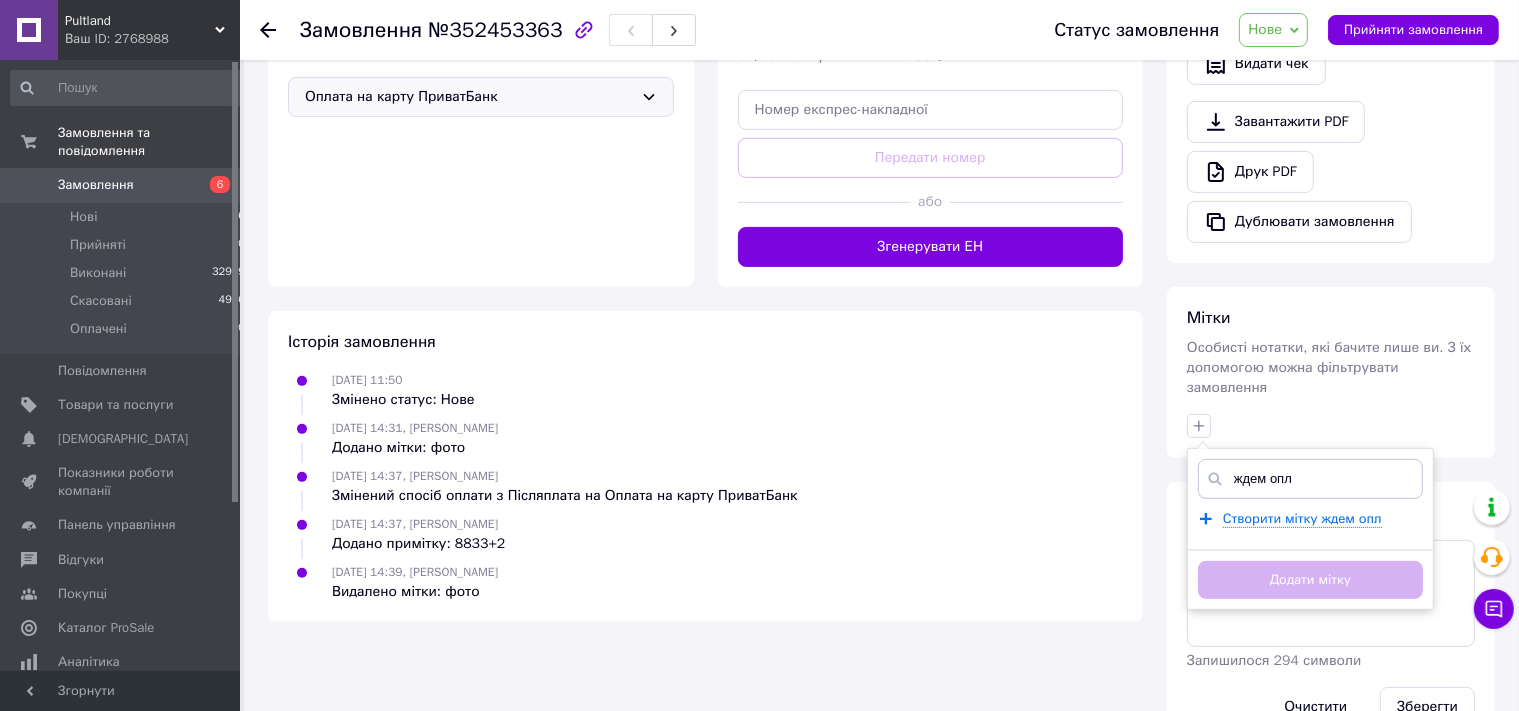 type 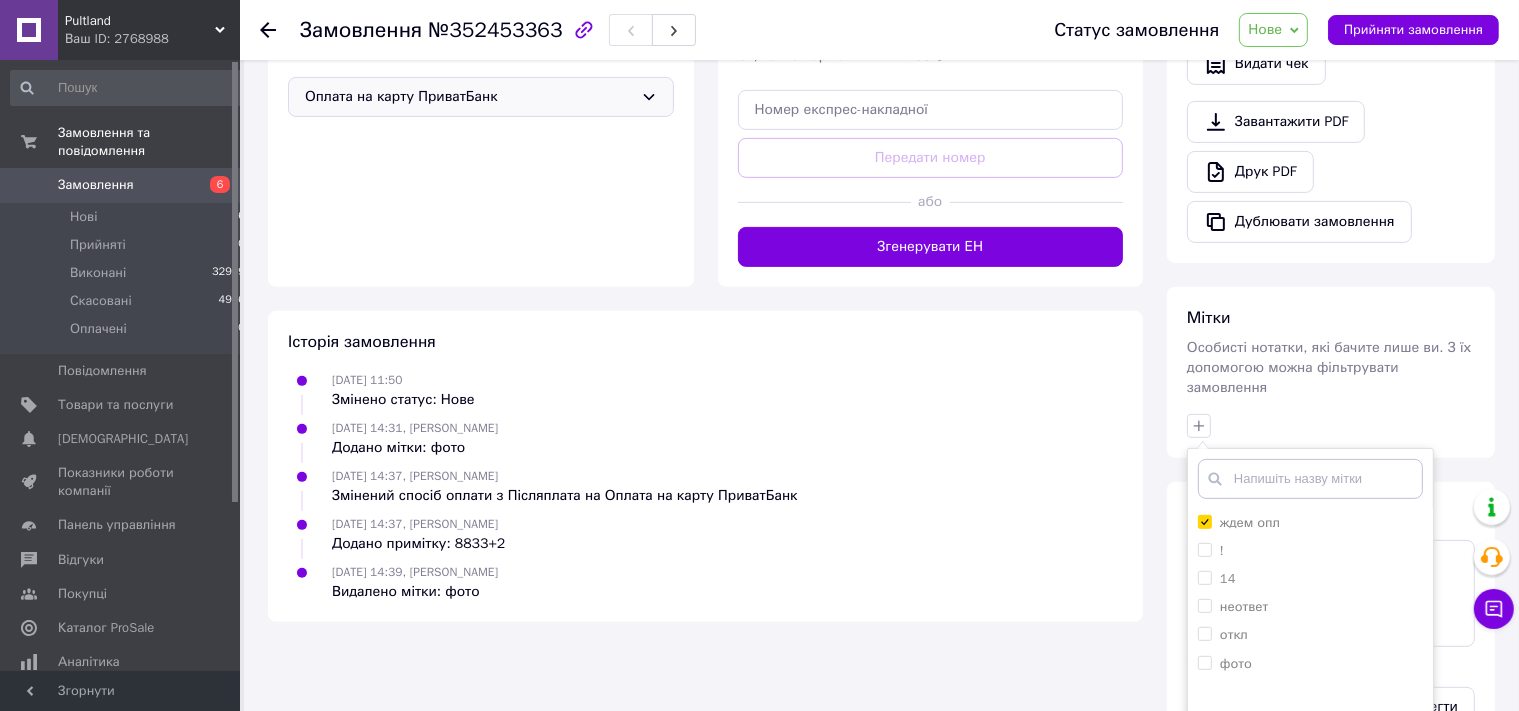 click on "Додати мітку" at bounding box center [1310, 745] 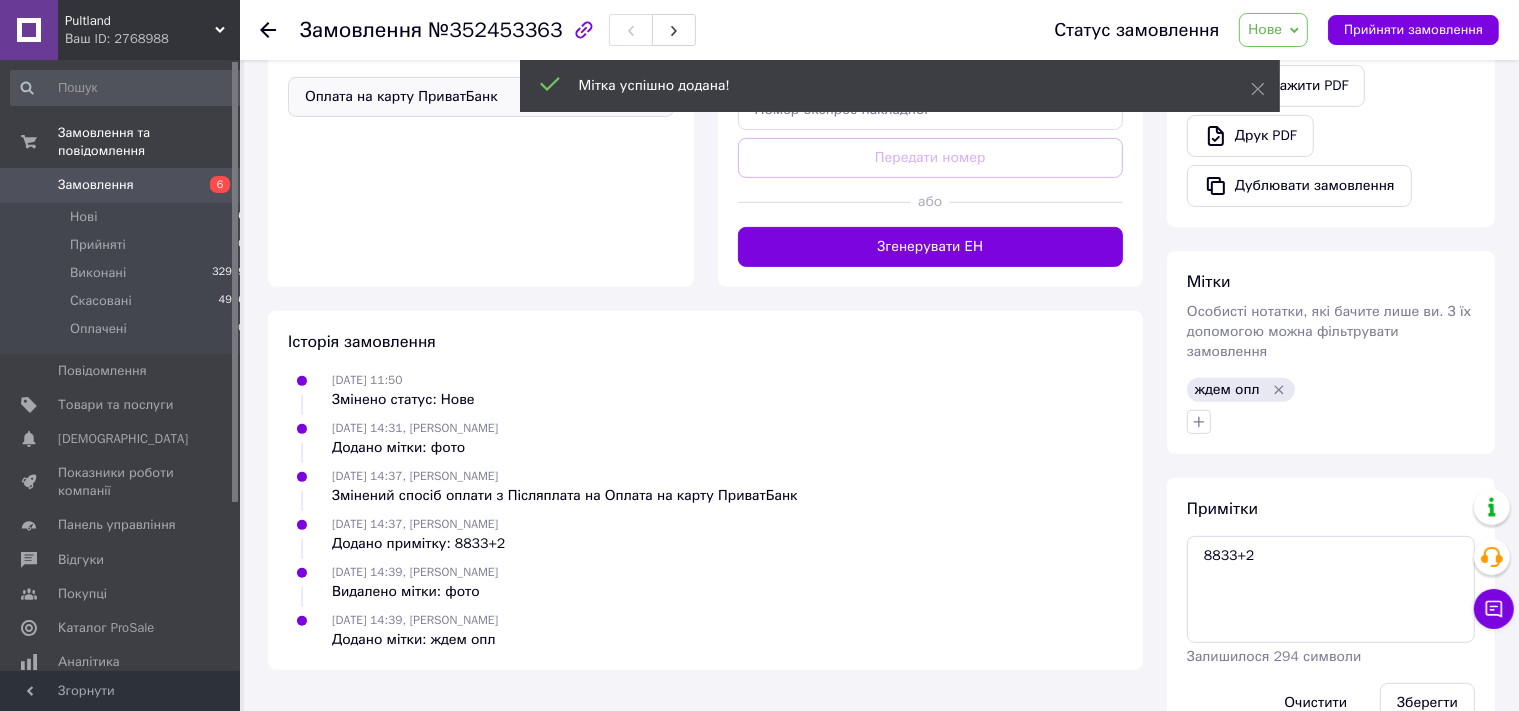 click 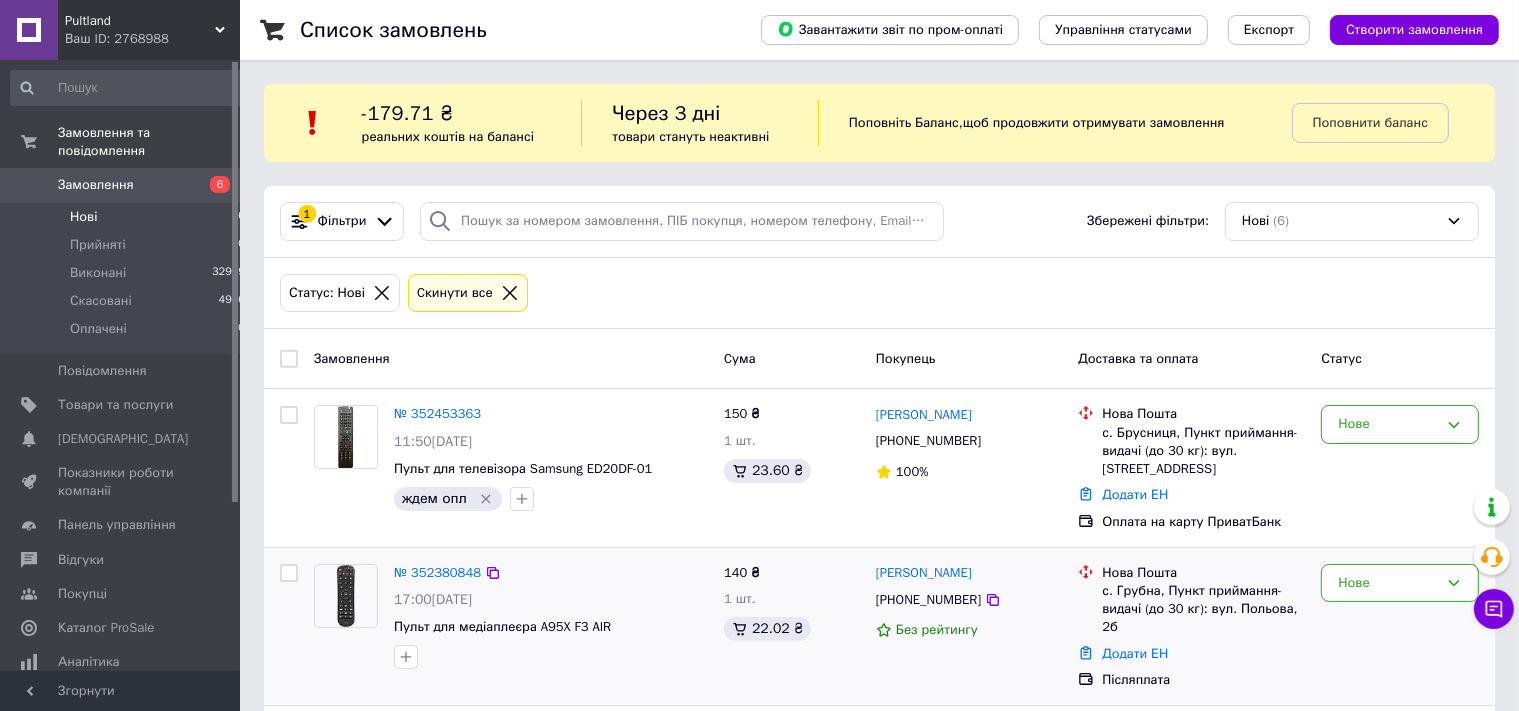 click on "№ 352380848" at bounding box center (437, 573) 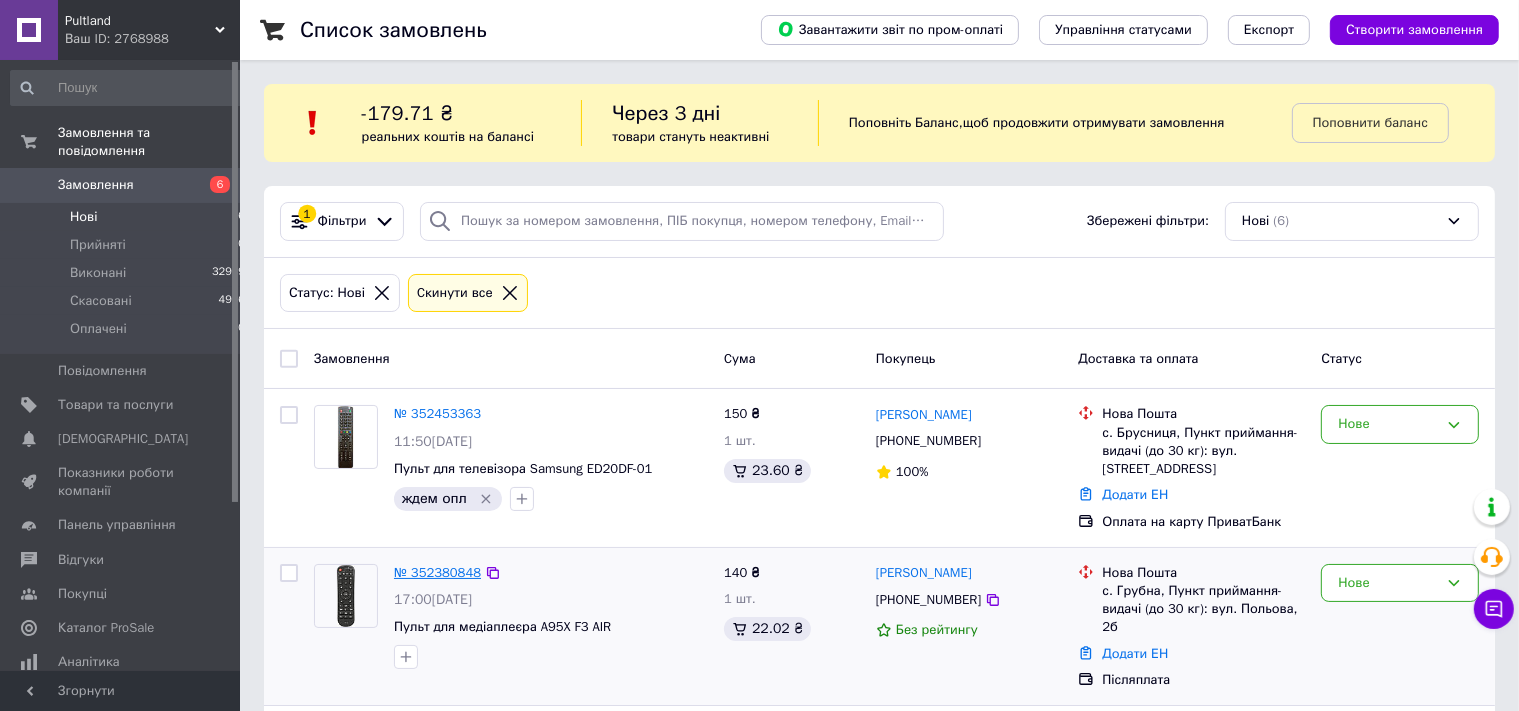 click on "№ 352380848" at bounding box center [437, 572] 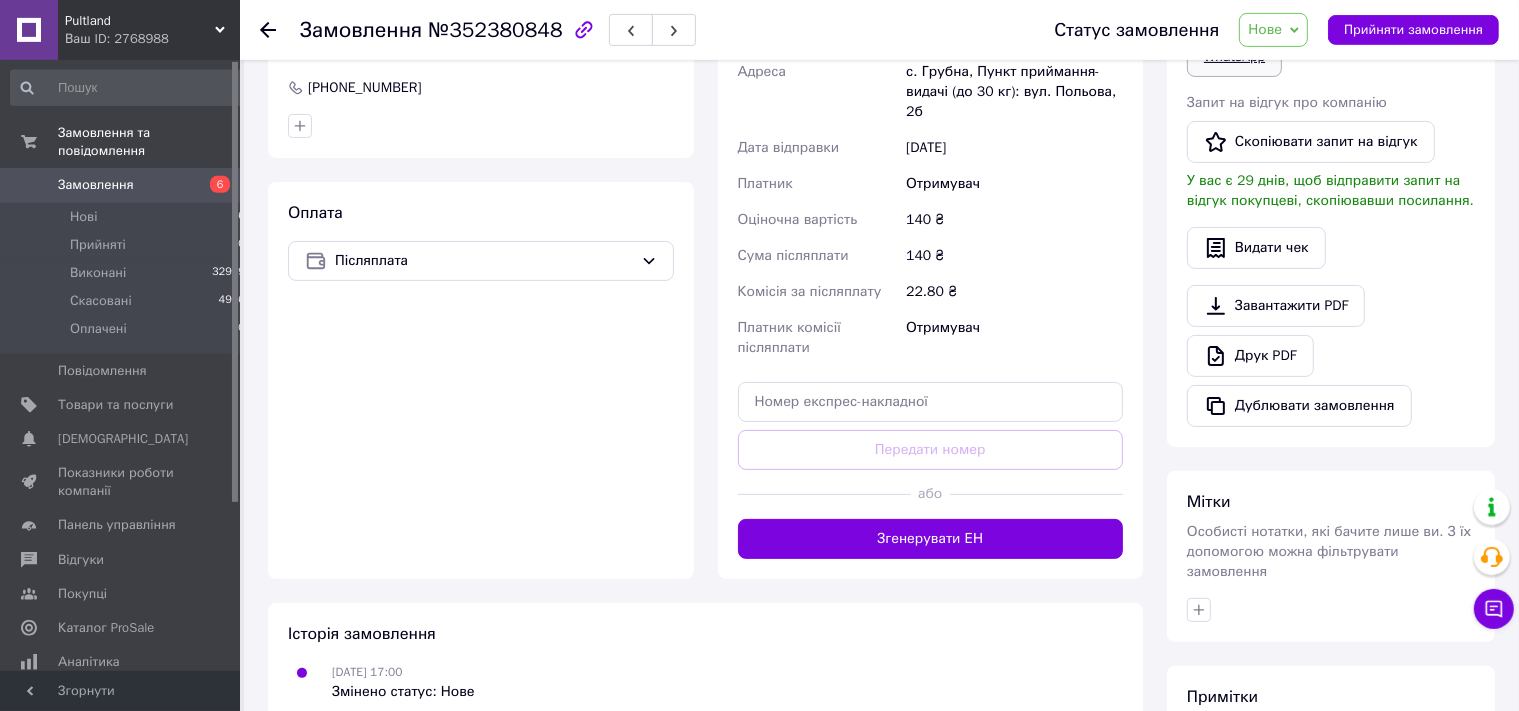scroll, scrollTop: 528, scrollLeft: 0, axis: vertical 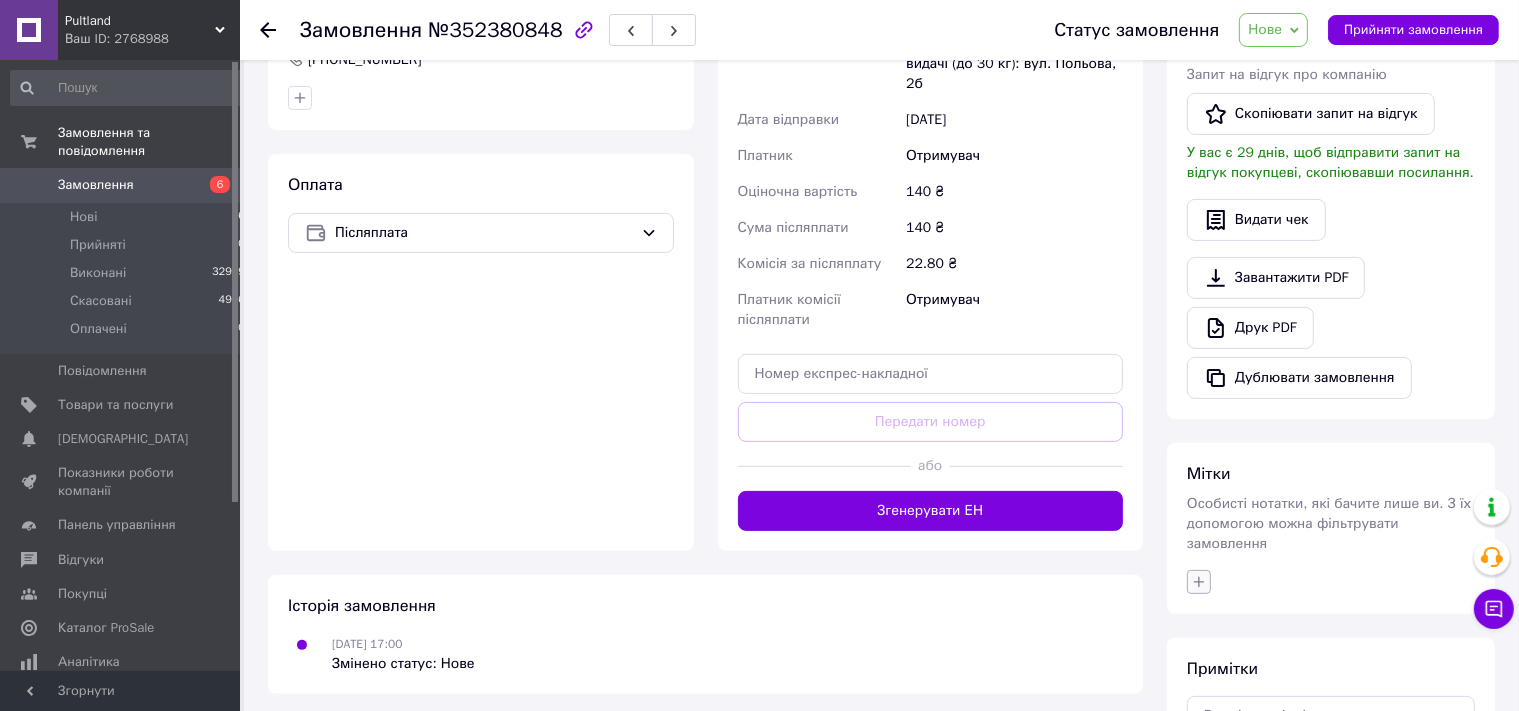 click 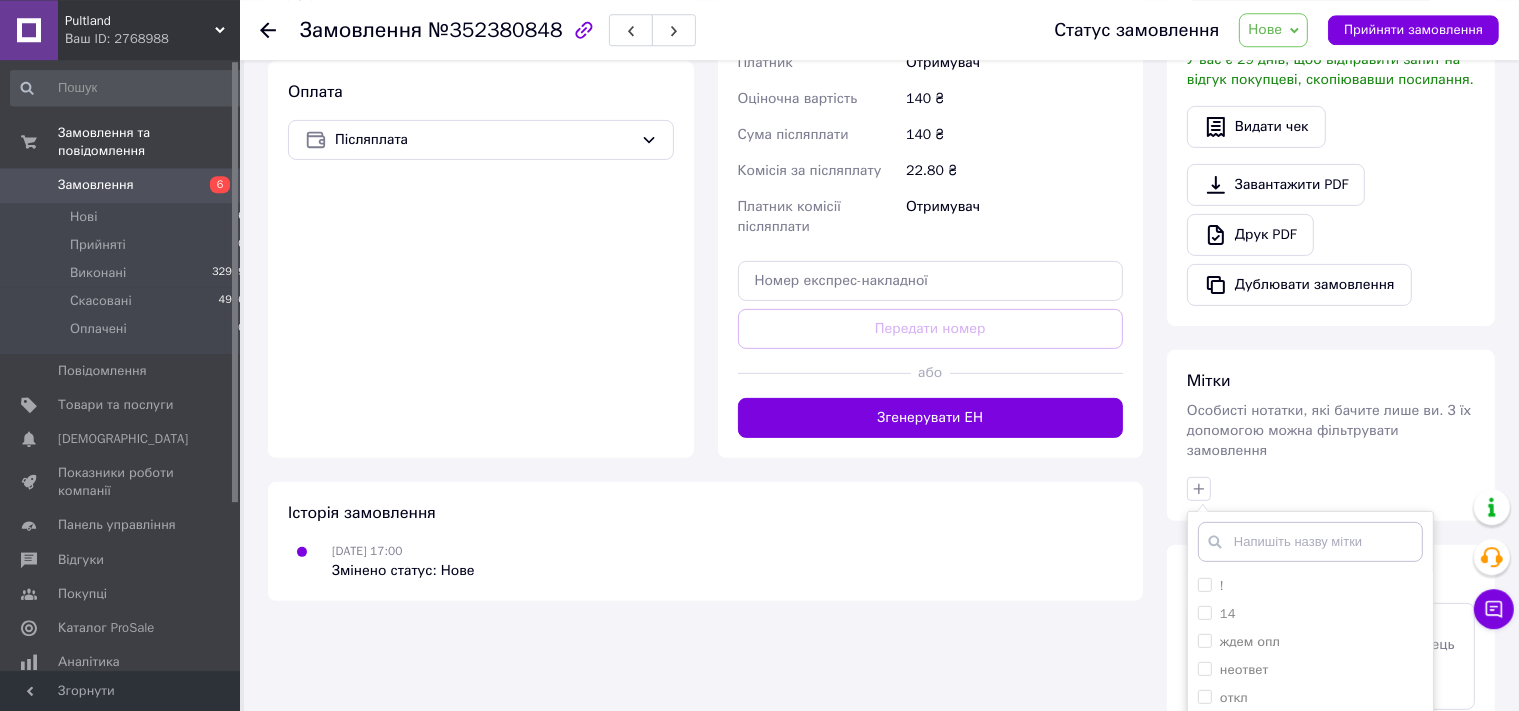 scroll, scrollTop: 724, scrollLeft: 0, axis: vertical 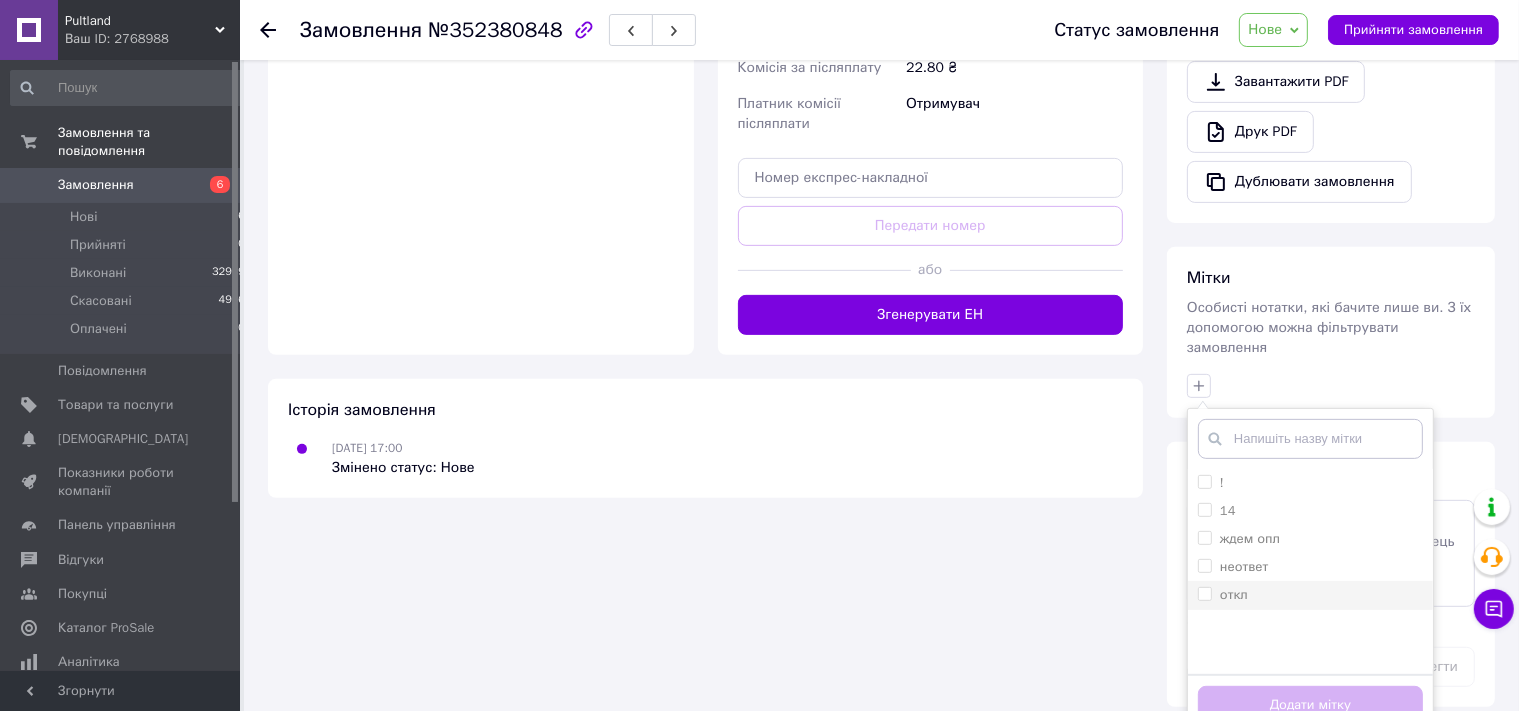 click on "откл" at bounding box center [1234, 594] 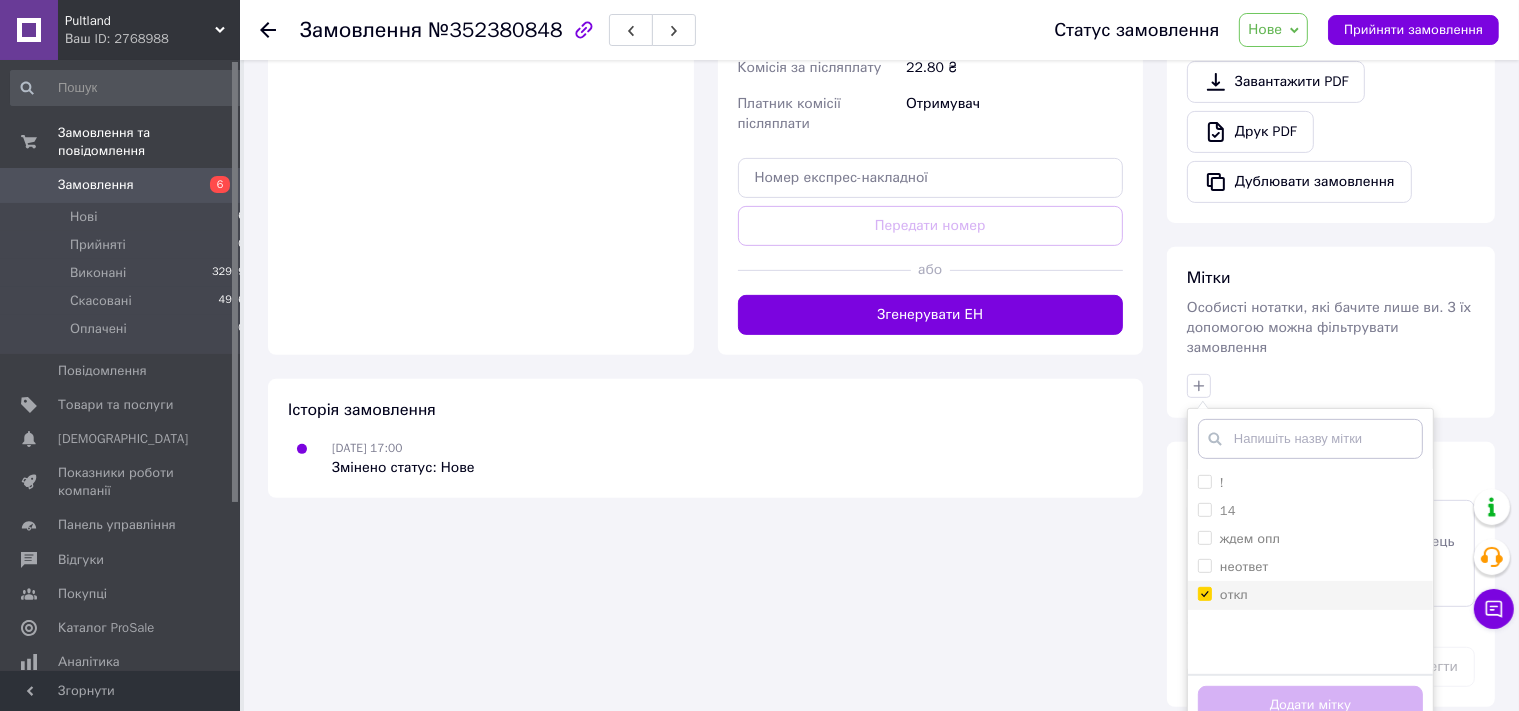 checkbox on "true" 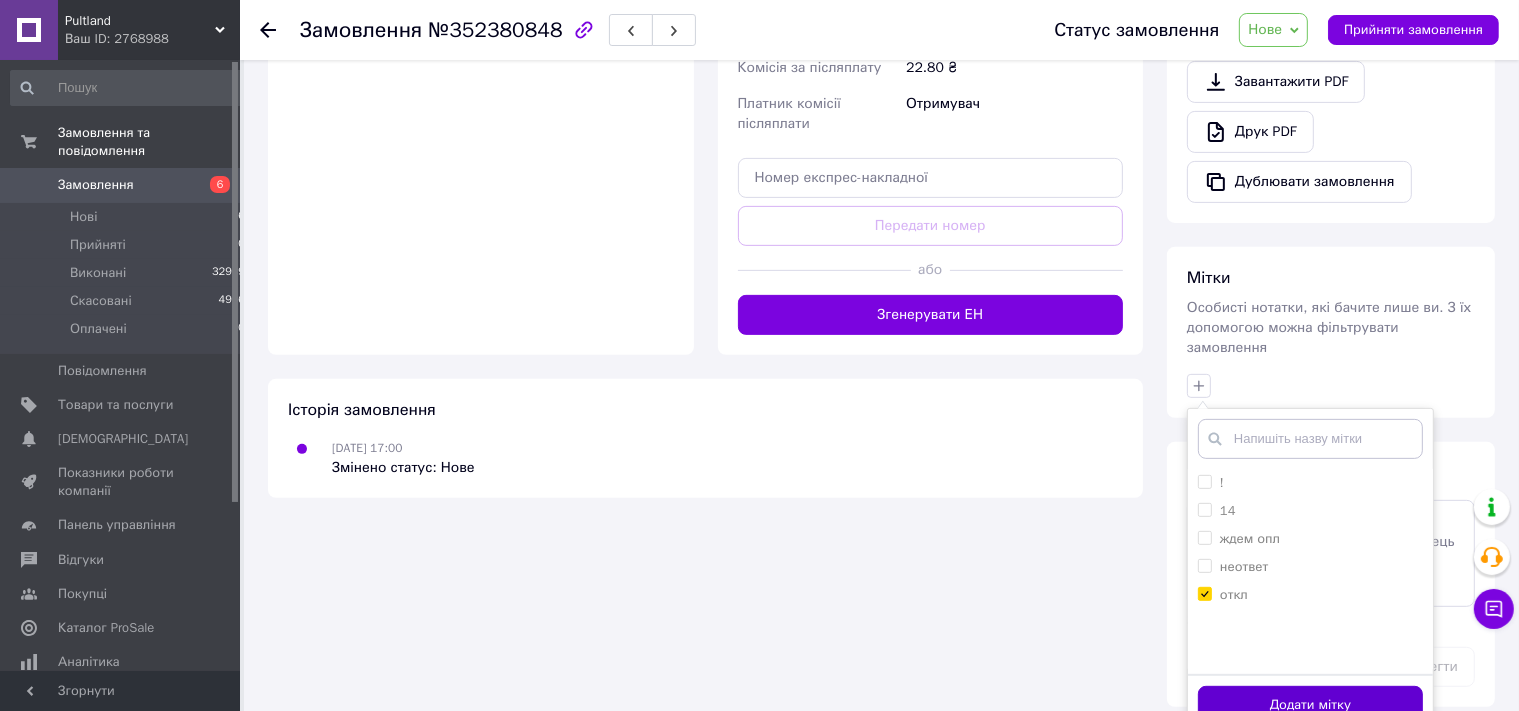 click on "Додати мітку" at bounding box center (1310, 705) 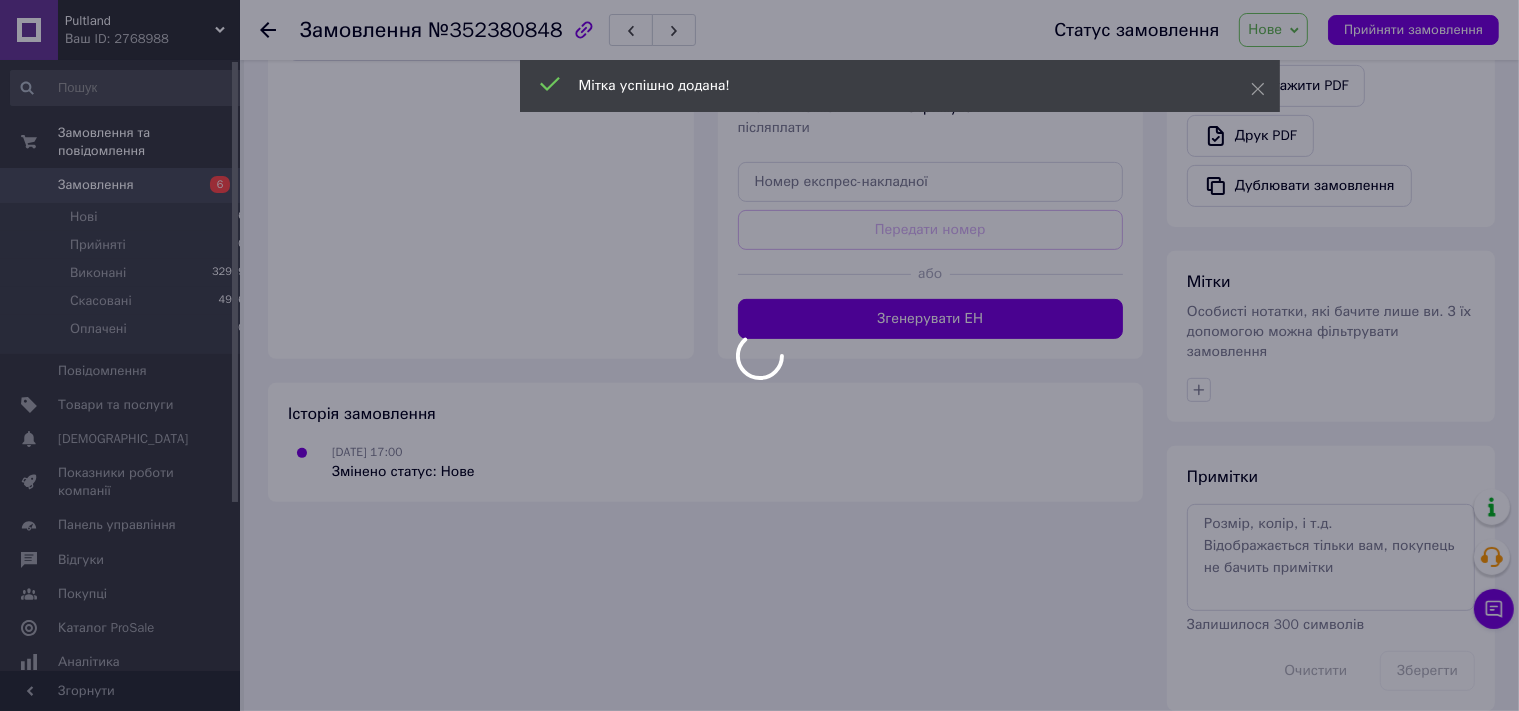 scroll, scrollTop: 717, scrollLeft: 0, axis: vertical 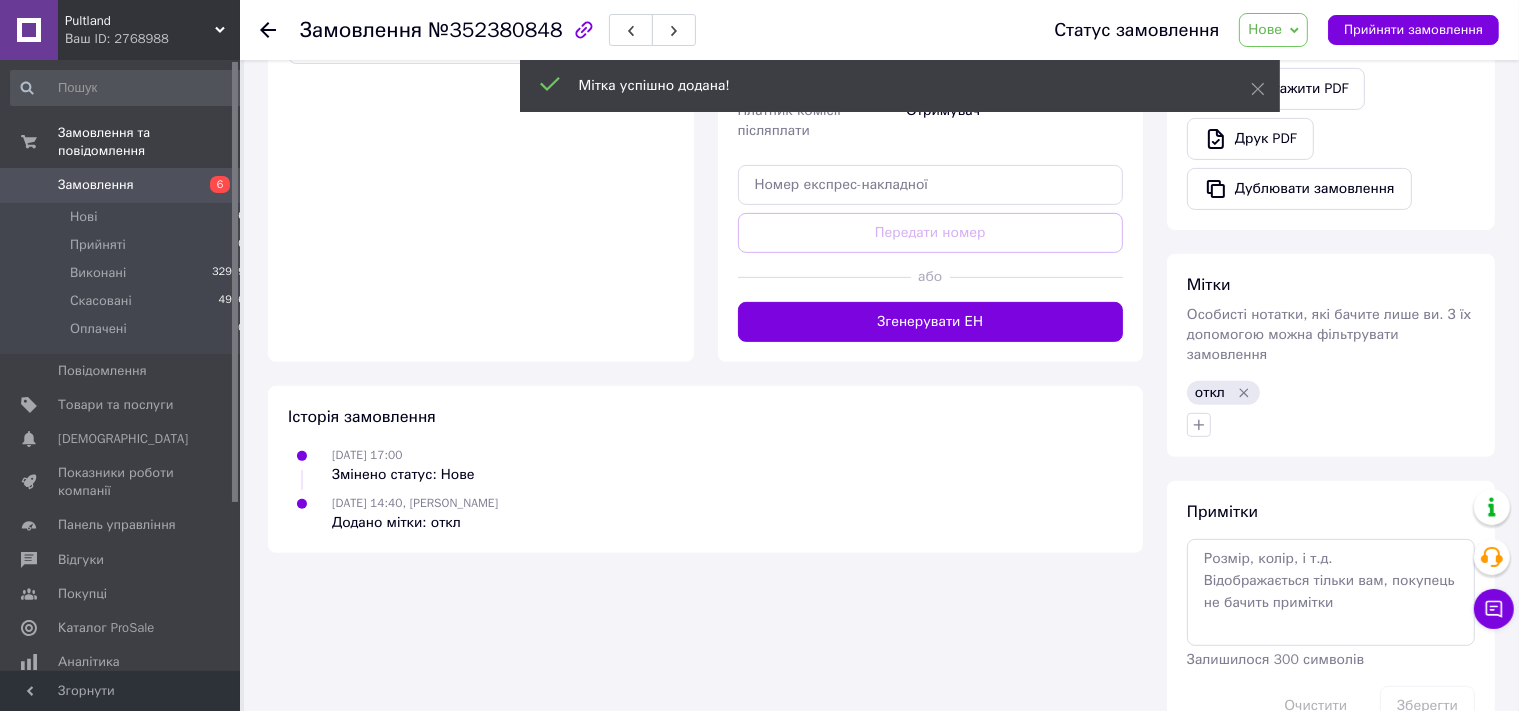 click 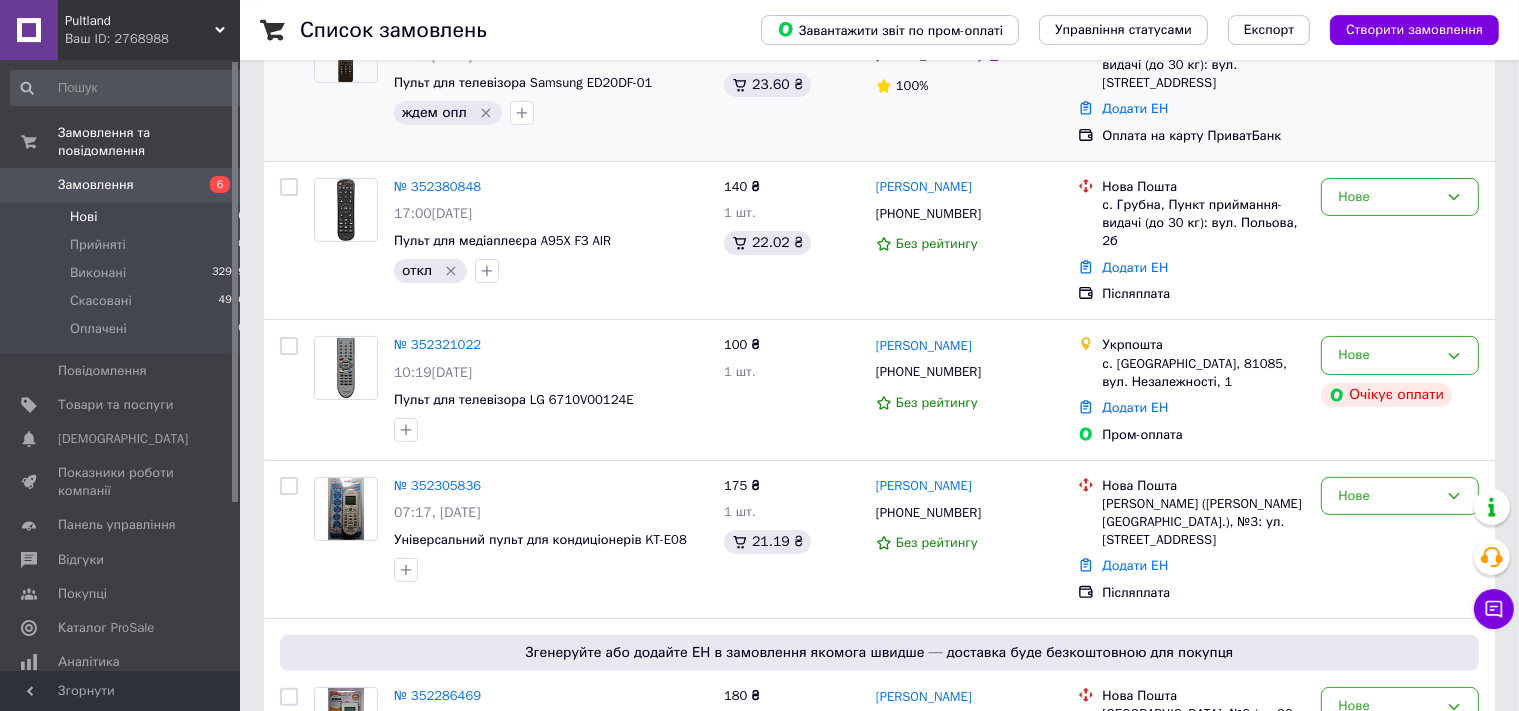 scroll, scrollTop: 422, scrollLeft: 0, axis: vertical 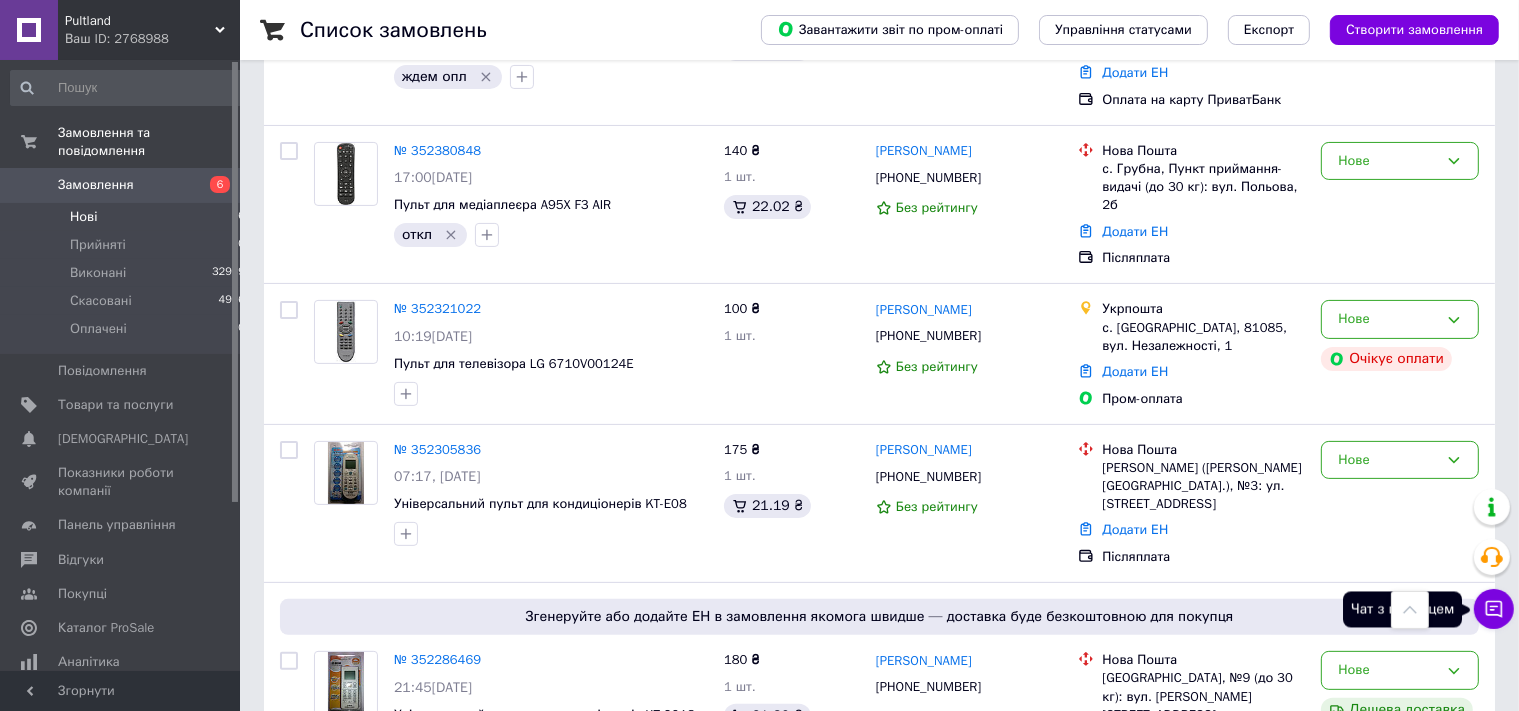 click on "Чат з покупцем" at bounding box center [1494, 609] 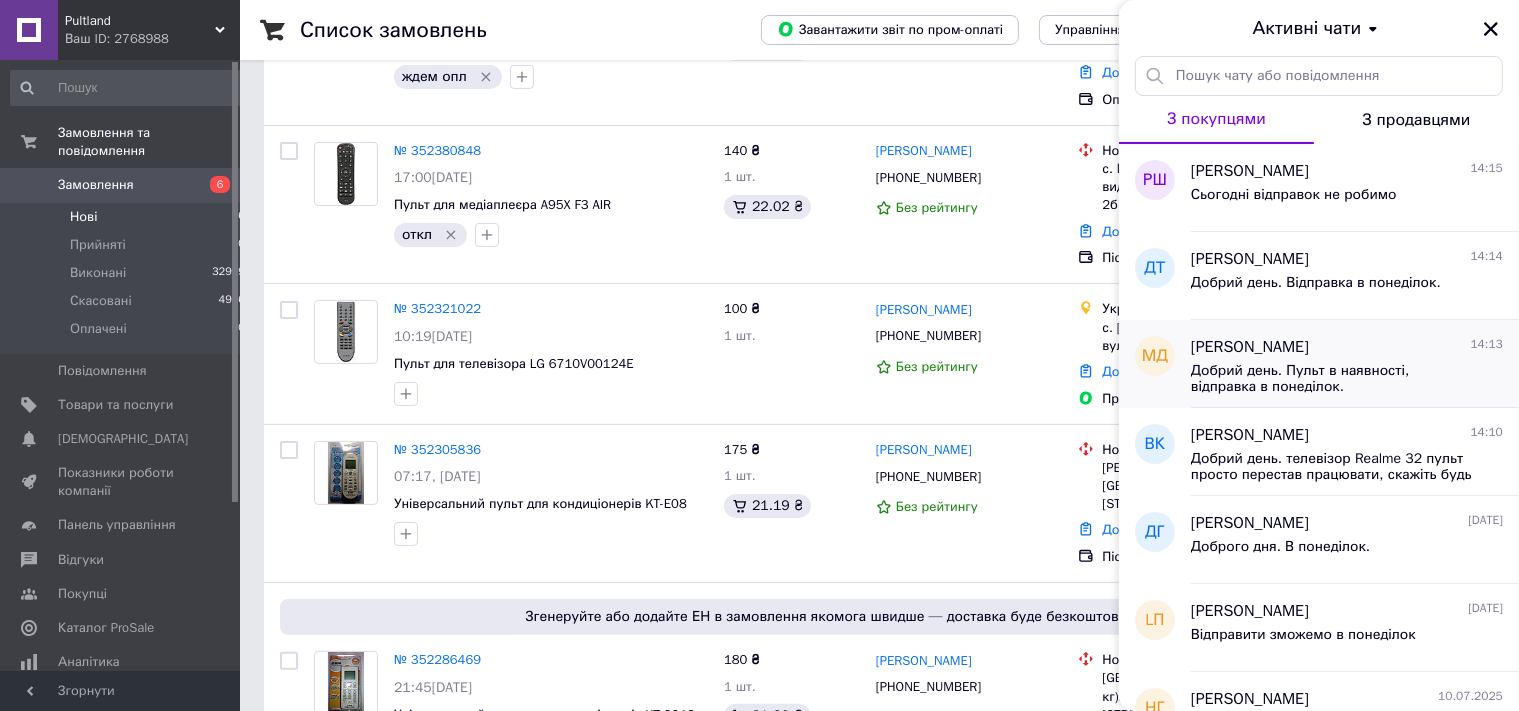 click on "Добрий день. Пульт в наявності, відправка в понеділок." at bounding box center (1333, 379) 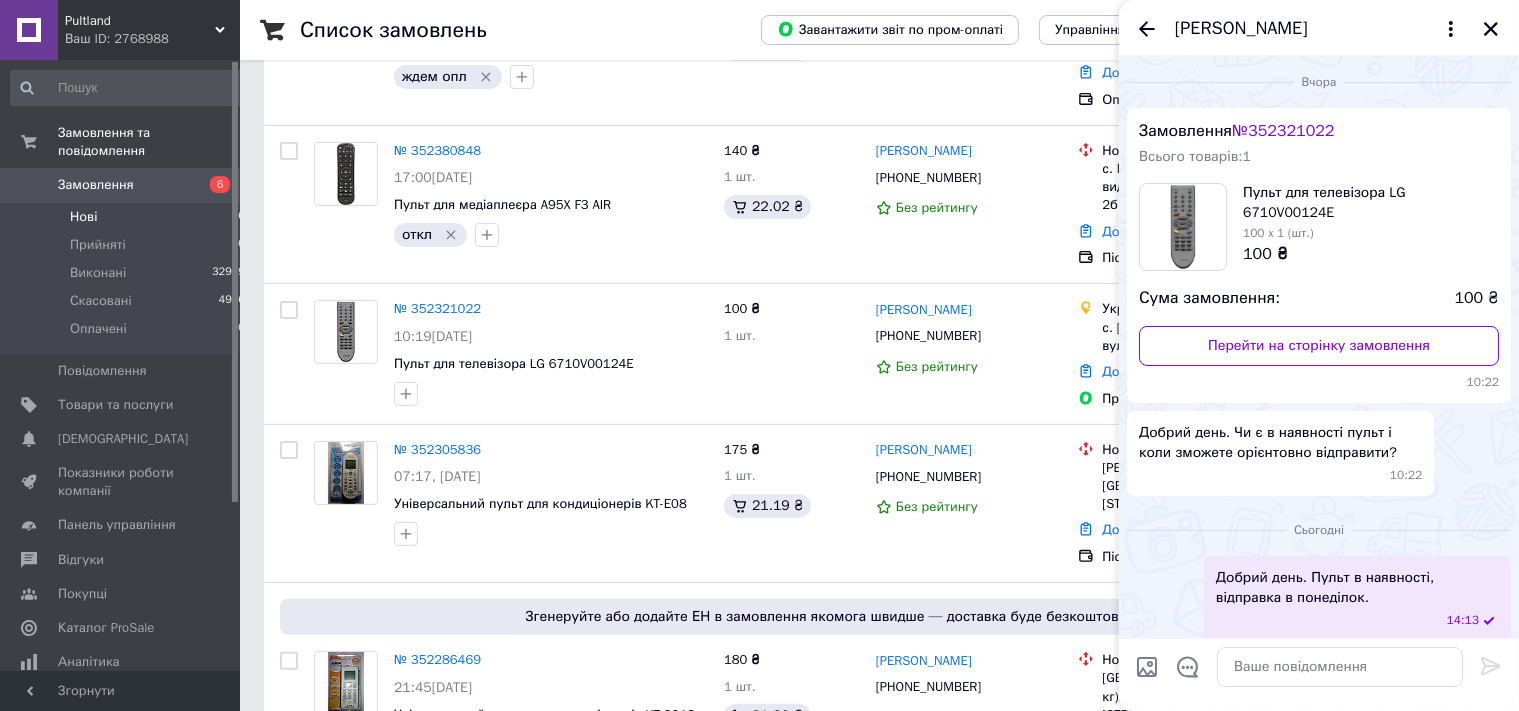 scroll, scrollTop: 10, scrollLeft: 0, axis: vertical 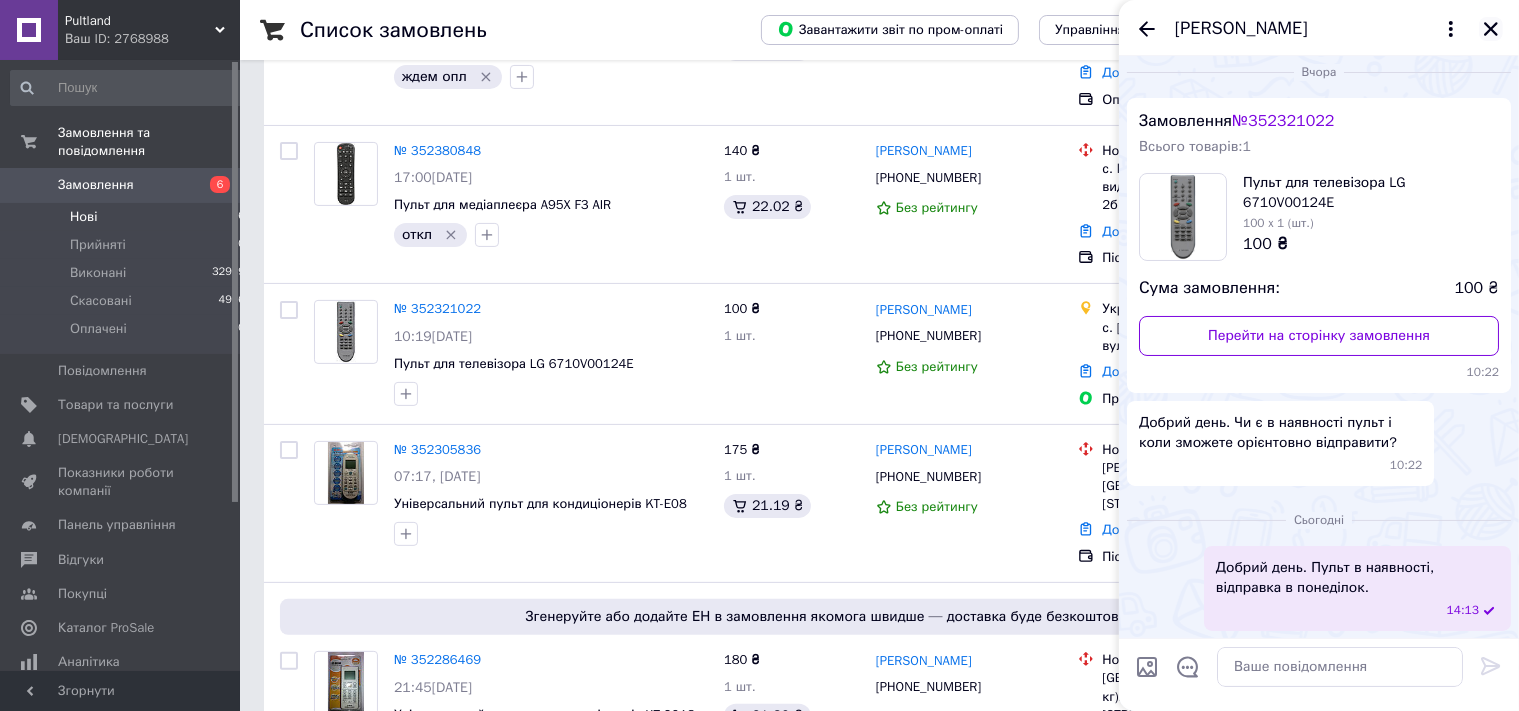 click 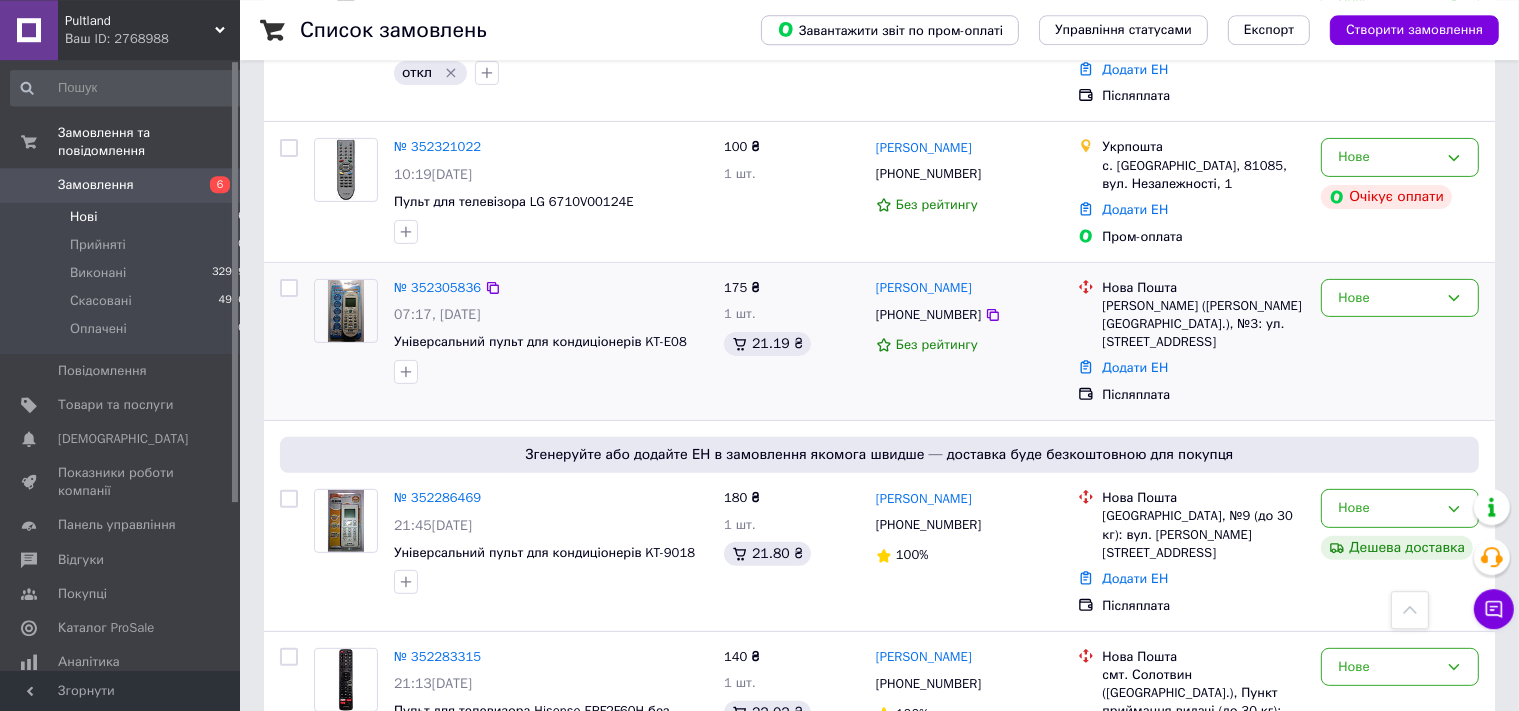 scroll, scrollTop: 629, scrollLeft: 0, axis: vertical 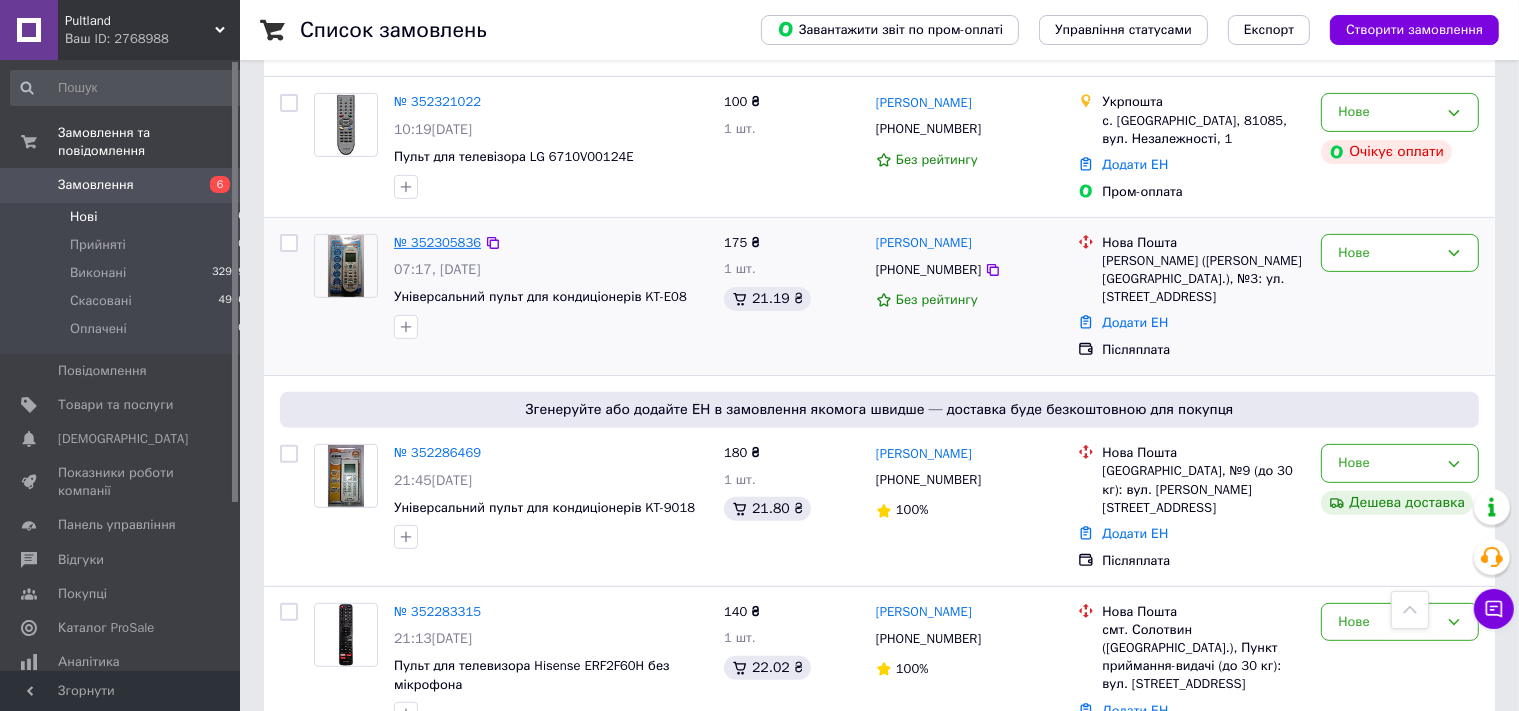 click on "№ 352305836" at bounding box center (437, 242) 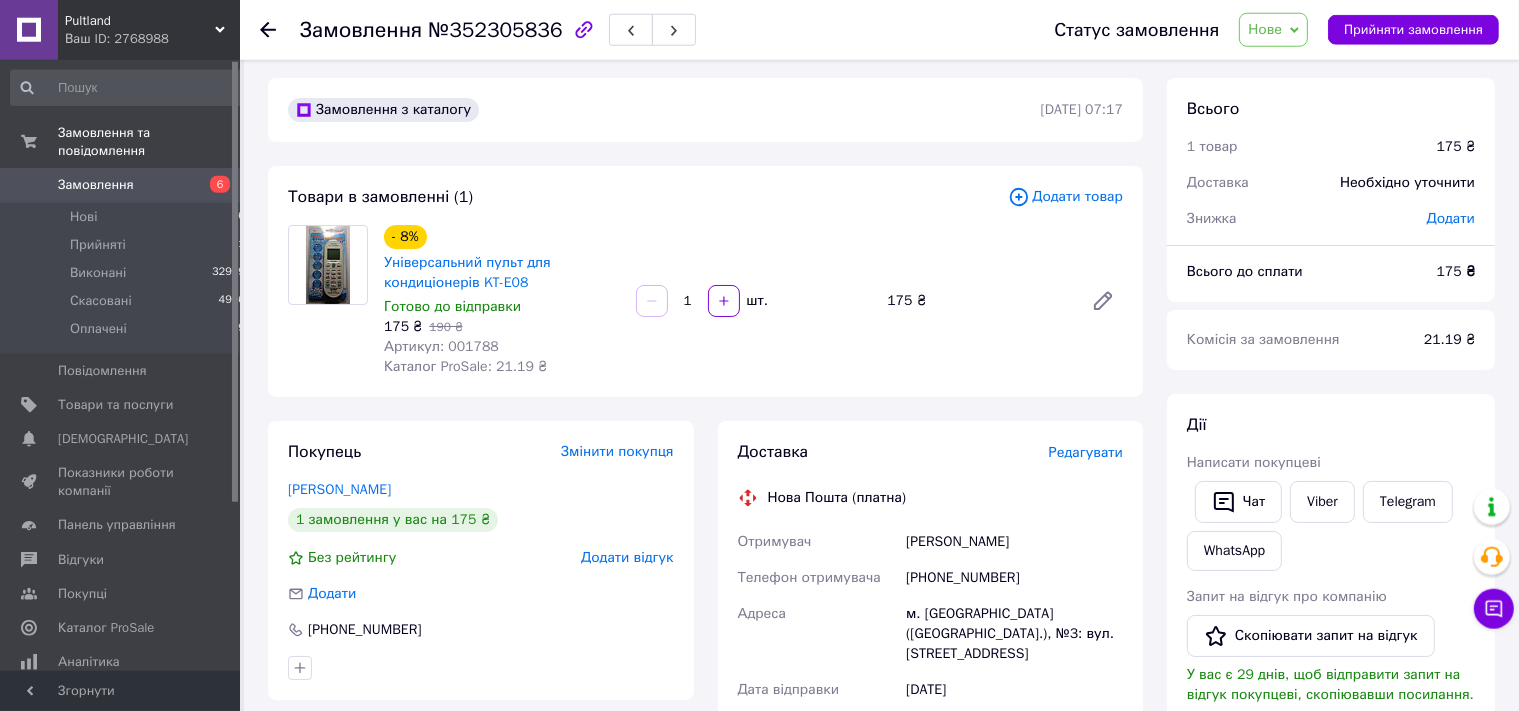scroll, scrollTop: 0, scrollLeft: 0, axis: both 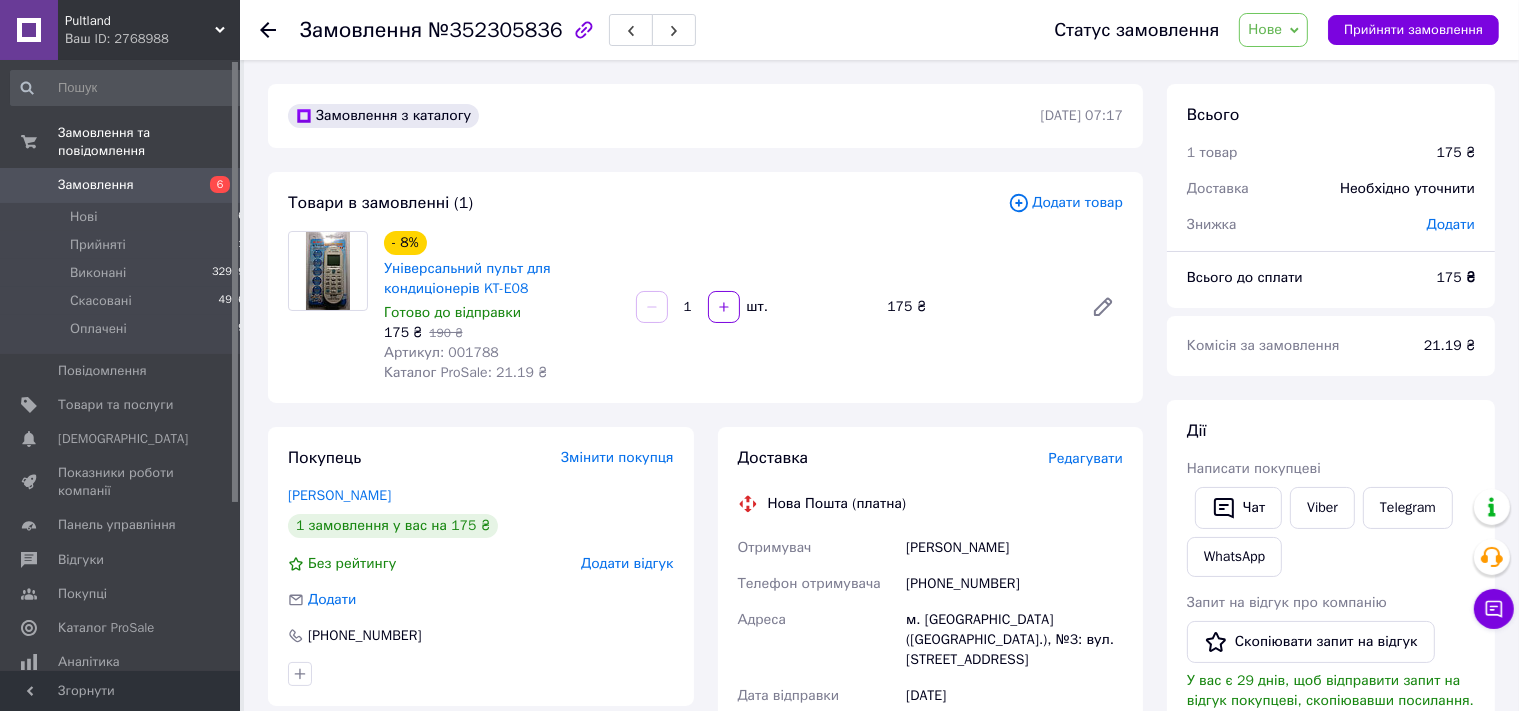 click on "Нове" at bounding box center (1265, 29) 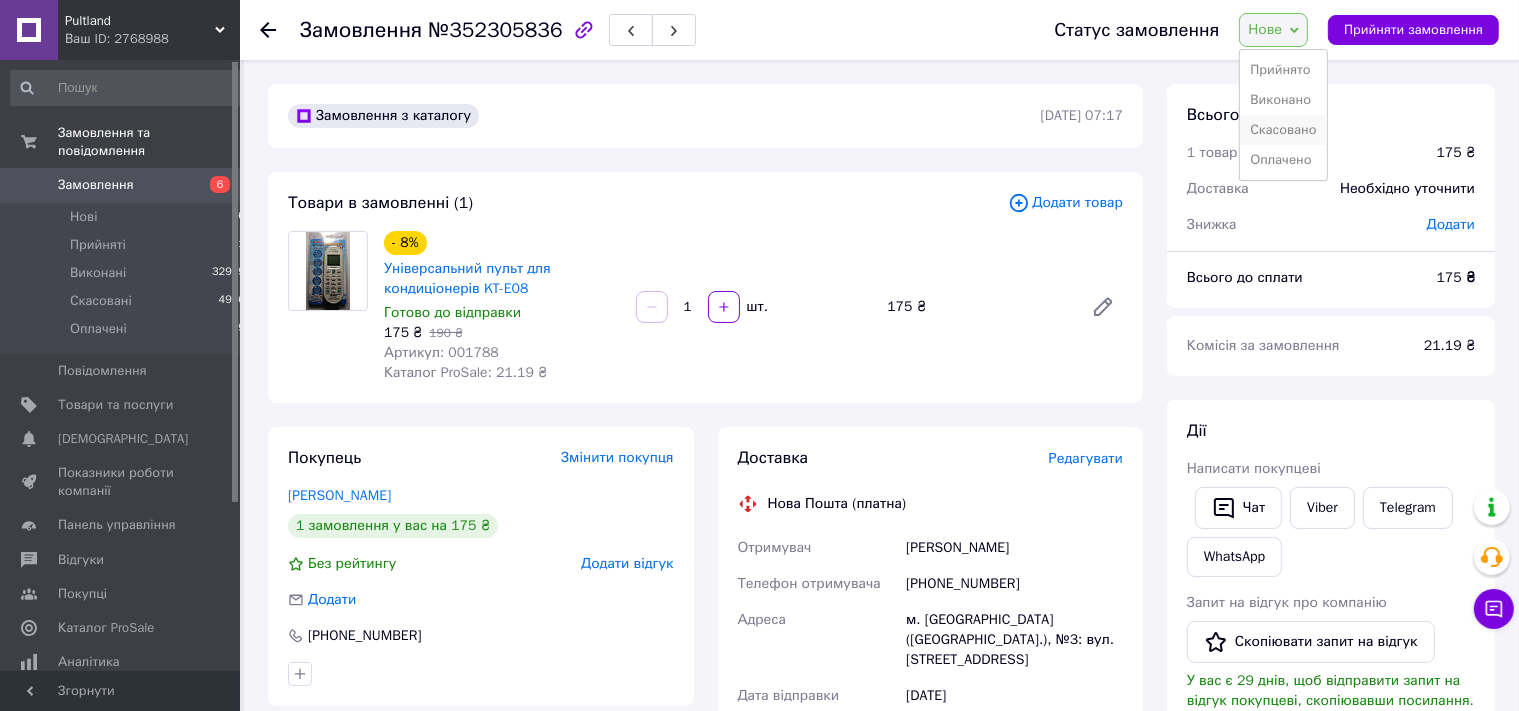 click on "Скасовано" at bounding box center (1283, 130) 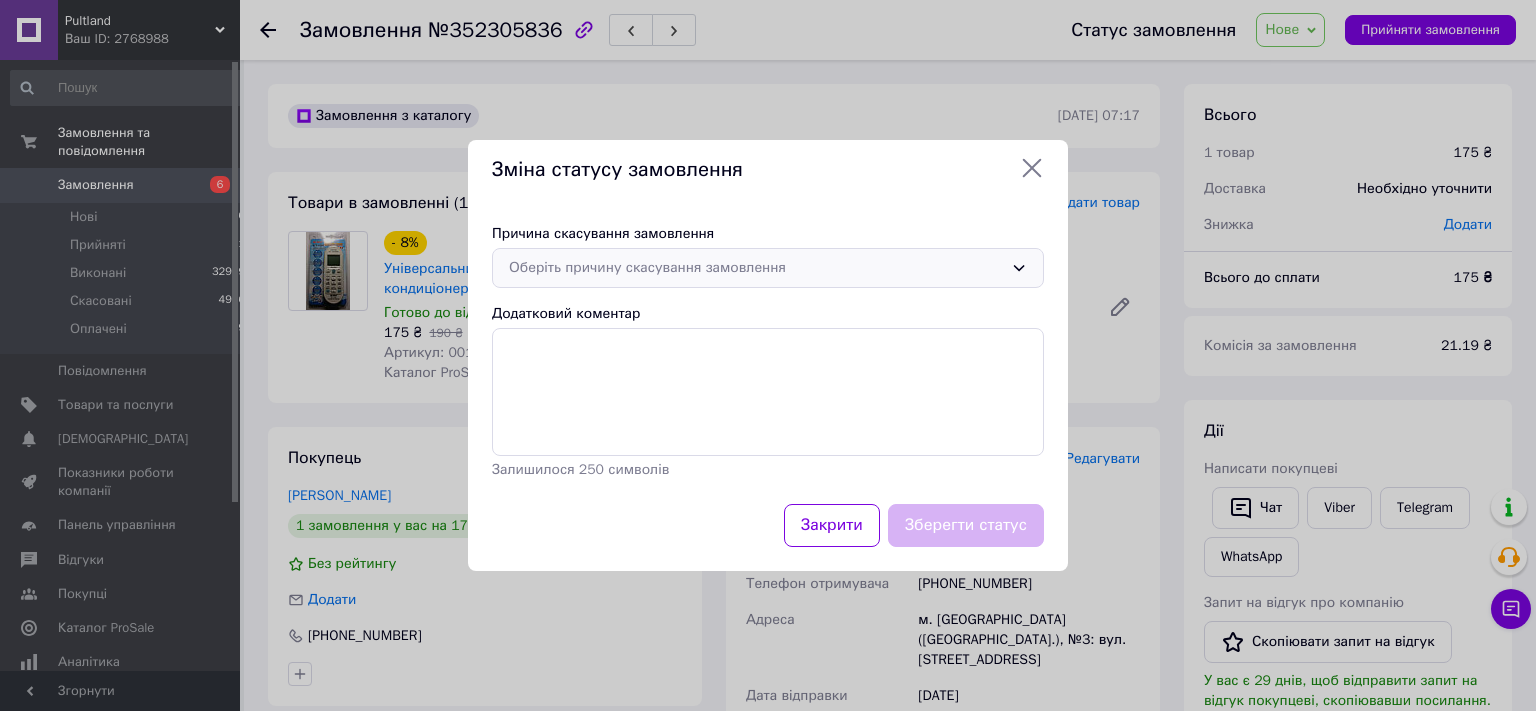 click on "Оберіть причину скасування замовлення" at bounding box center (756, 268) 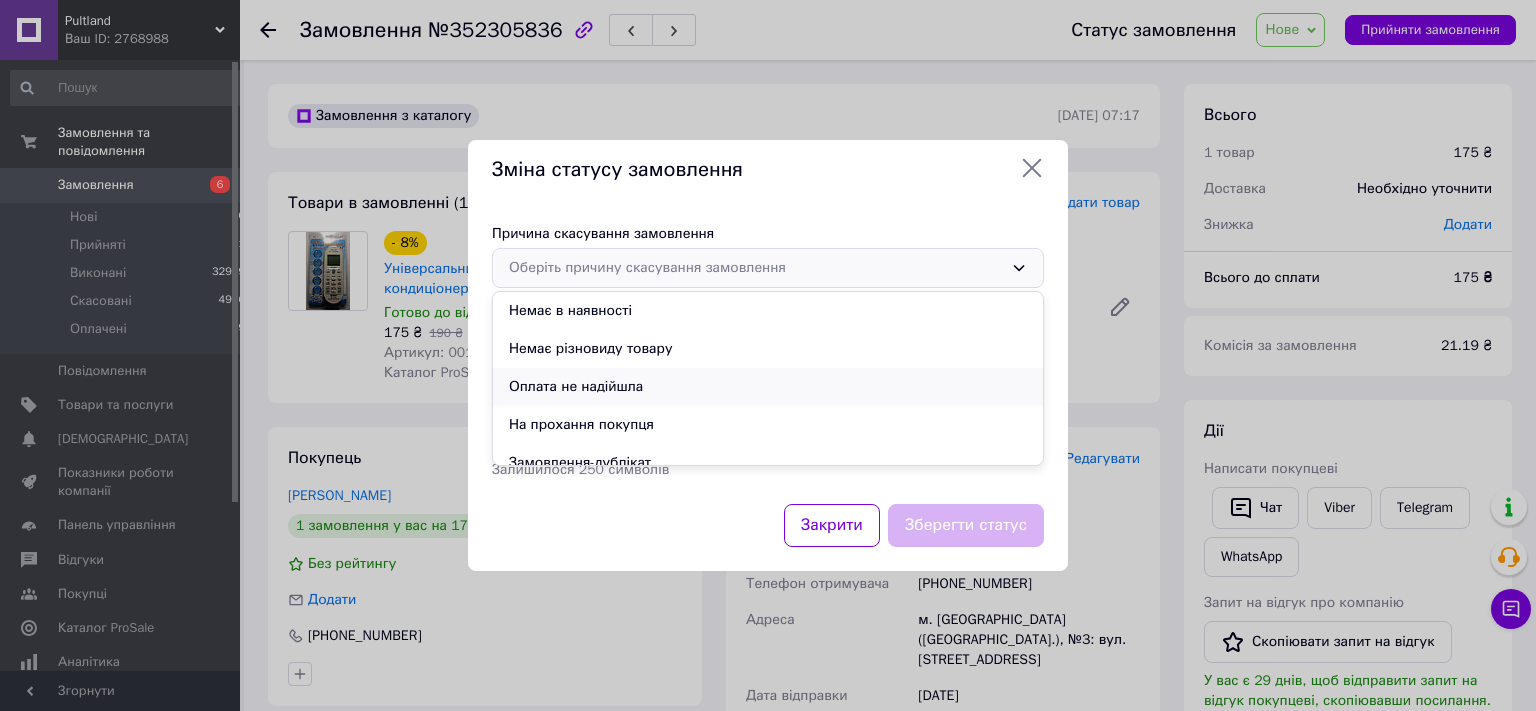 click on "Оплата не надійшла" at bounding box center (768, 387) 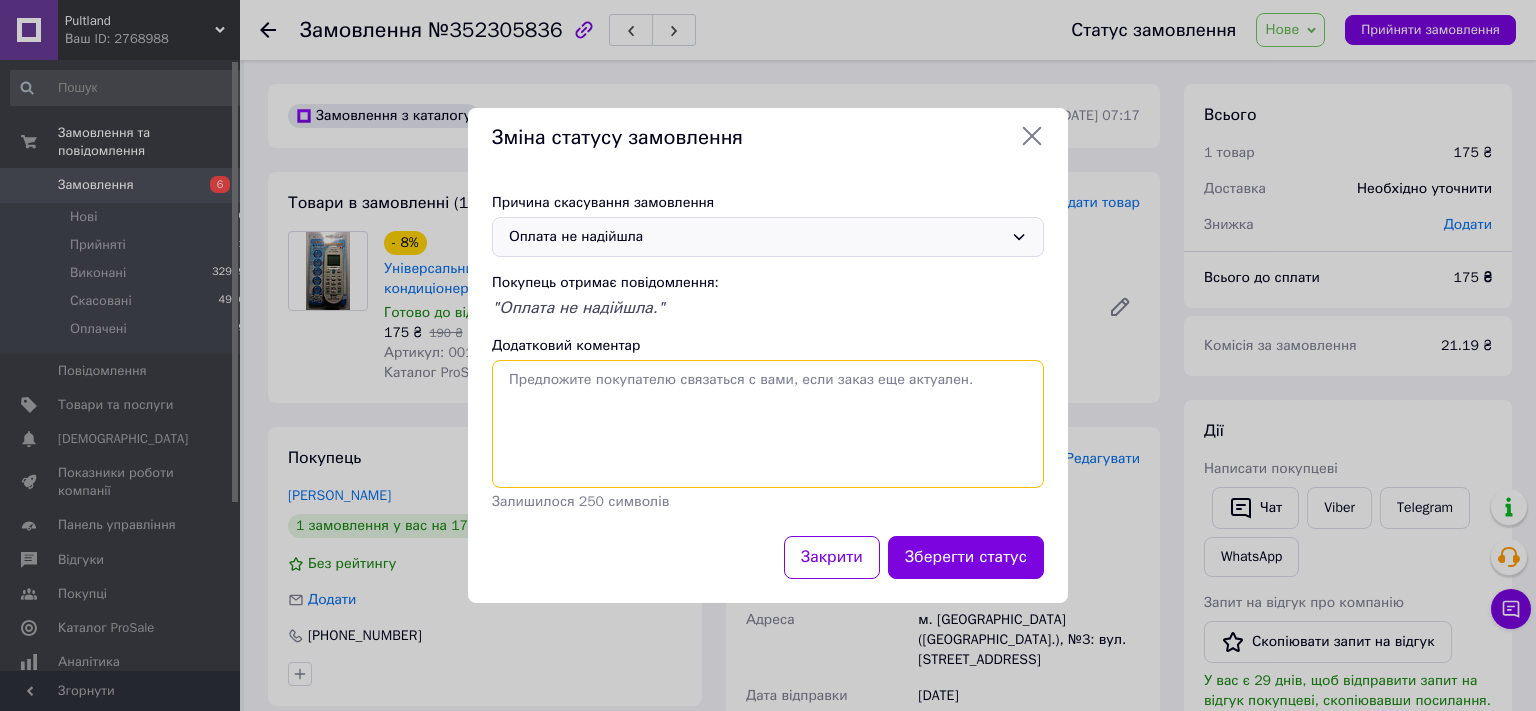 click on "Додатковий коментар" at bounding box center (768, 424) 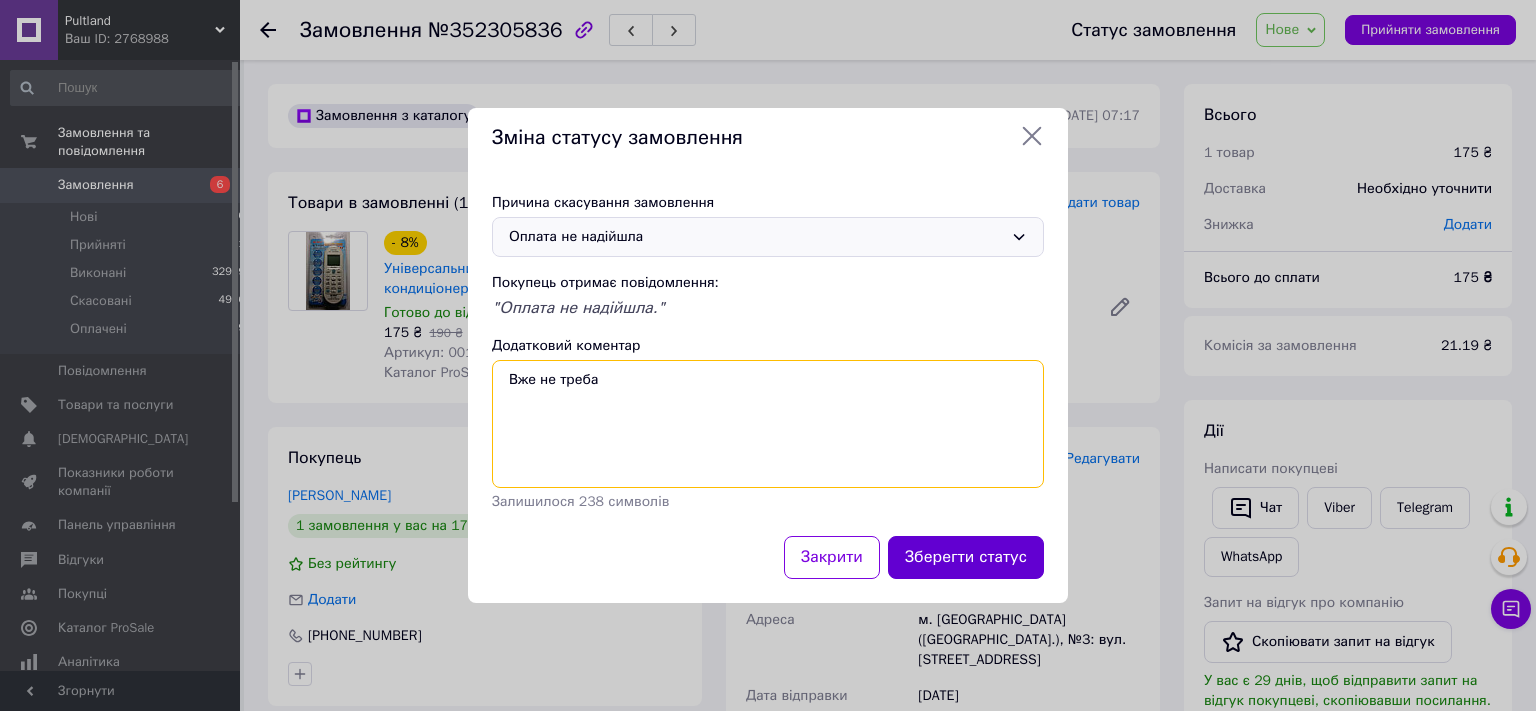 type on "Вже не треба" 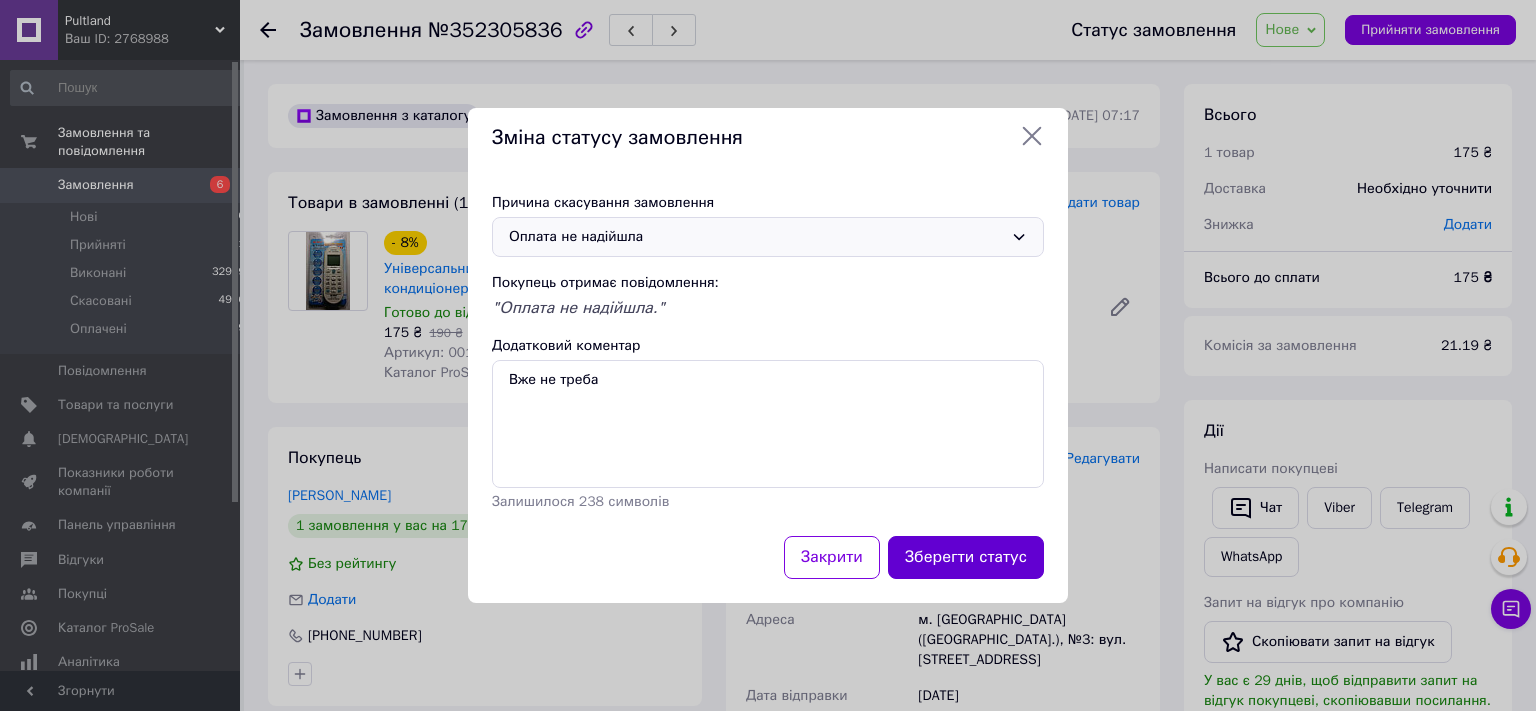 click on "Зберегти статус" at bounding box center [966, 557] 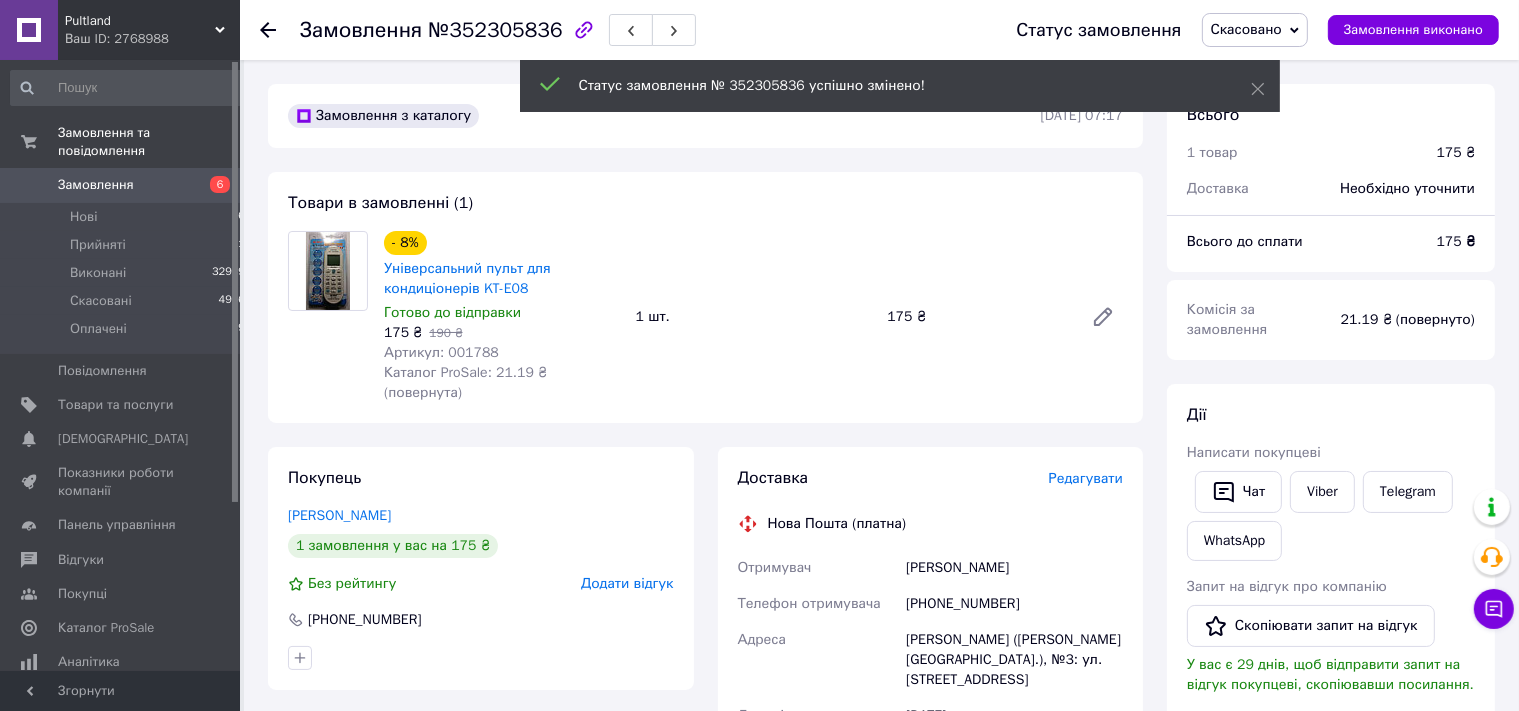 click 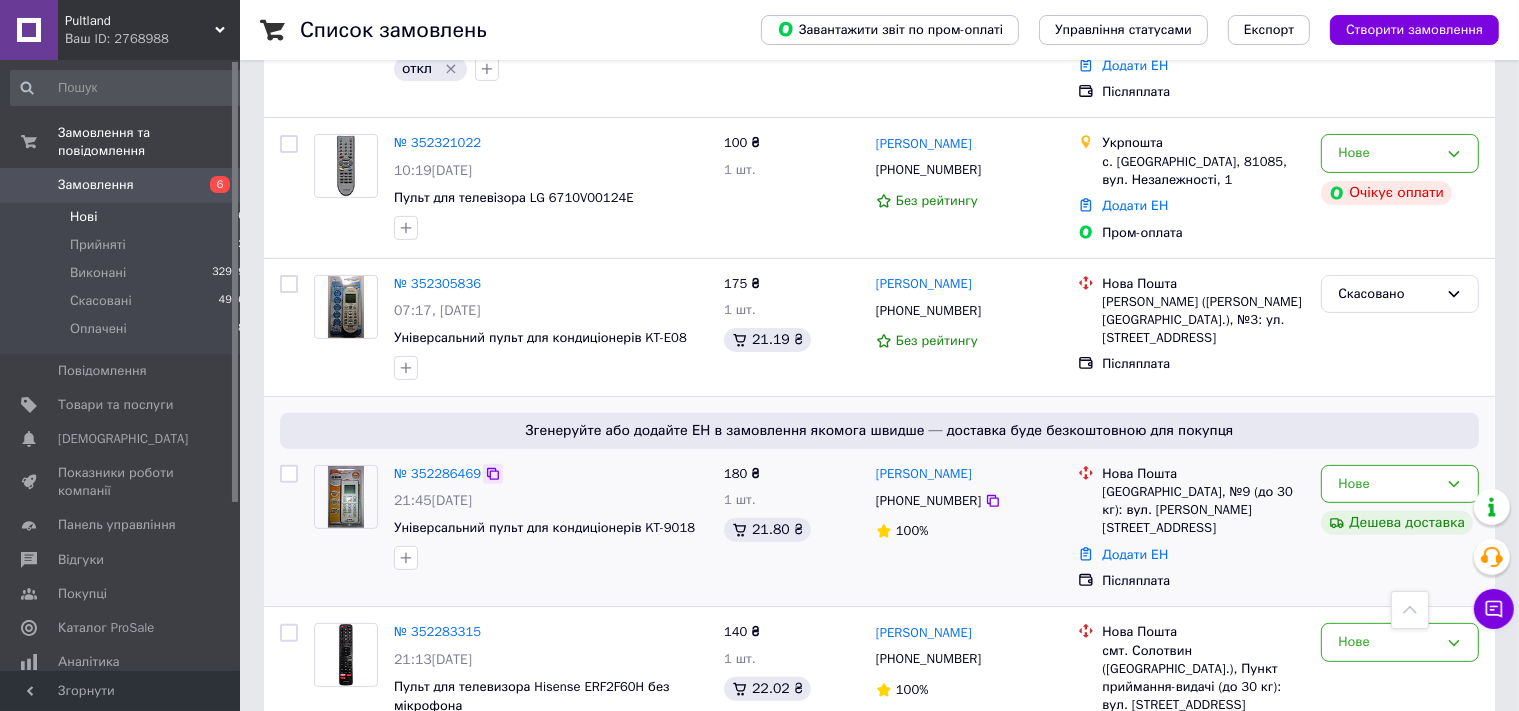 scroll, scrollTop: 627, scrollLeft: 0, axis: vertical 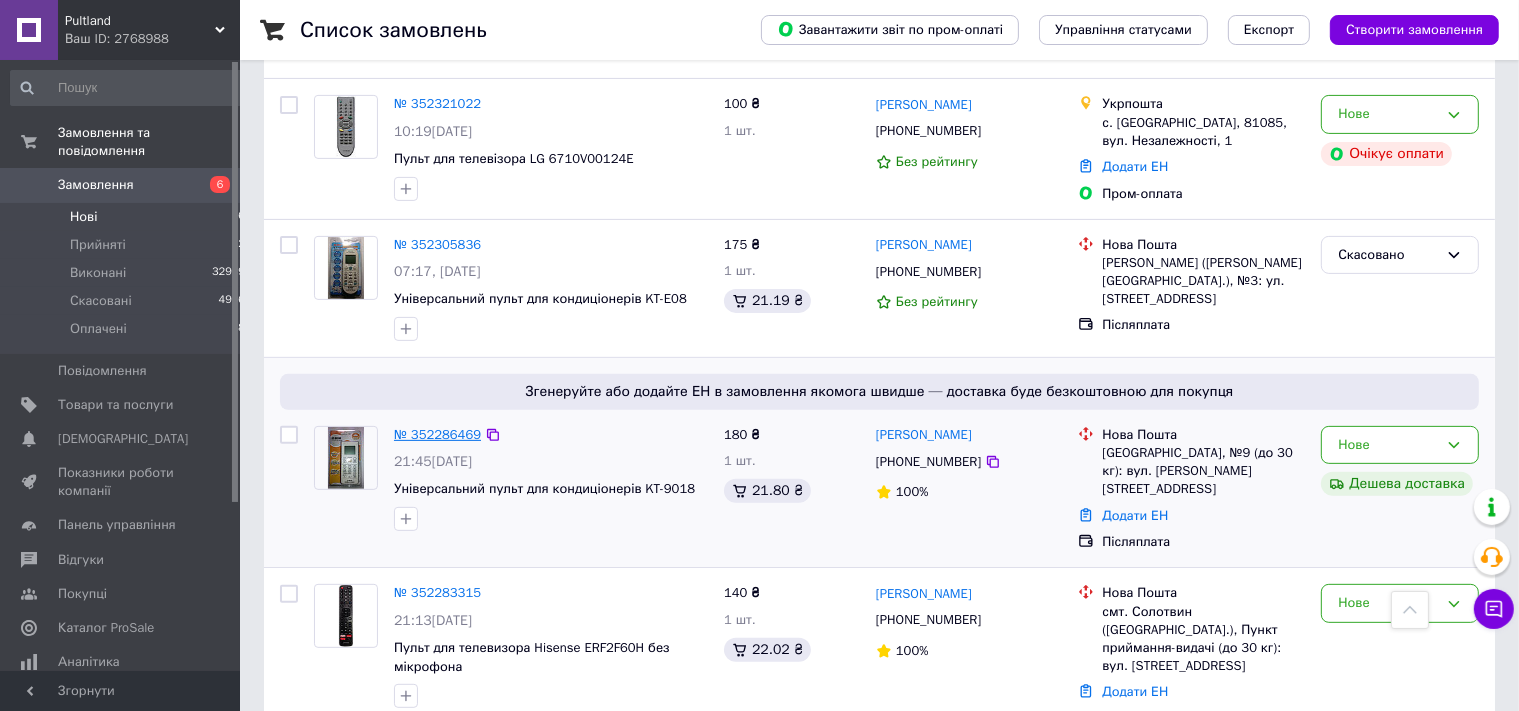click on "№ 352286469" at bounding box center (437, 434) 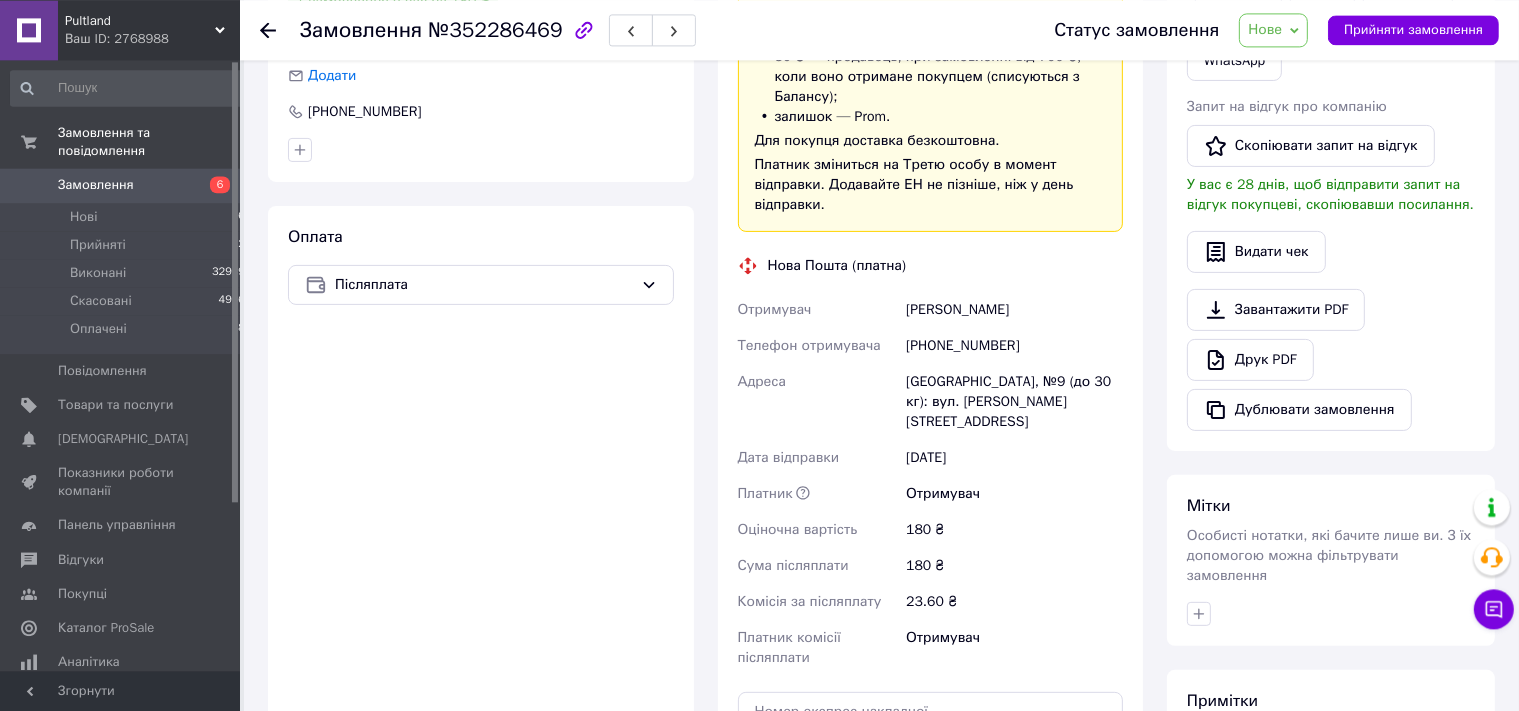 scroll, scrollTop: 595, scrollLeft: 0, axis: vertical 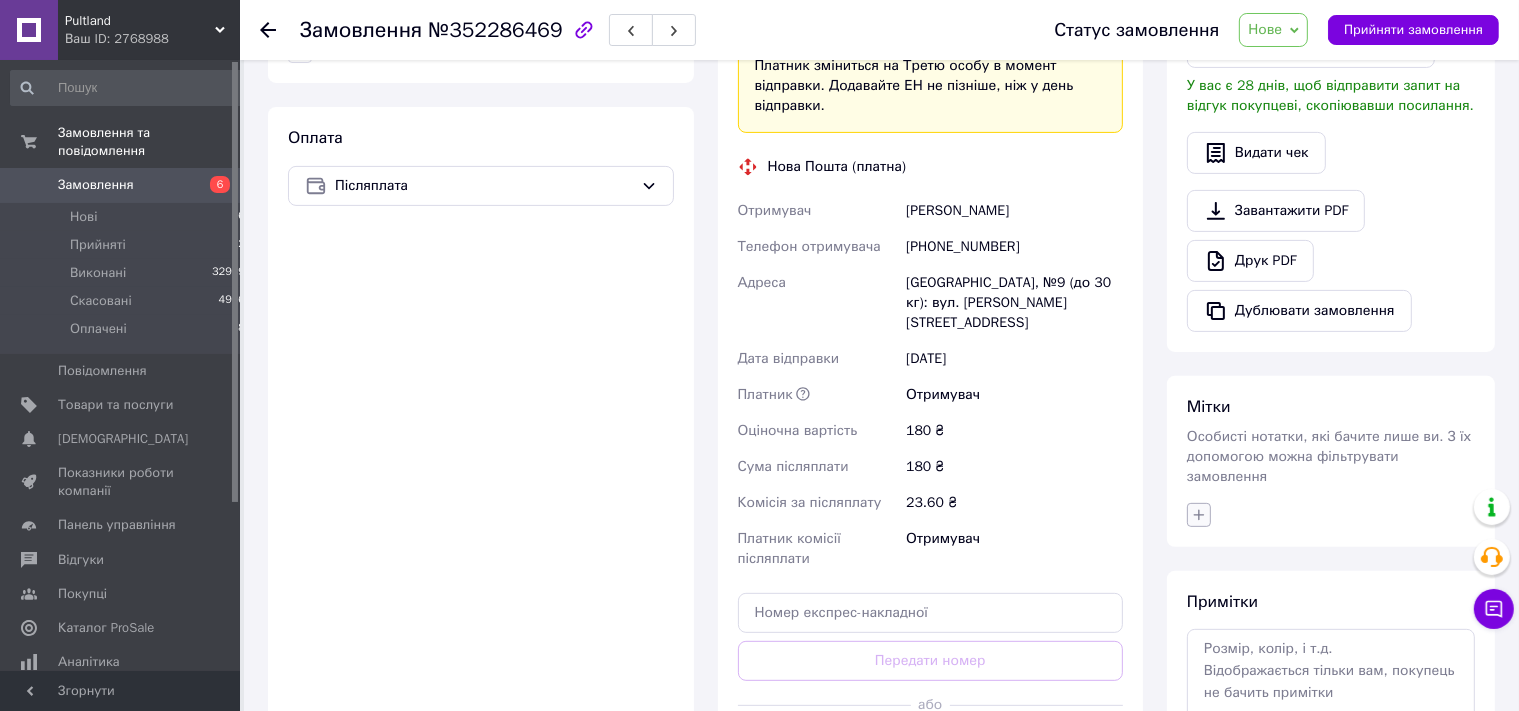 click 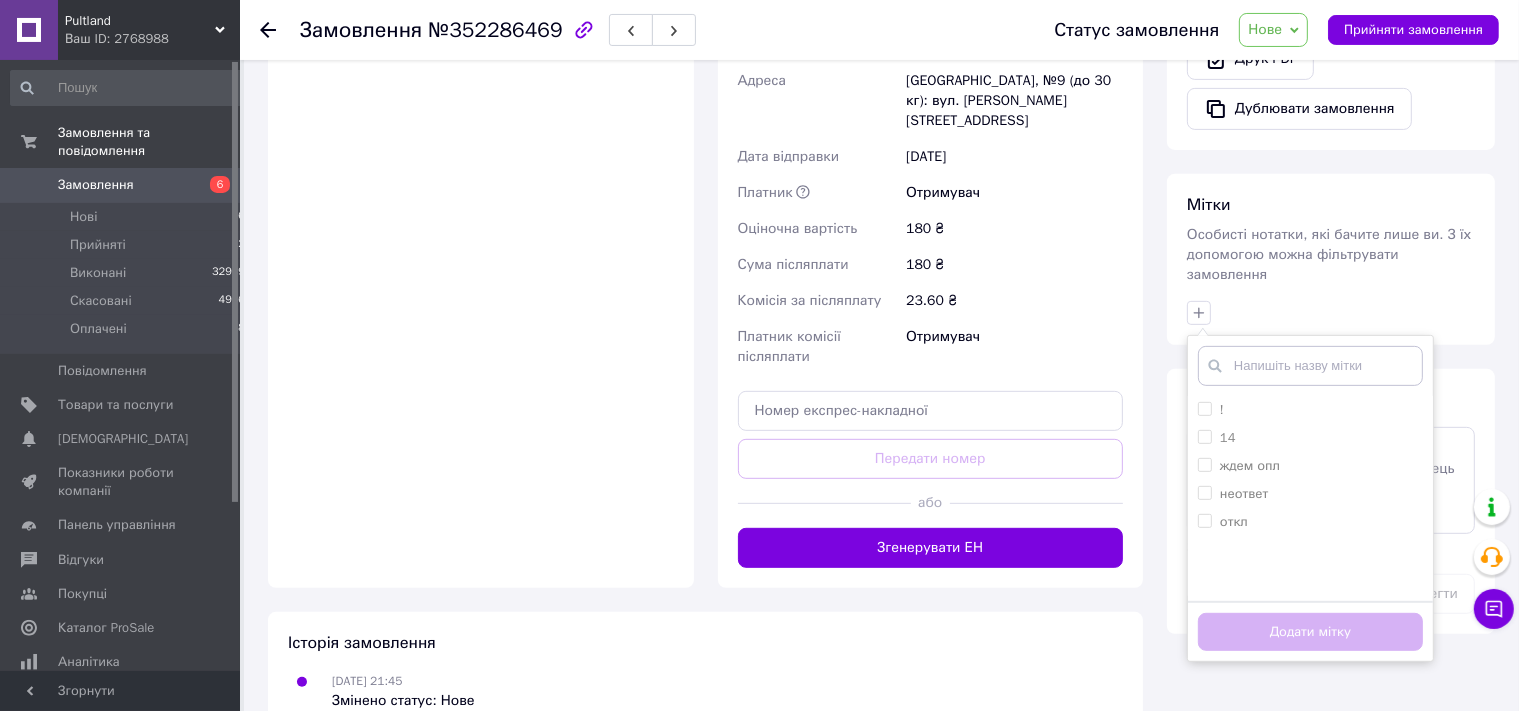 scroll, scrollTop: 799, scrollLeft: 0, axis: vertical 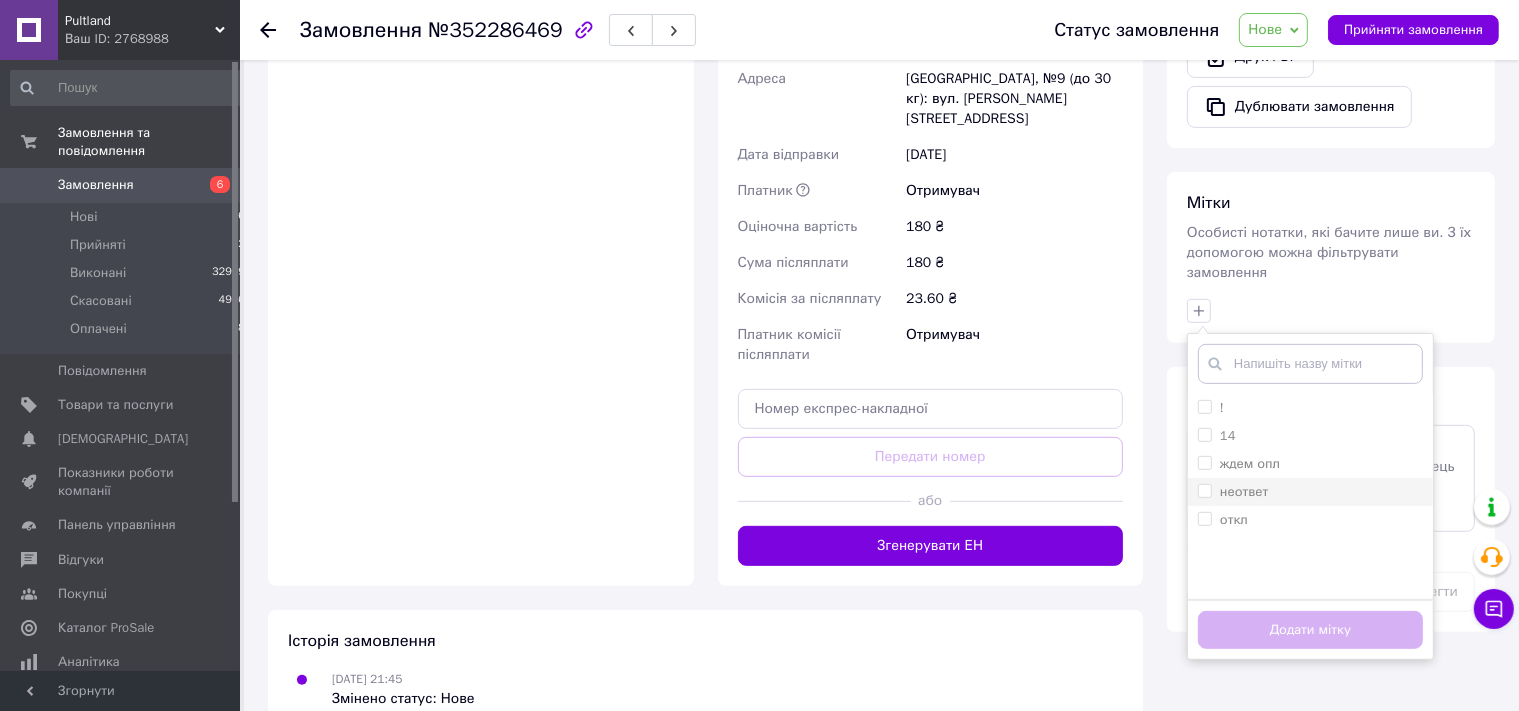 click on "неответ" at bounding box center (1244, 491) 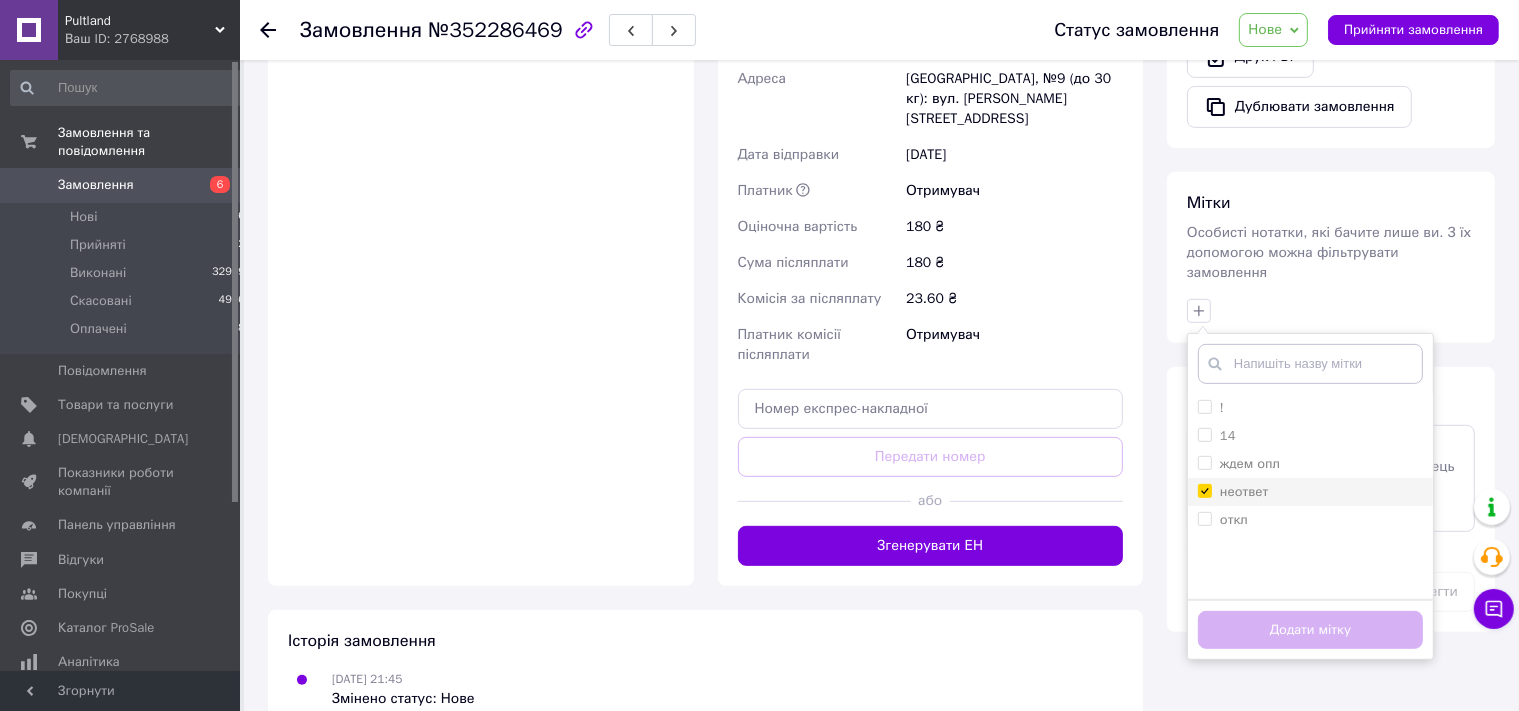 checkbox on "true" 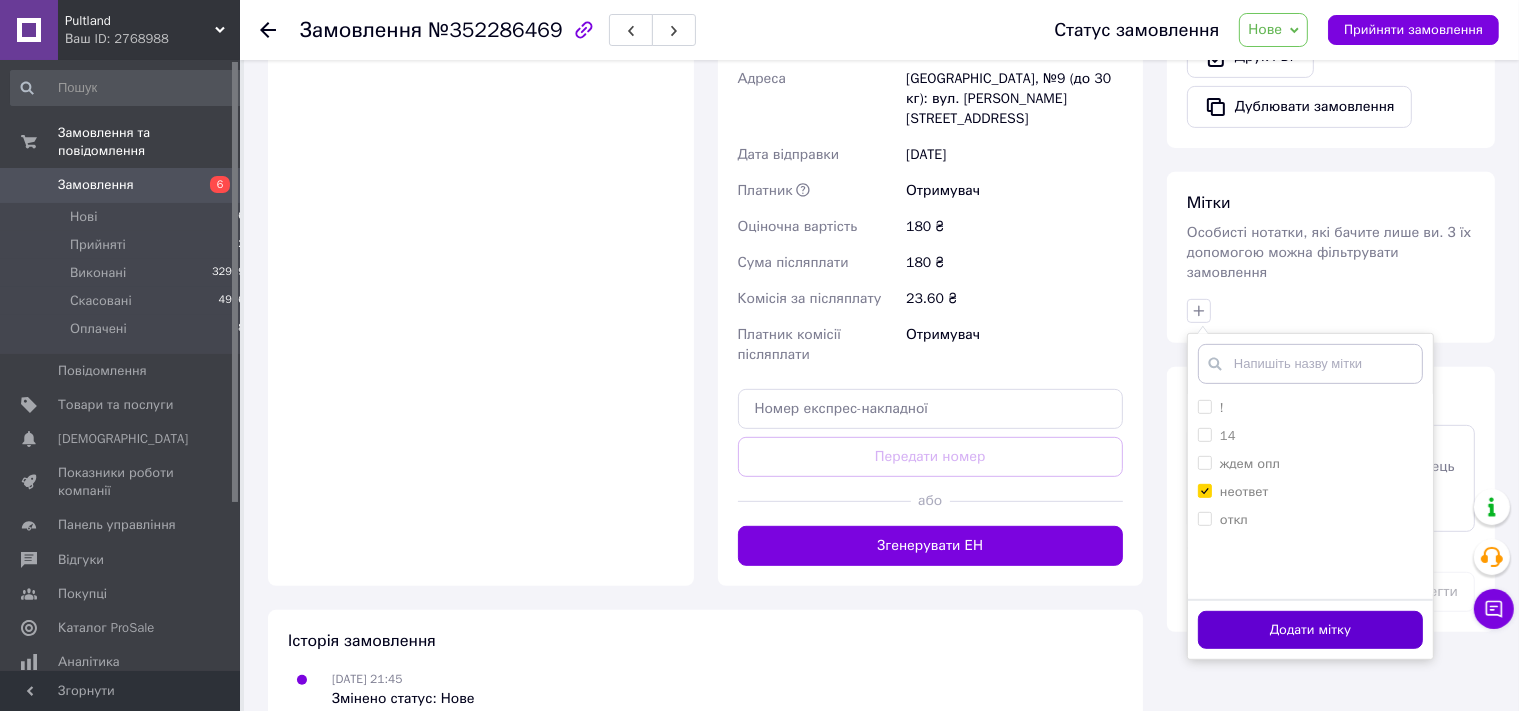 click on "Додати мітку" at bounding box center [1310, 630] 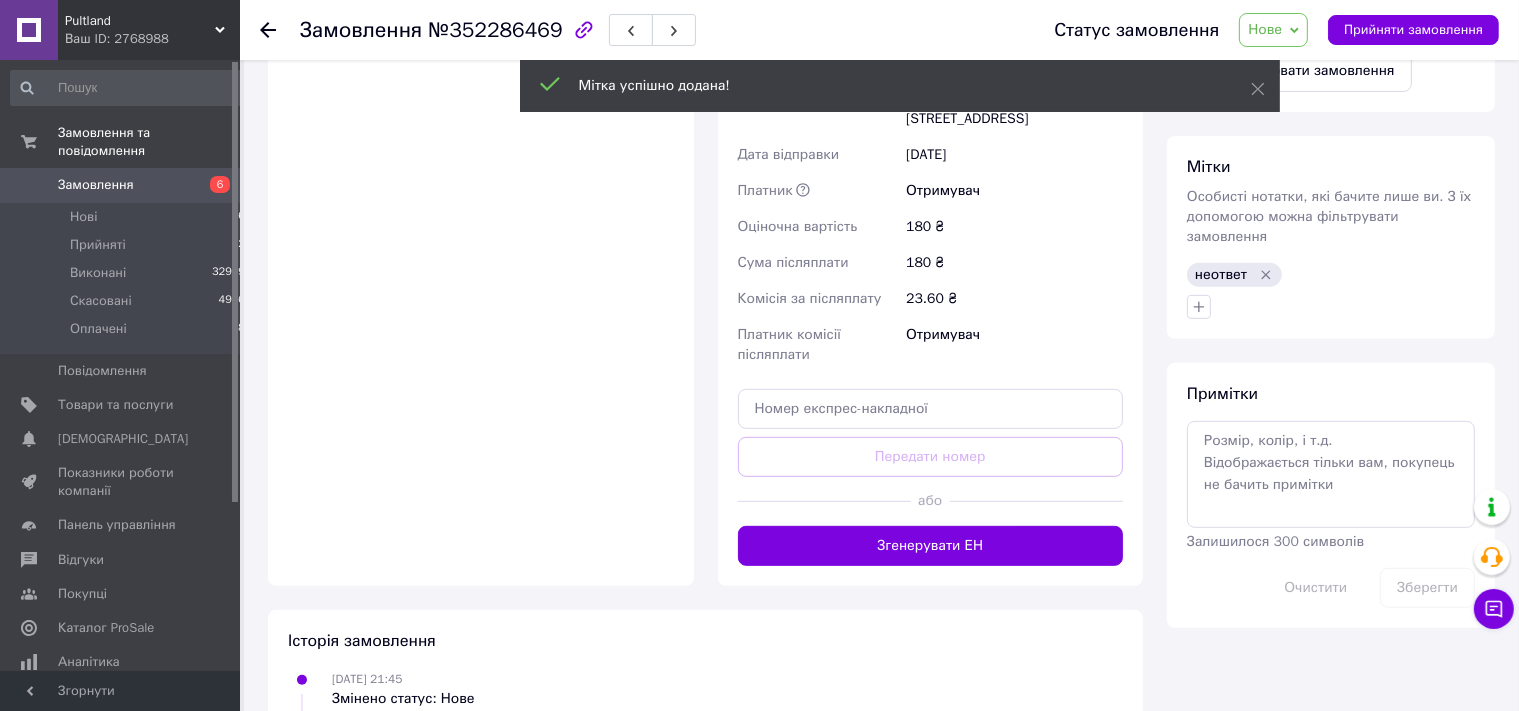 click 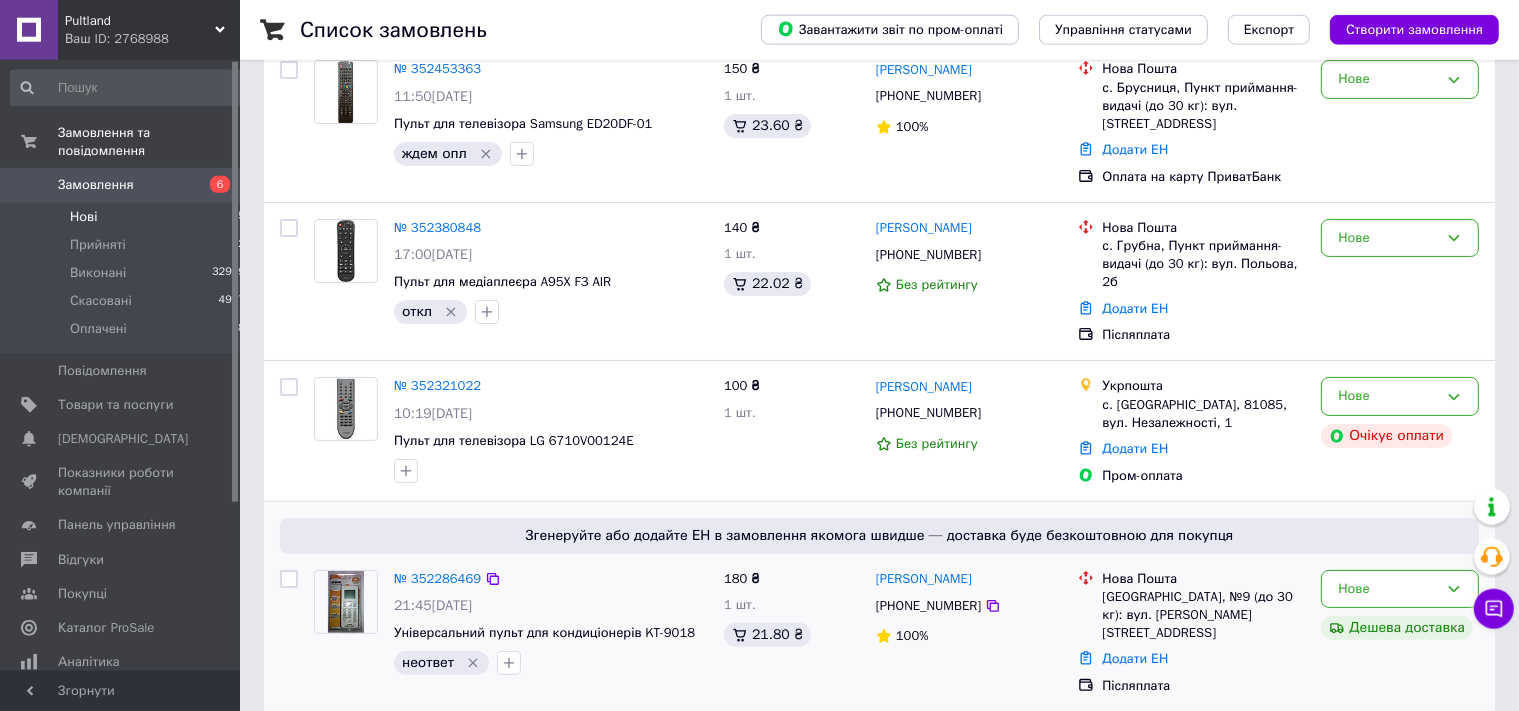 scroll, scrollTop: 489, scrollLeft: 0, axis: vertical 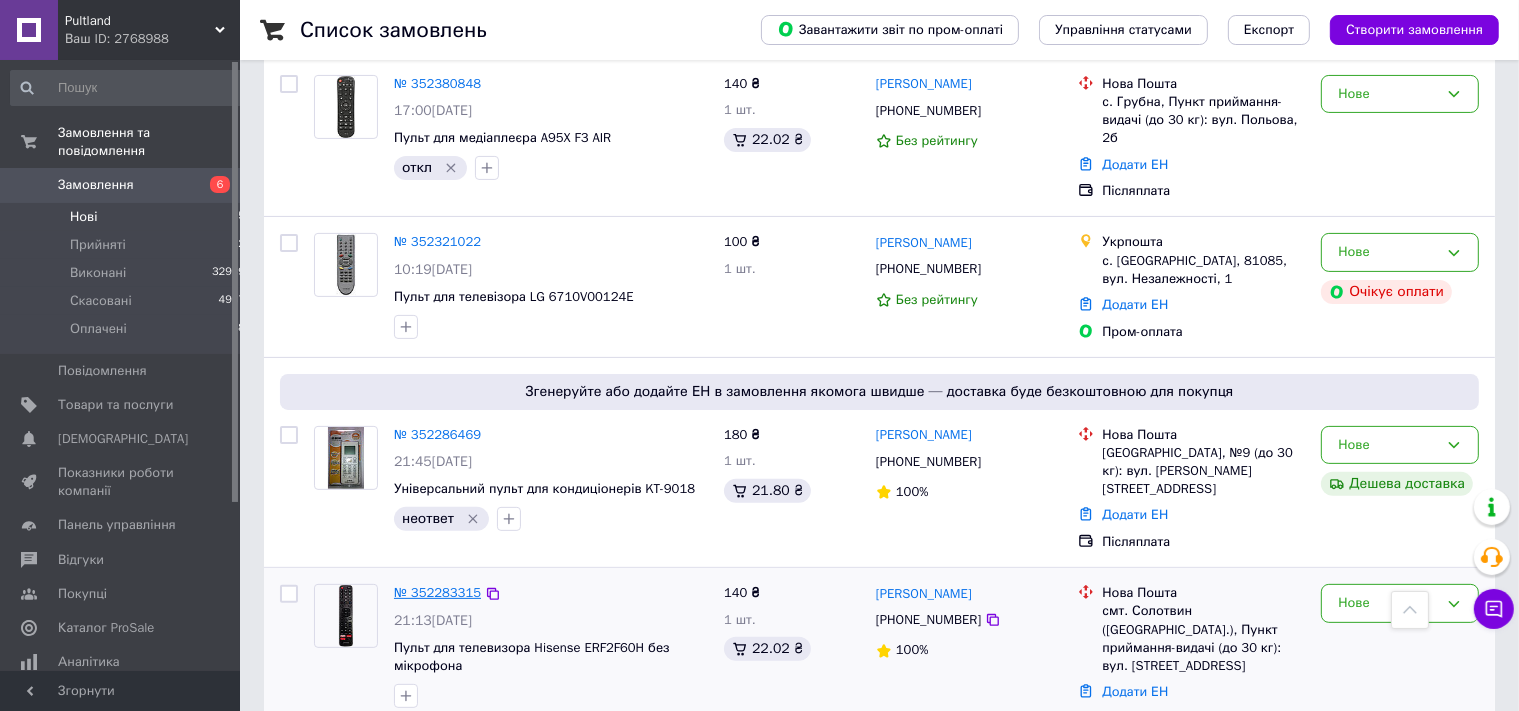 click on "№ 352283315" at bounding box center [437, 592] 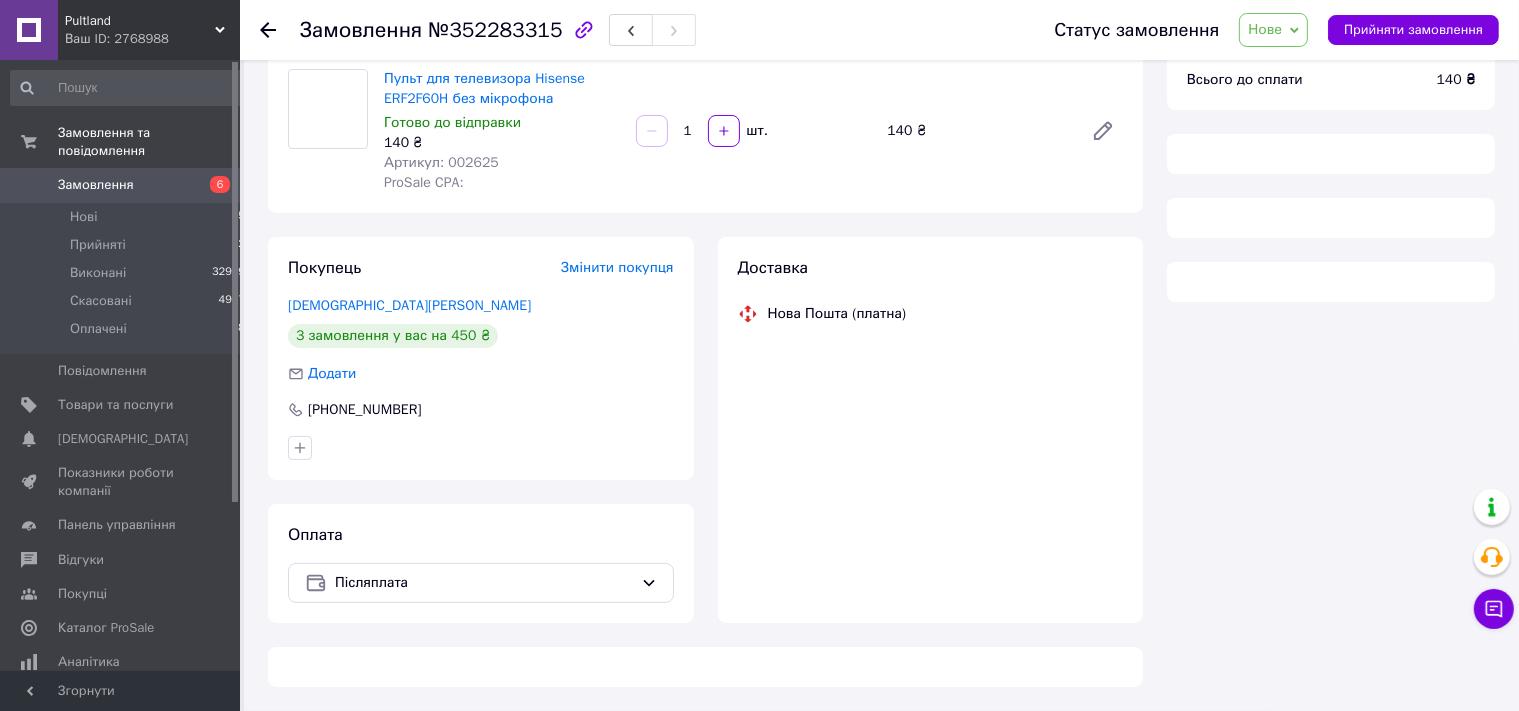 scroll, scrollTop: 162, scrollLeft: 0, axis: vertical 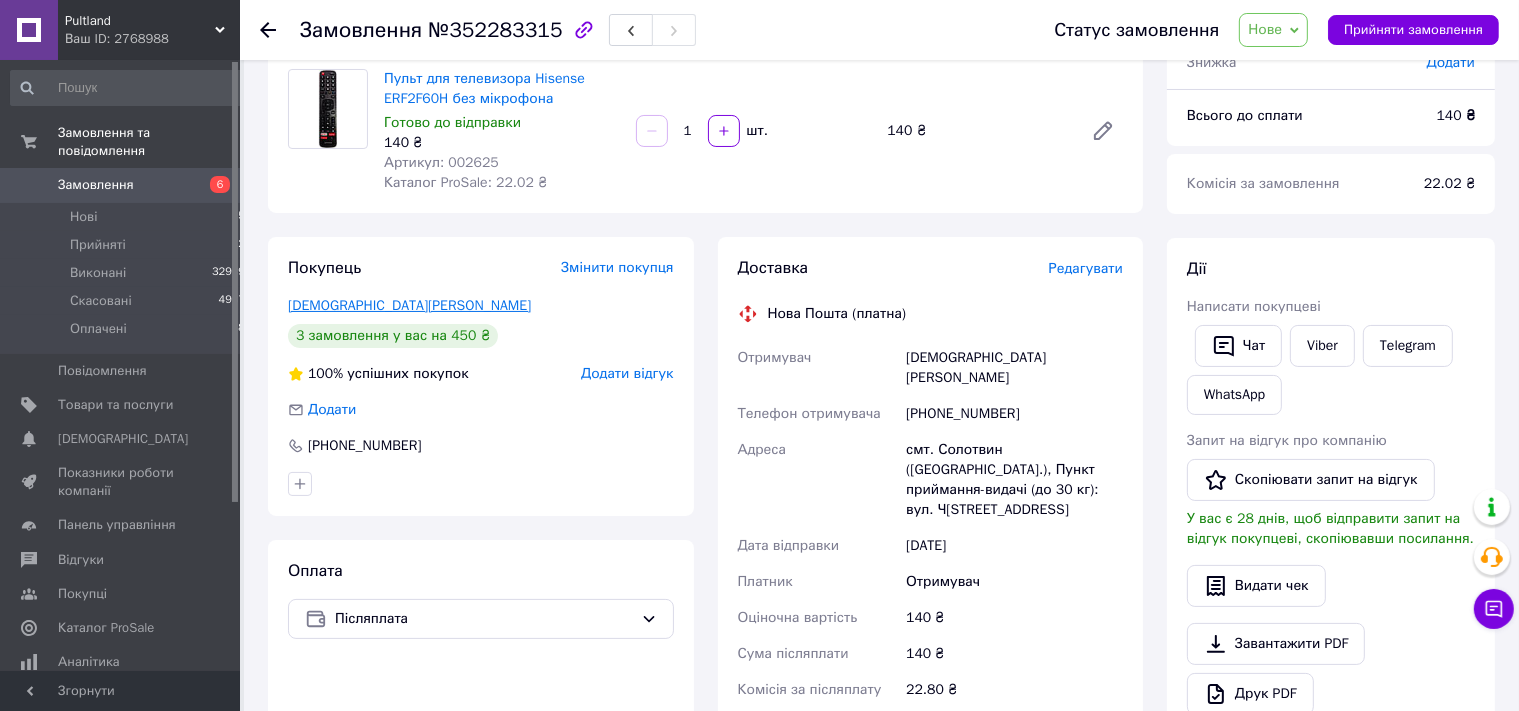 click on "[DEMOGRAPHIC_DATA][PERSON_NAME]" at bounding box center (409, 305) 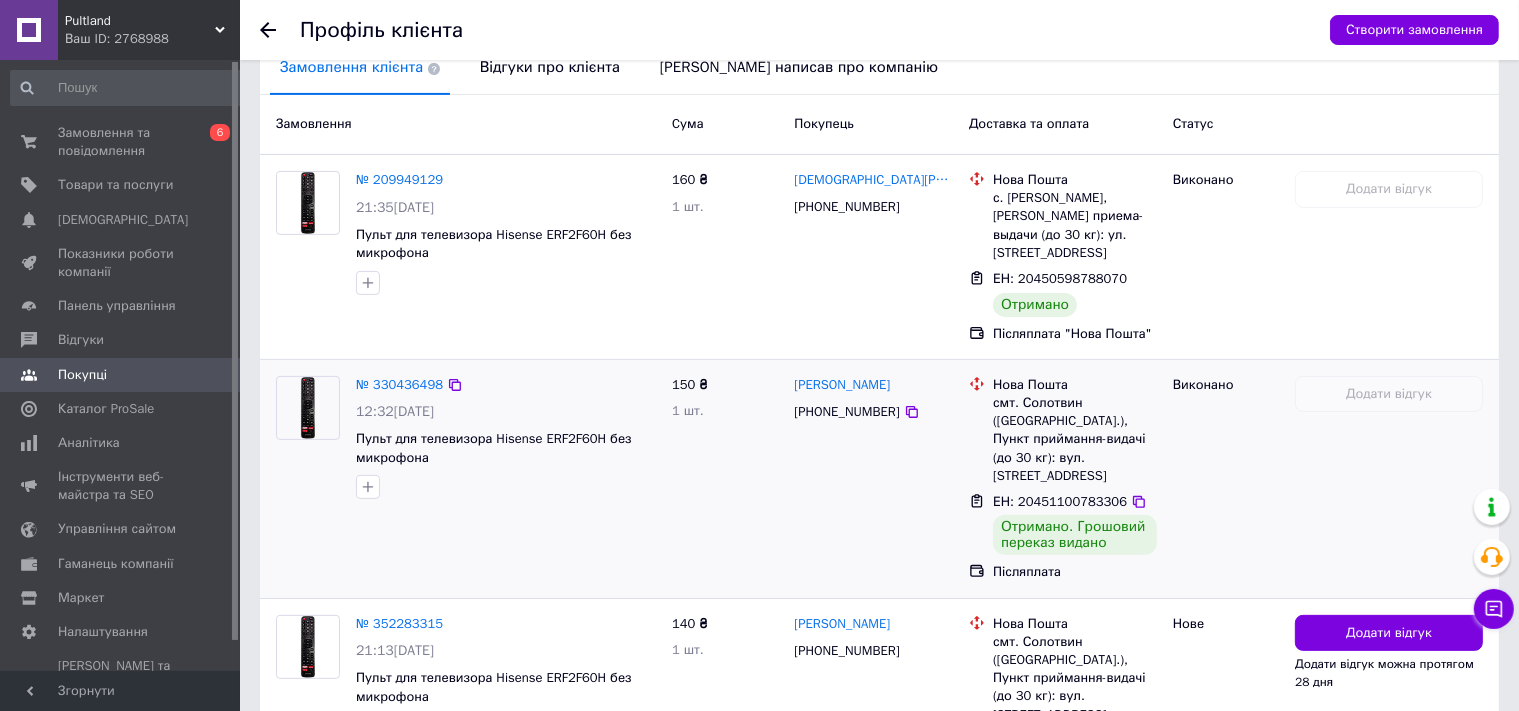 scroll, scrollTop: 0, scrollLeft: 0, axis: both 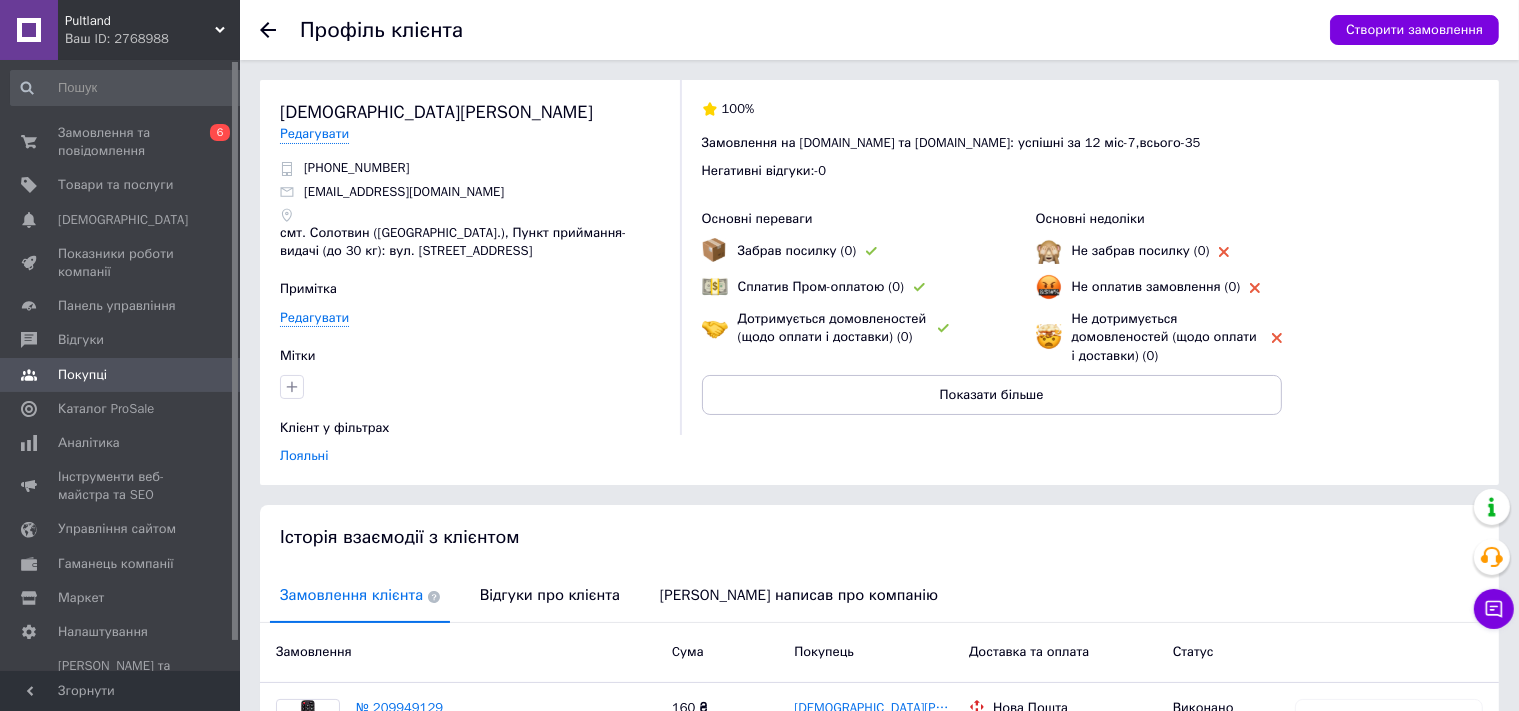 click 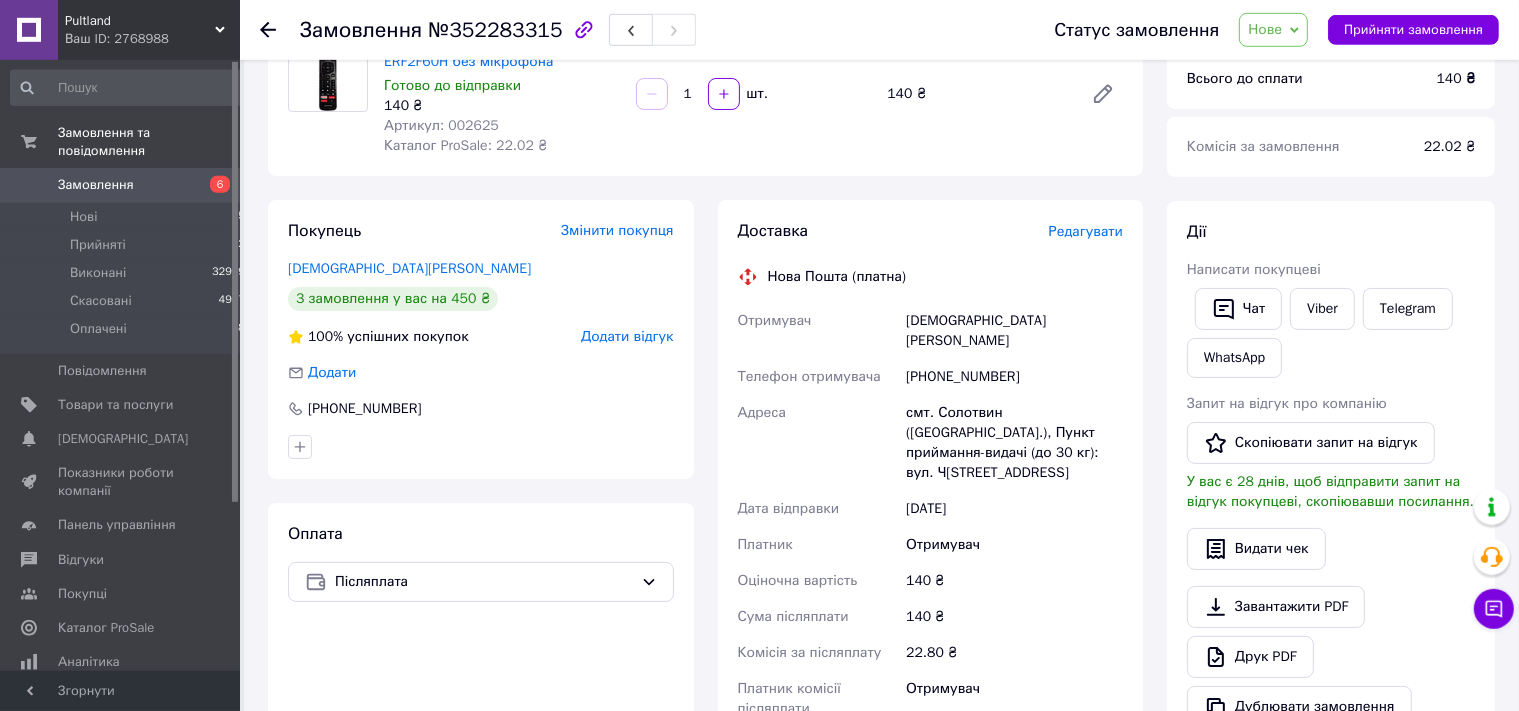 scroll, scrollTop: 211, scrollLeft: 0, axis: vertical 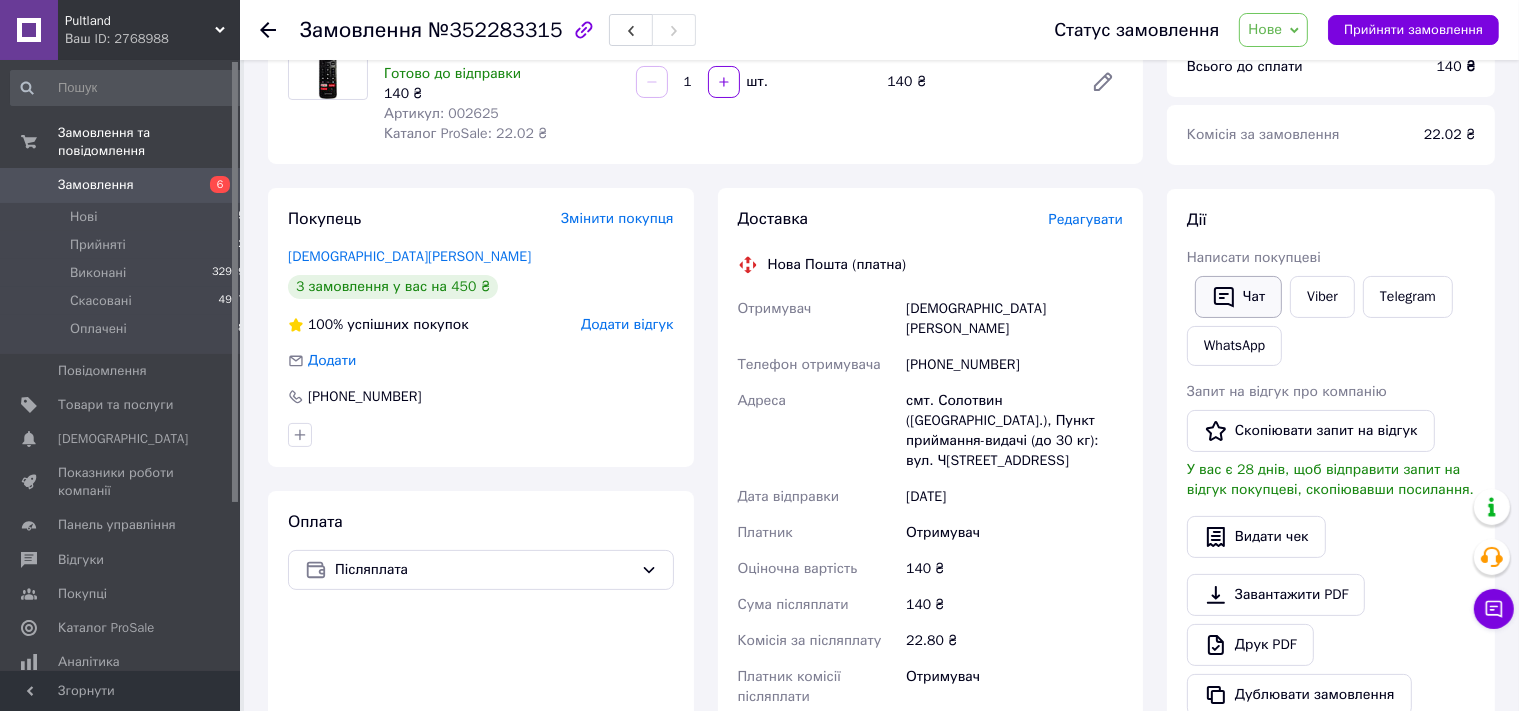 click on "Чат" at bounding box center (1238, 297) 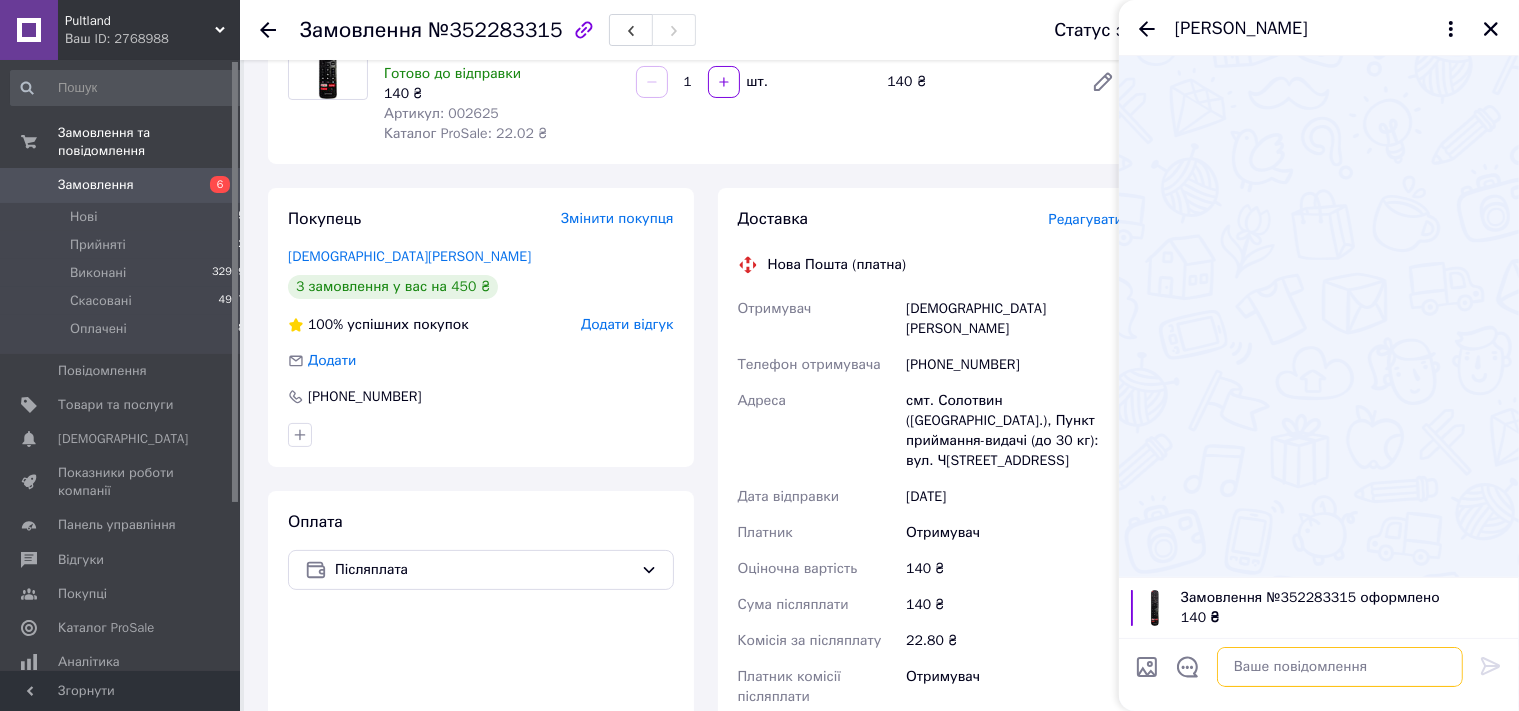 click at bounding box center [1340, 667] 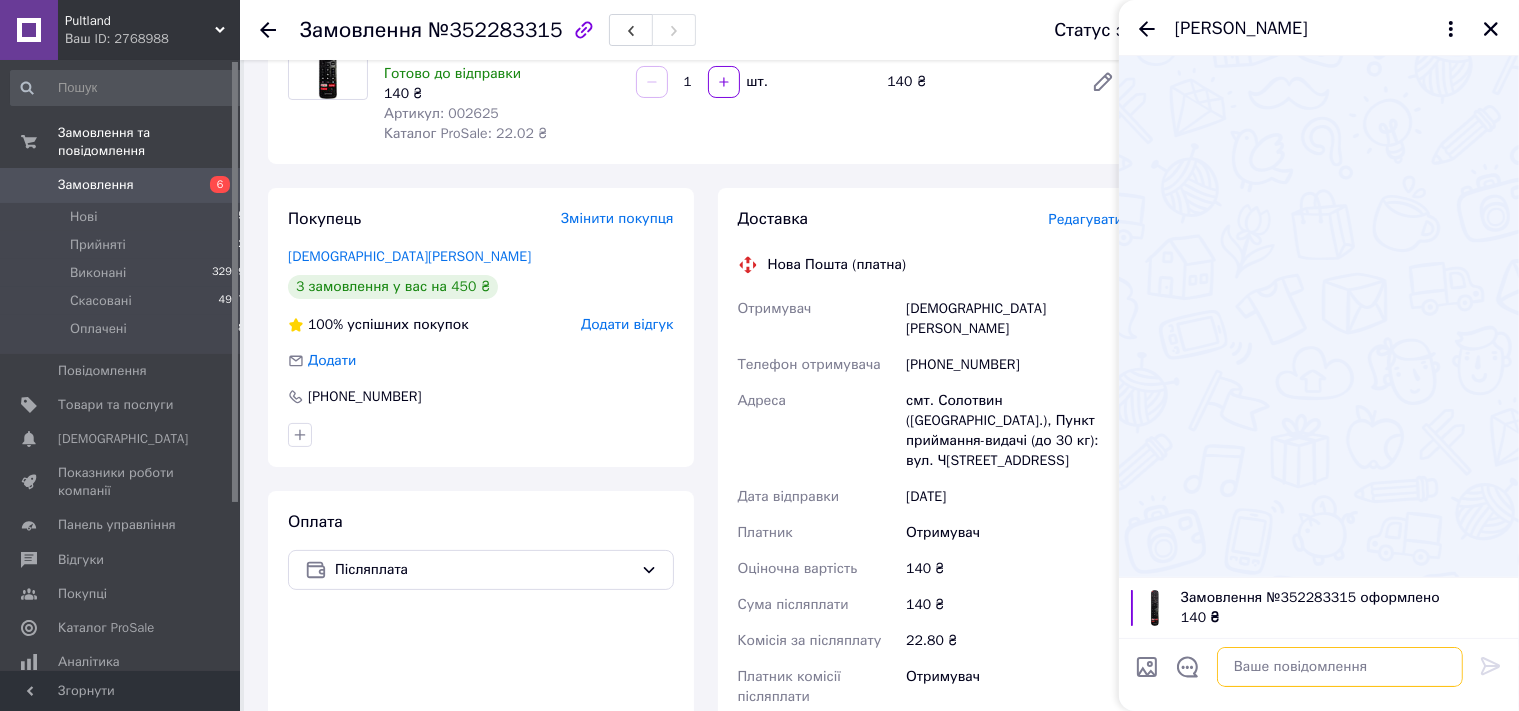 paste on "Добрий день.
Ви в нас замовили пульт, є в наявності, можемо відправити." 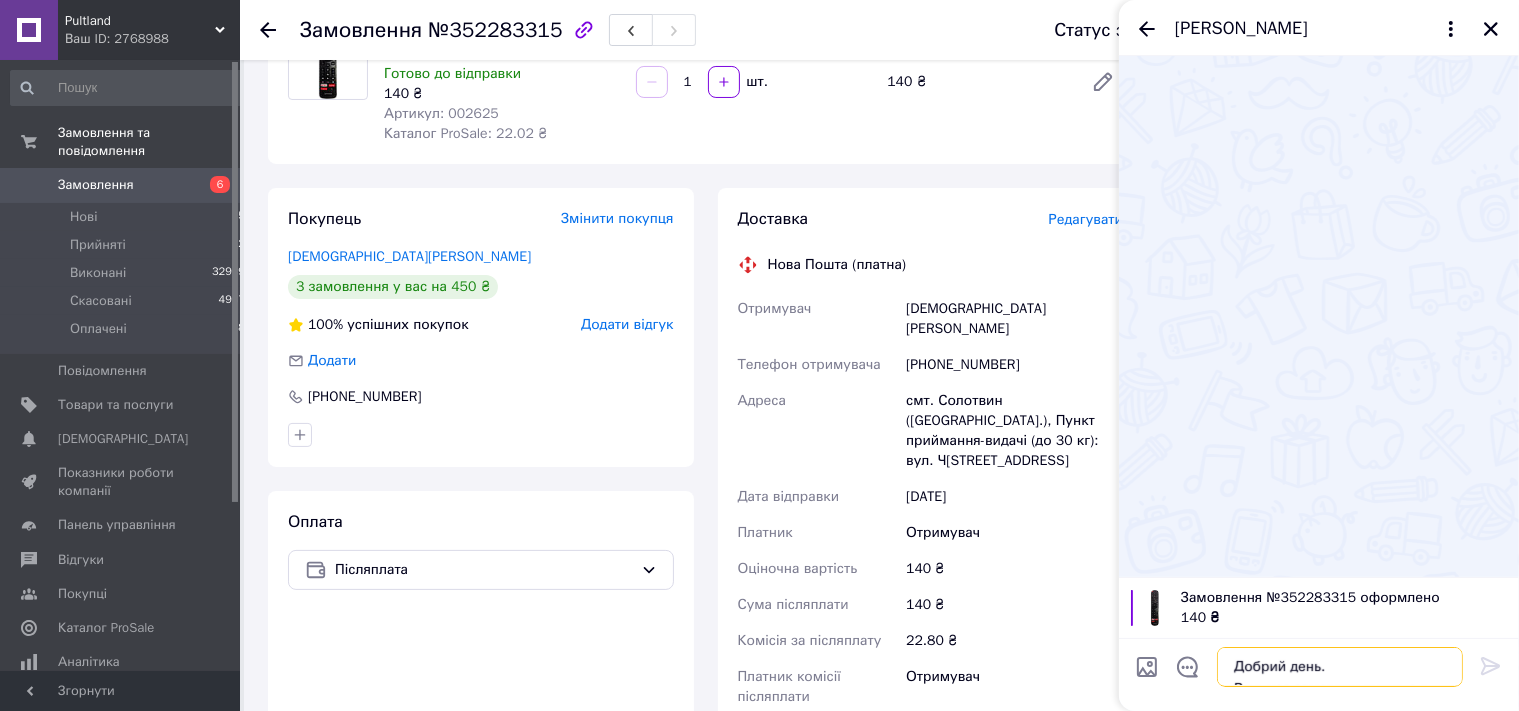 scroll, scrollTop: 2, scrollLeft: 0, axis: vertical 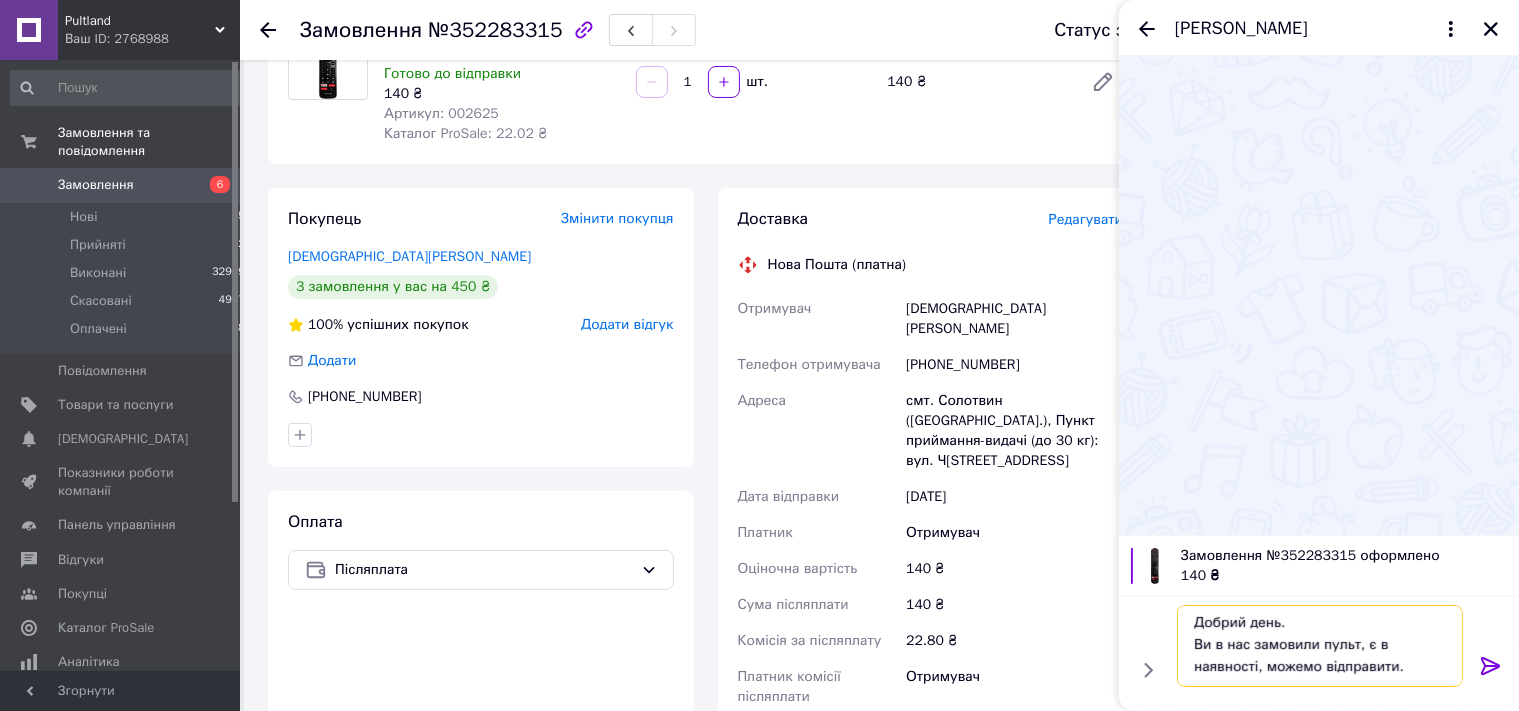 click on "Добрий день.
Ви в нас замовили пульт, є в наявності, можемо відправити." at bounding box center [1320, 646] 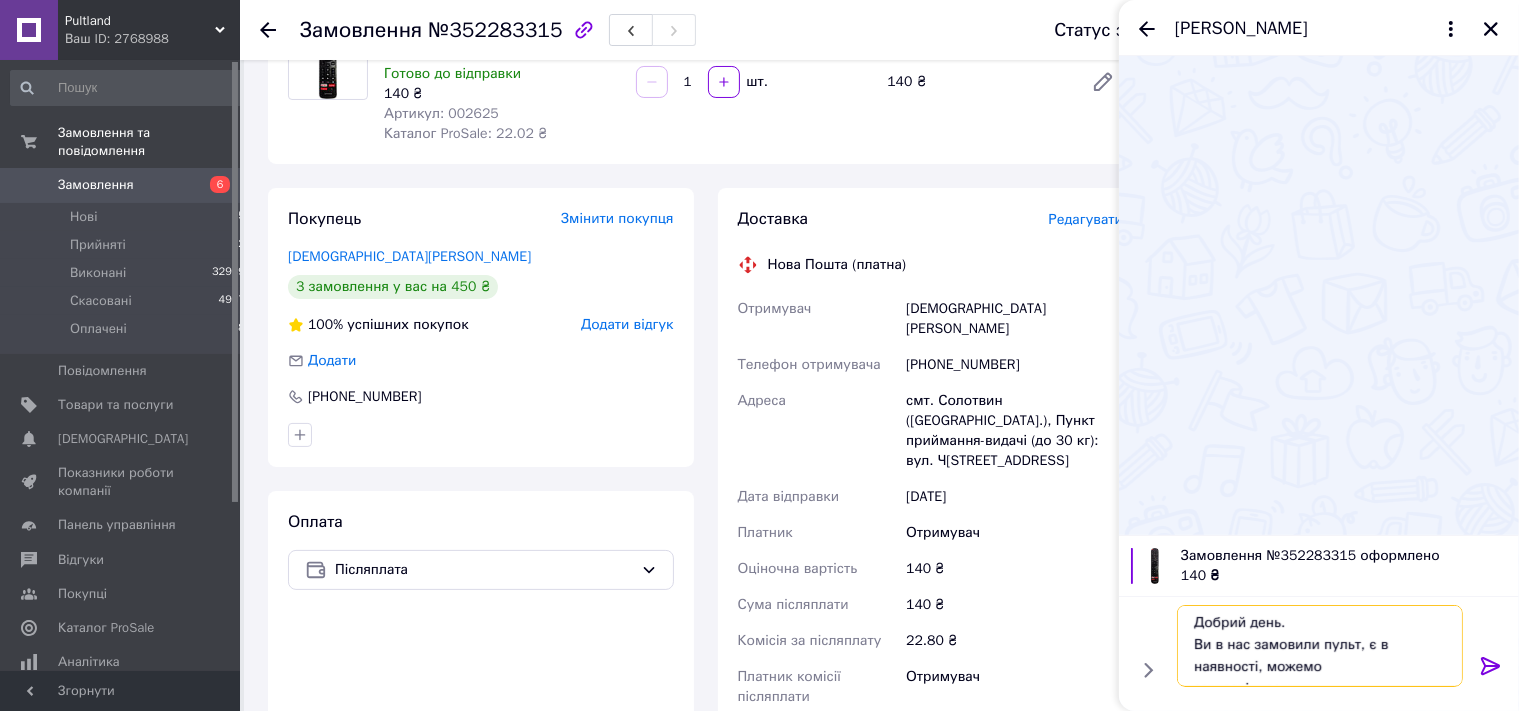 scroll, scrollTop: 14, scrollLeft: 0, axis: vertical 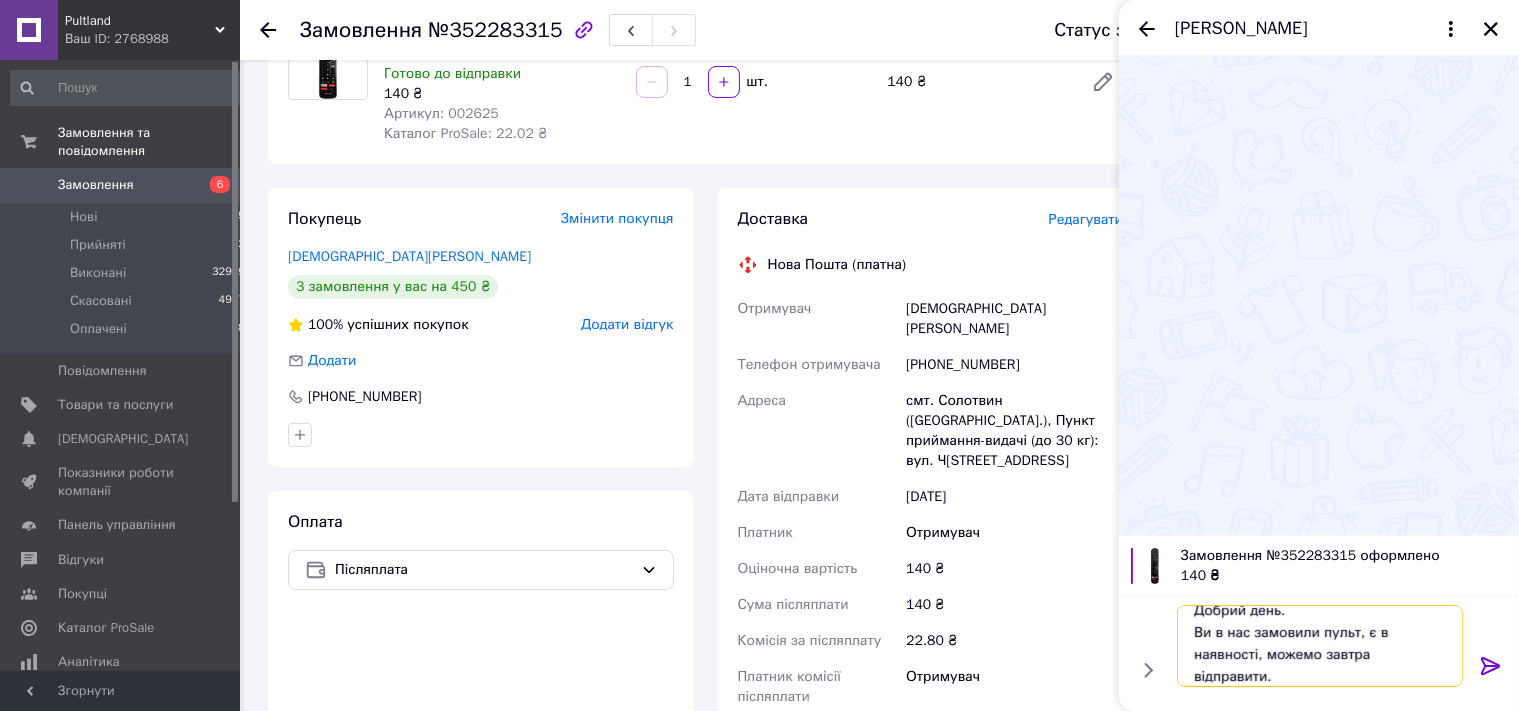 type on "Добрий день.
Ви в нас замовили пульт, є в наявності, можемо завтра відправити." 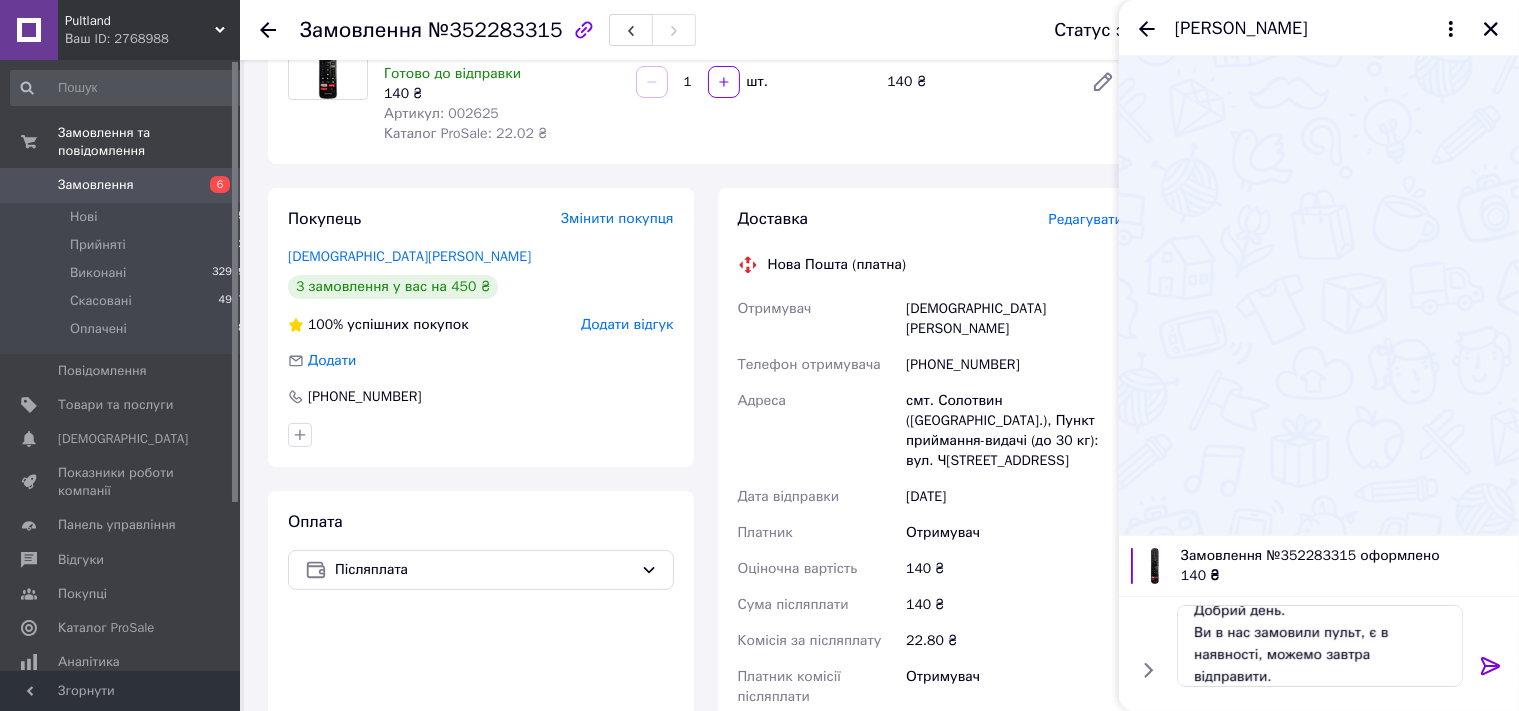 click 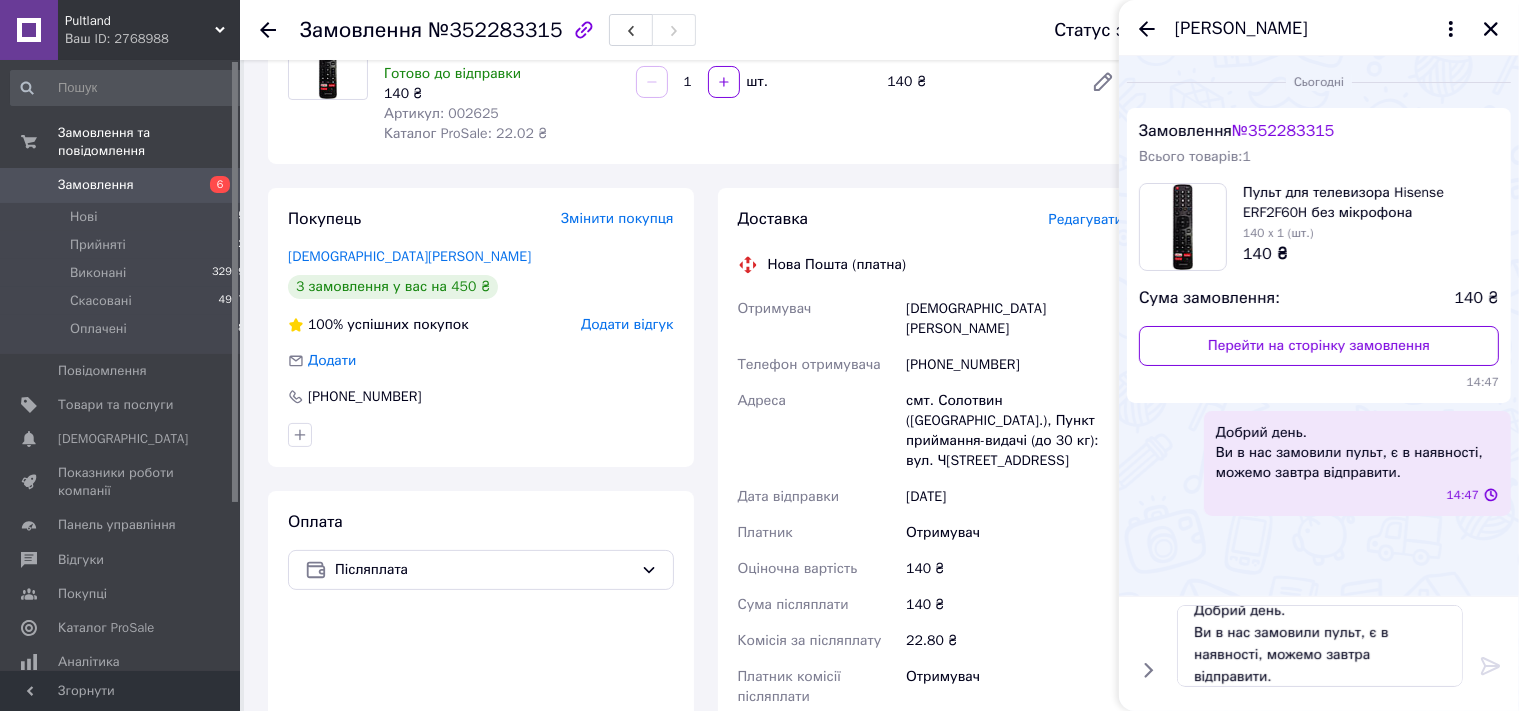 type 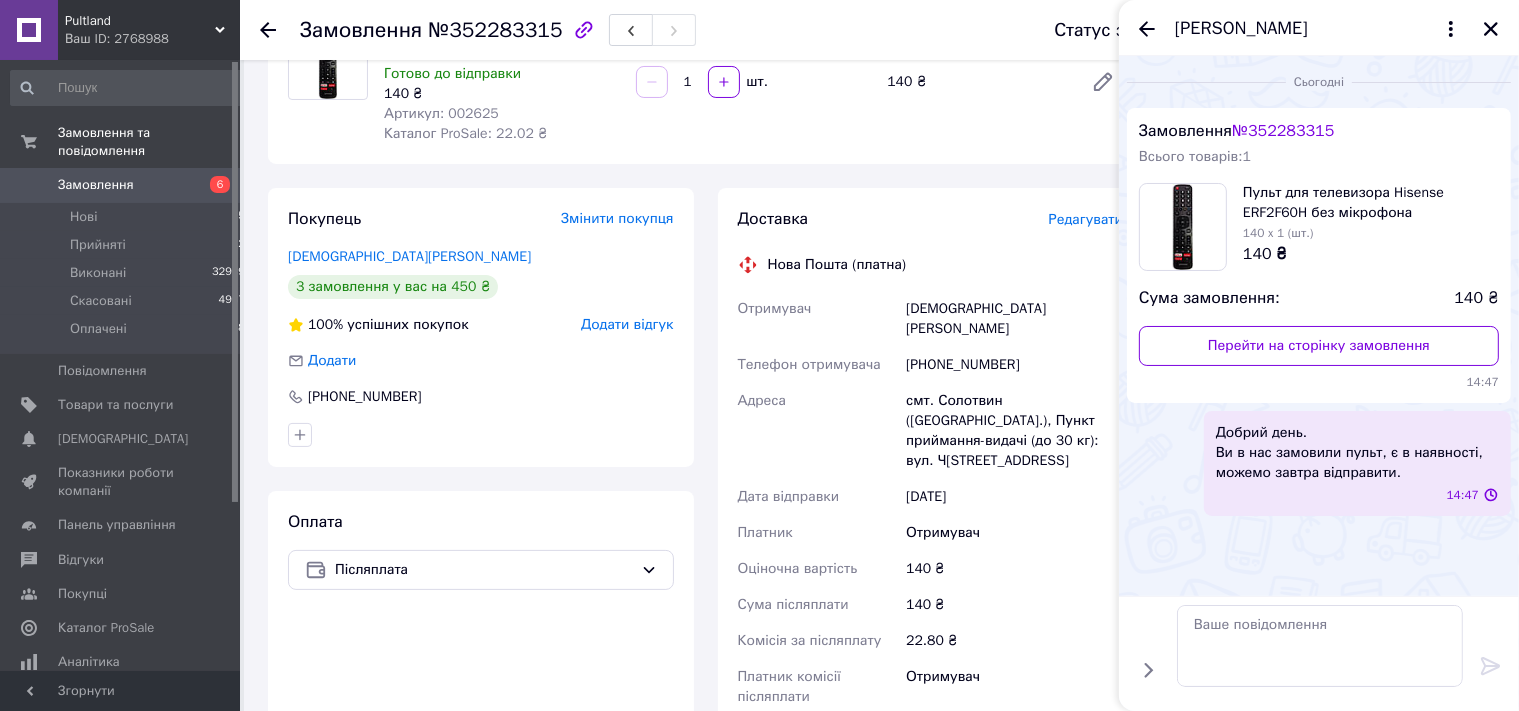 scroll, scrollTop: 0, scrollLeft: 0, axis: both 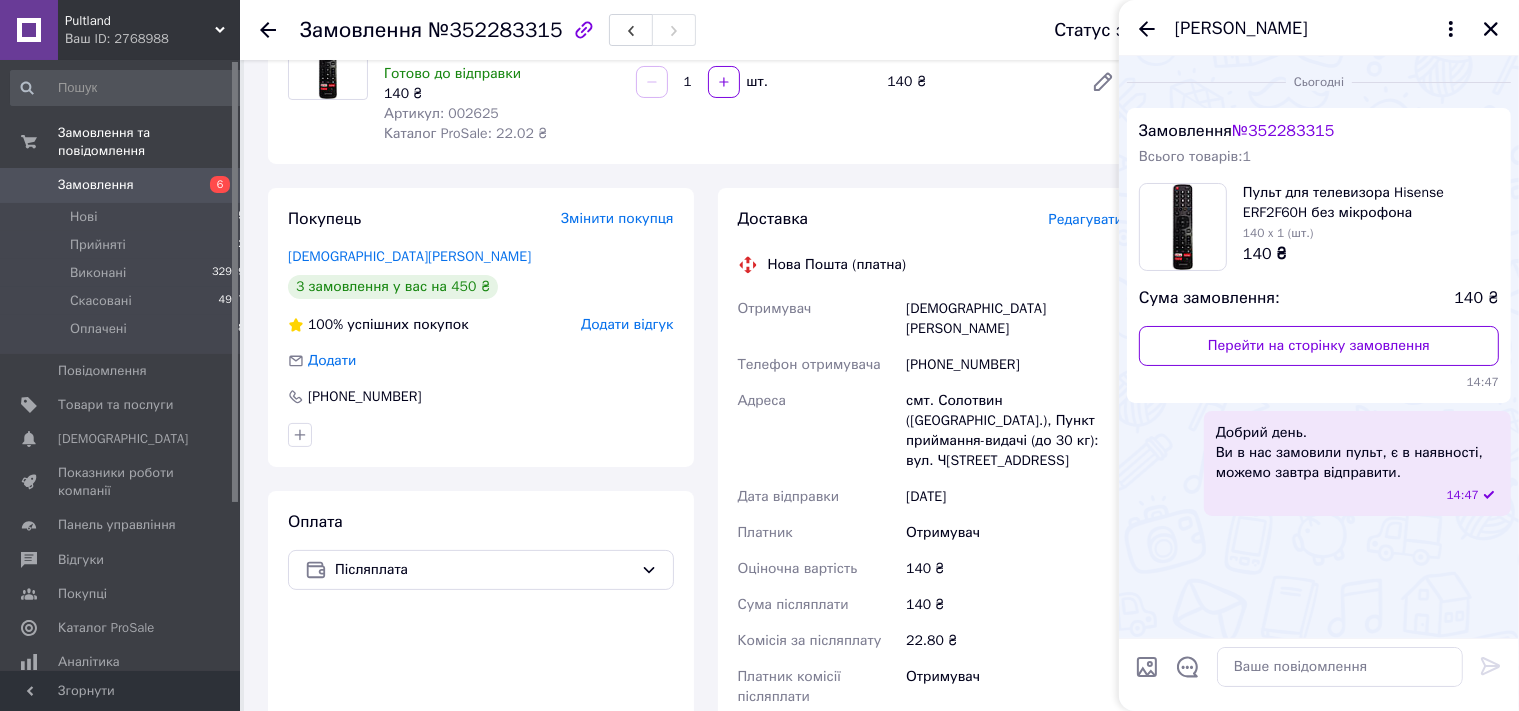 click 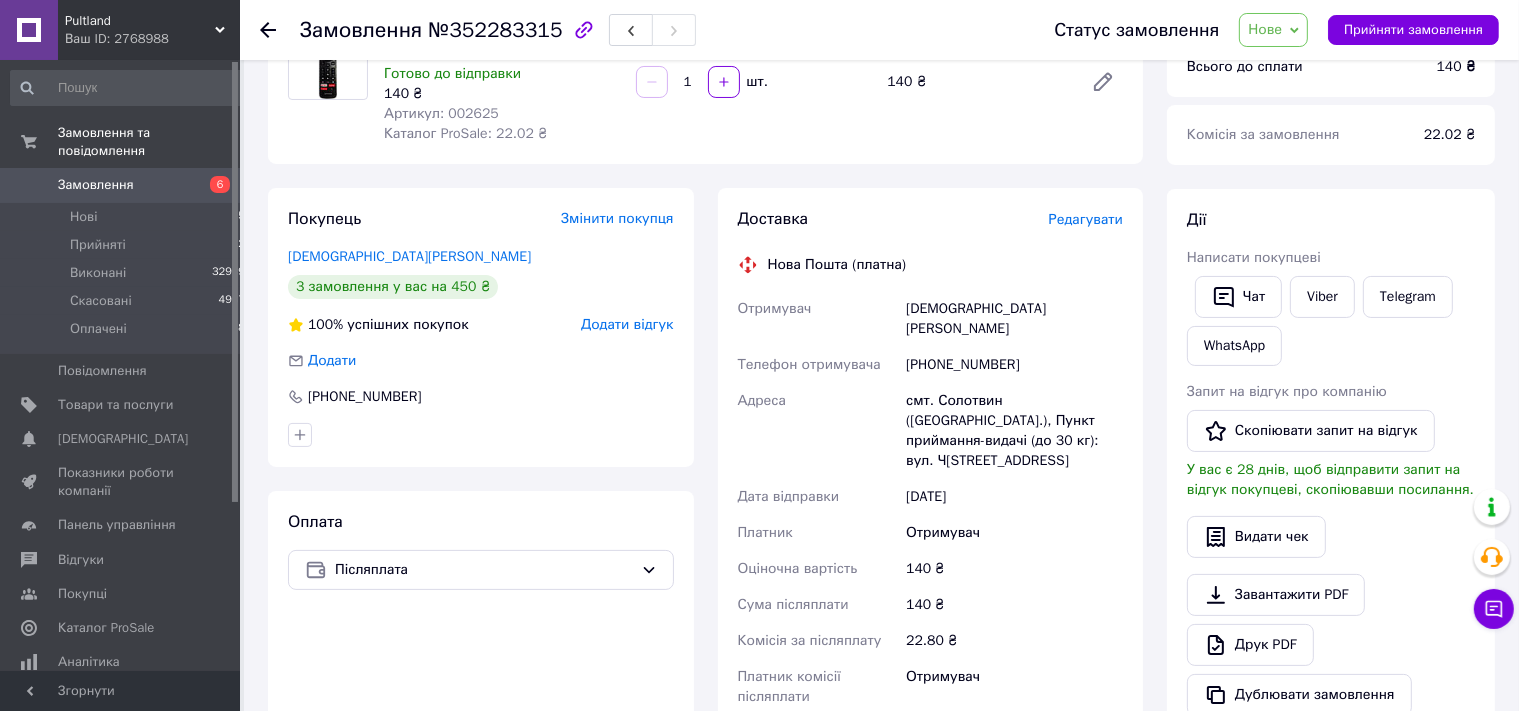 click 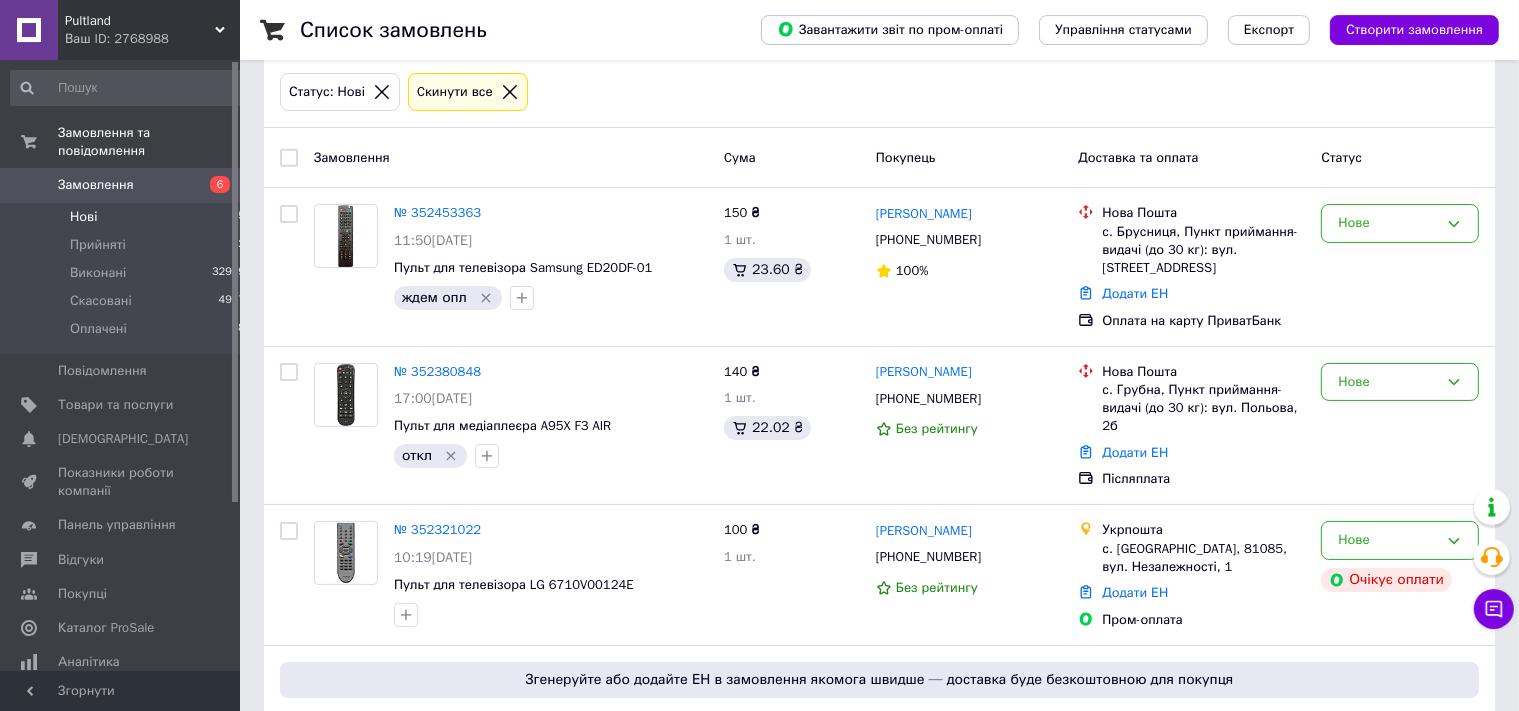 scroll, scrollTop: 278, scrollLeft: 0, axis: vertical 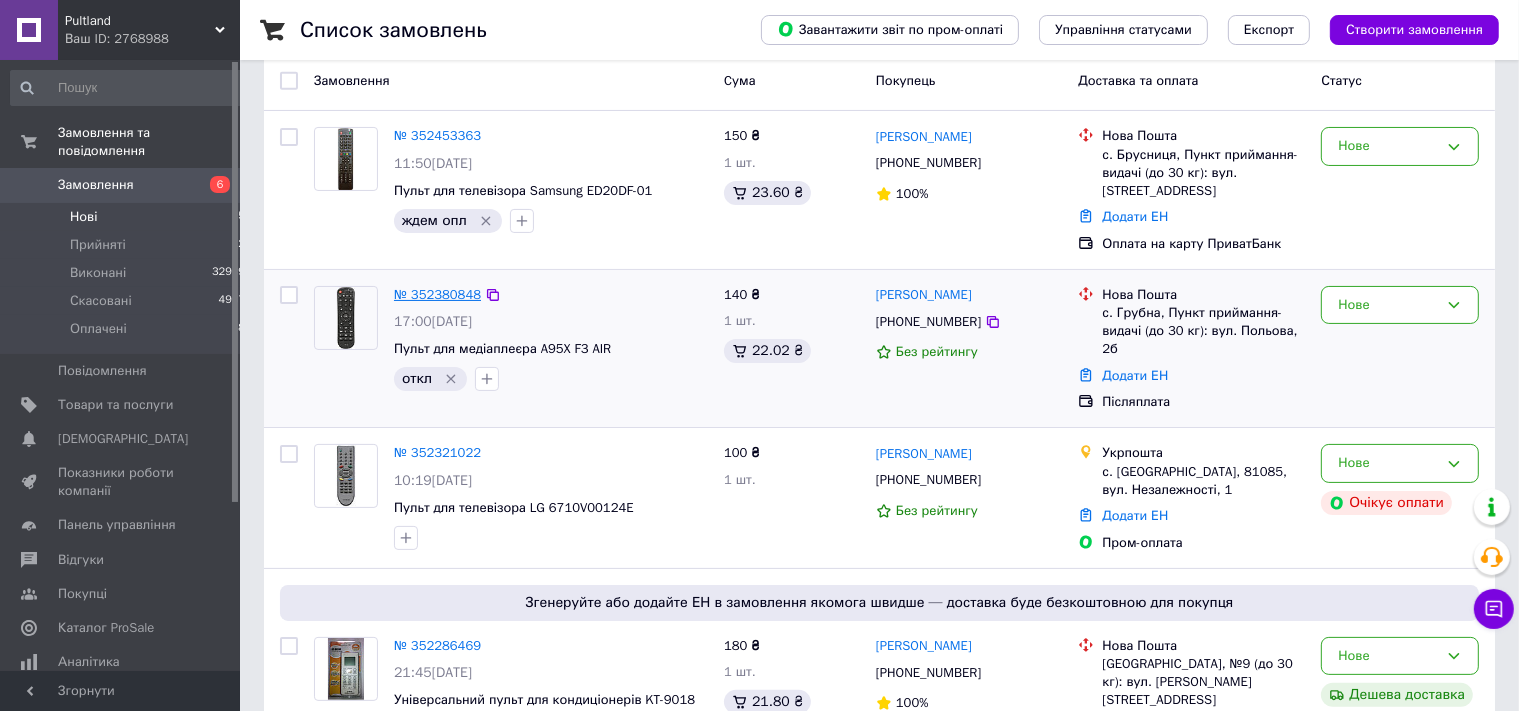 click on "№ 352380848" at bounding box center [437, 294] 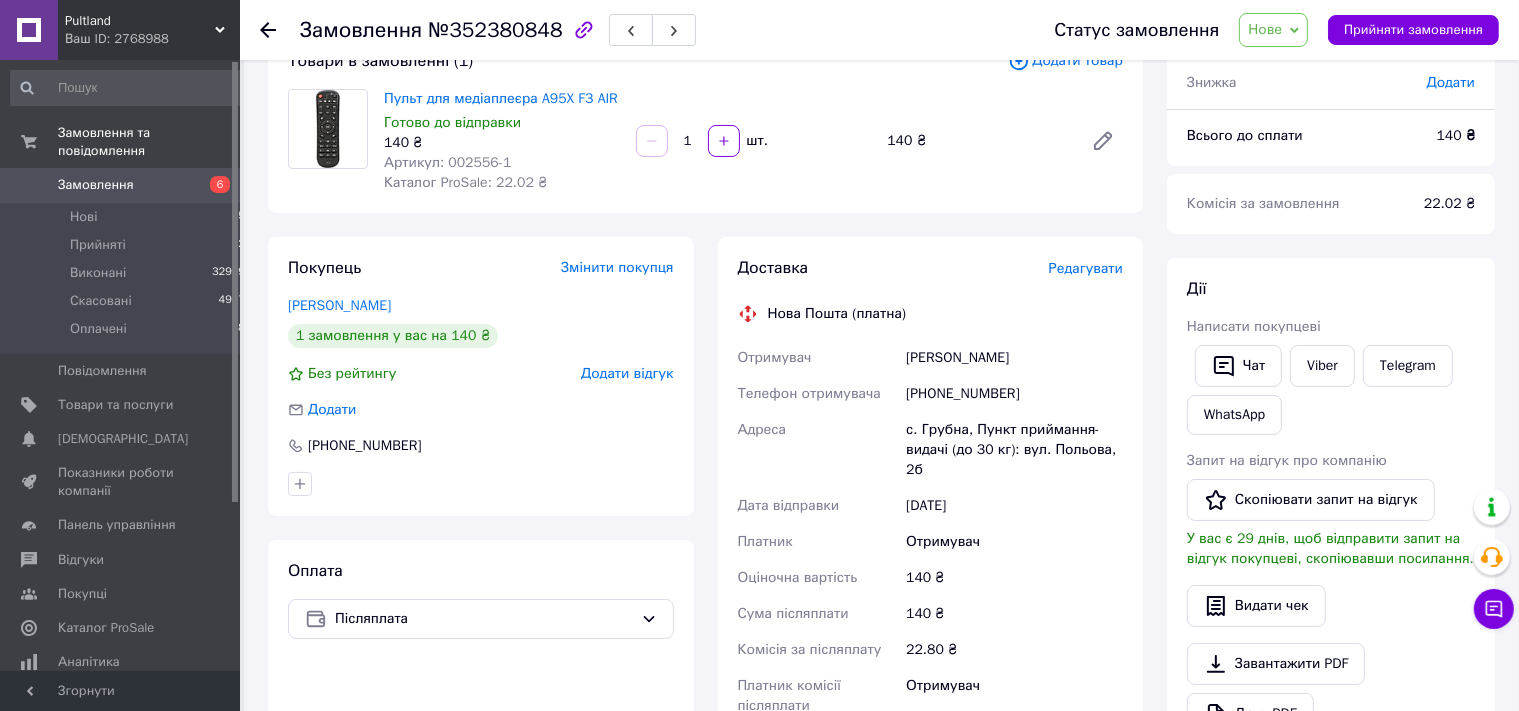 scroll, scrollTop: 0, scrollLeft: 0, axis: both 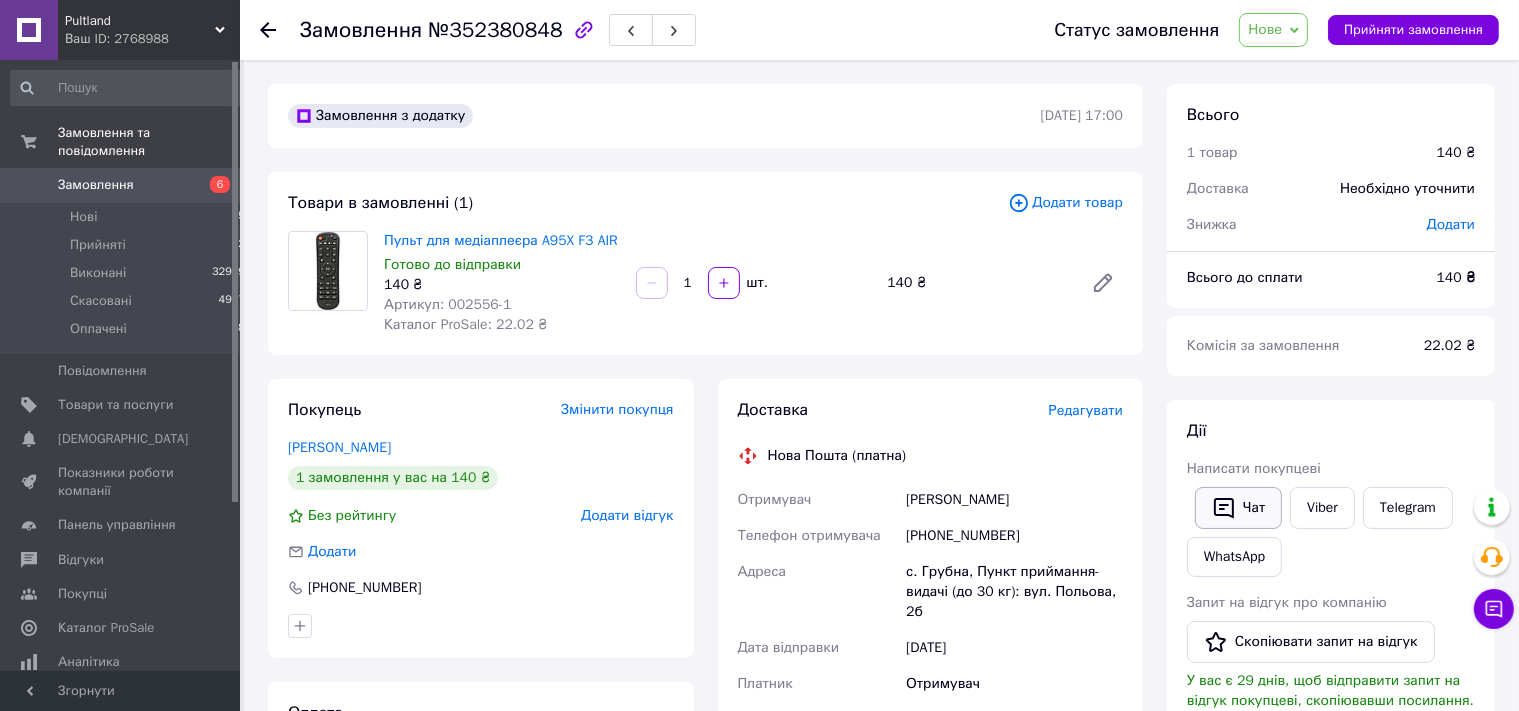 click on "Чат" at bounding box center [1238, 508] 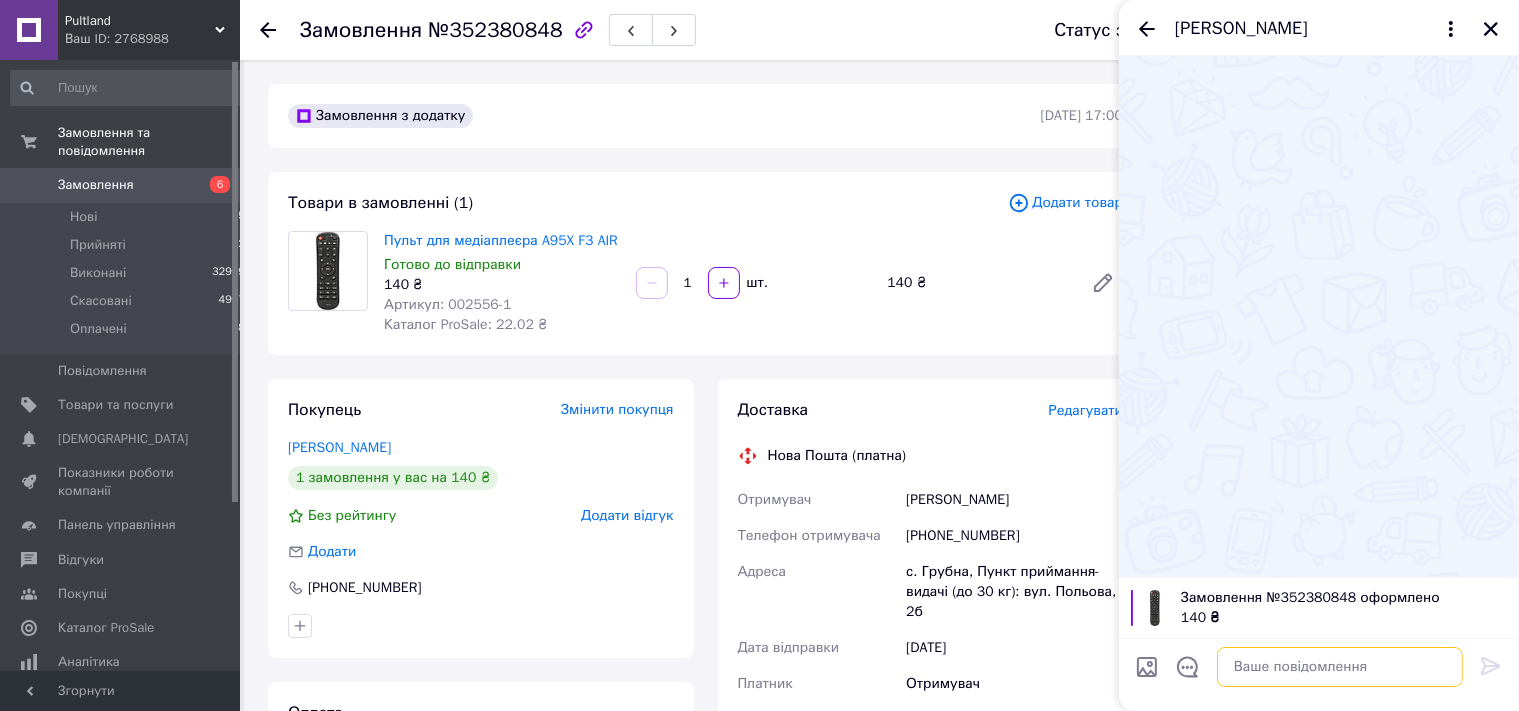 click at bounding box center [1340, 667] 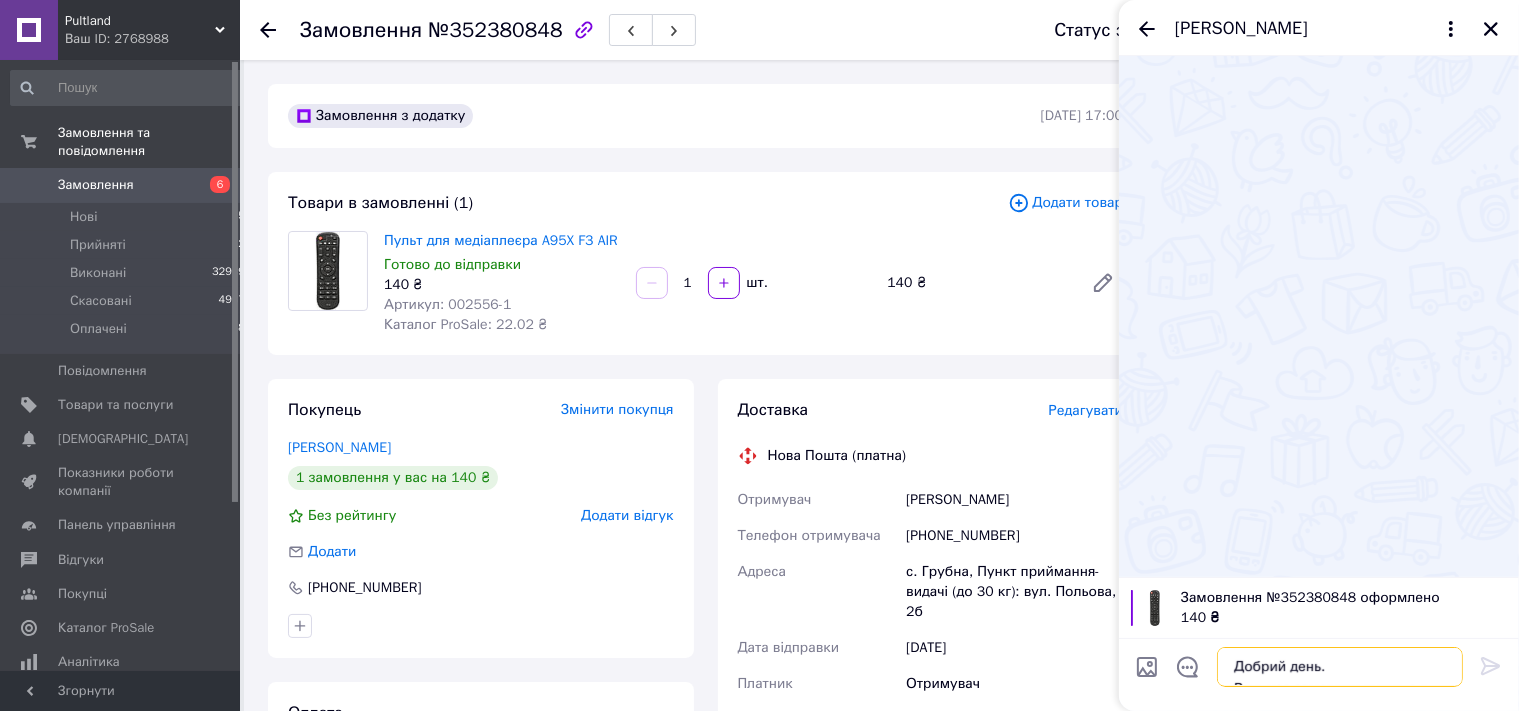 scroll, scrollTop: 2, scrollLeft: 0, axis: vertical 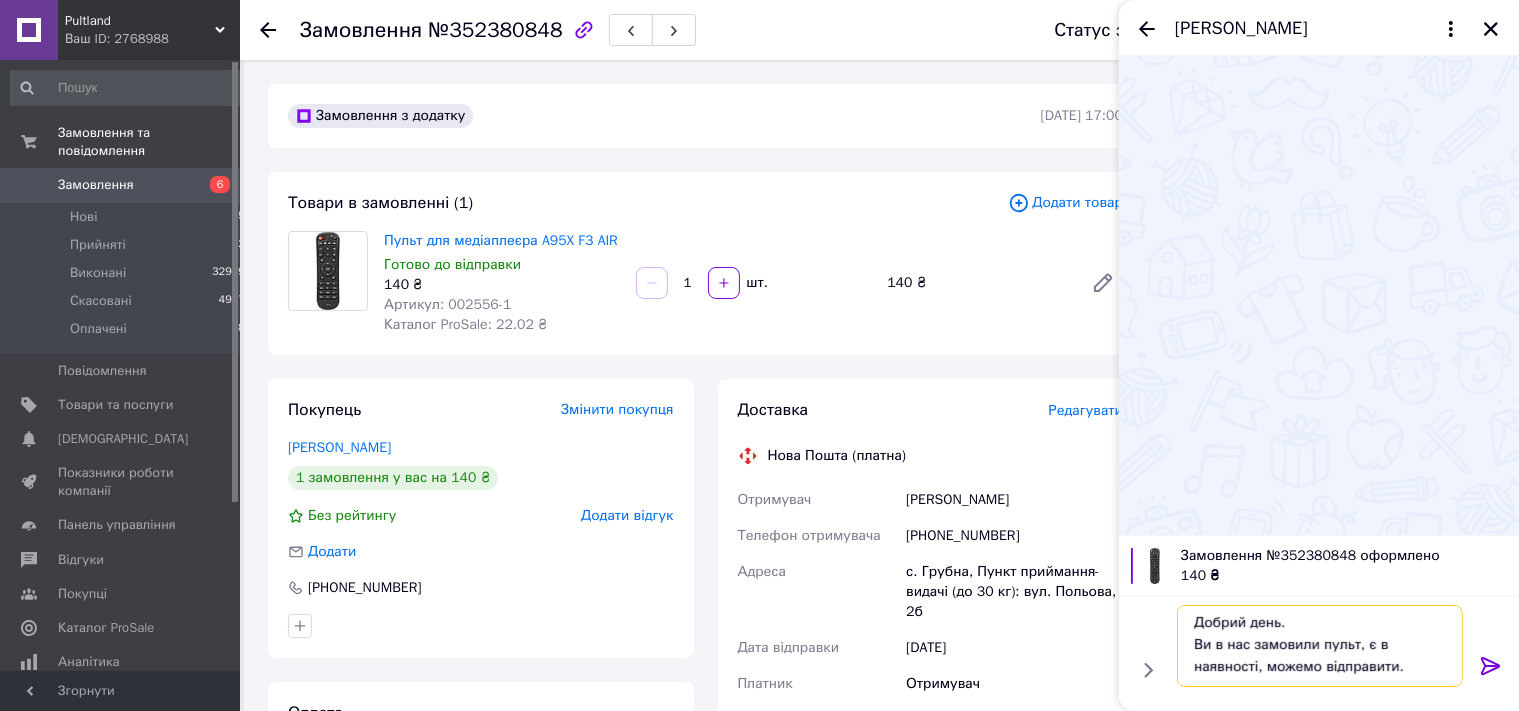 click on "Добрий день.
Ви в нас замовили пульт, є в наявності, можемо відправити." at bounding box center (1320, 646) 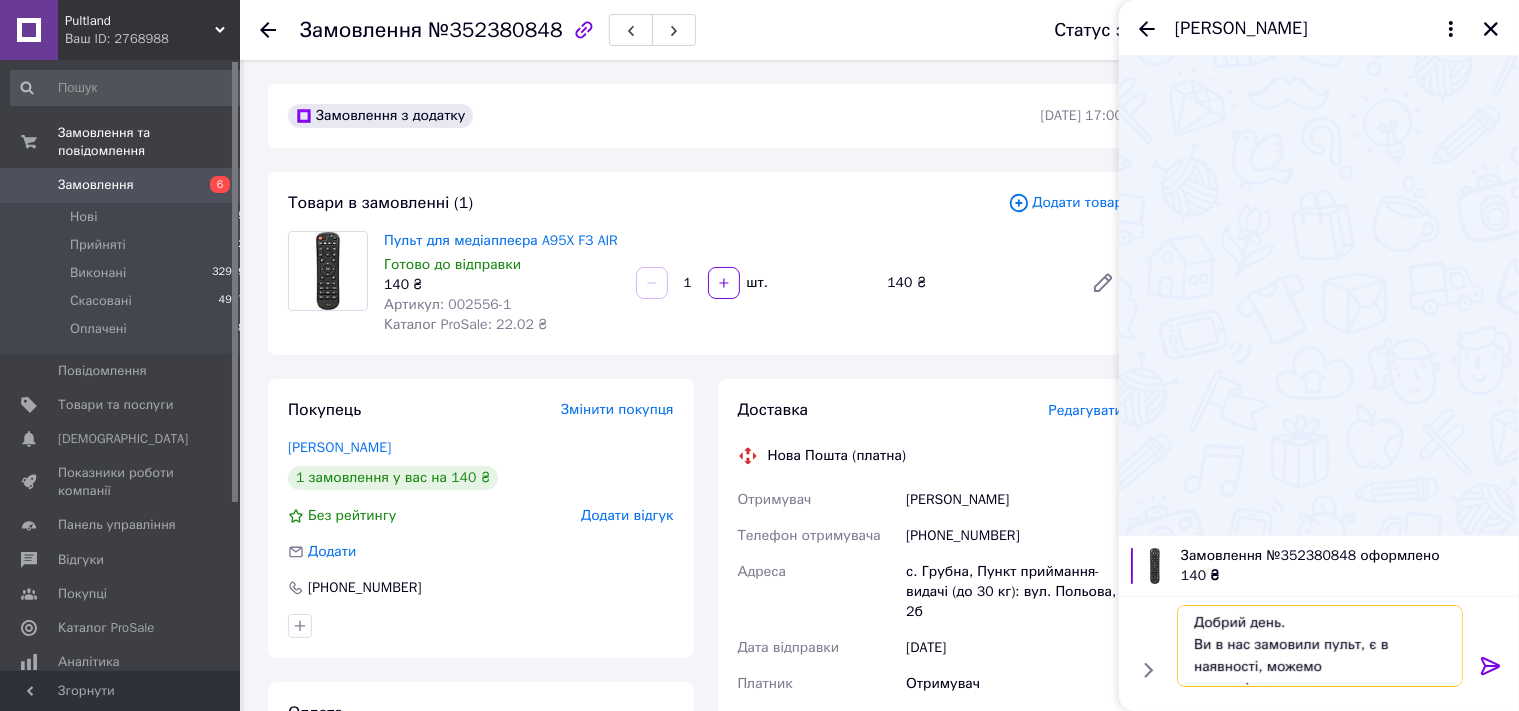 scroll, scrollTop: 14, scrollLeft: 0, axis: vertical 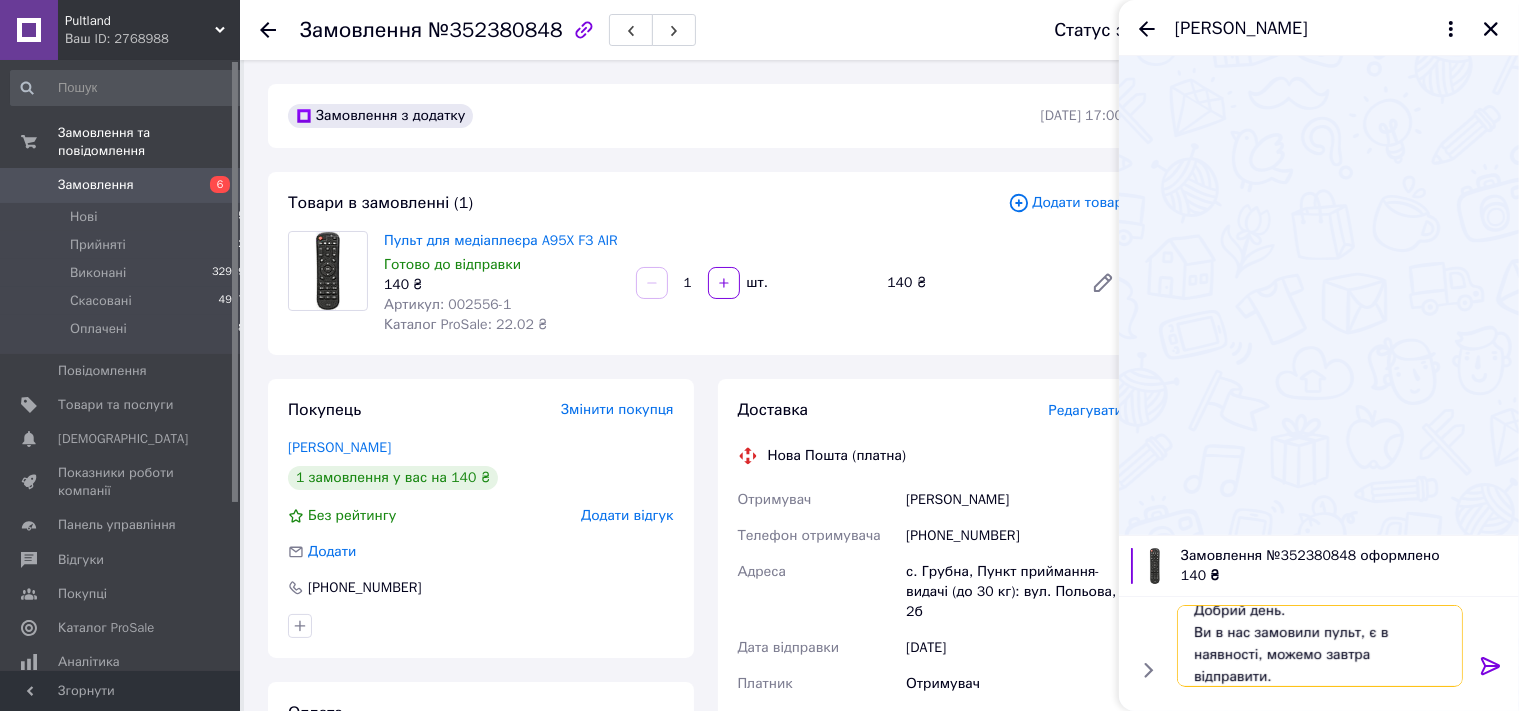 type on "Добрий день.
Ви в нас замовили пульт, є в наявності, можемо завтра відправити." 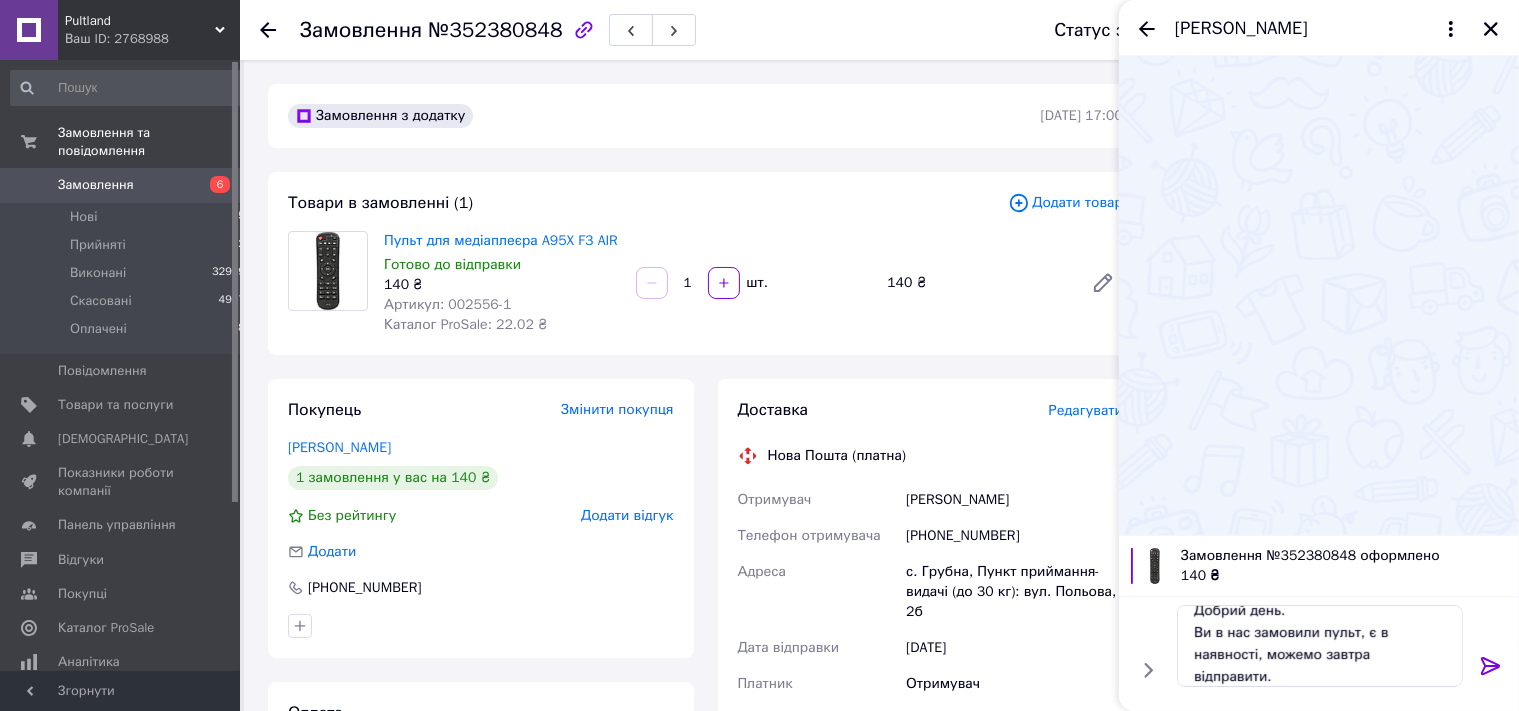 click 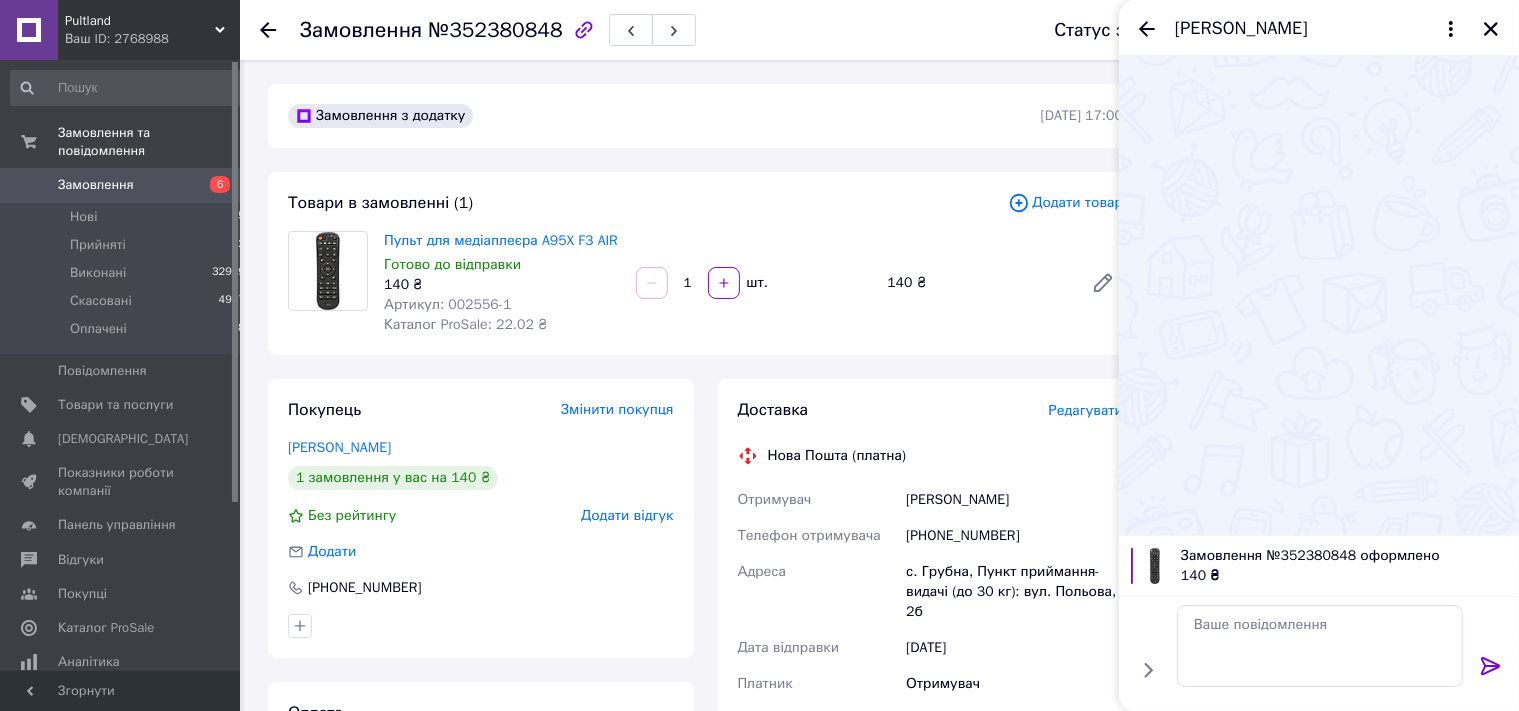scroll, scrollTop: 0, scrollLeft: 0, axis: both 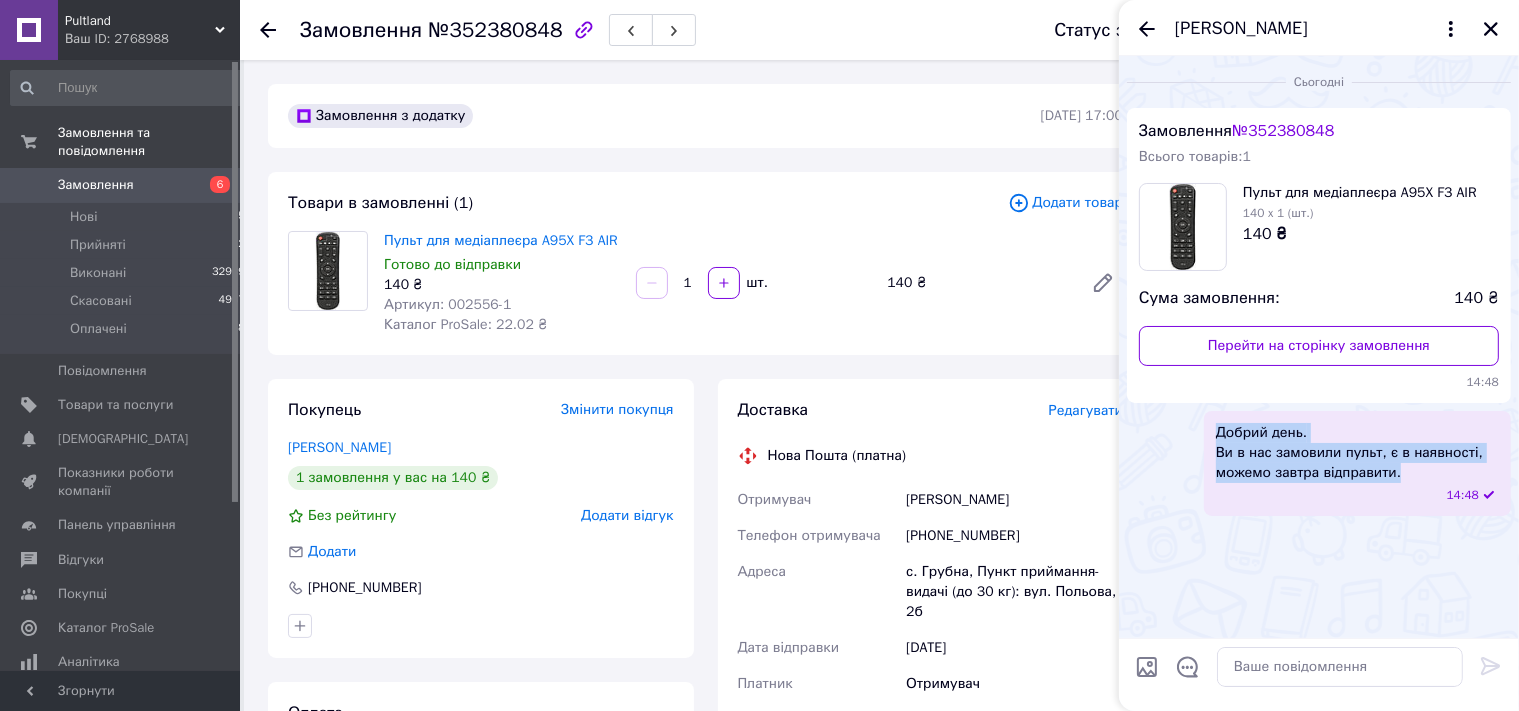 drag, startPoint x: 1403, startPoint y: 473, endPoint x: 1199, endPoint y: 424, distance: 209.80229 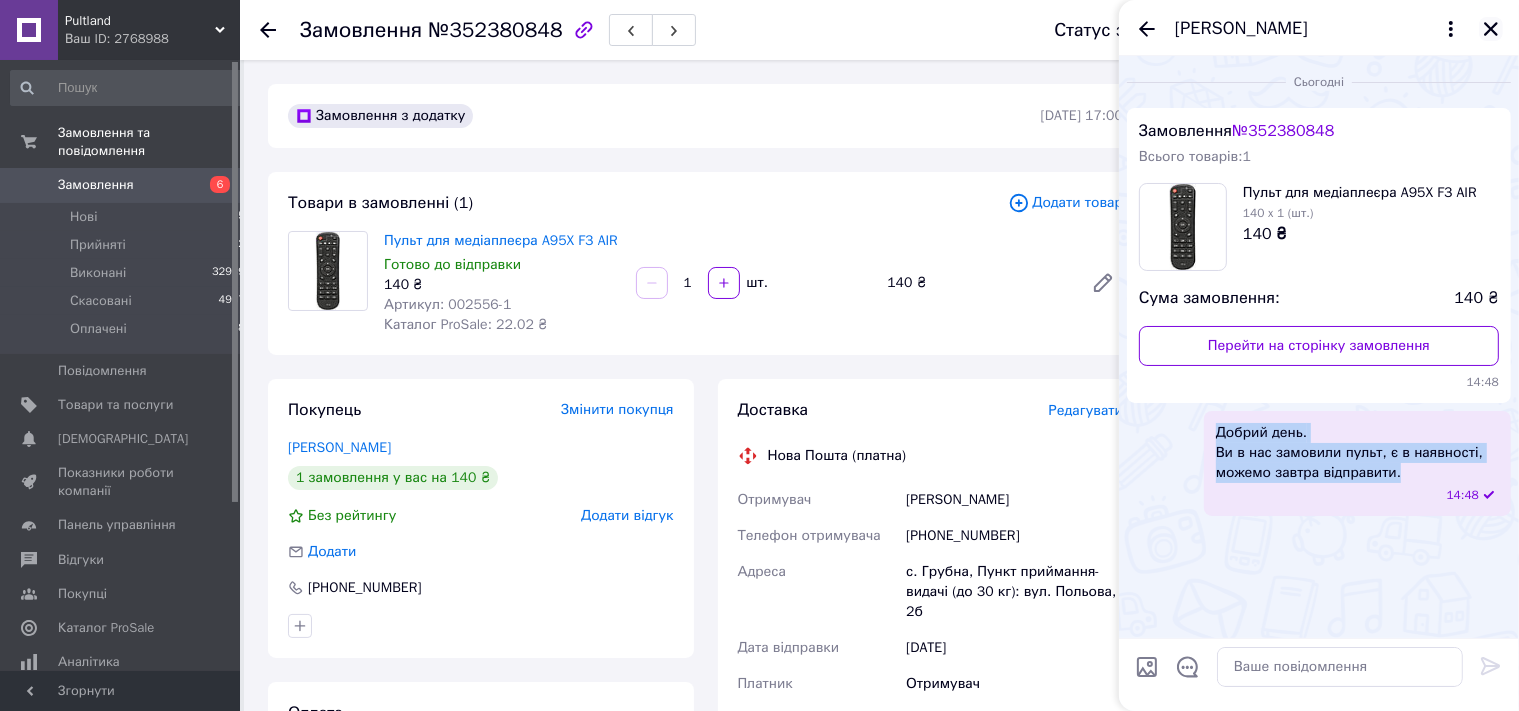 click 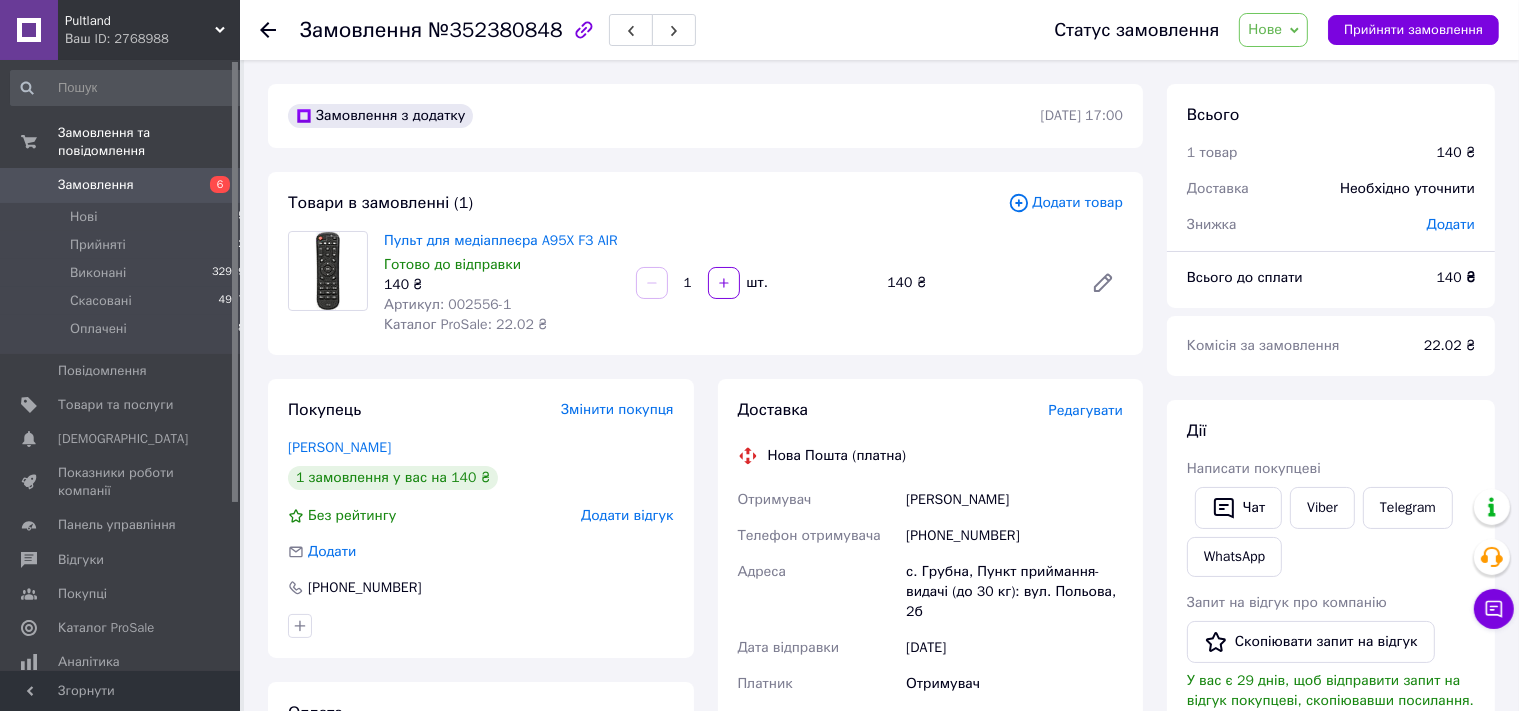 click 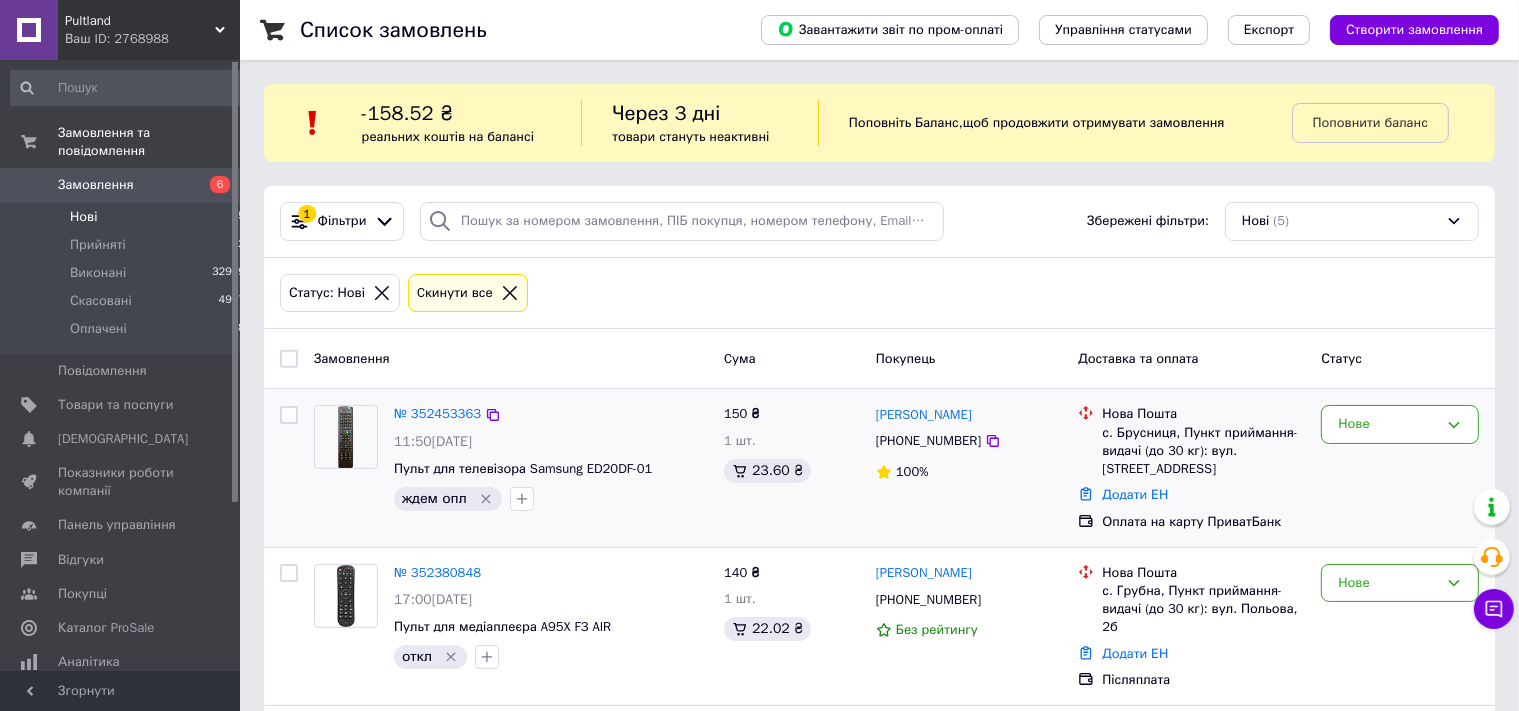 click 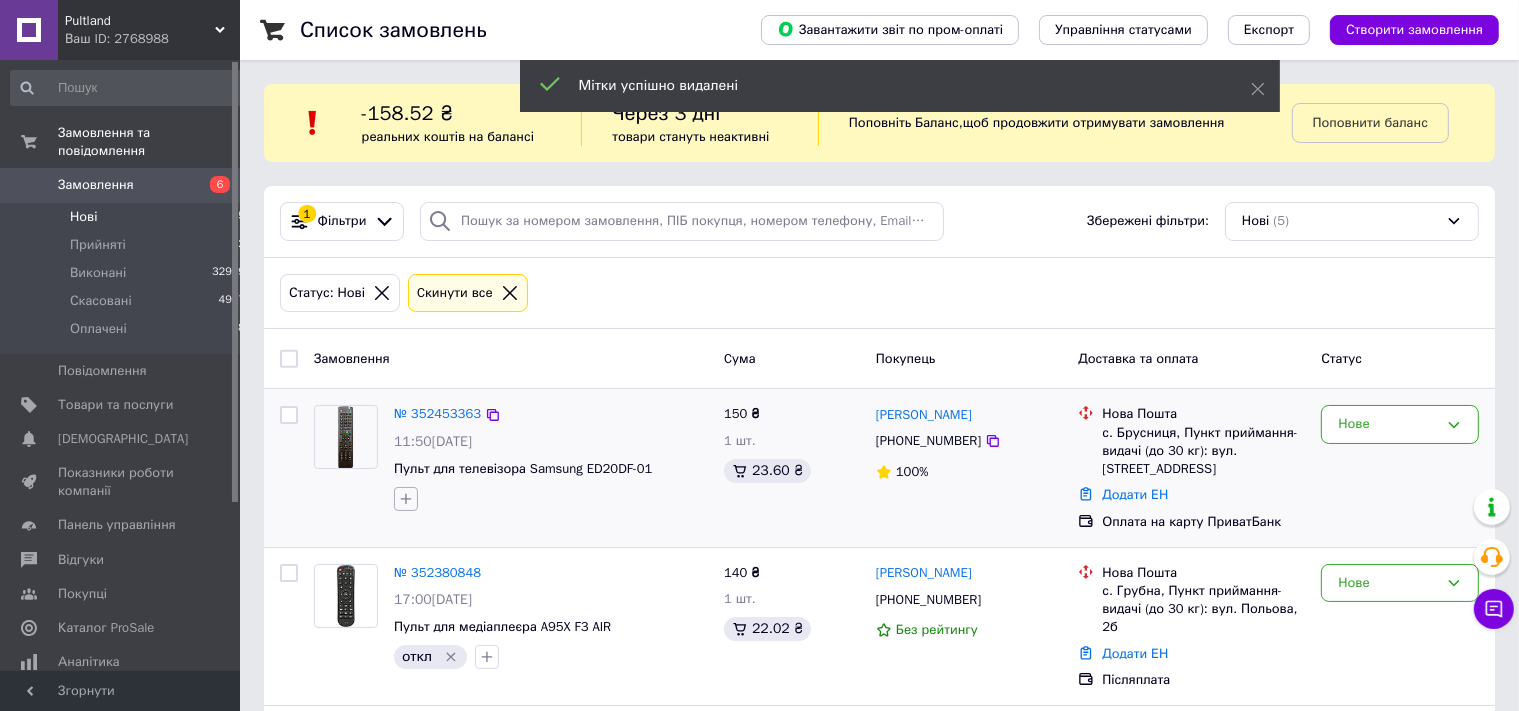 click 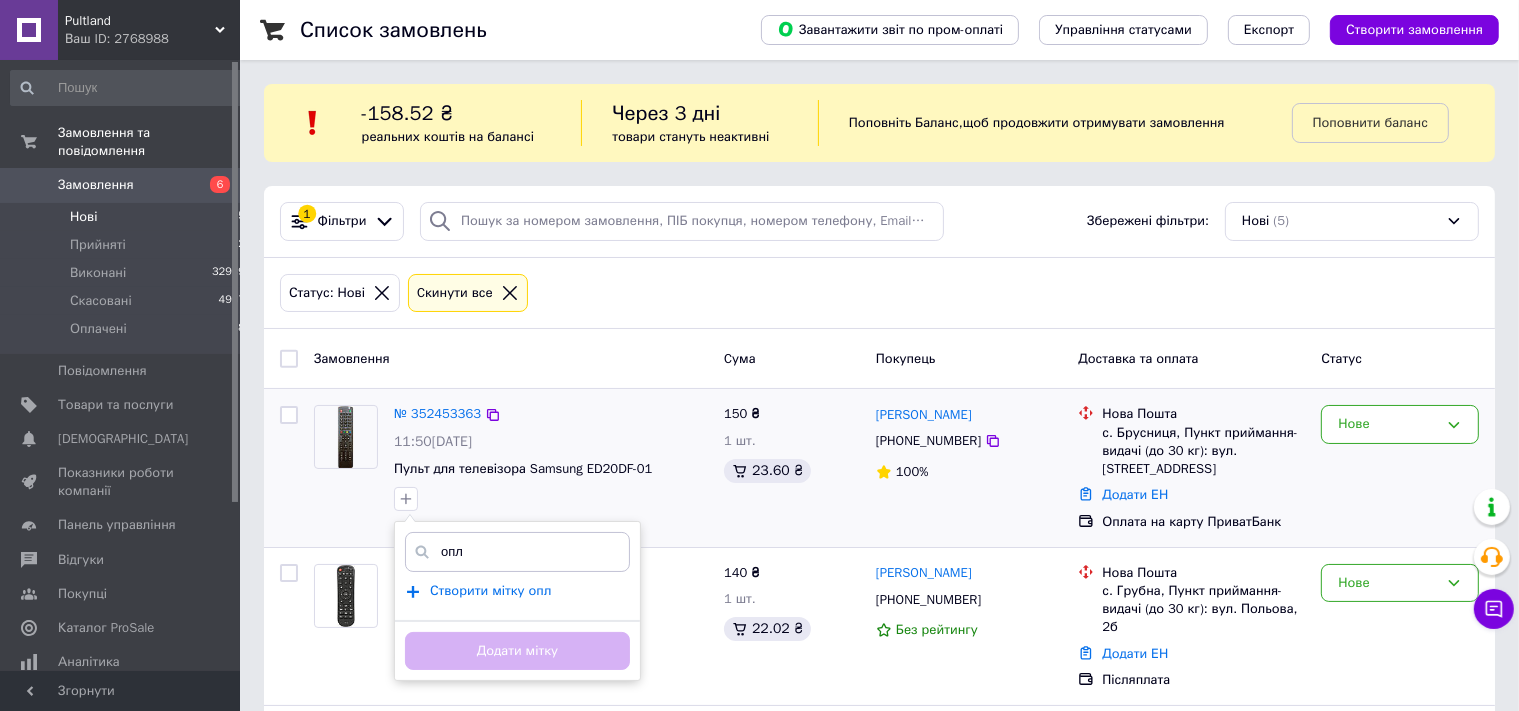 type on "опл" 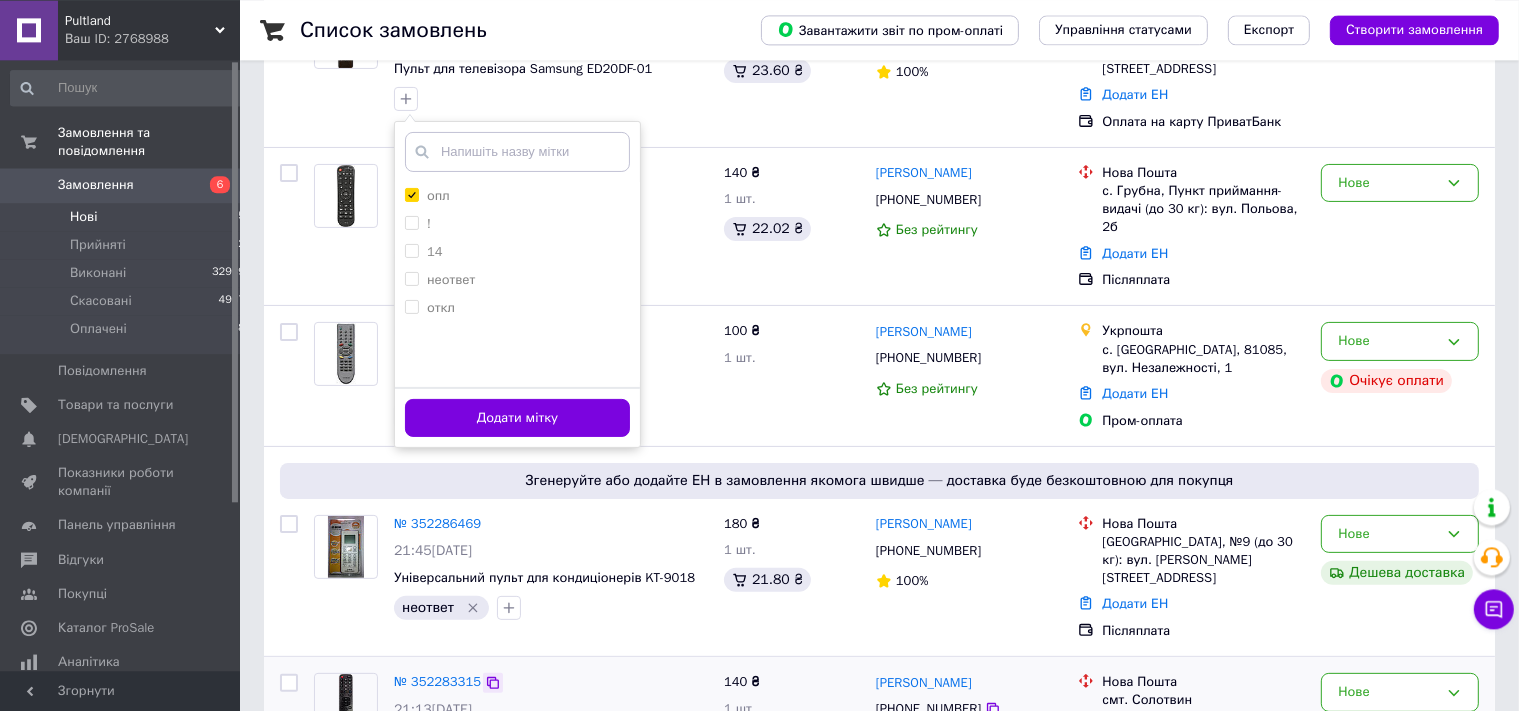 scroll, scrollTop: 422, scrollLeft: 0, axis: vertical 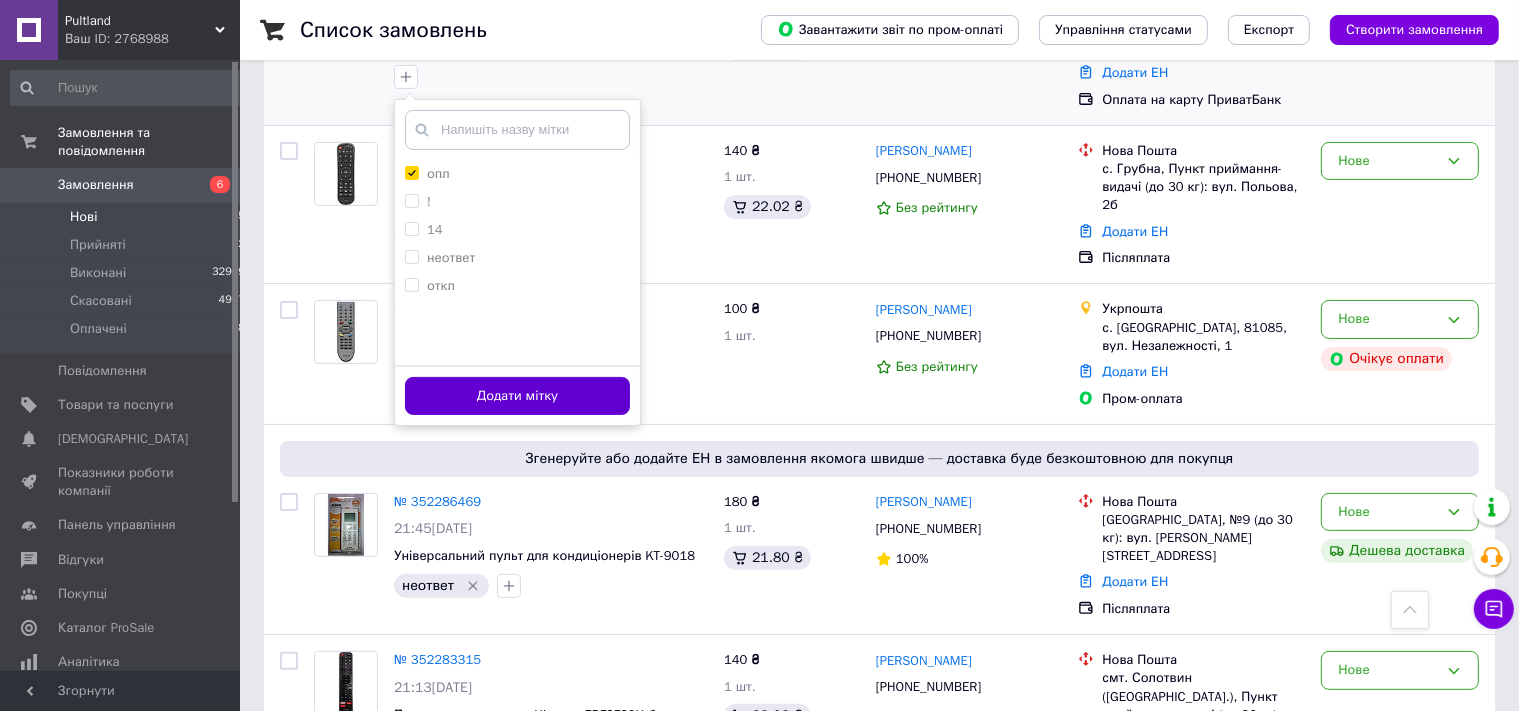 click on "Додати мітку" at bounding box center [517, 396] 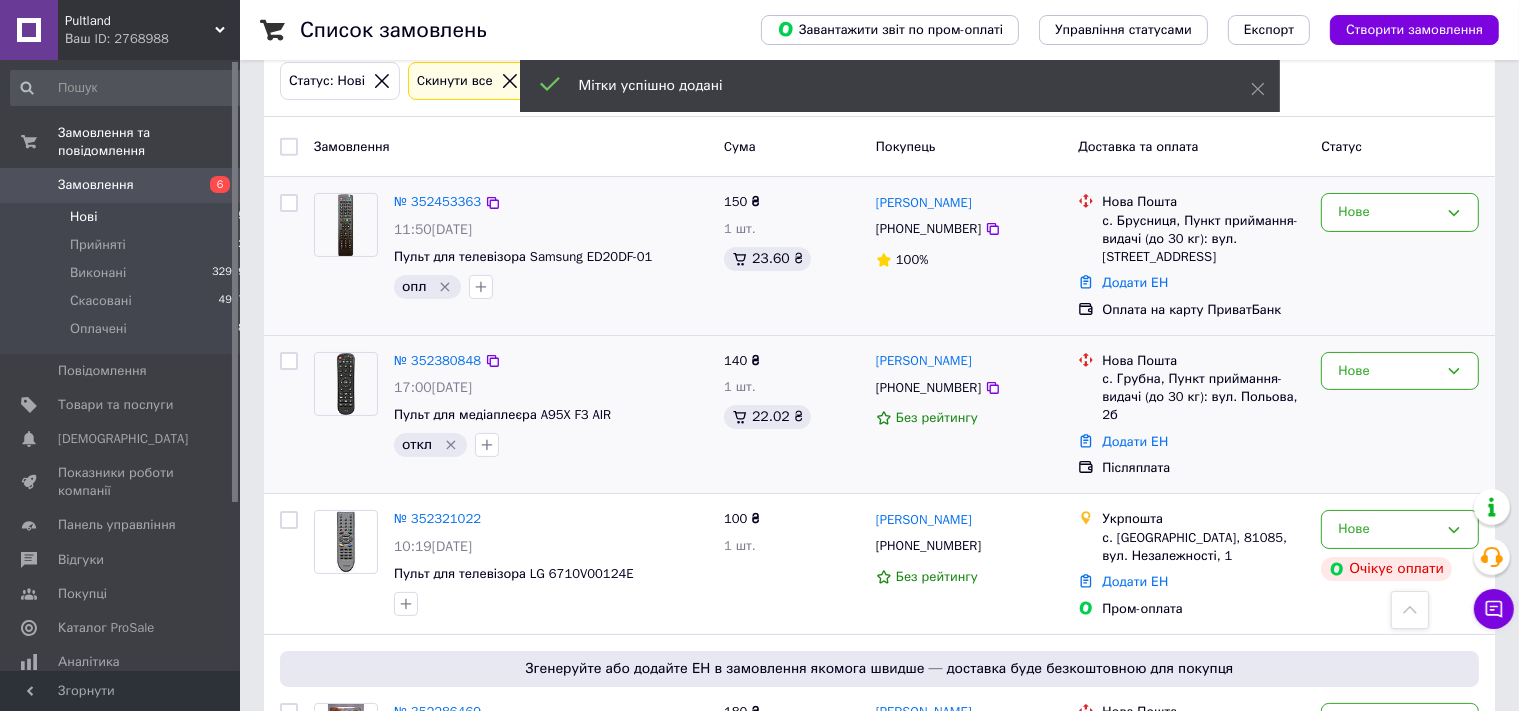 scroll, scrollTop: 211, scrollLeft: 0, axis: vertical 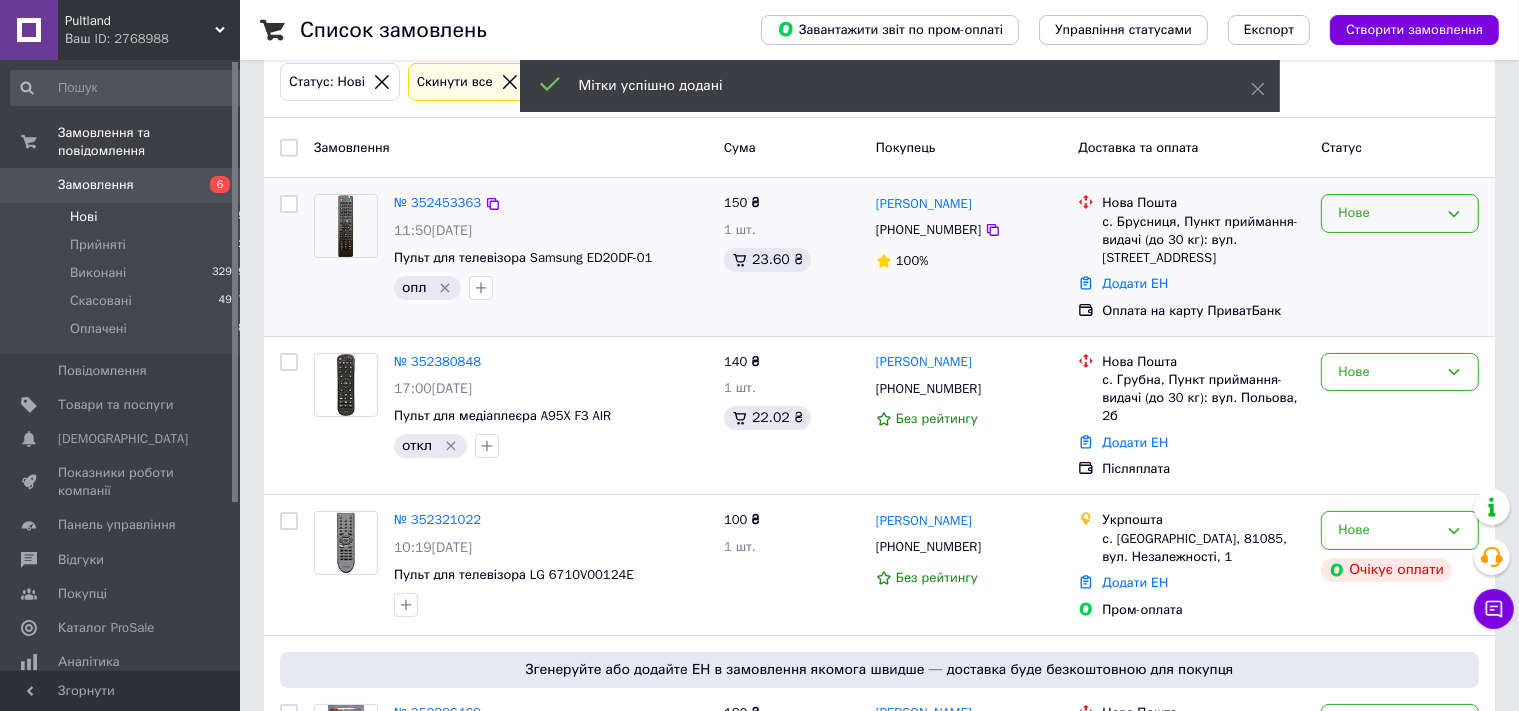 click on "Нове" at bounding box center (1388, 213) 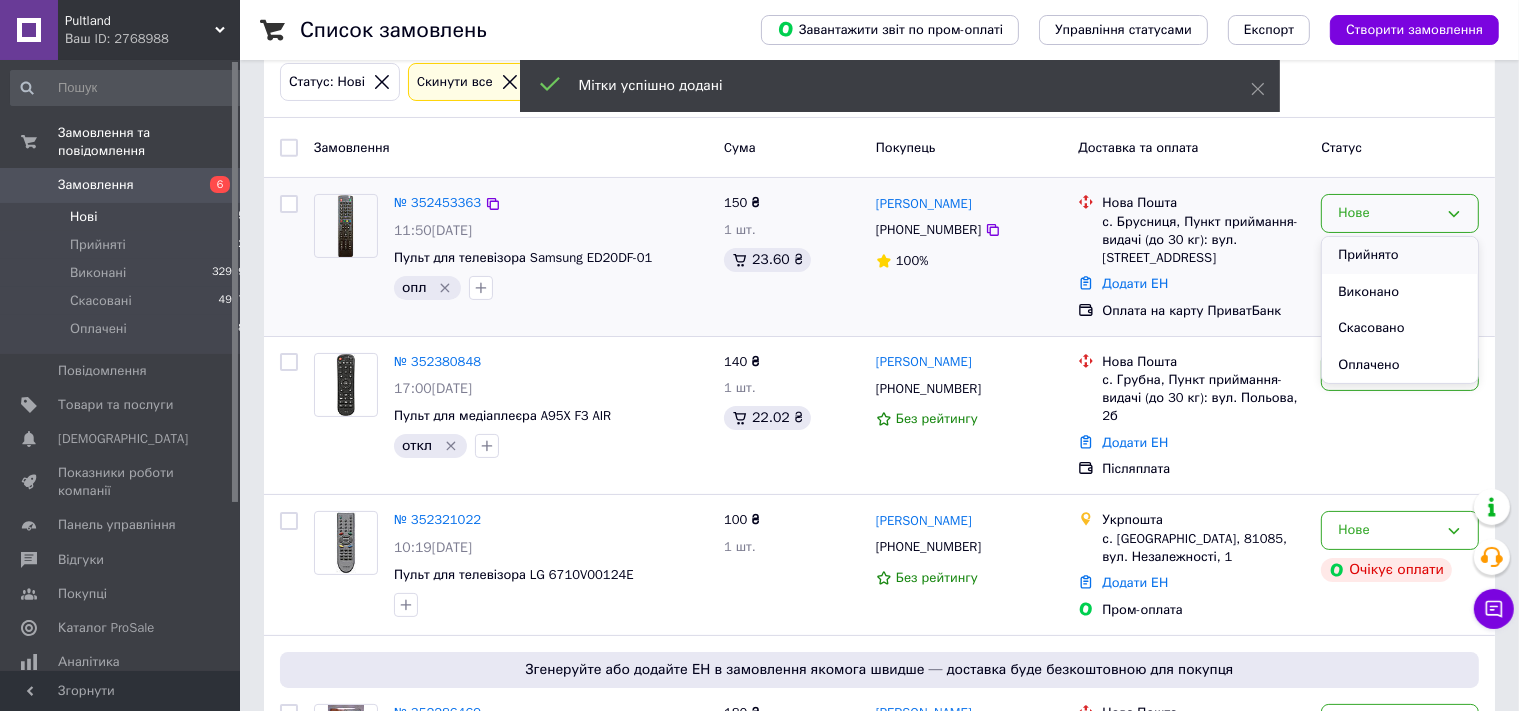 click on "Прийнято" at bounding box center [1400, 255] 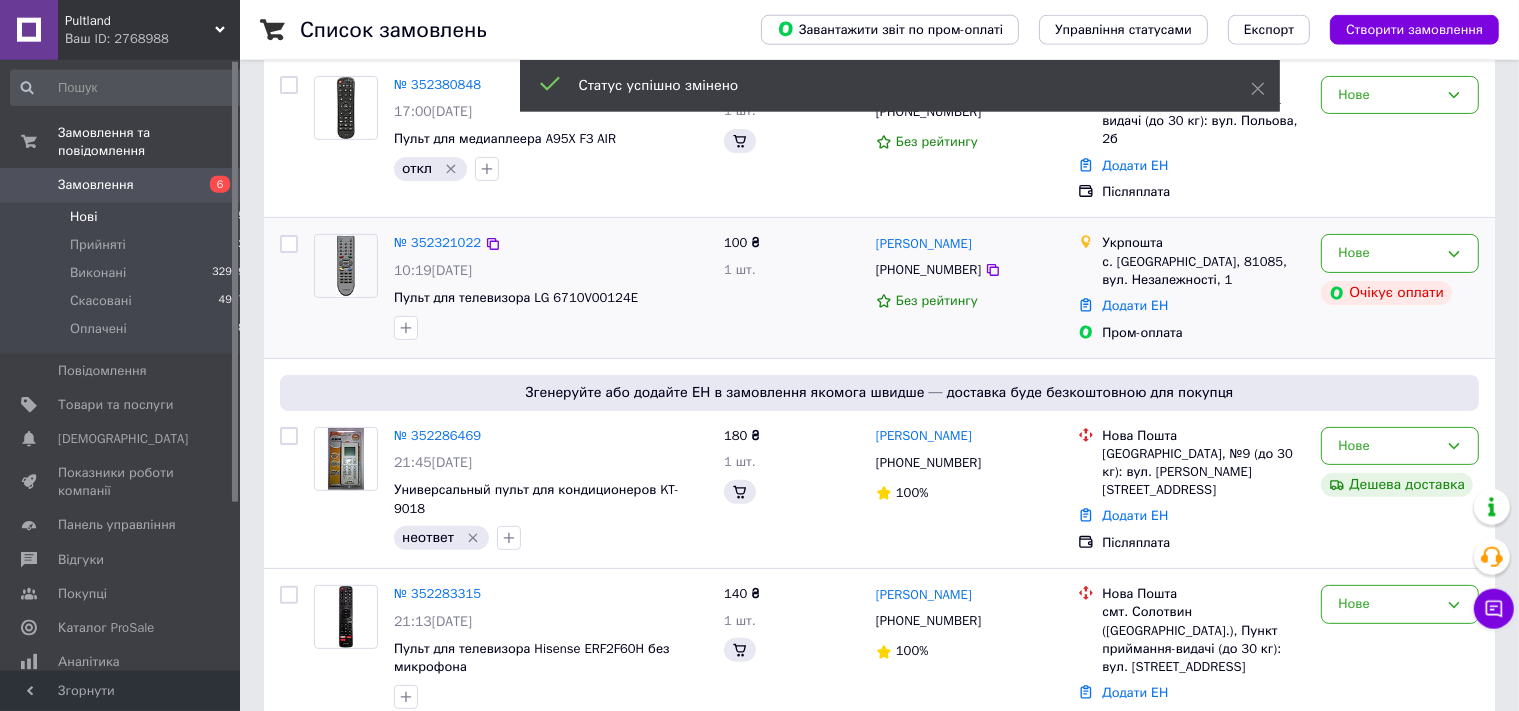scroll, scrollTop: 489, scrollLeft: 0, axis: vertical 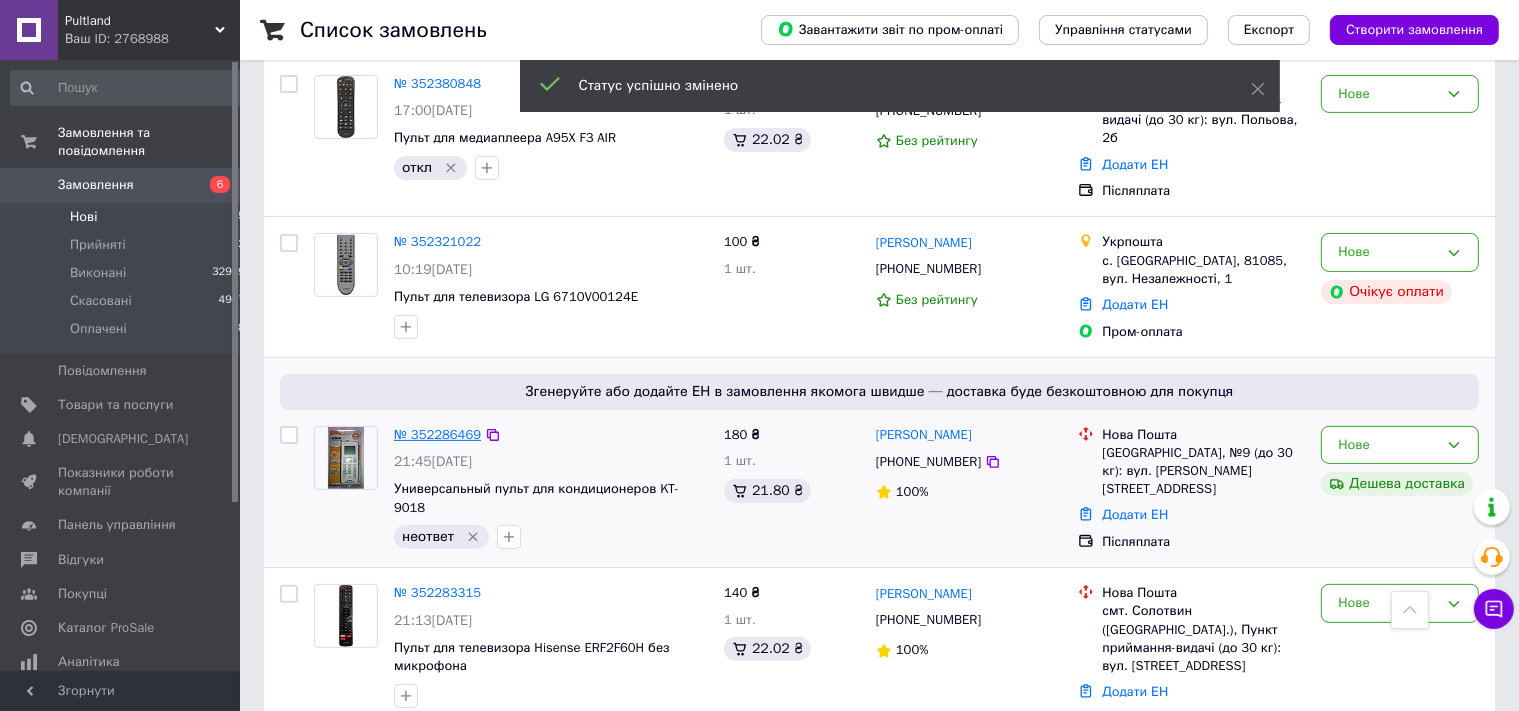 click on "№ 352286469" at bounding box center [437, 434] 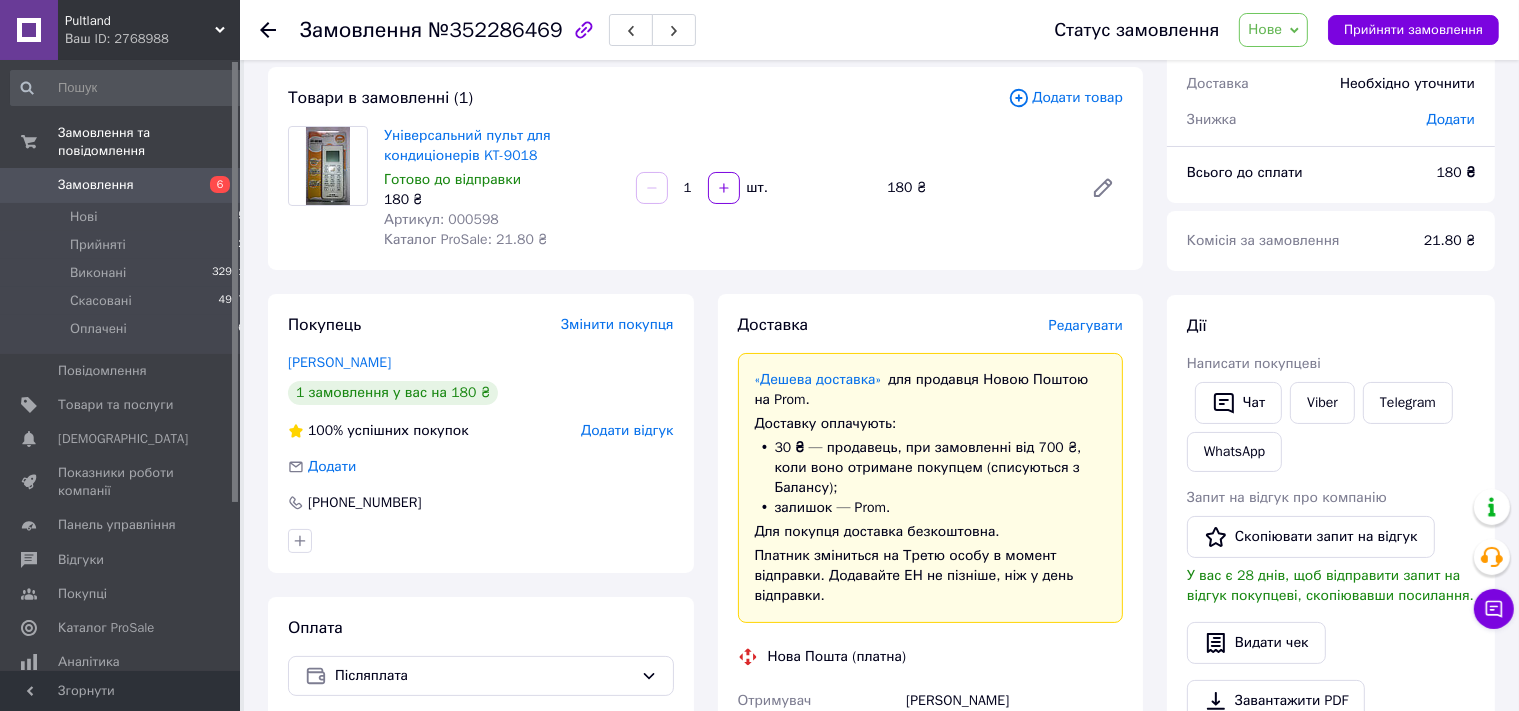 scroll, scrollTop: 0, scrollLeft: 0, axis: both 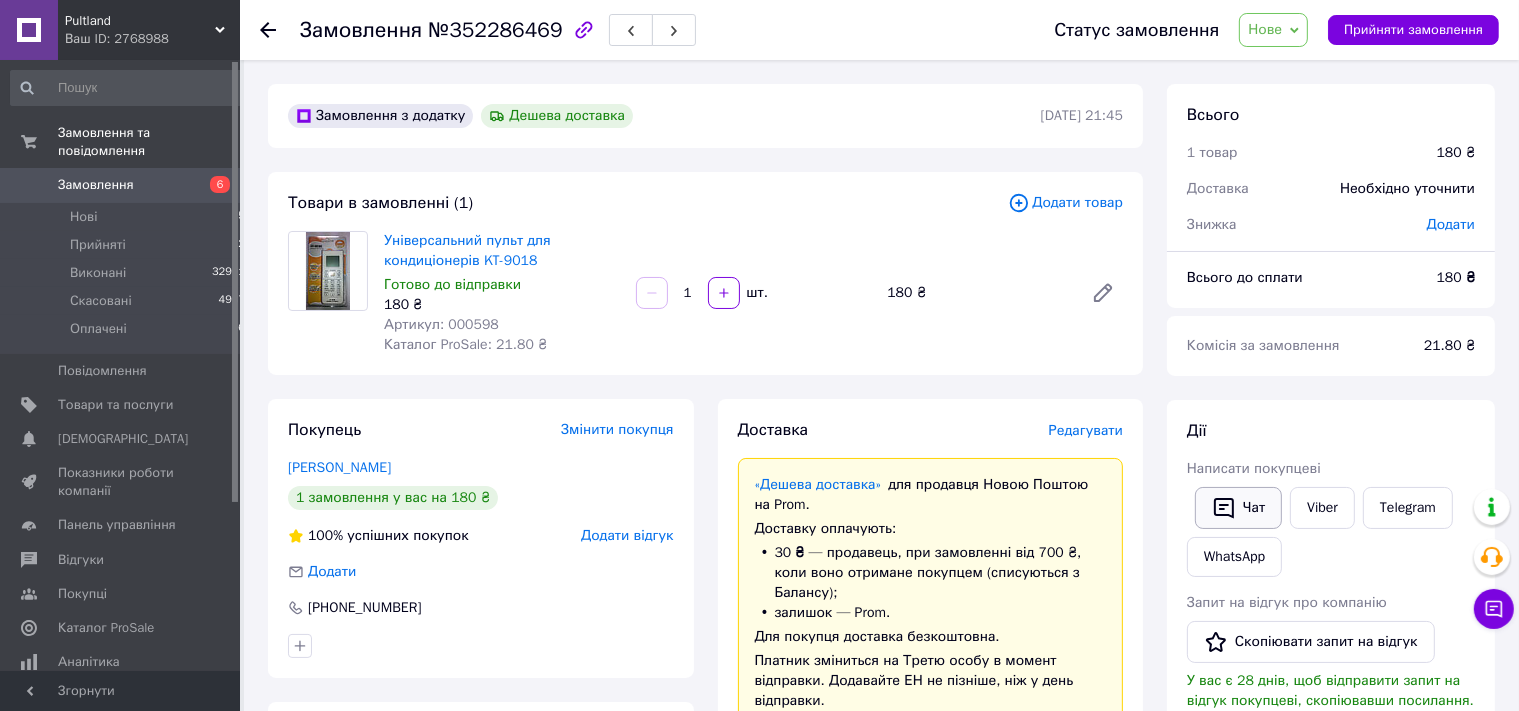 click on "Чат" at bounding box center (1238, 508) 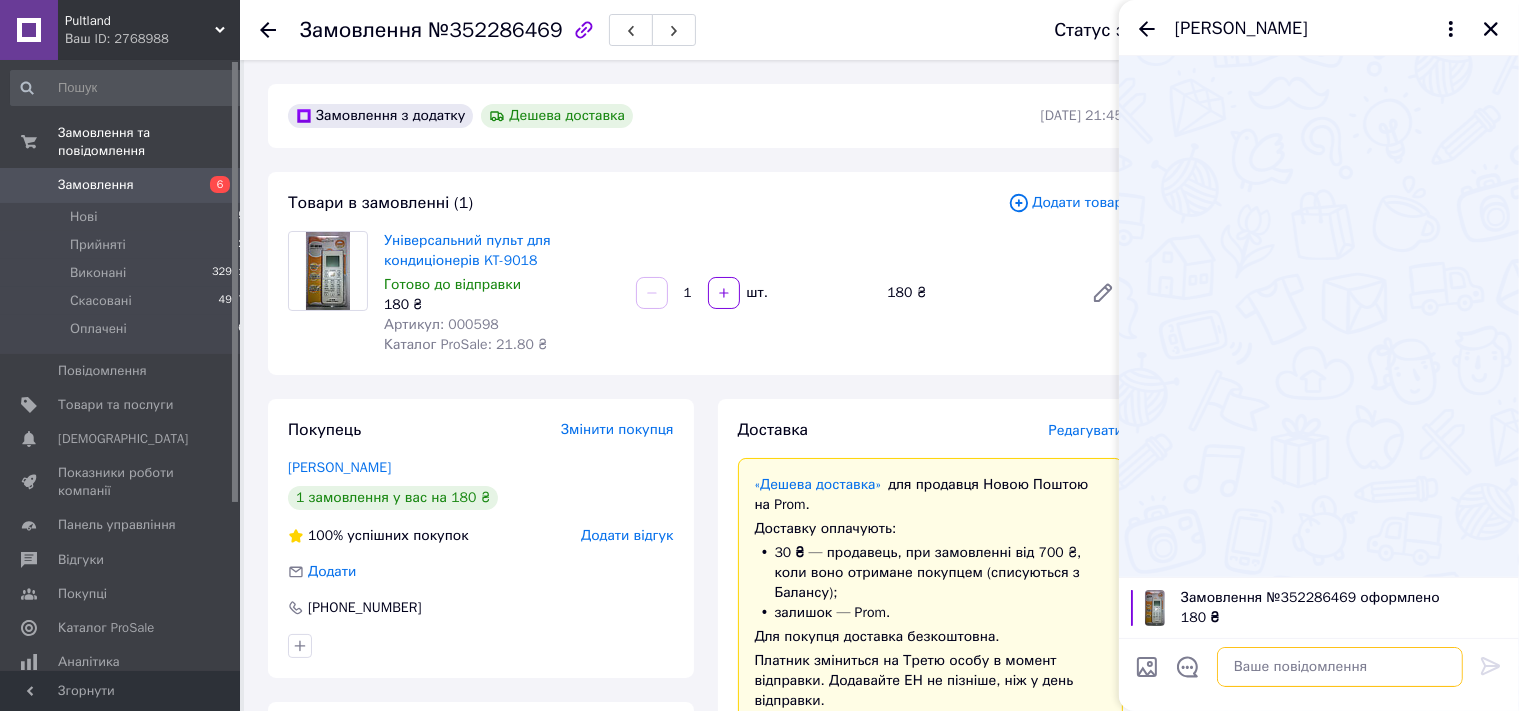 click at bounding box center (1340, 667) 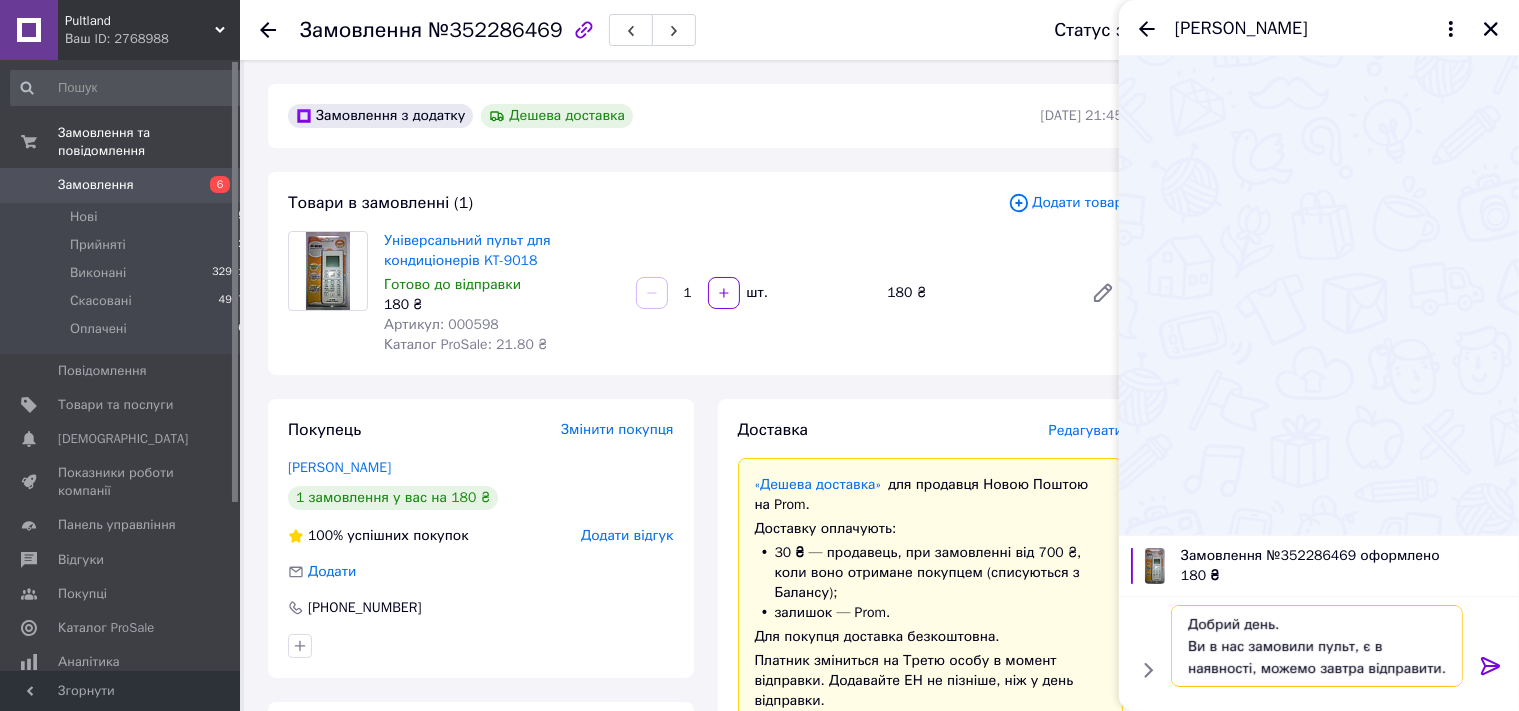 scroll, scrollTop: 14, scrollLeft: 0, axis: vertical 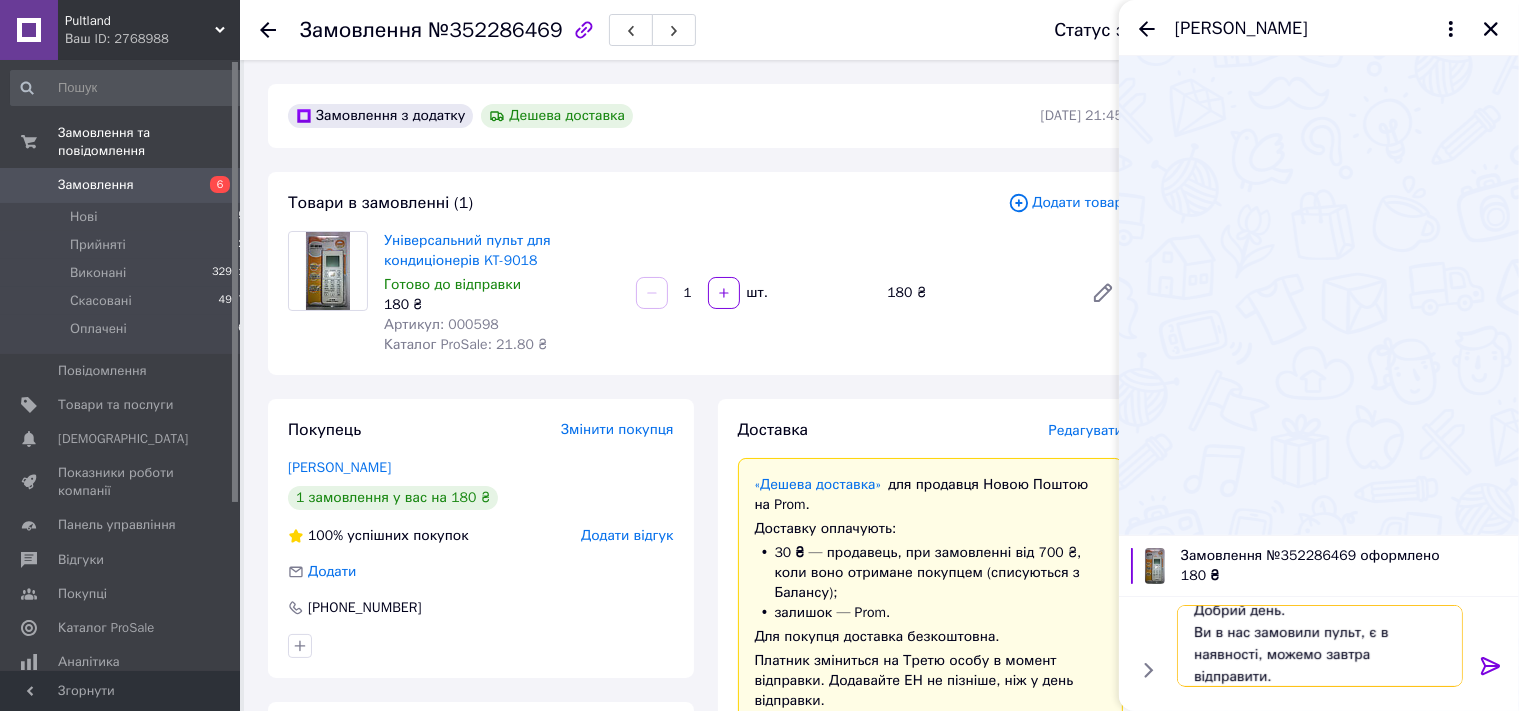 type on "Добрий день.
Ви в нас замовили пульт, є в наявності, можемо завтра відправити." 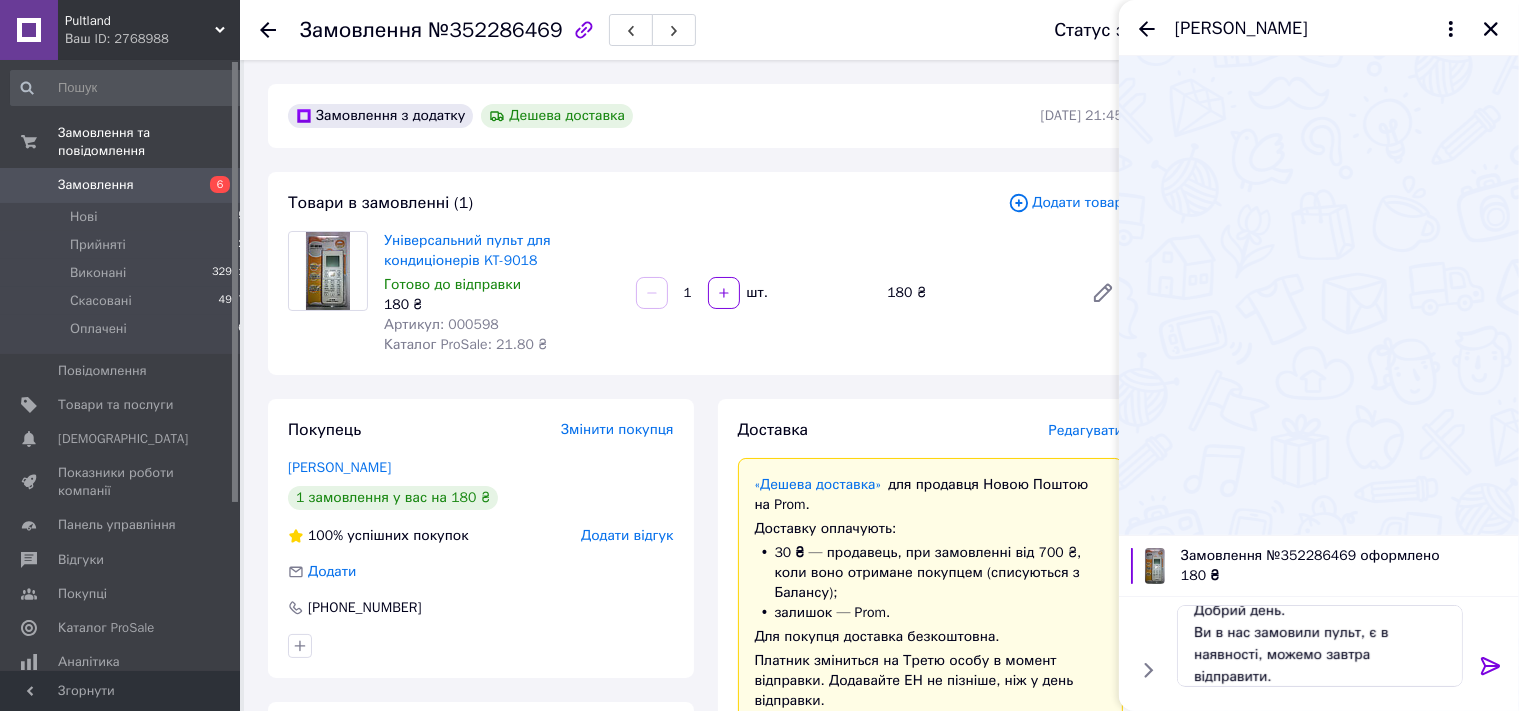 click 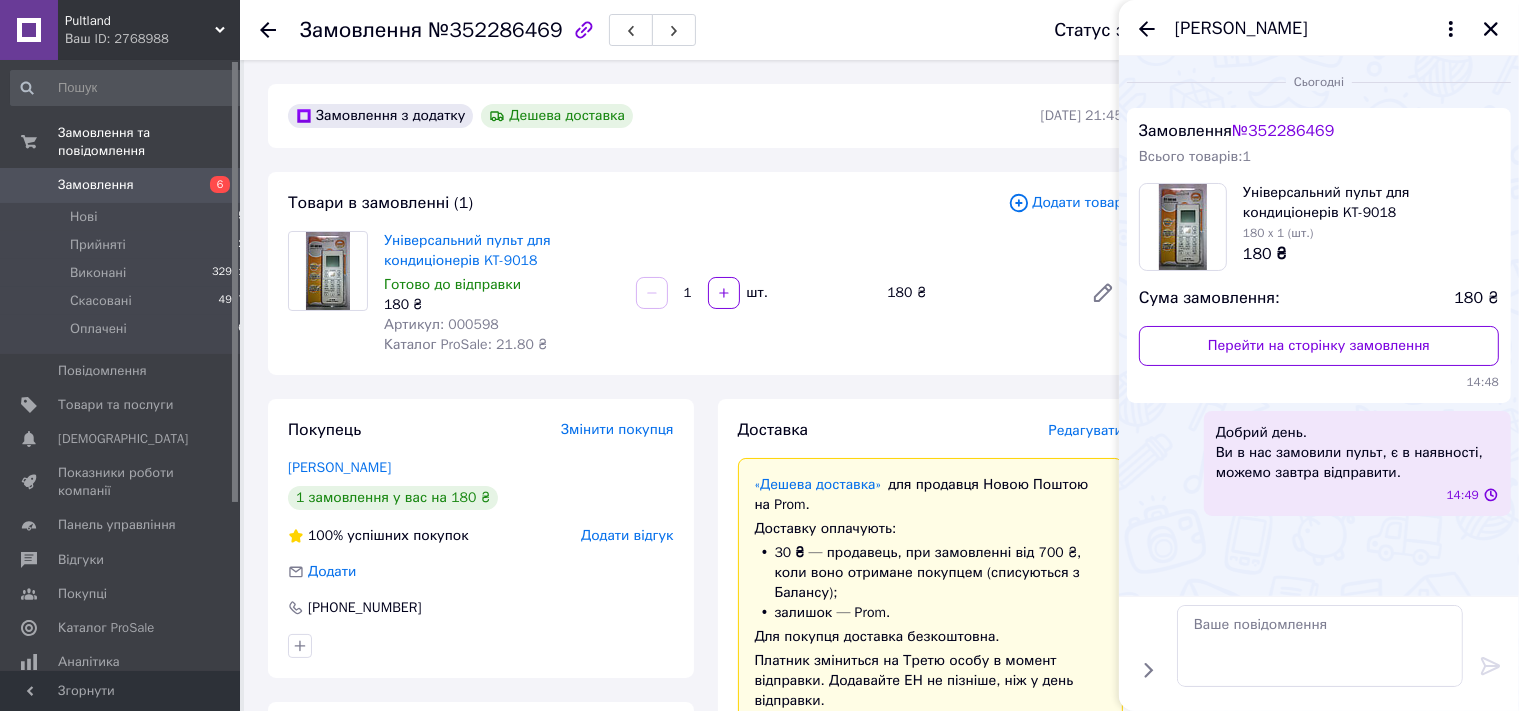 scroll, scrollTop: 0, scrollLeft: 0, axis: both 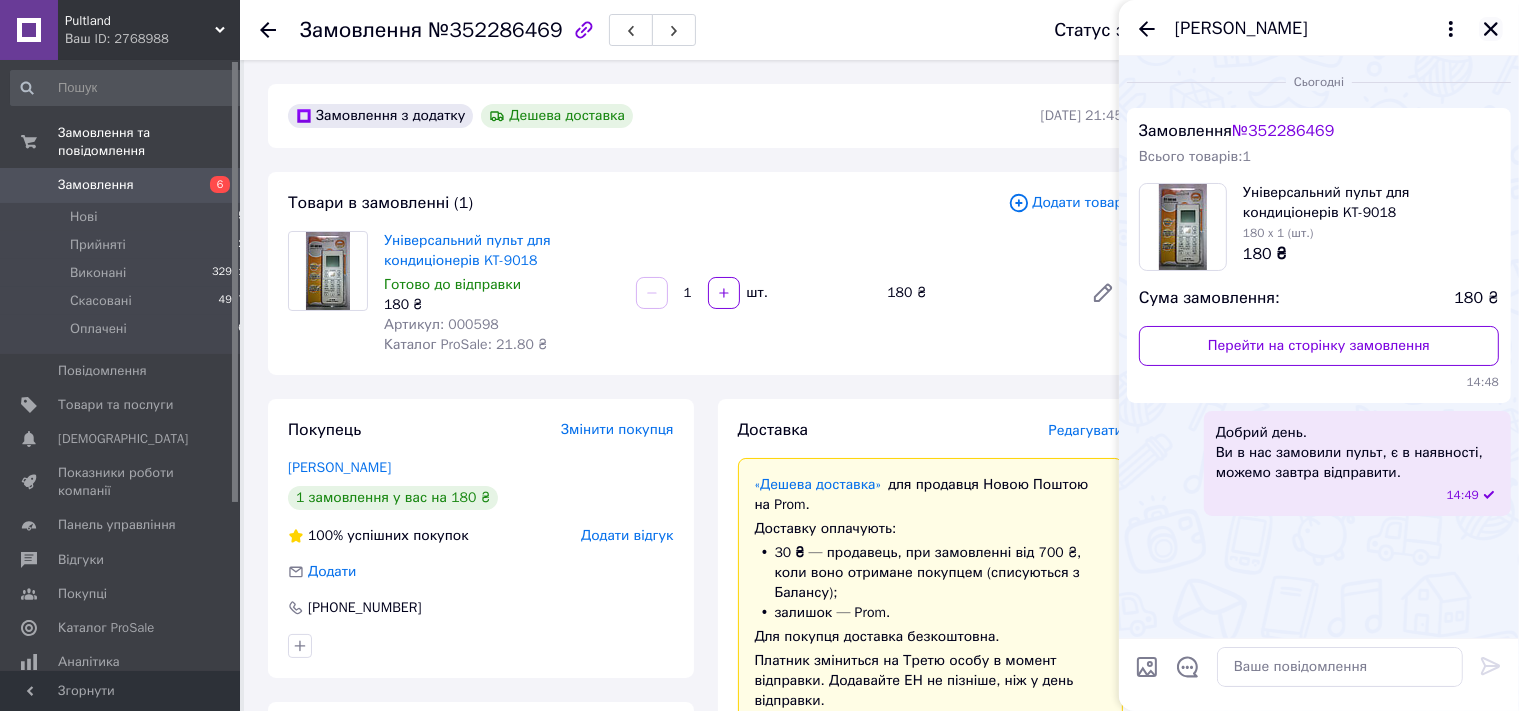 click 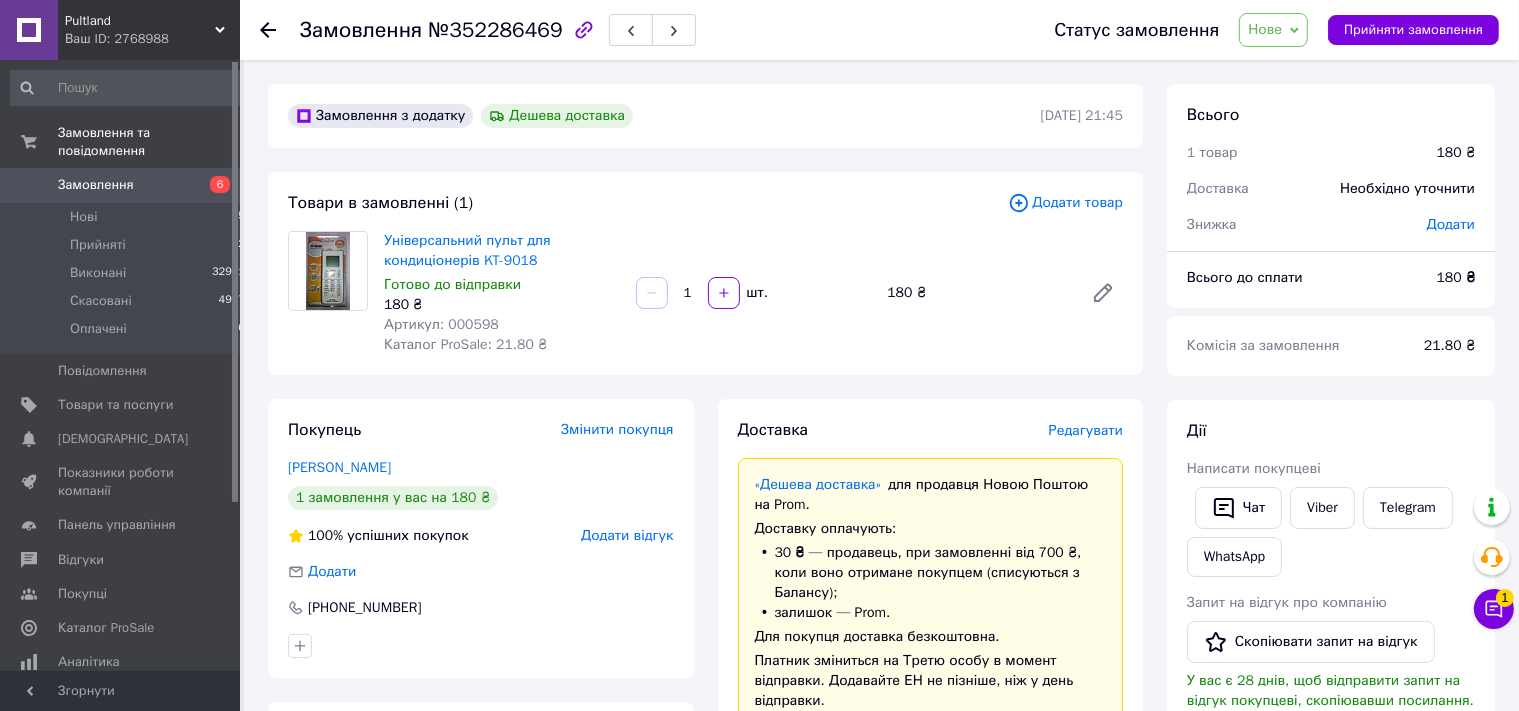 click 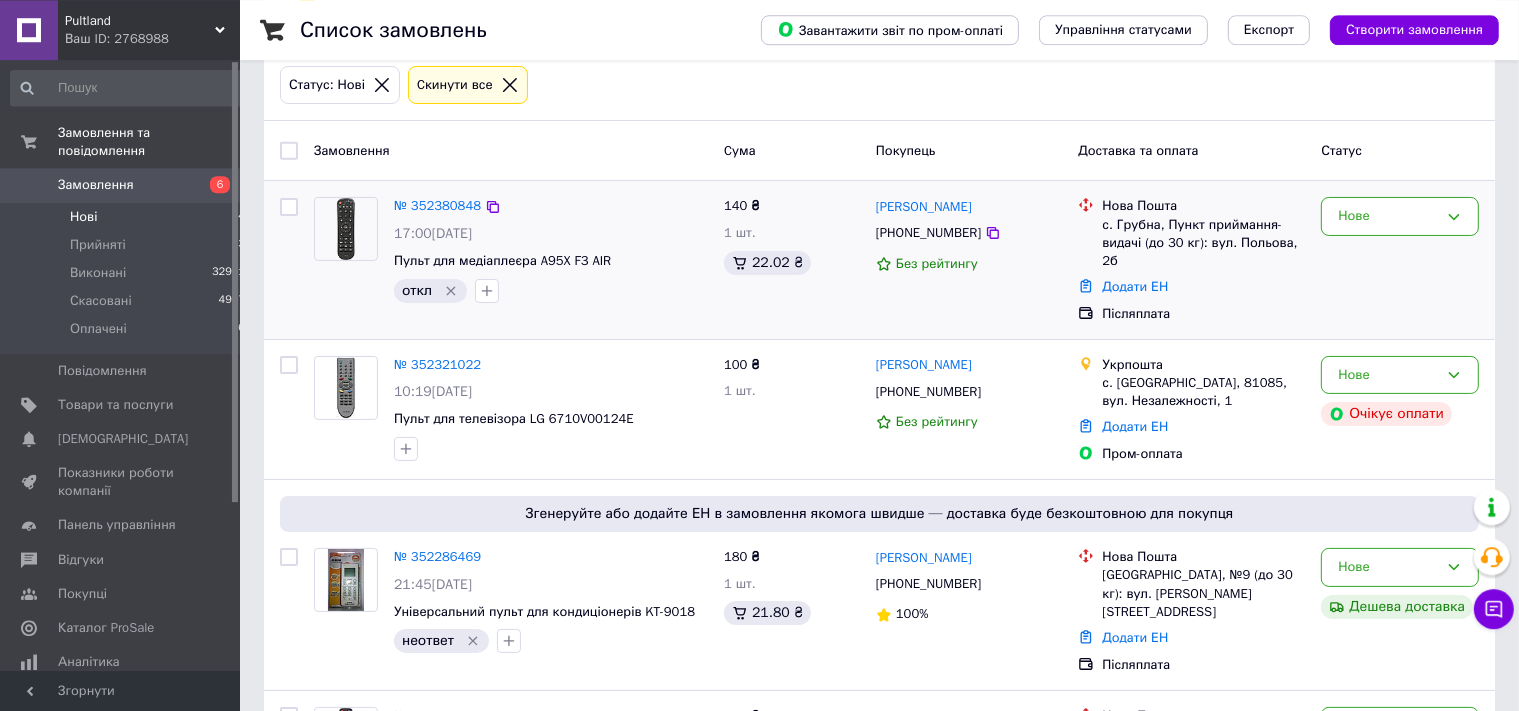 scroll, scrollTop: 211, scrollLeft: 0, axis: vertical 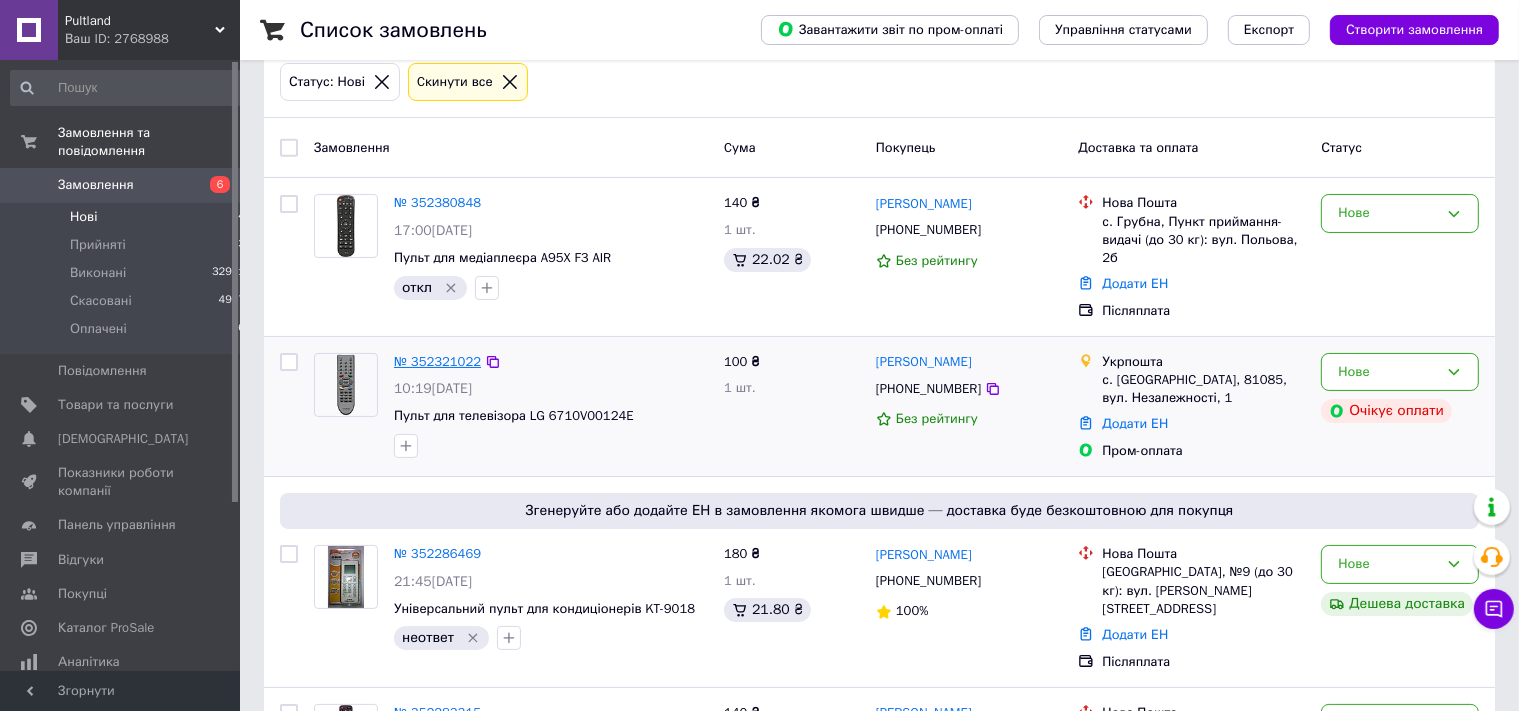 click on "№ 352321022" at bounding box center (437, 361) 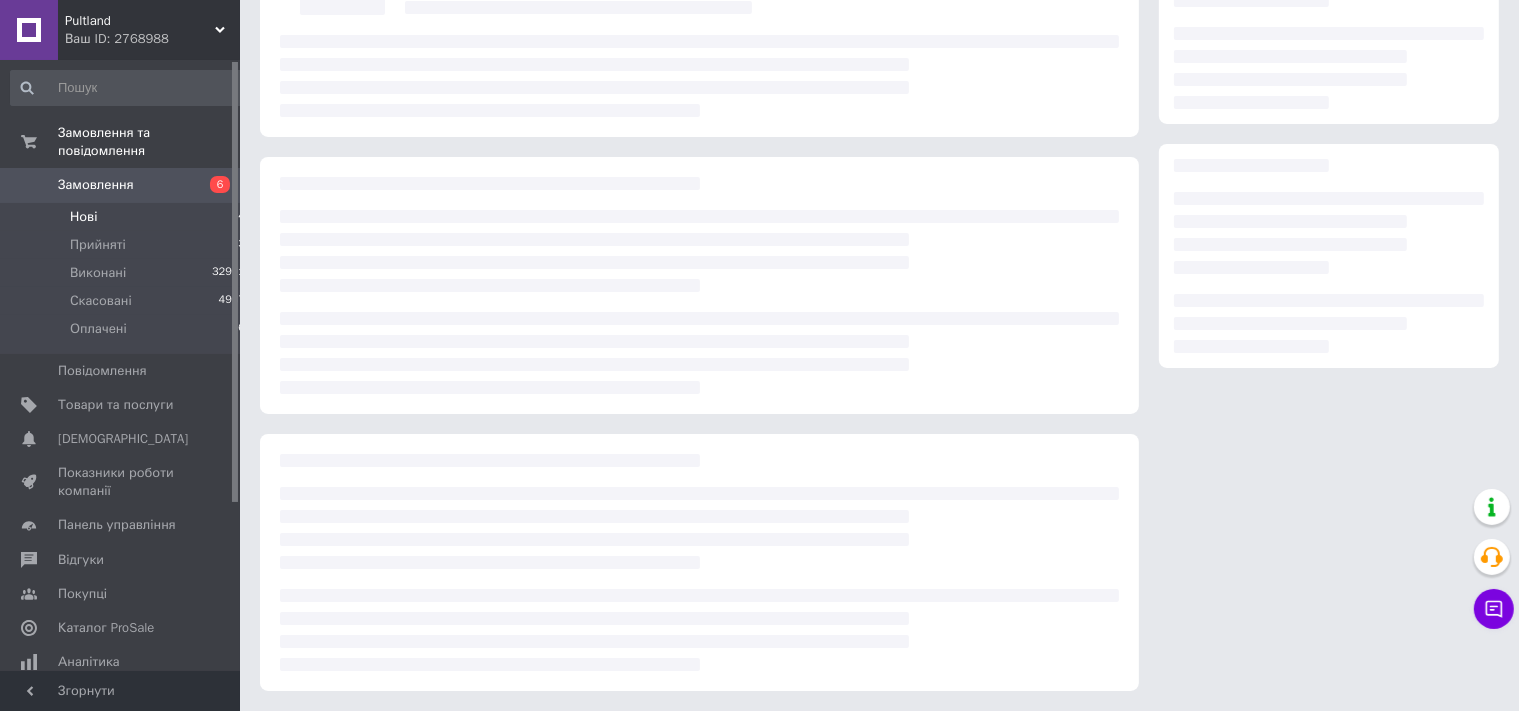 scroll, scrollTop: 203, scrollLeft: 0, axis: vertical 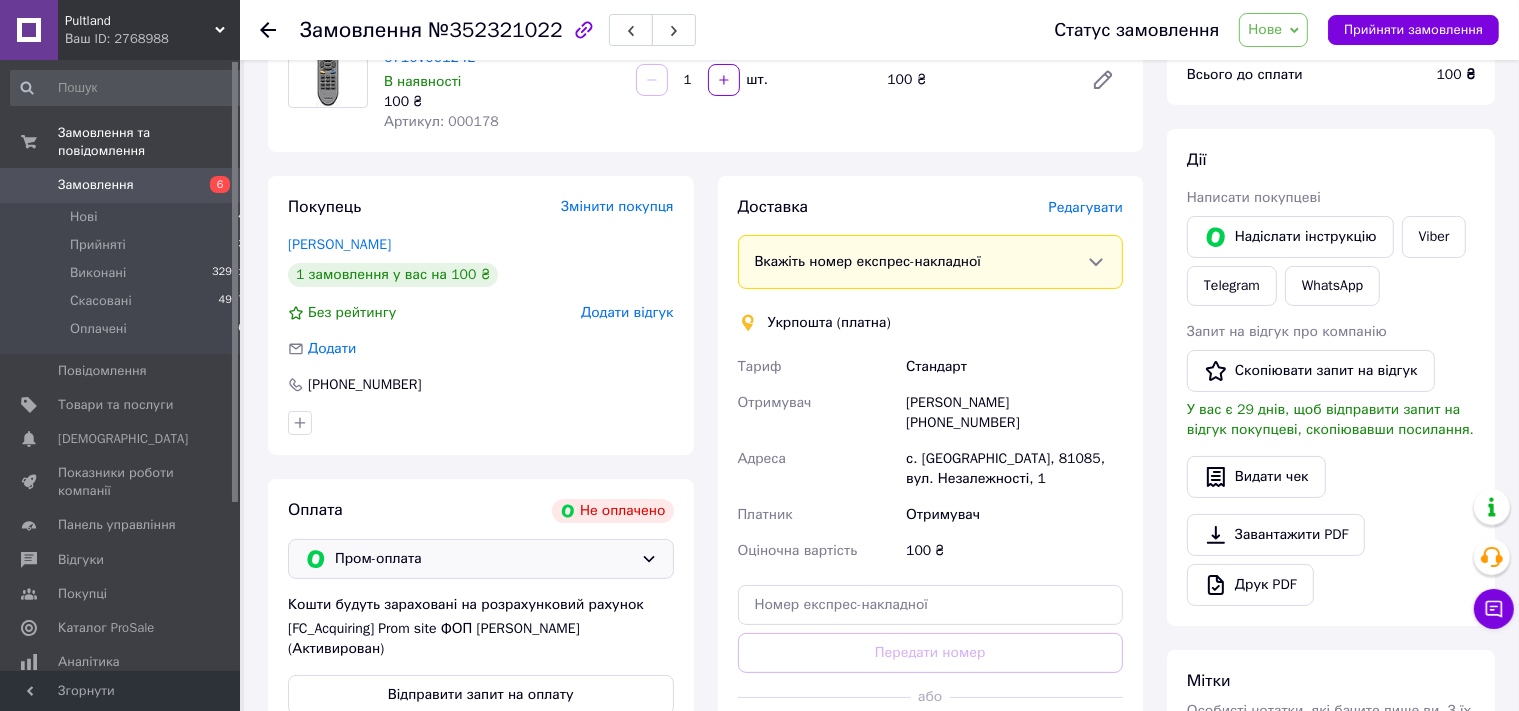 click on "Пром-оплата" at bounding box center (484, 559) 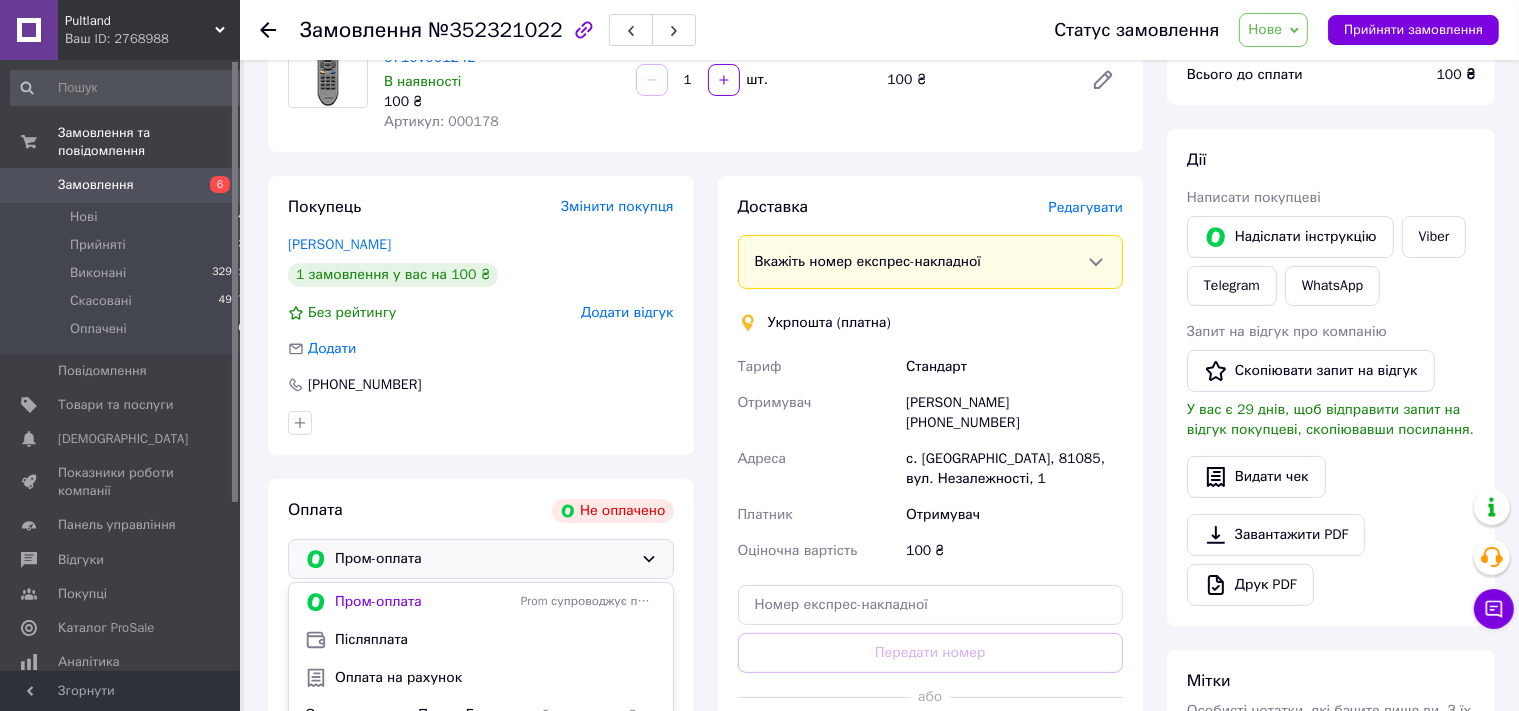 click on "Пром-оплата" at bounding box center [484, 559] 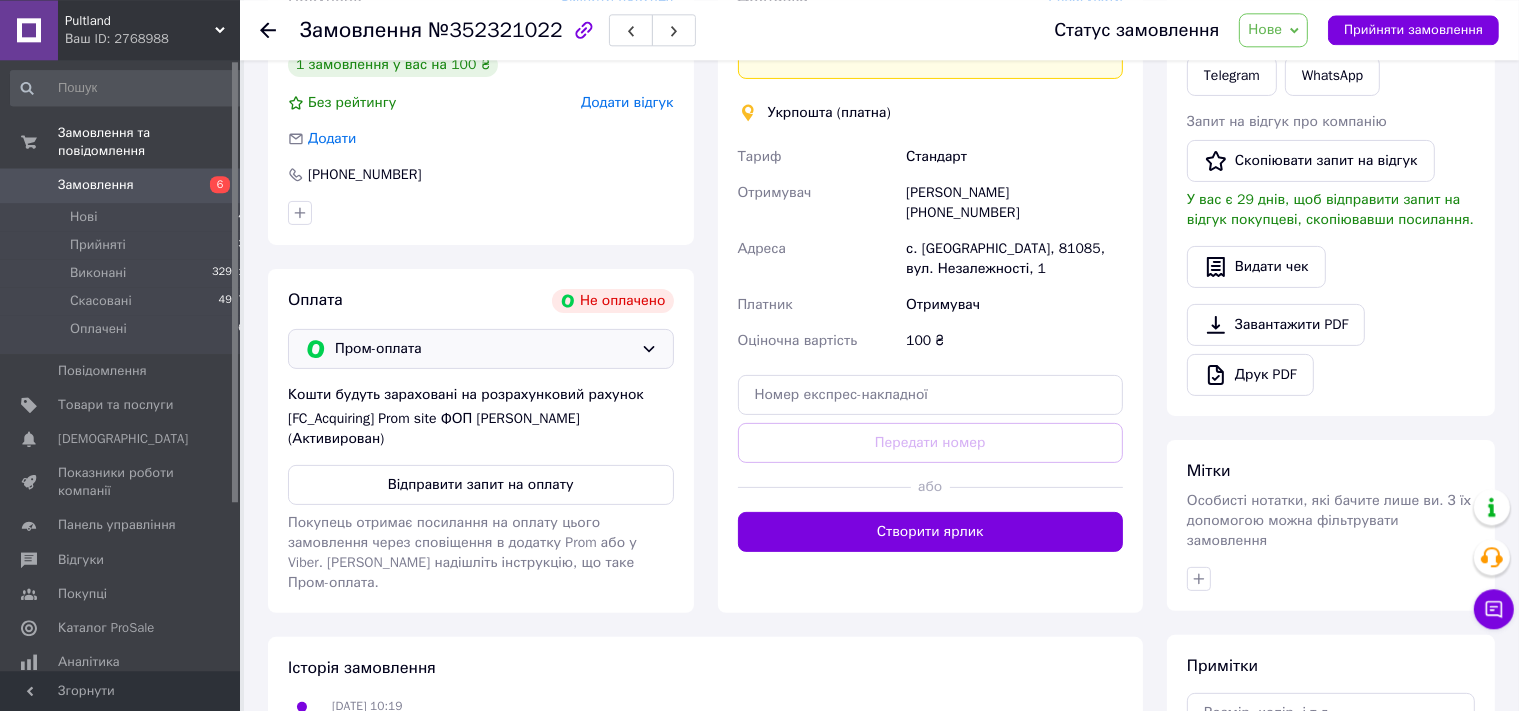 scroll, scrollTop: 414, scrollLeft: 0, axis: vertical 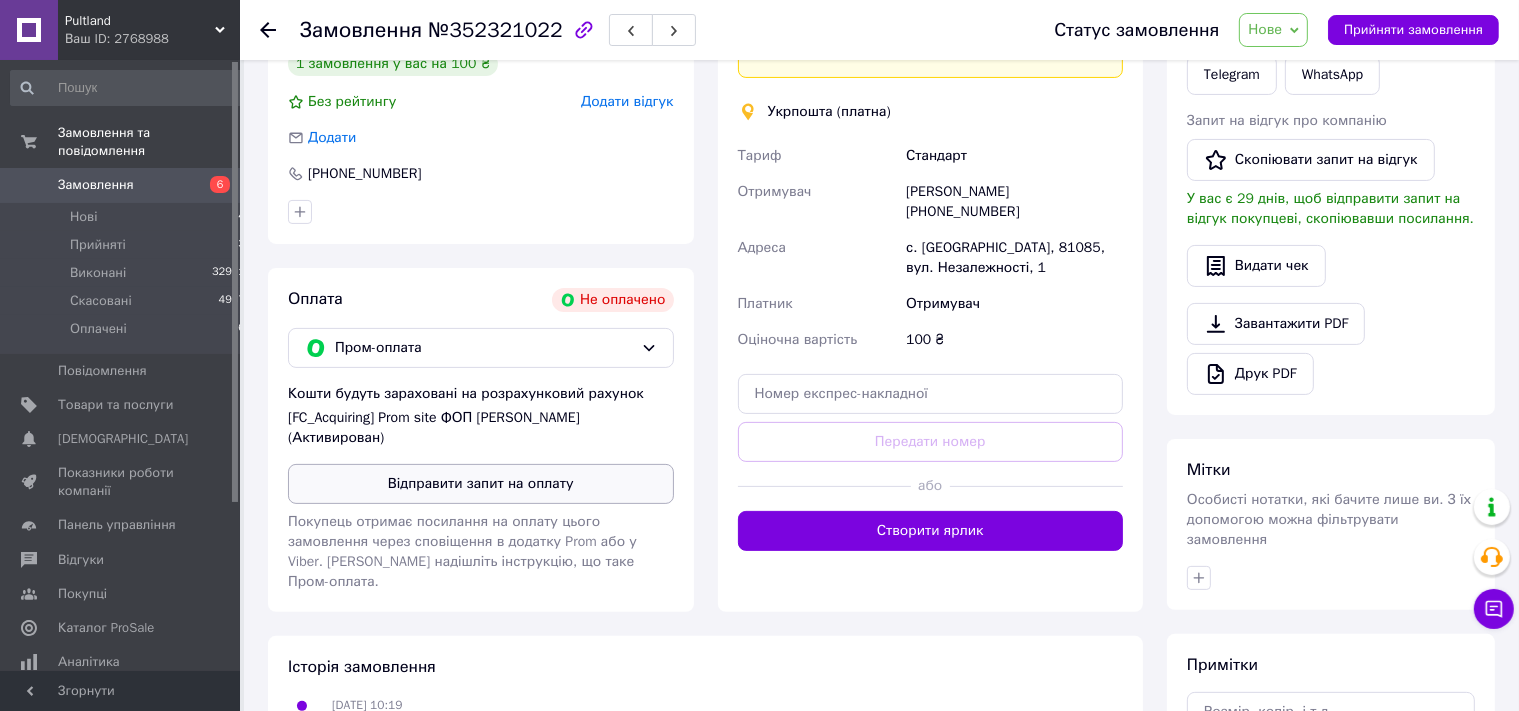 click on "Відправити запит на оплату" at bounding box center (481, 484) 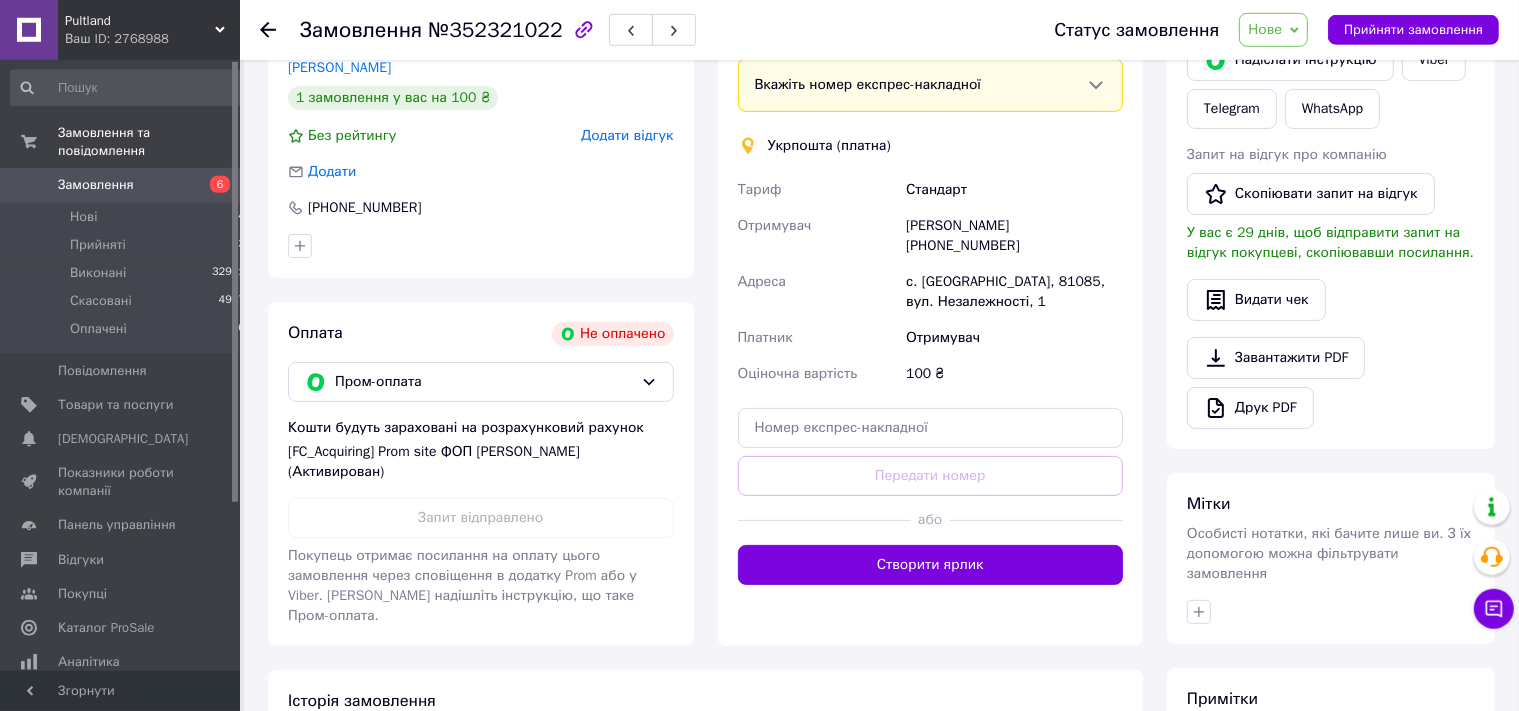 scroll, scrollTop: 414, scrollLeft: 0, axis: vertical 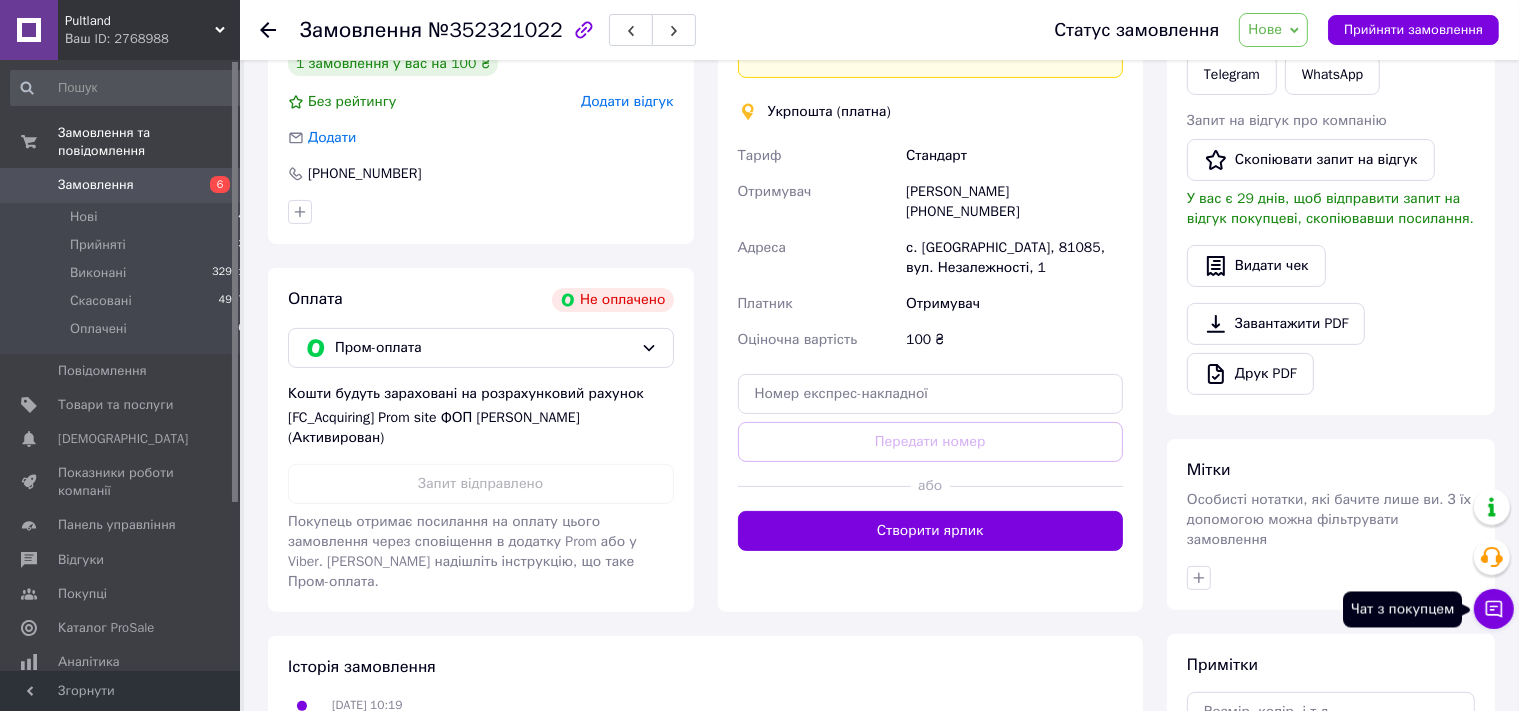 click 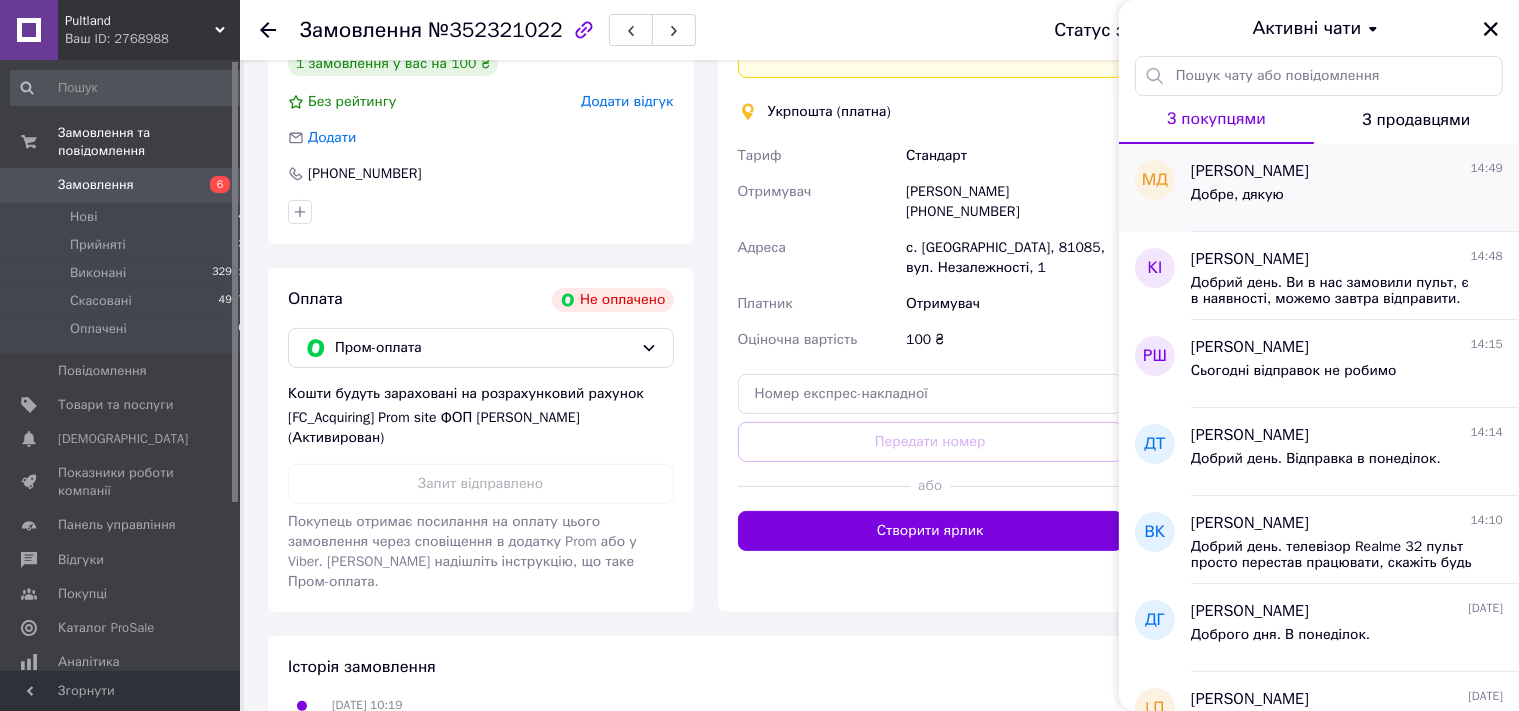 click on "Добре, дякую" at bounding box center (1347, 199) 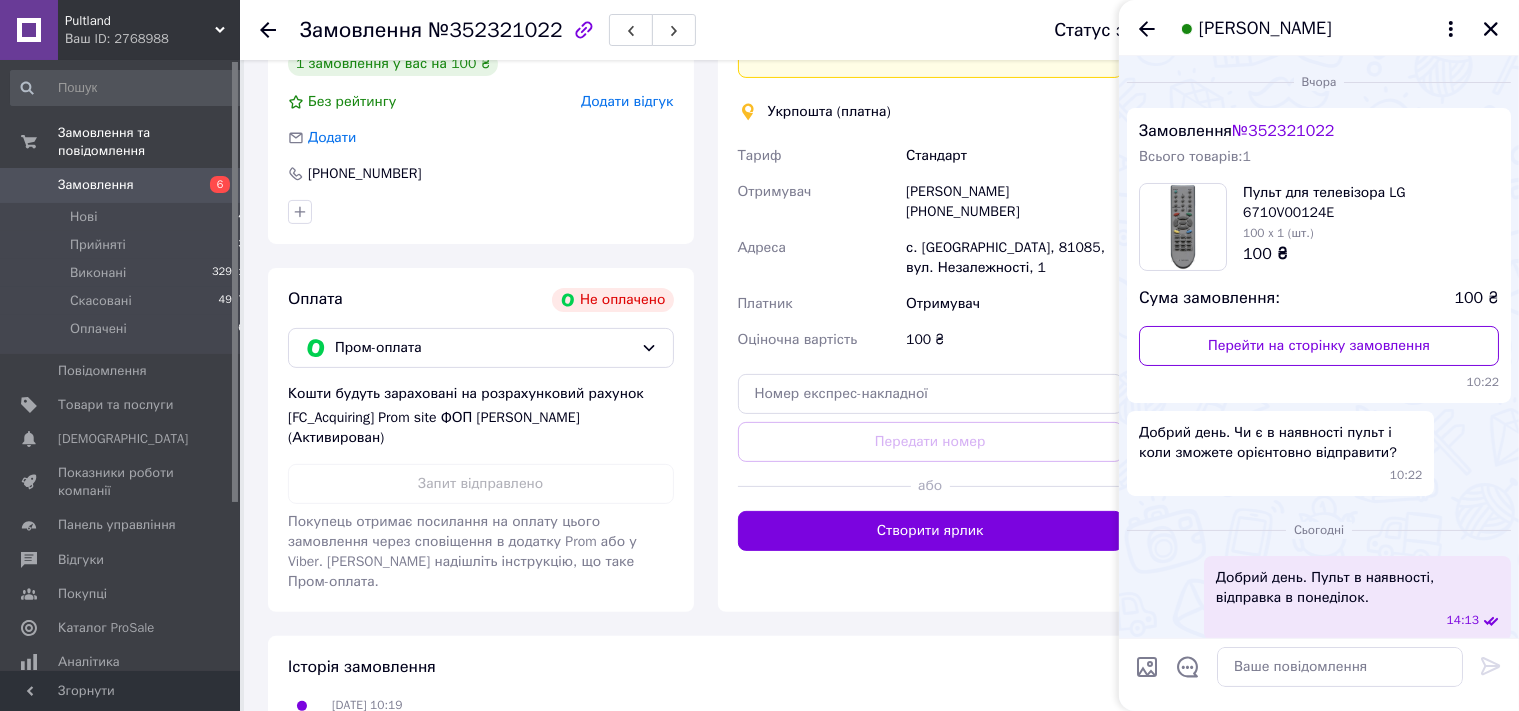 scroll, scrollTop: 63, scrollLeft: 0, axis: vertical 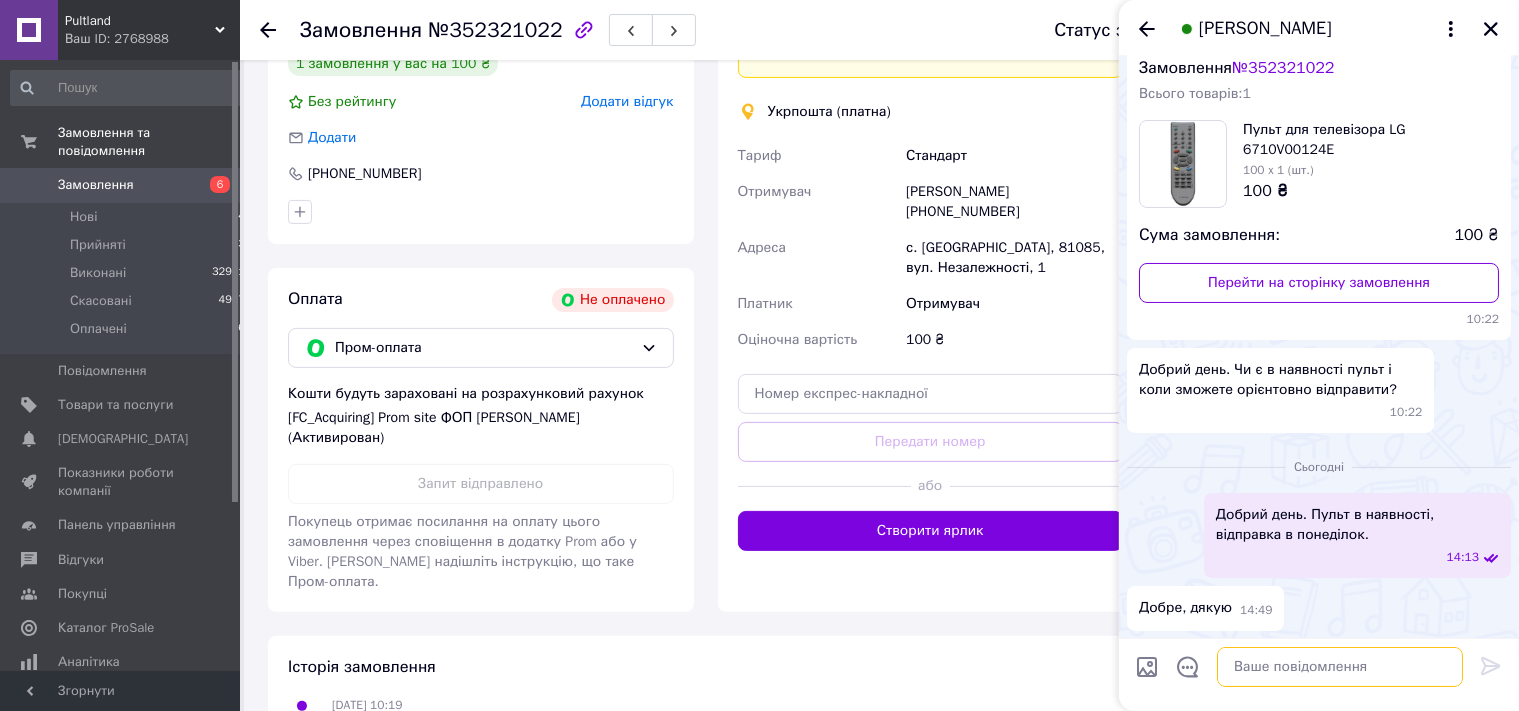 click at bounding box center [1340, 667] 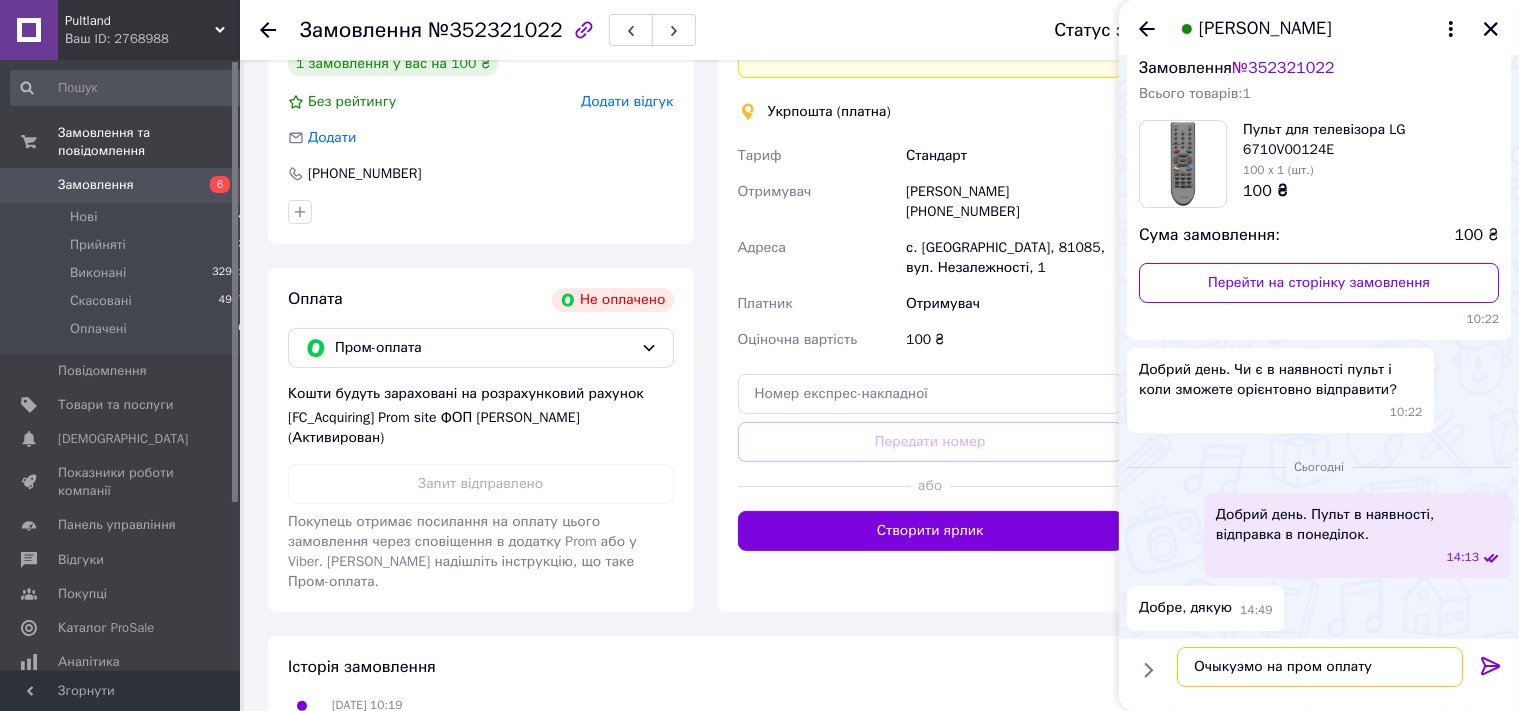 click on "Очыкуэмо на пром оплату" at bounding box center (1320, 667) 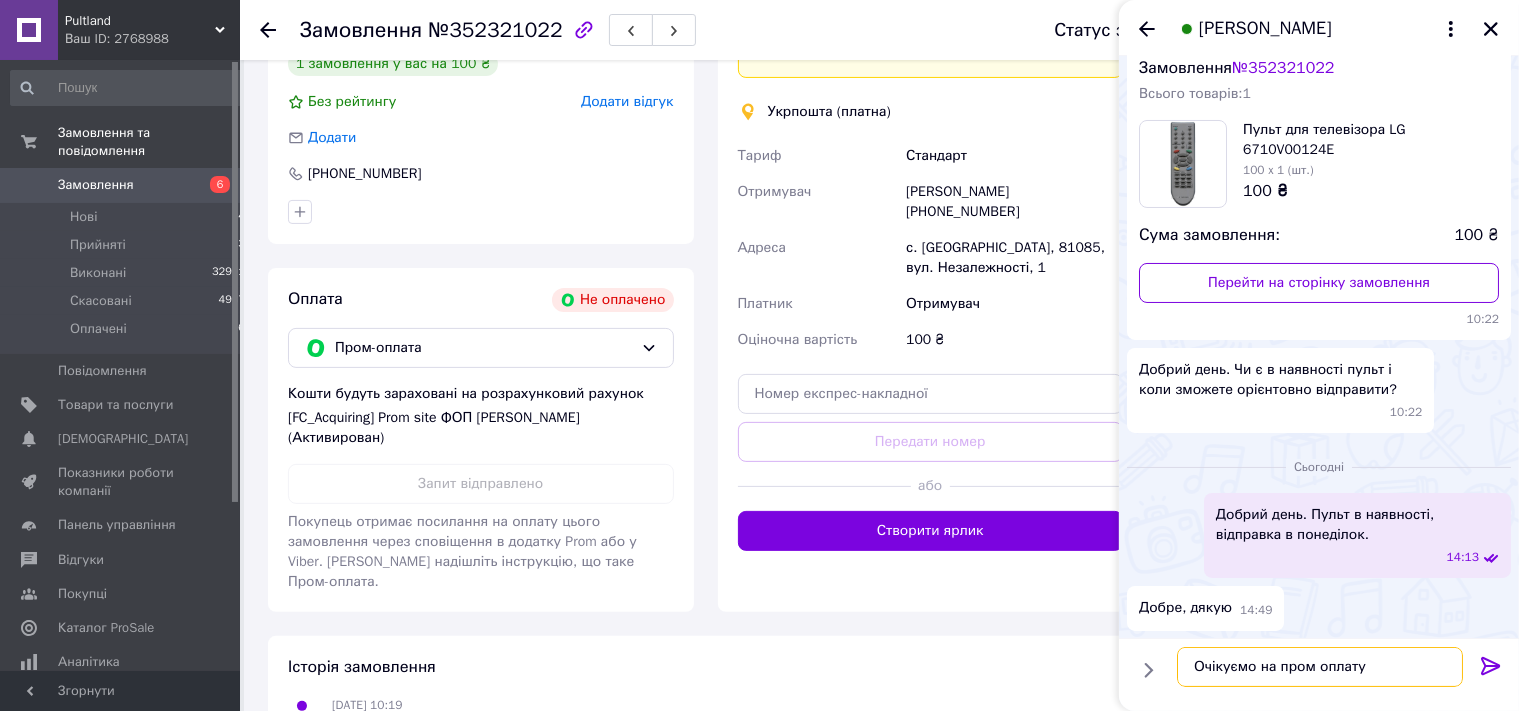click on "Очікуємо на пром оплату" at bounding box center (1320, 667) 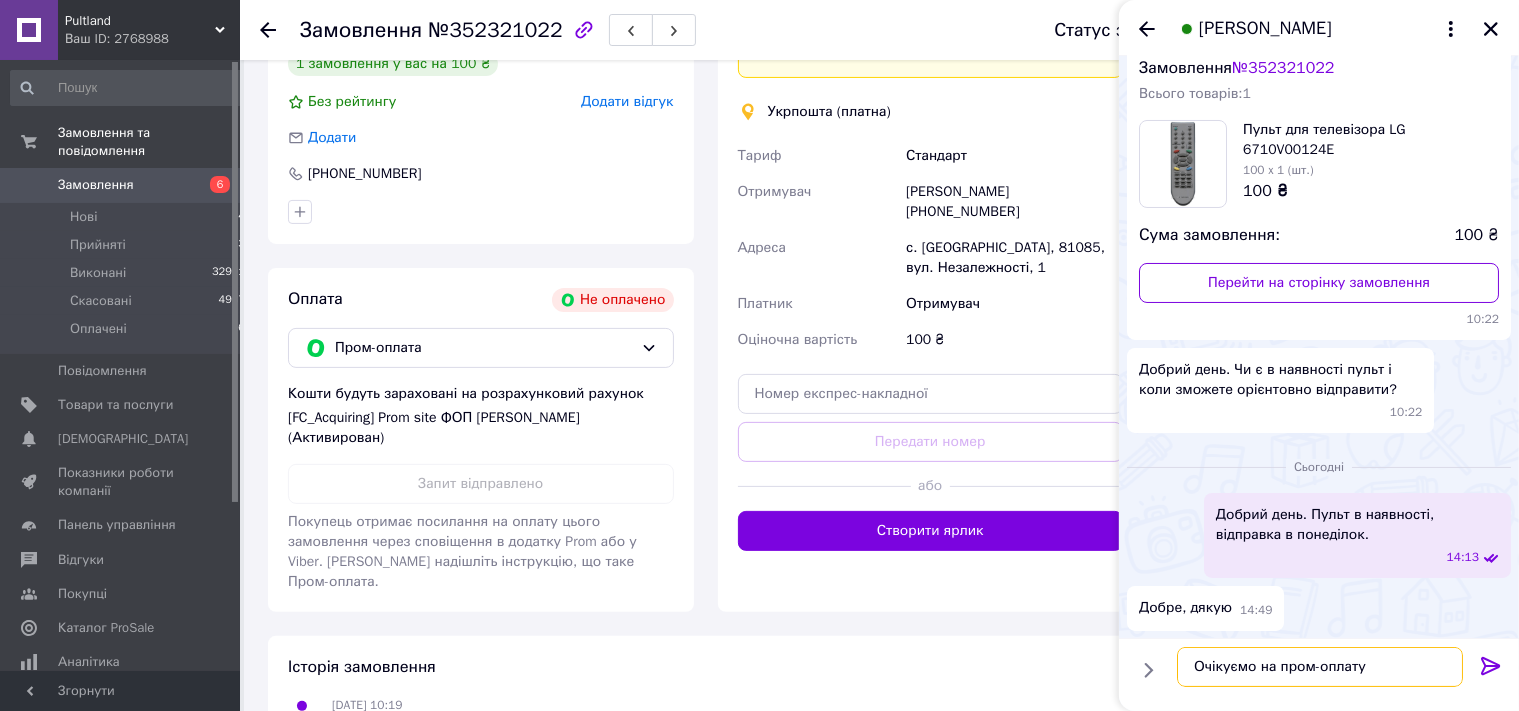 type on "Очікуємо на пром-оплату" 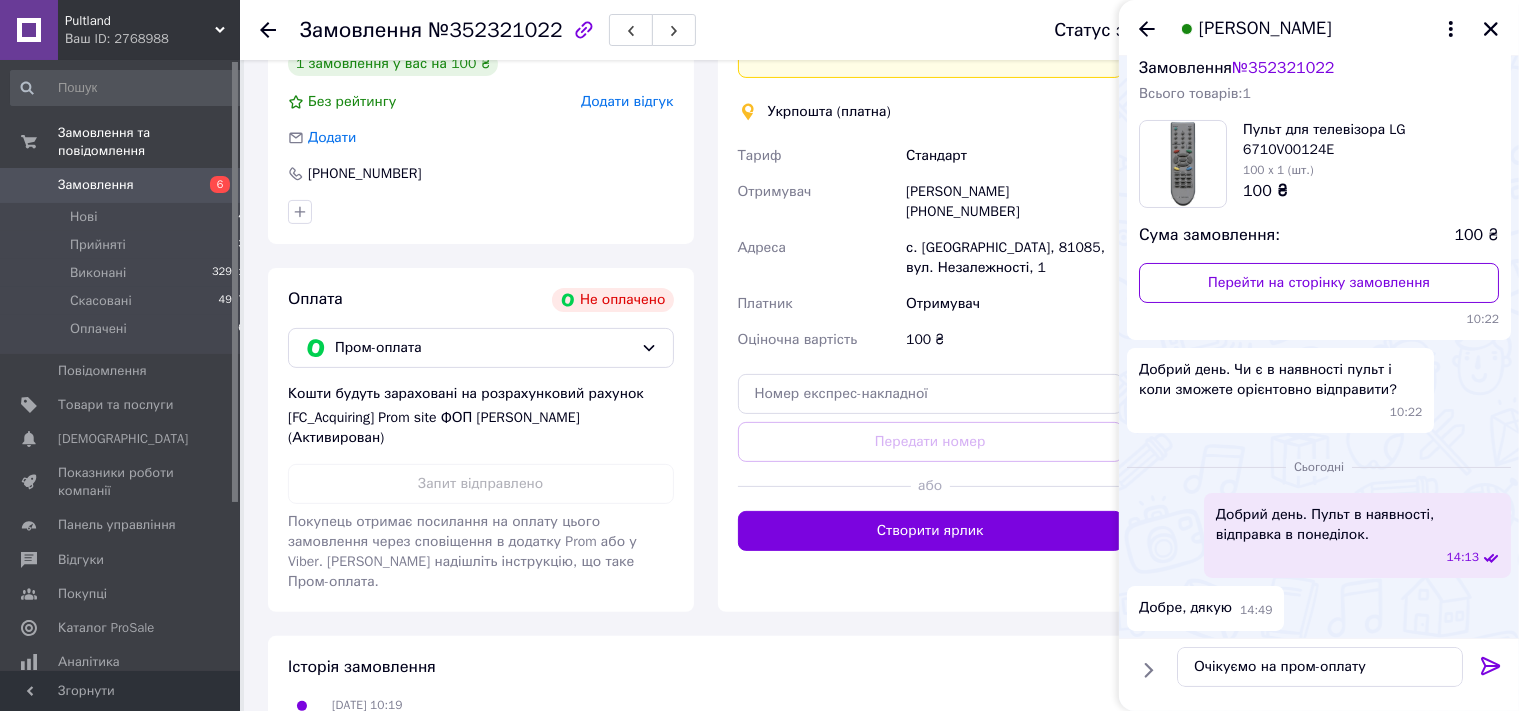 click 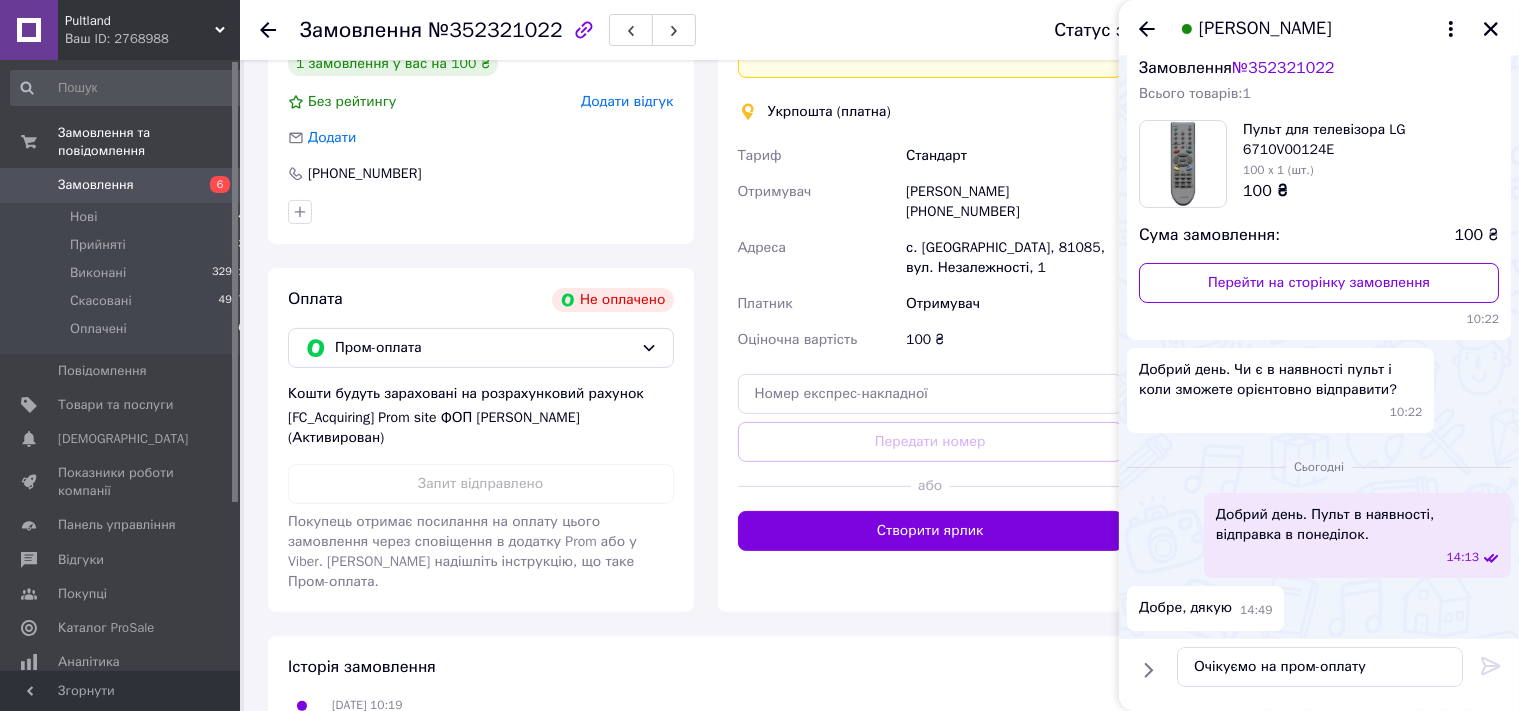 type 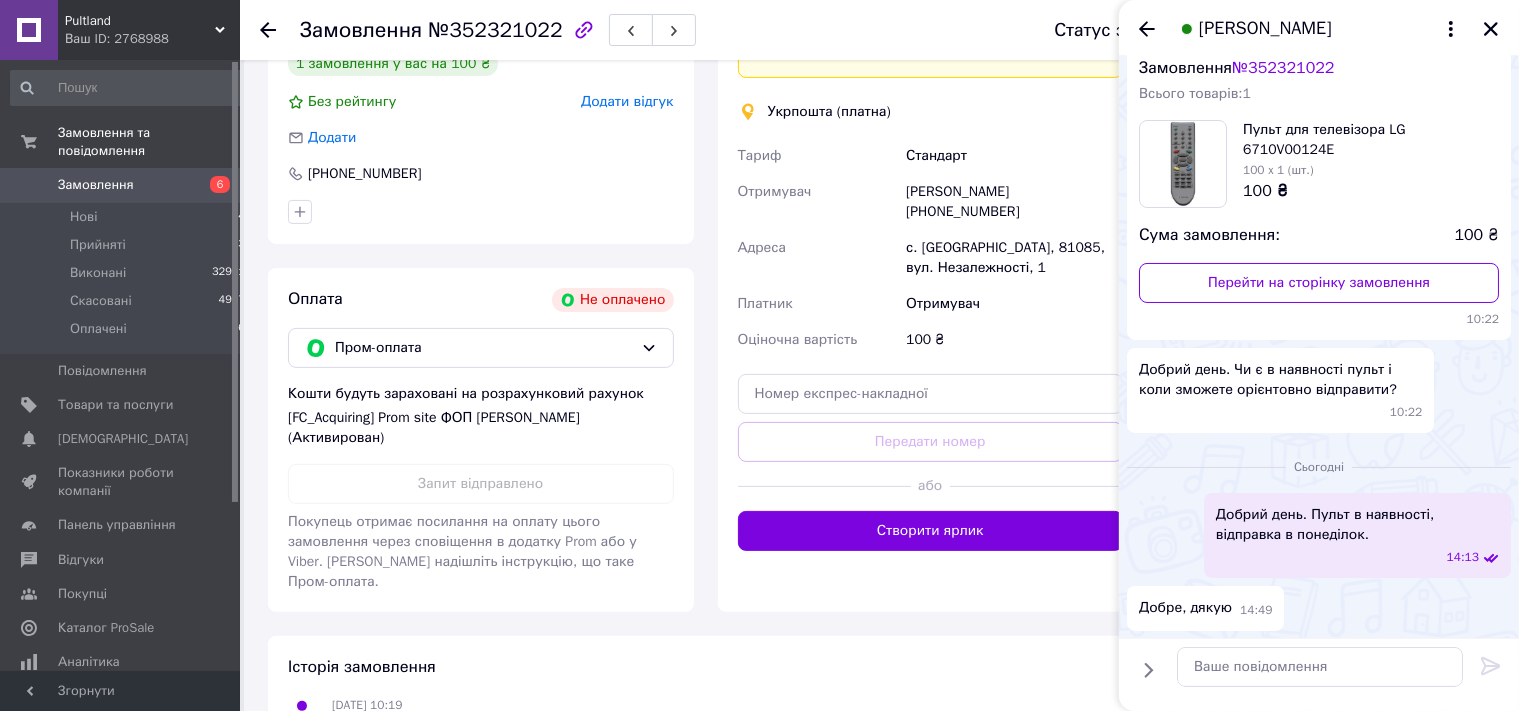 scroll, scrollTop: 117, scrollLeft: 0, axis: vertical 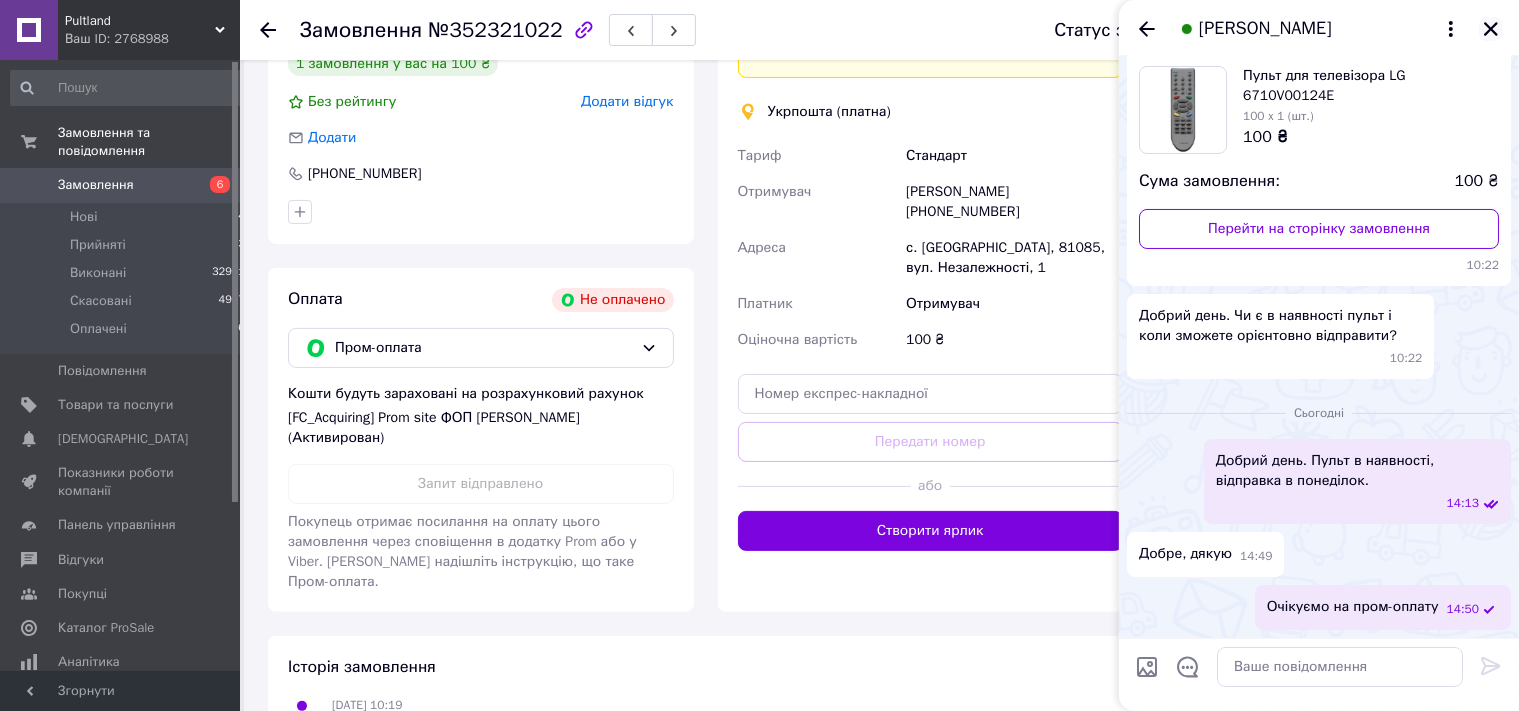 click 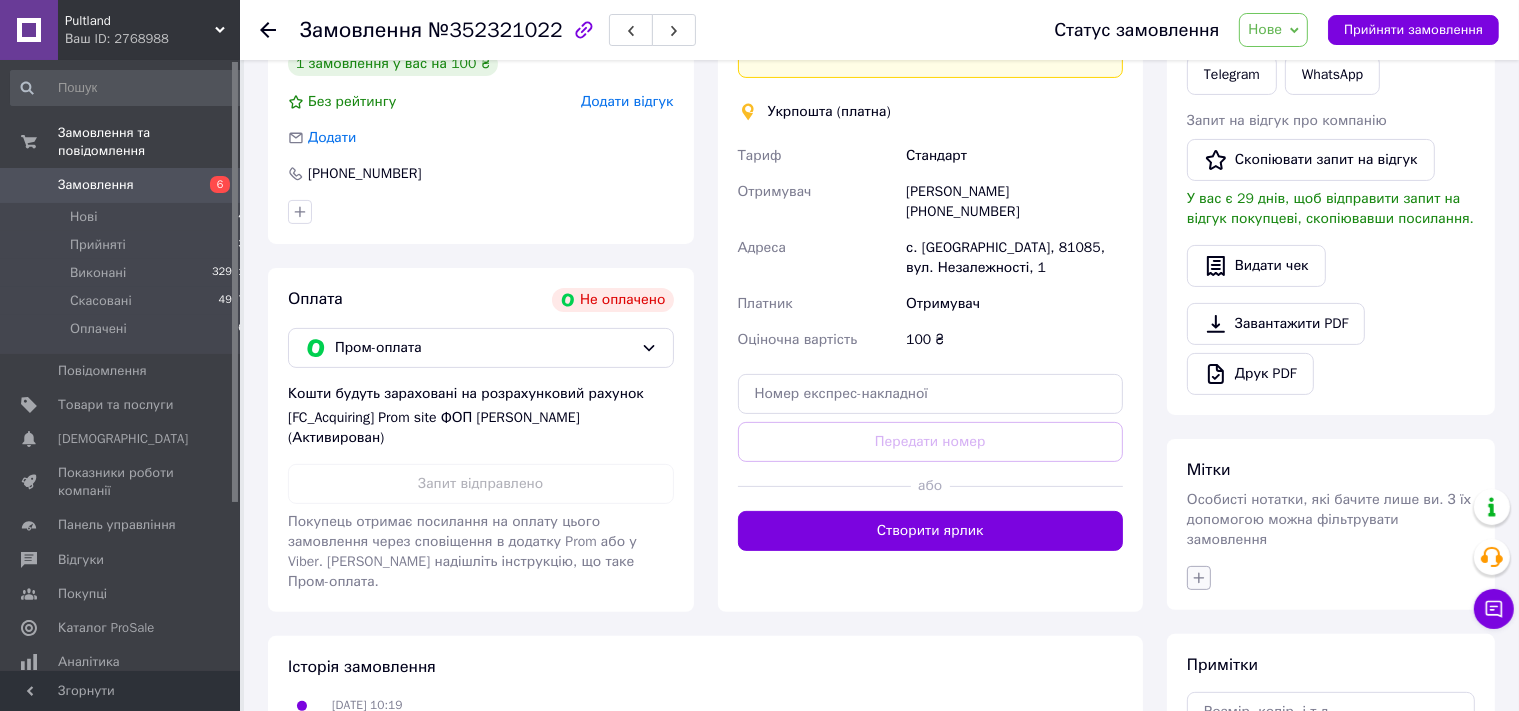 click 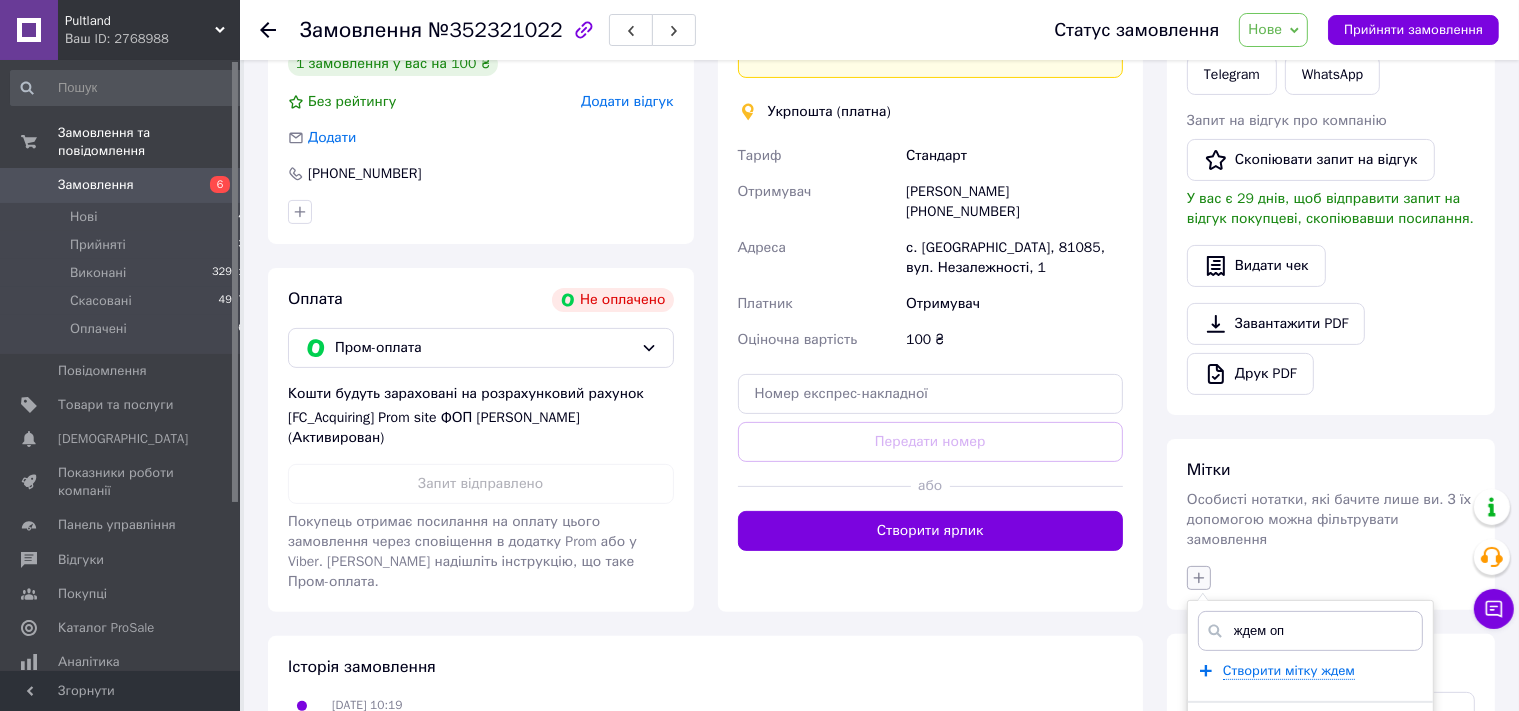 type on "ждем опл" 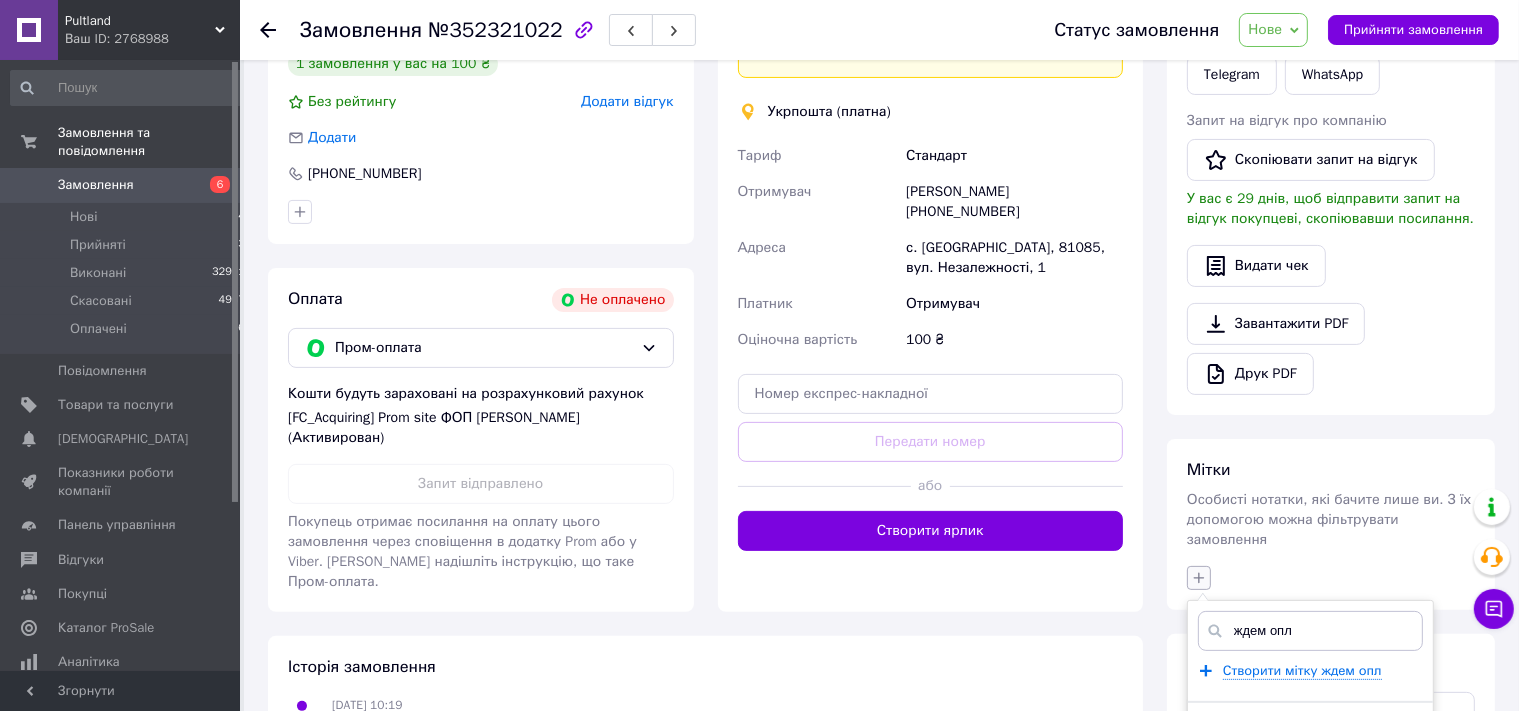 type 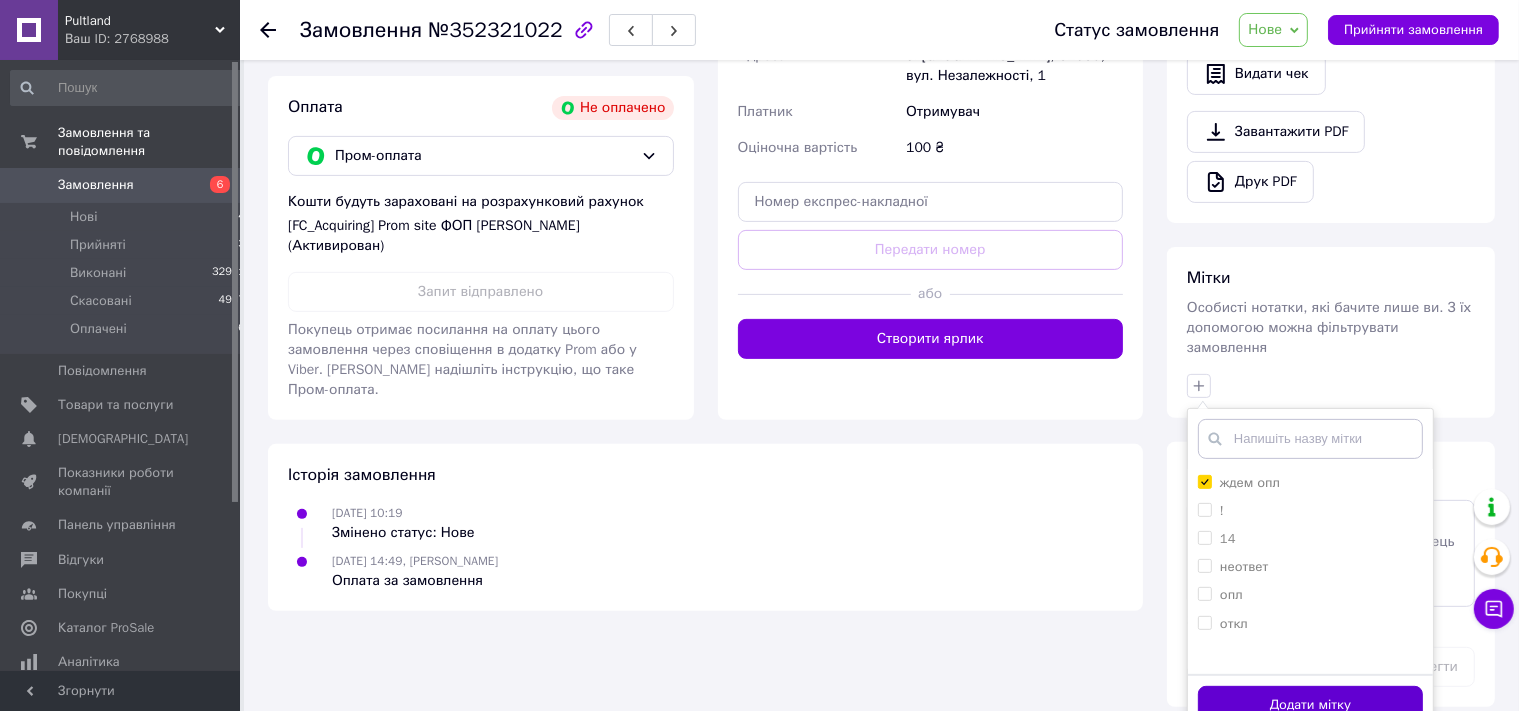 click on "Додати мітку" at bounding box center (1310, 705) 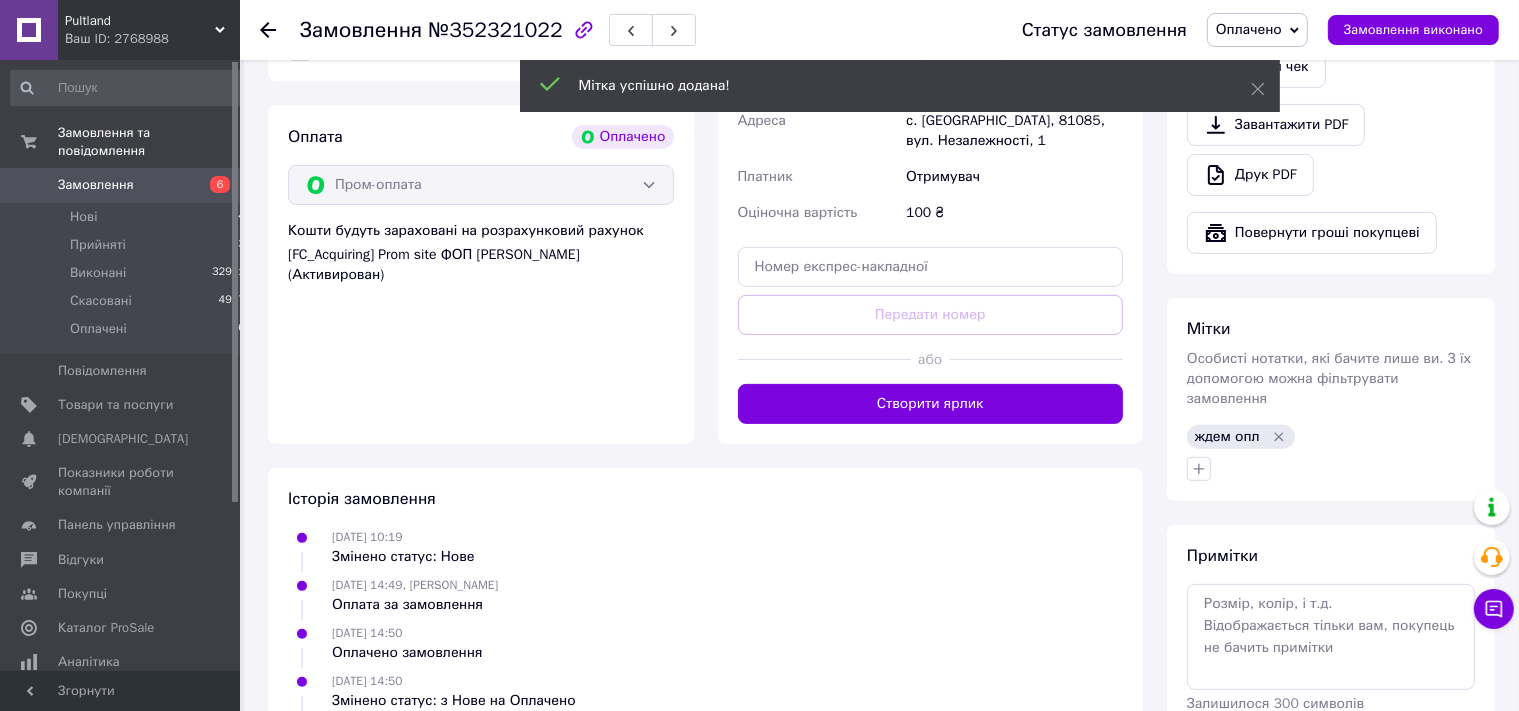 scroll, scrollTop: 630, scrollLeft: 0, axis: vertical 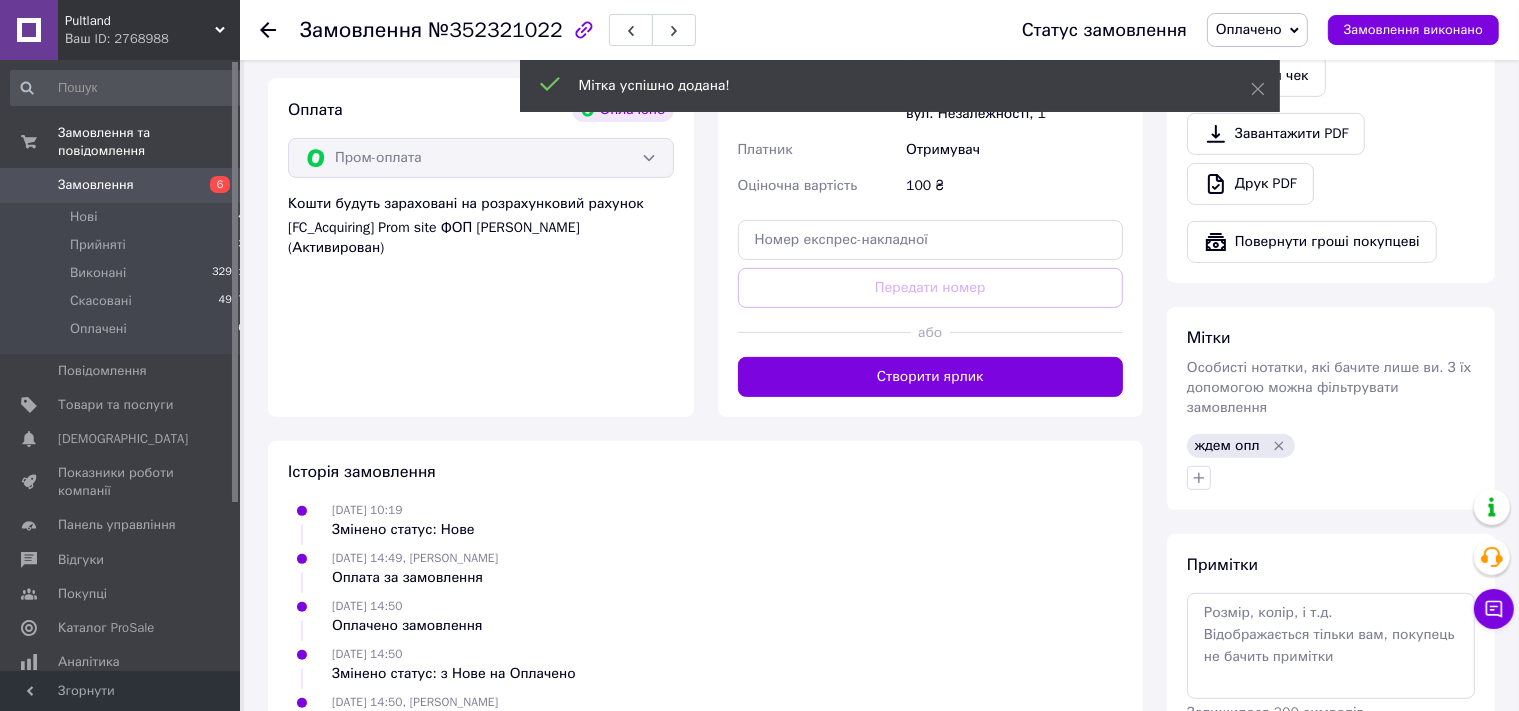 click 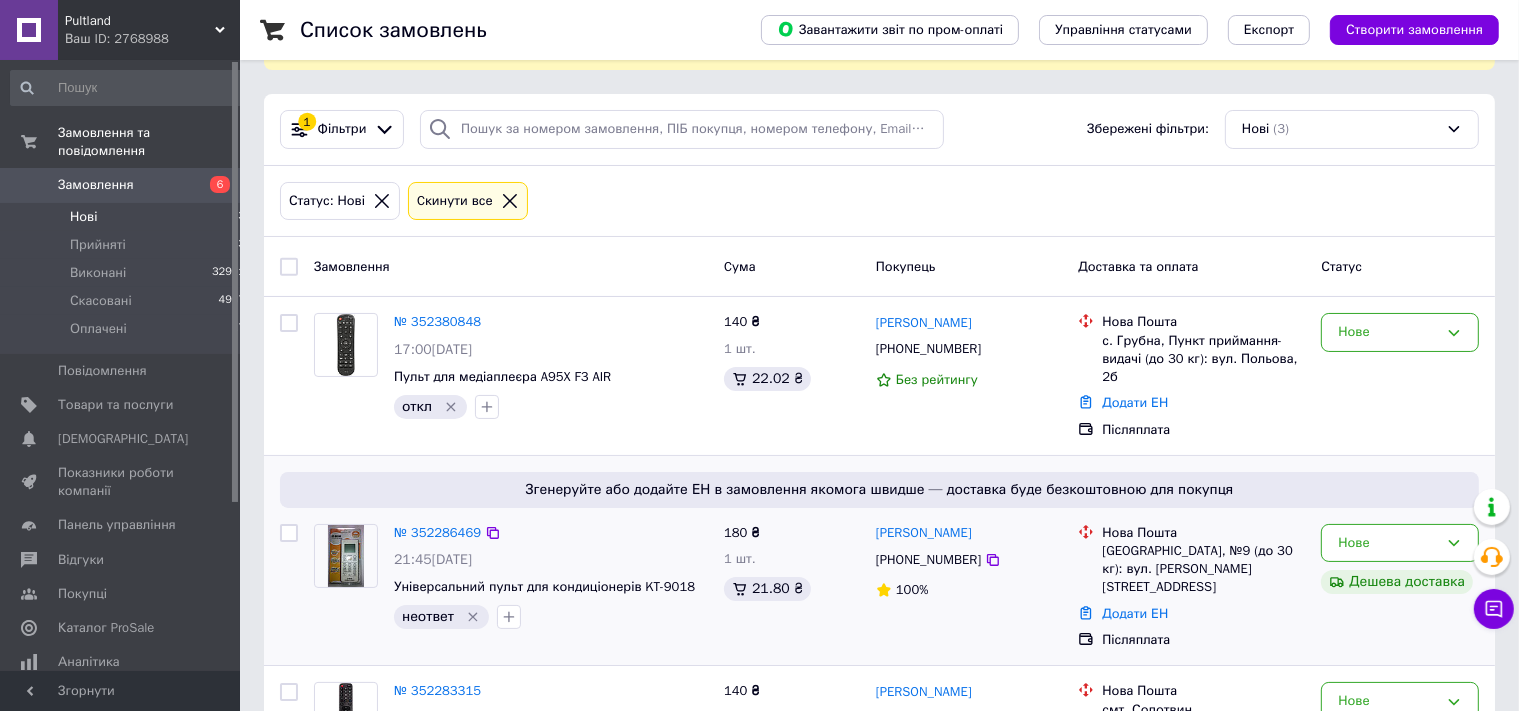 scroll, scrollTop: 191, scrollLeft: 0, axis: vertical 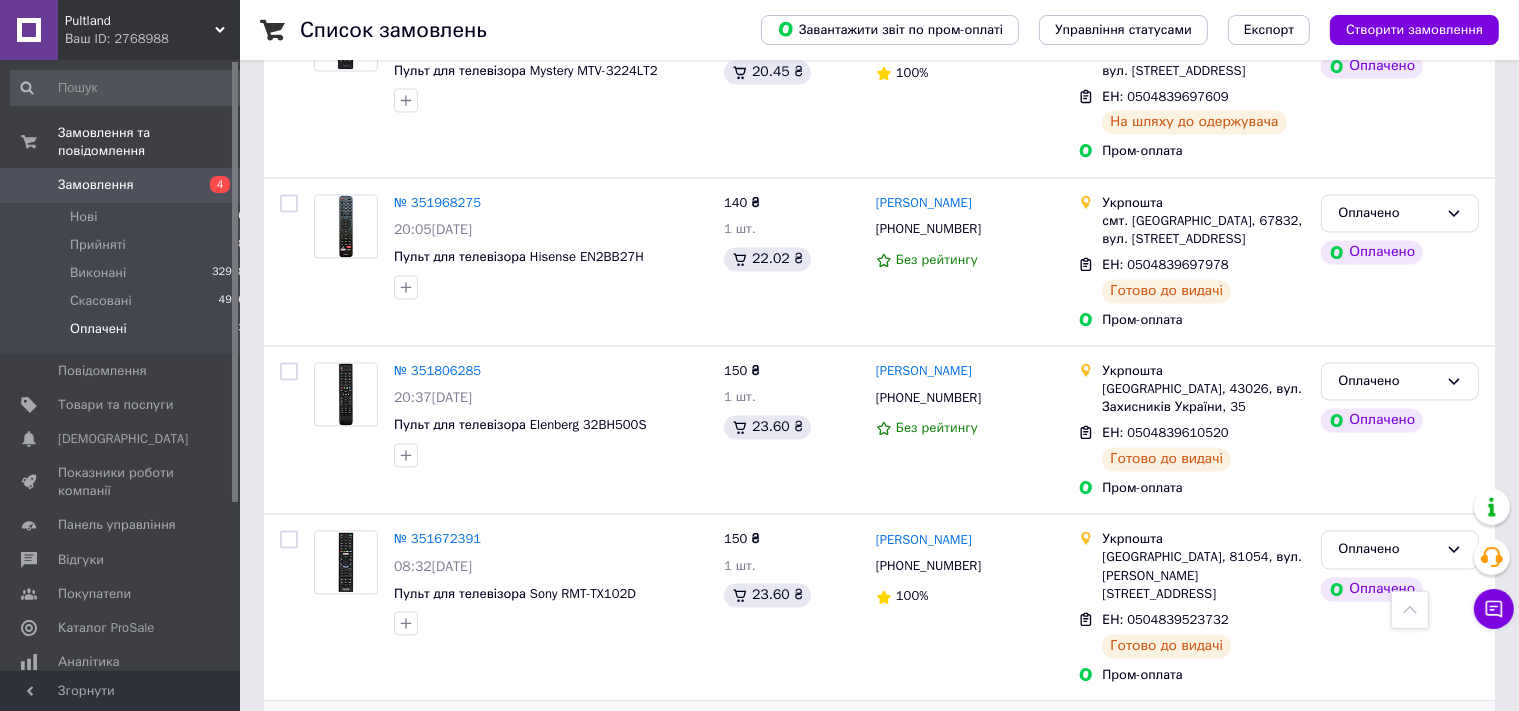click on "Оплачено" at bounding box center [1388, 736] 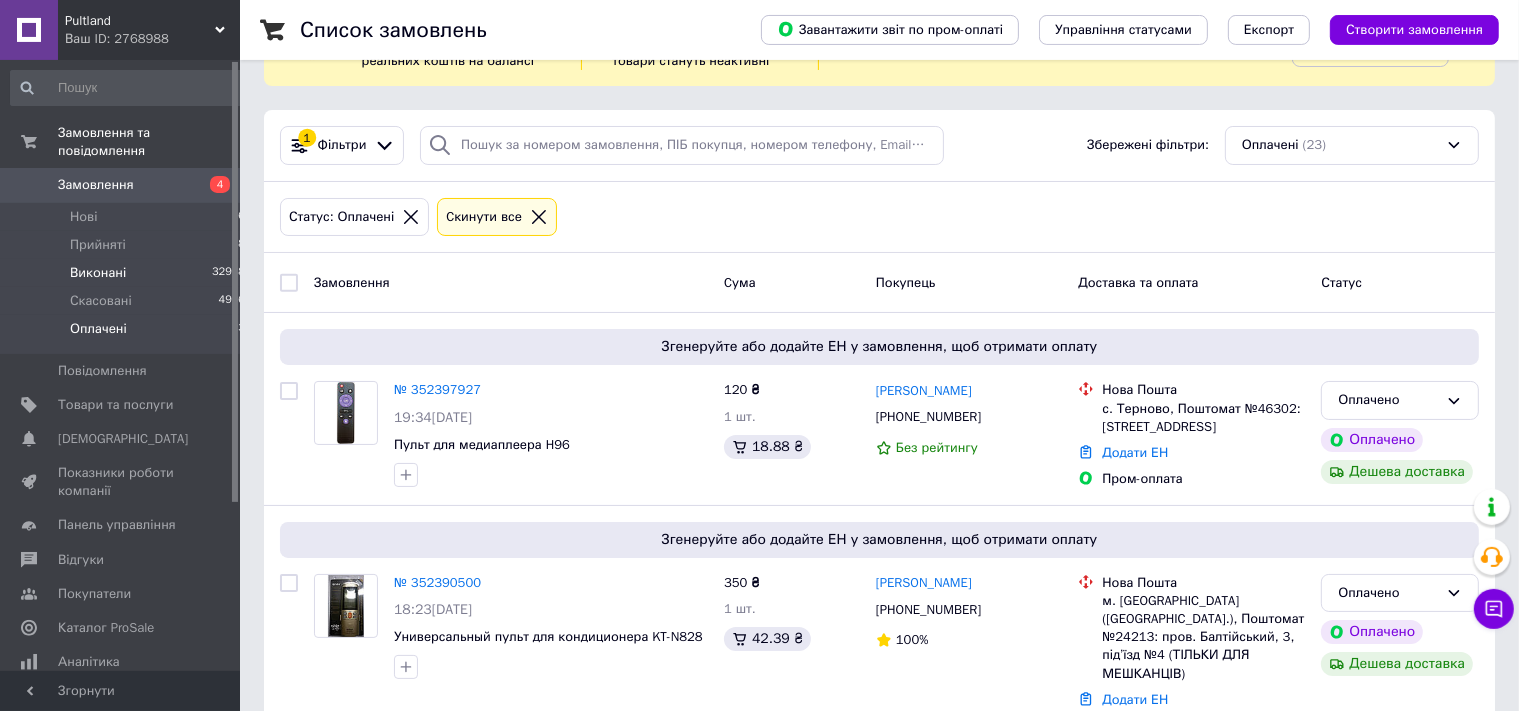 scroll, scrollTop: 22, scrollLeft: 0, axis: vertical 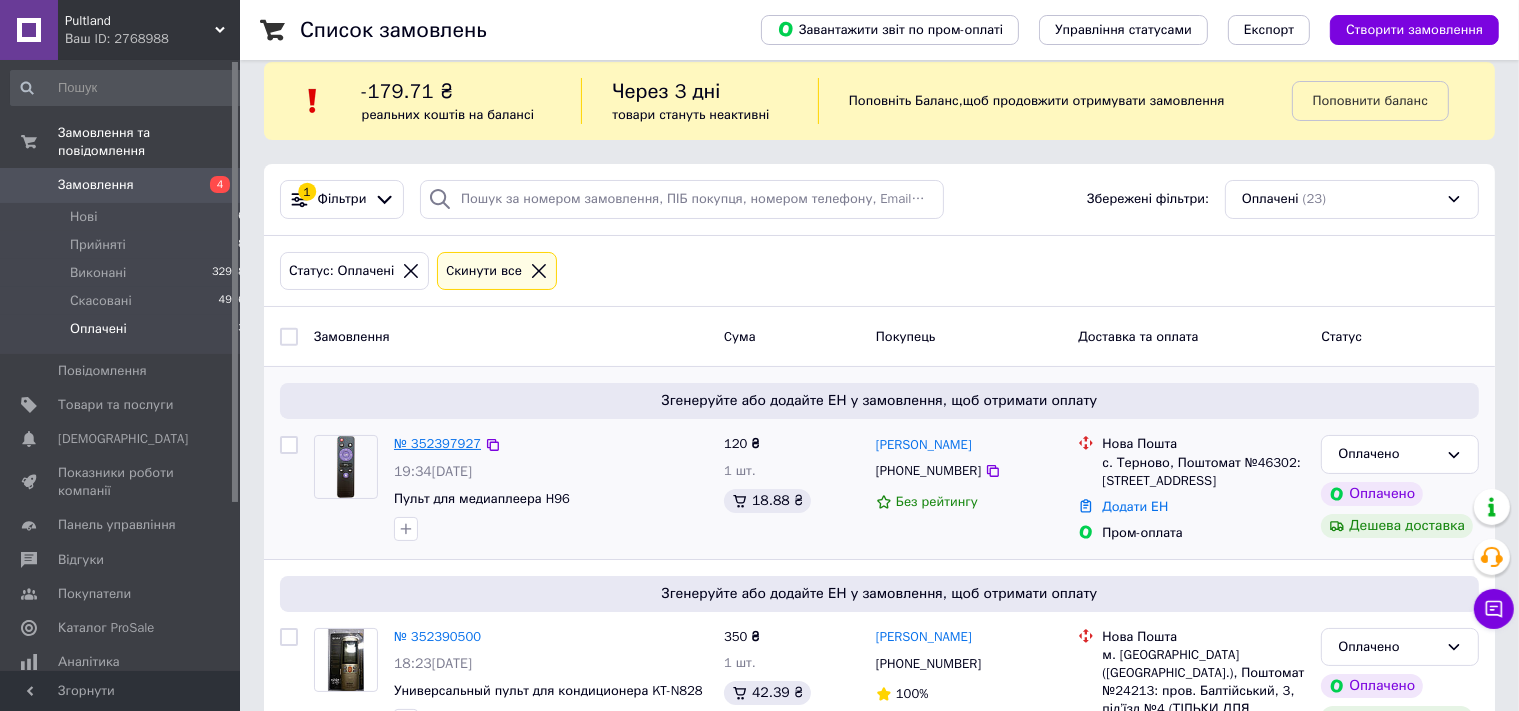 click on "№ 352397927" at bounding box center [437, 443] 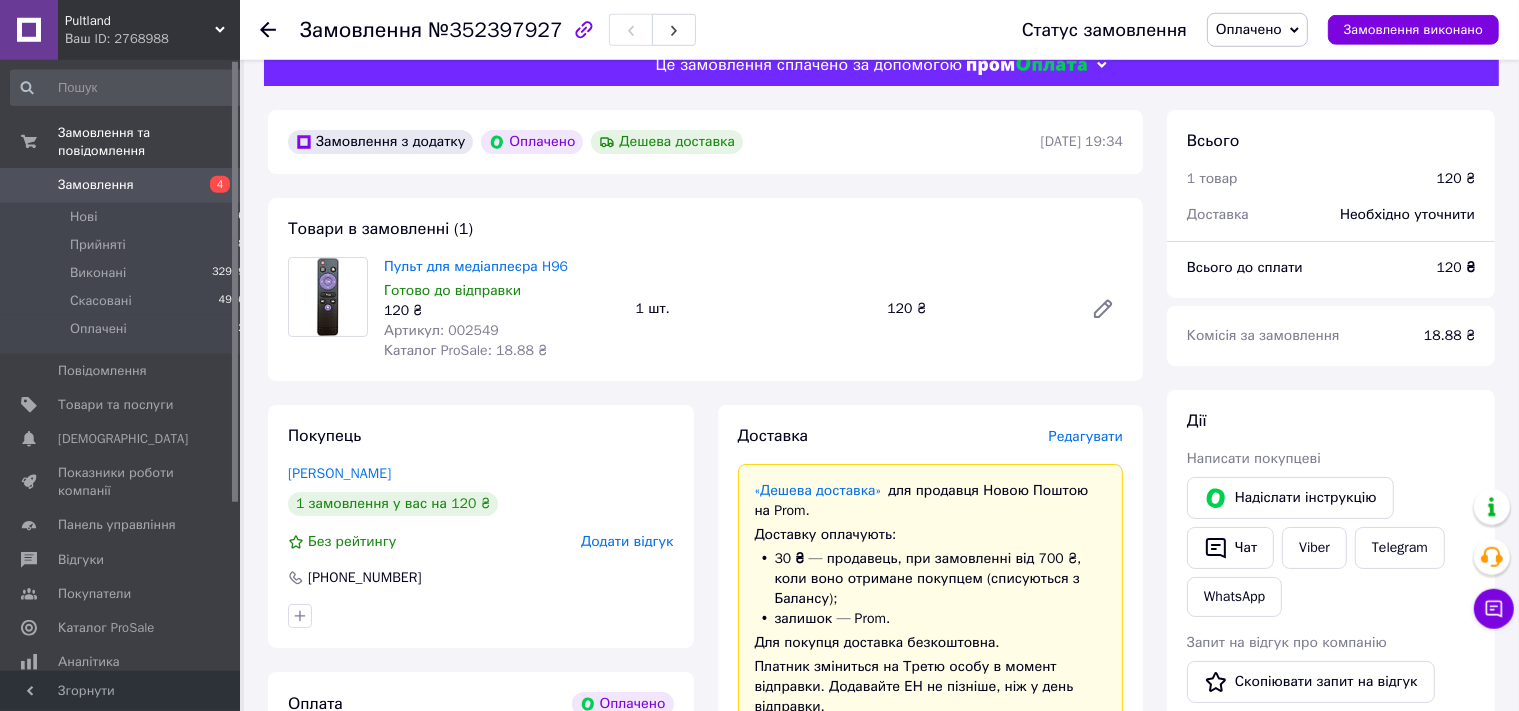 scroll, scrollTop: 0, scrollLeft: 0, axis: both 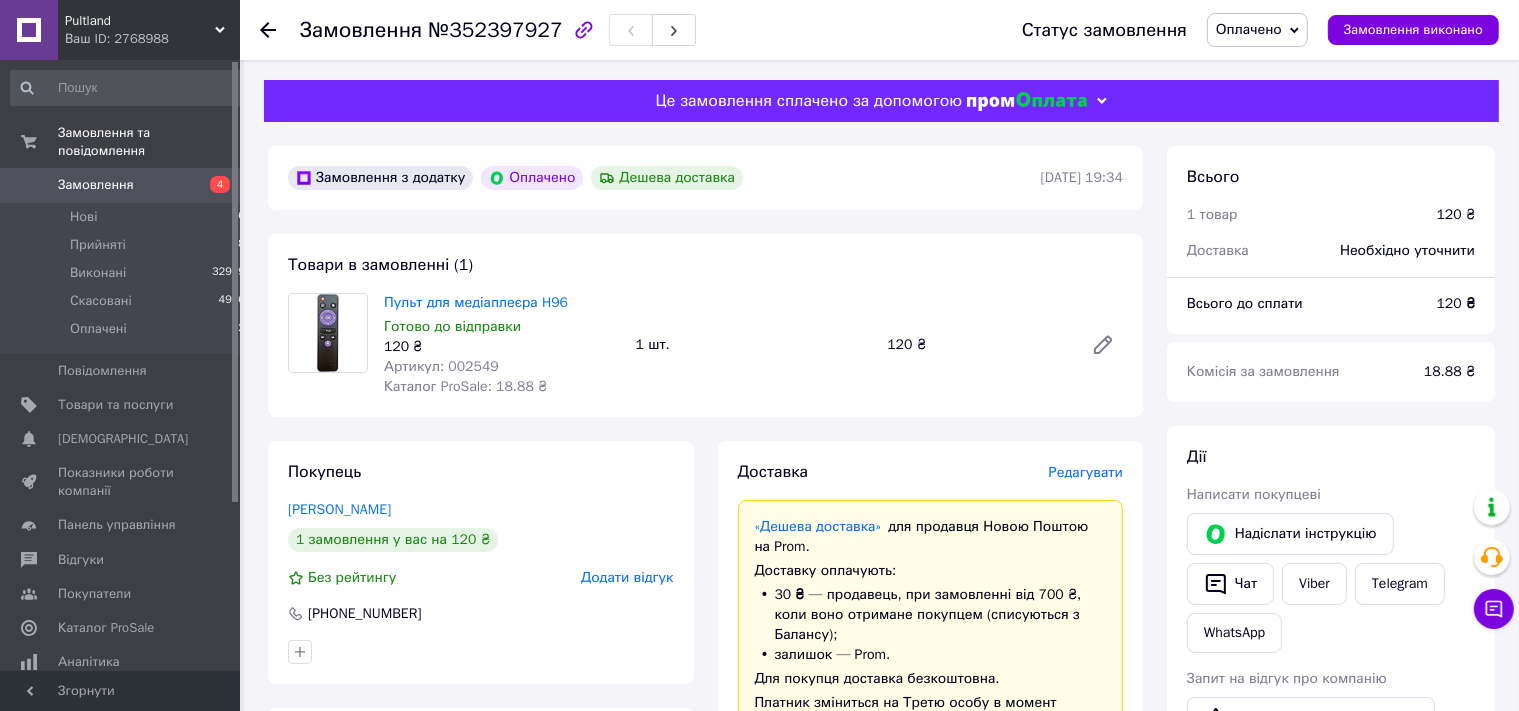 click on "Оплачено" at bounding box center [1249, 29] 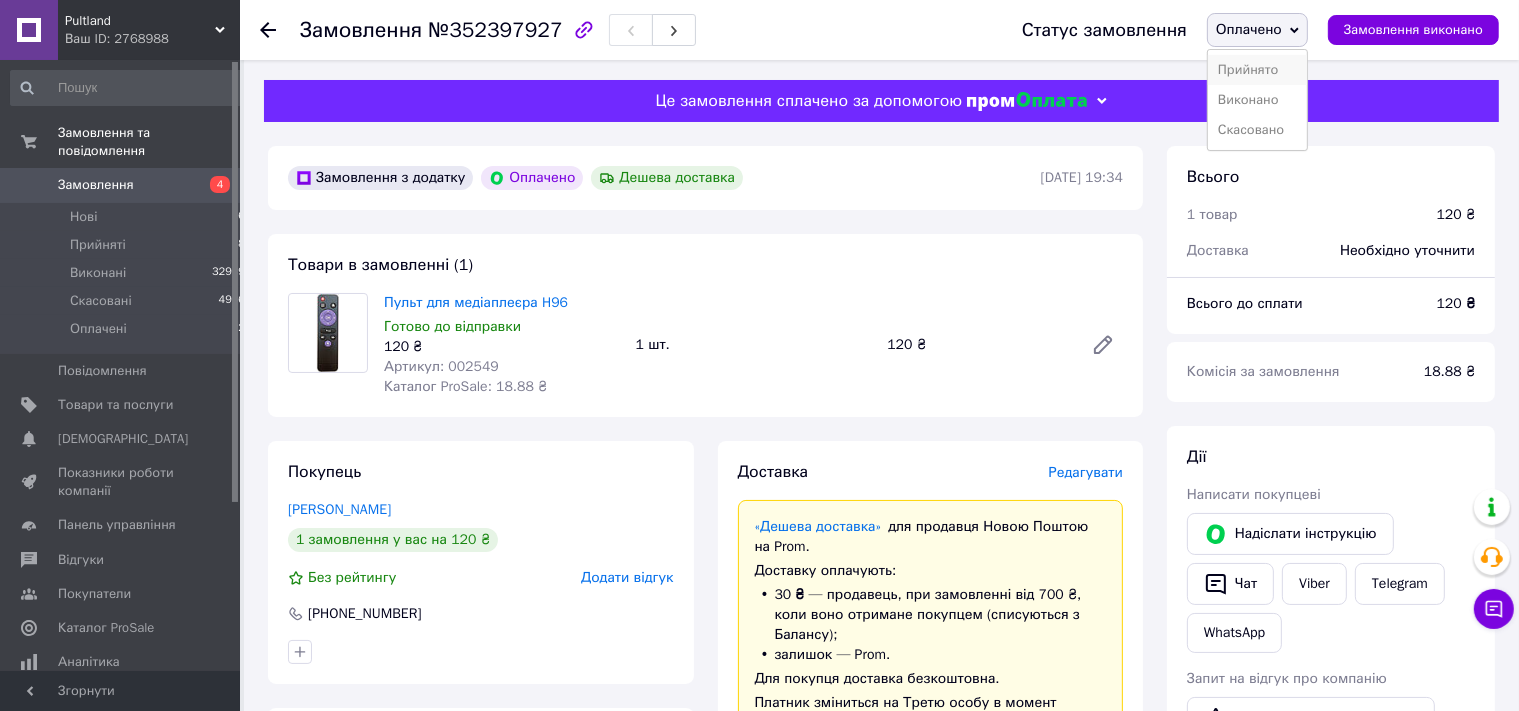 click on "Прийнято" at bounding box center (1257, 70) 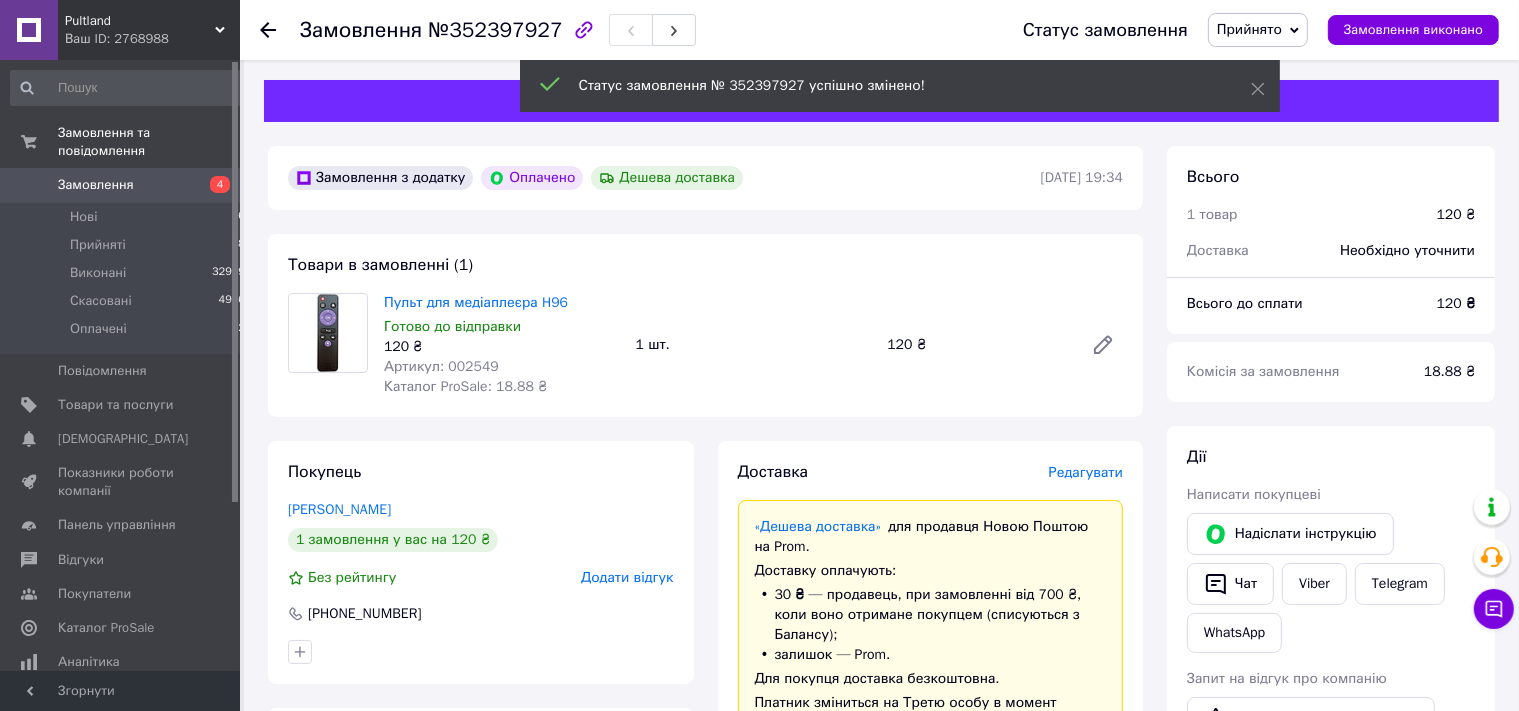 click 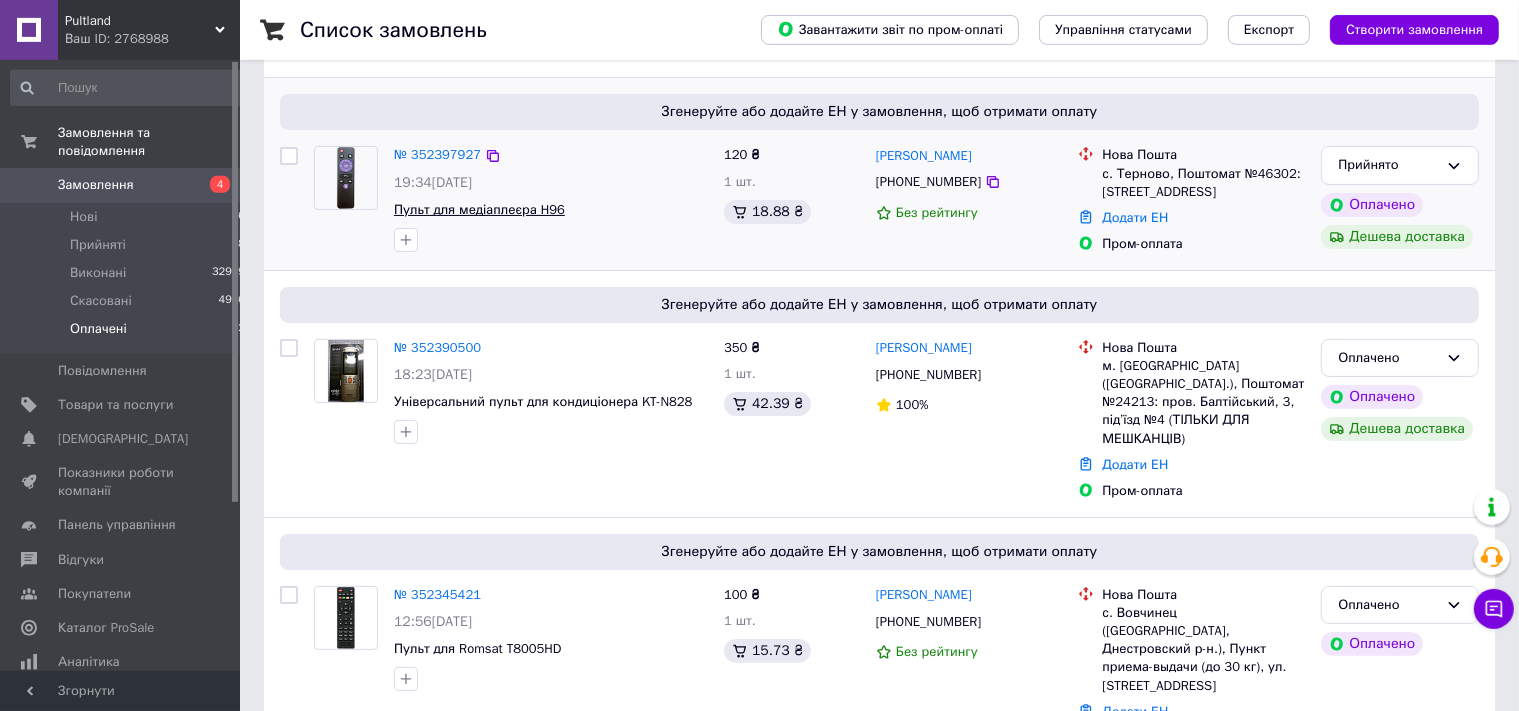 scroll, scrollTop: 422, scrollLeft: 0, axis: vertical 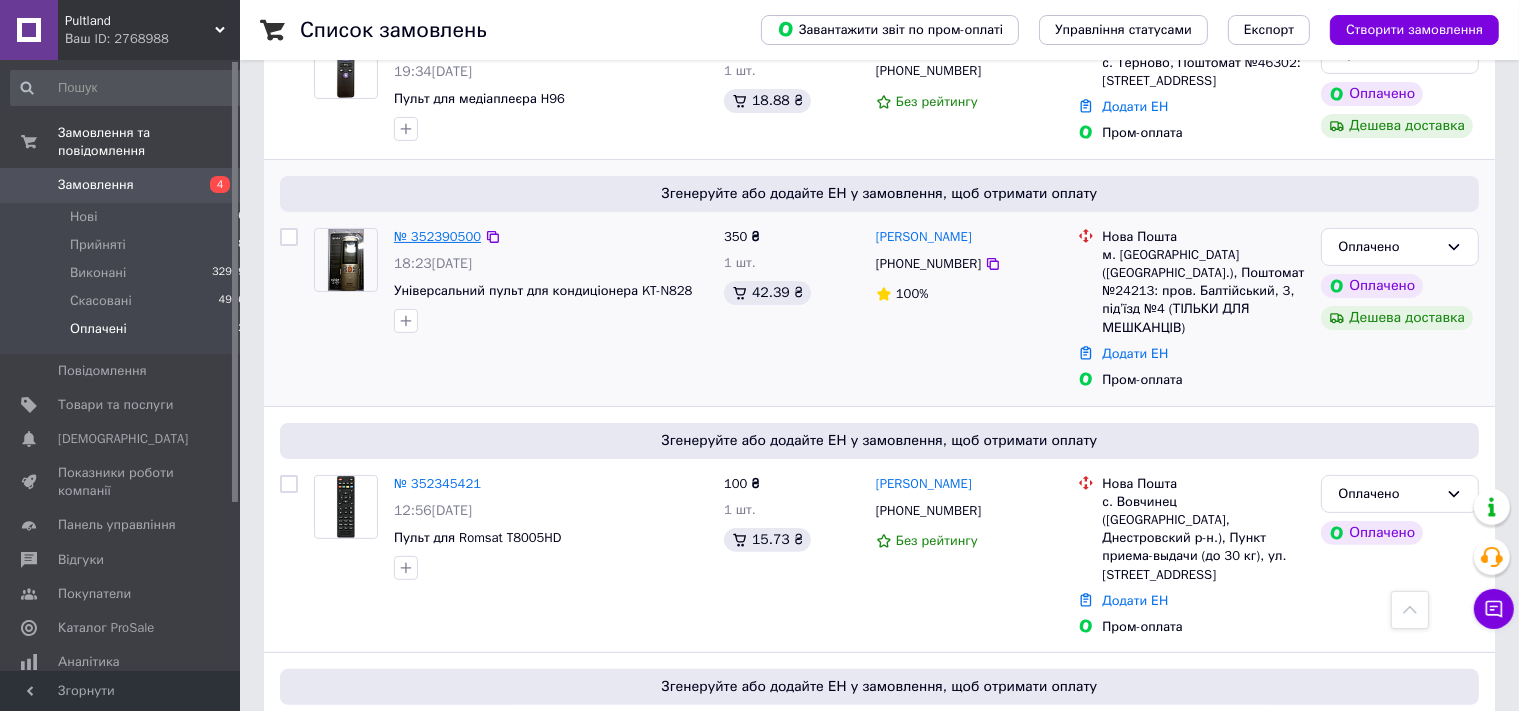 click on "№ 352390500" at bounding box center (437, 236) 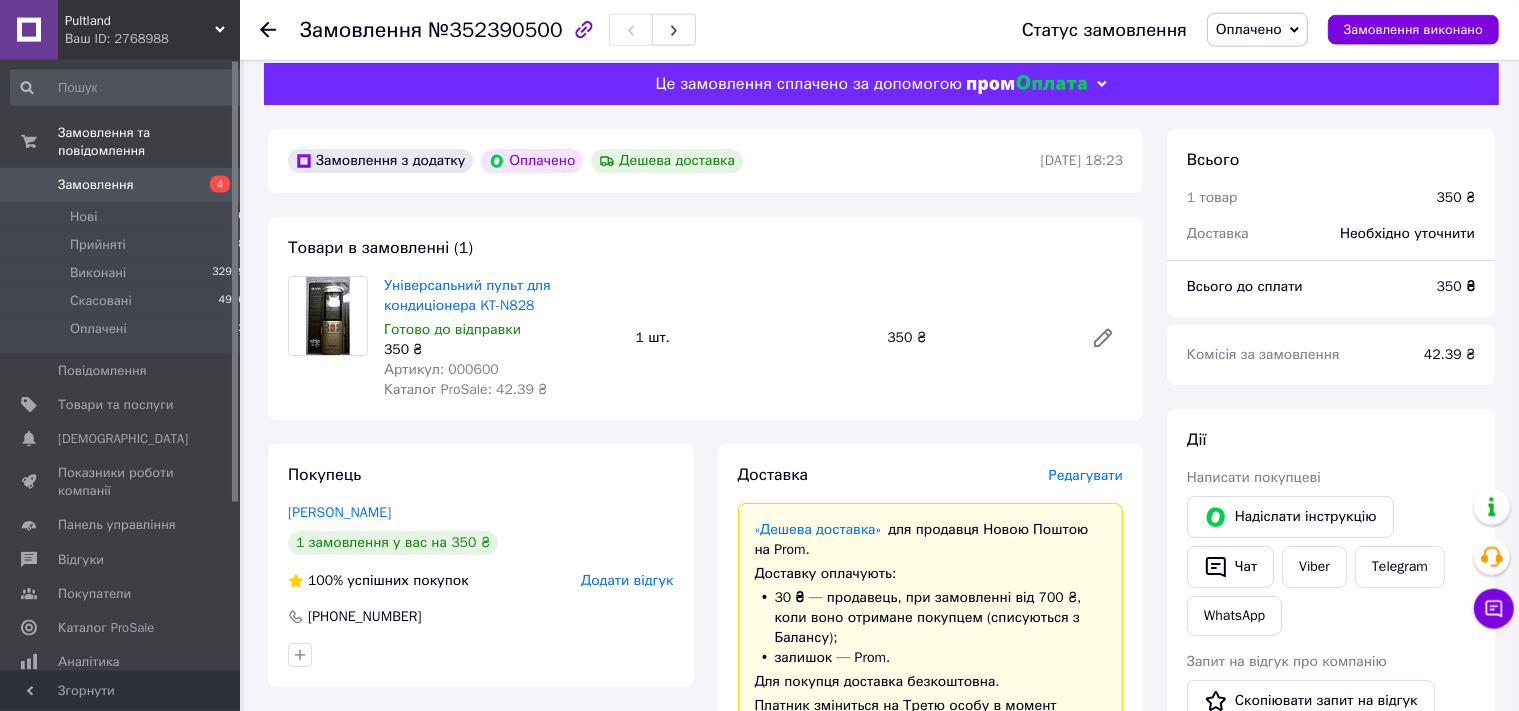 scroll, scrollTop: 0, scrollLeft: 0, axis: both 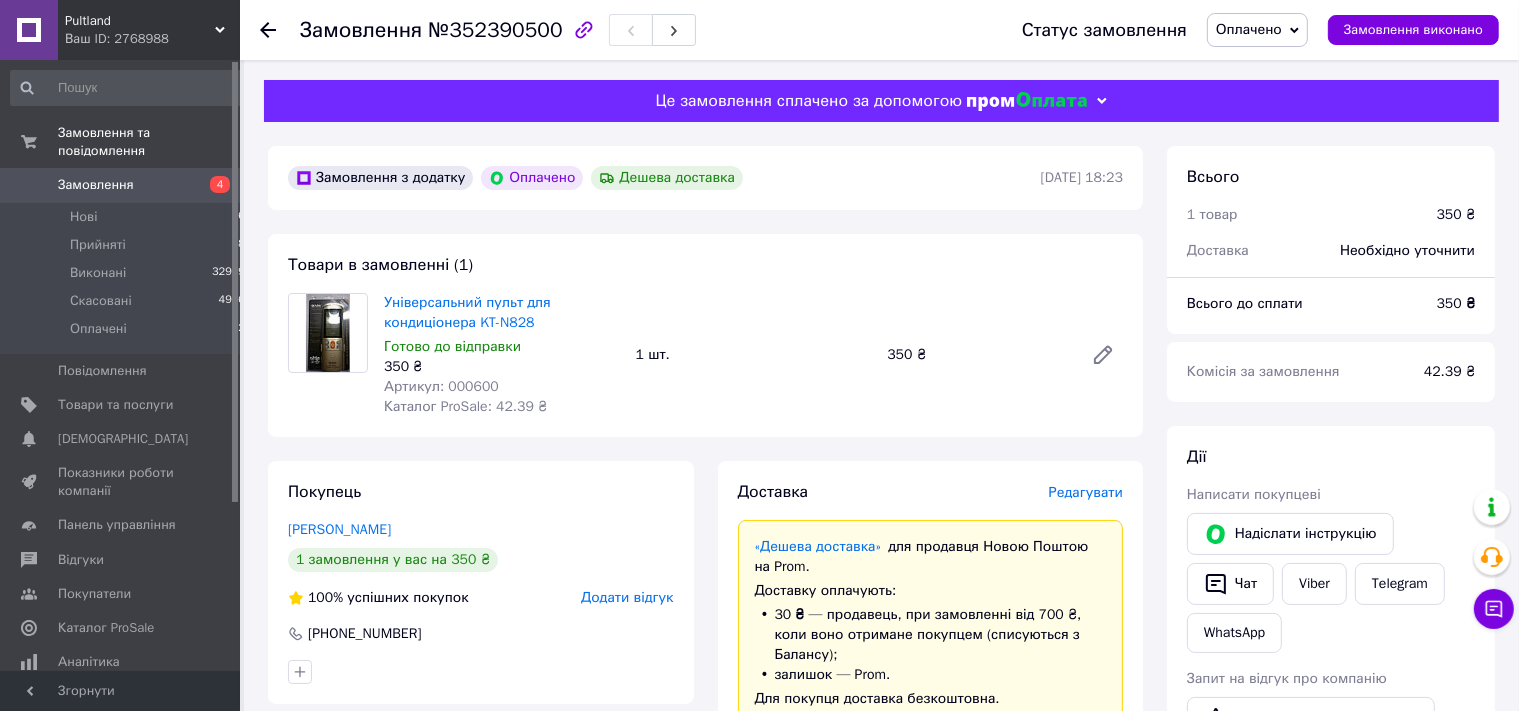 click on "Оплачено" at bounding box center (1249, 29) 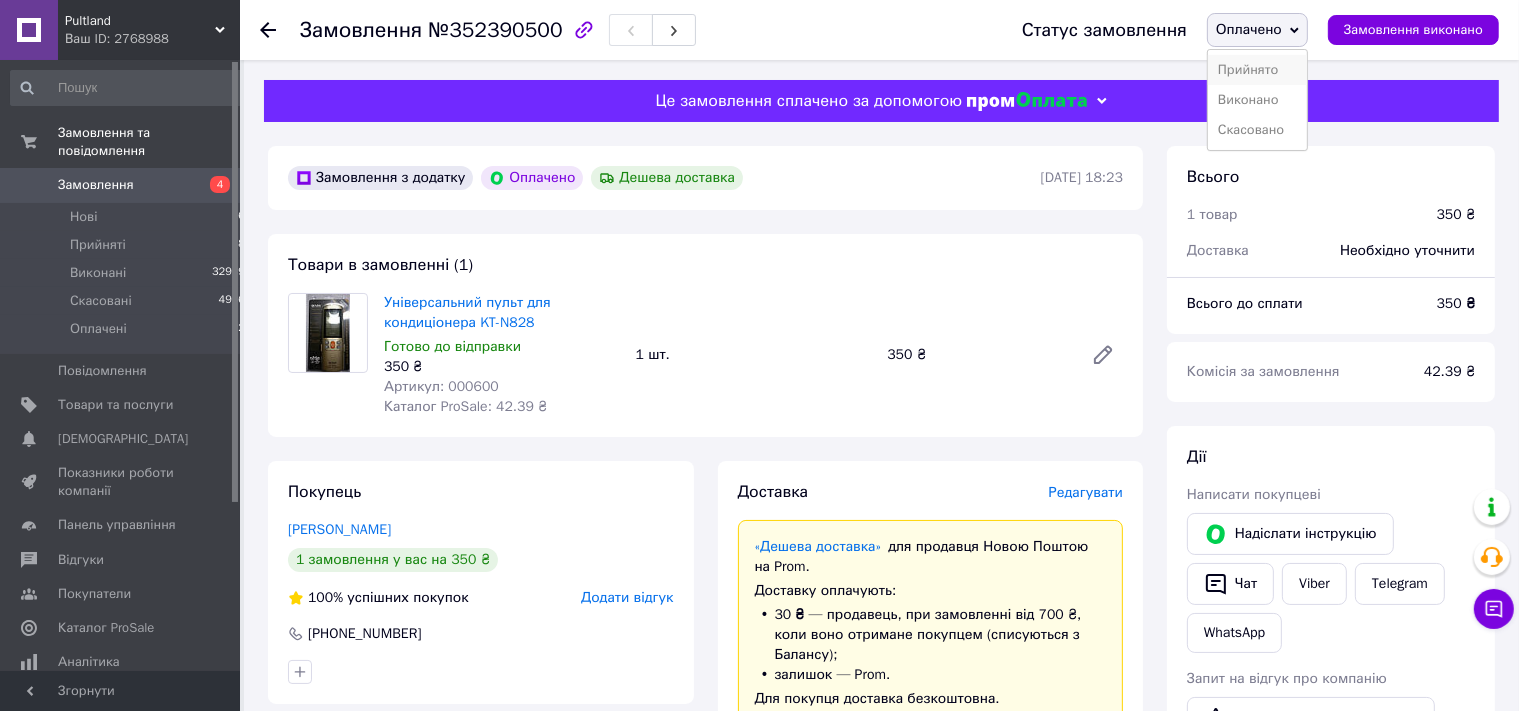 click on "Прийнято" at bounding box center (1257, 70) 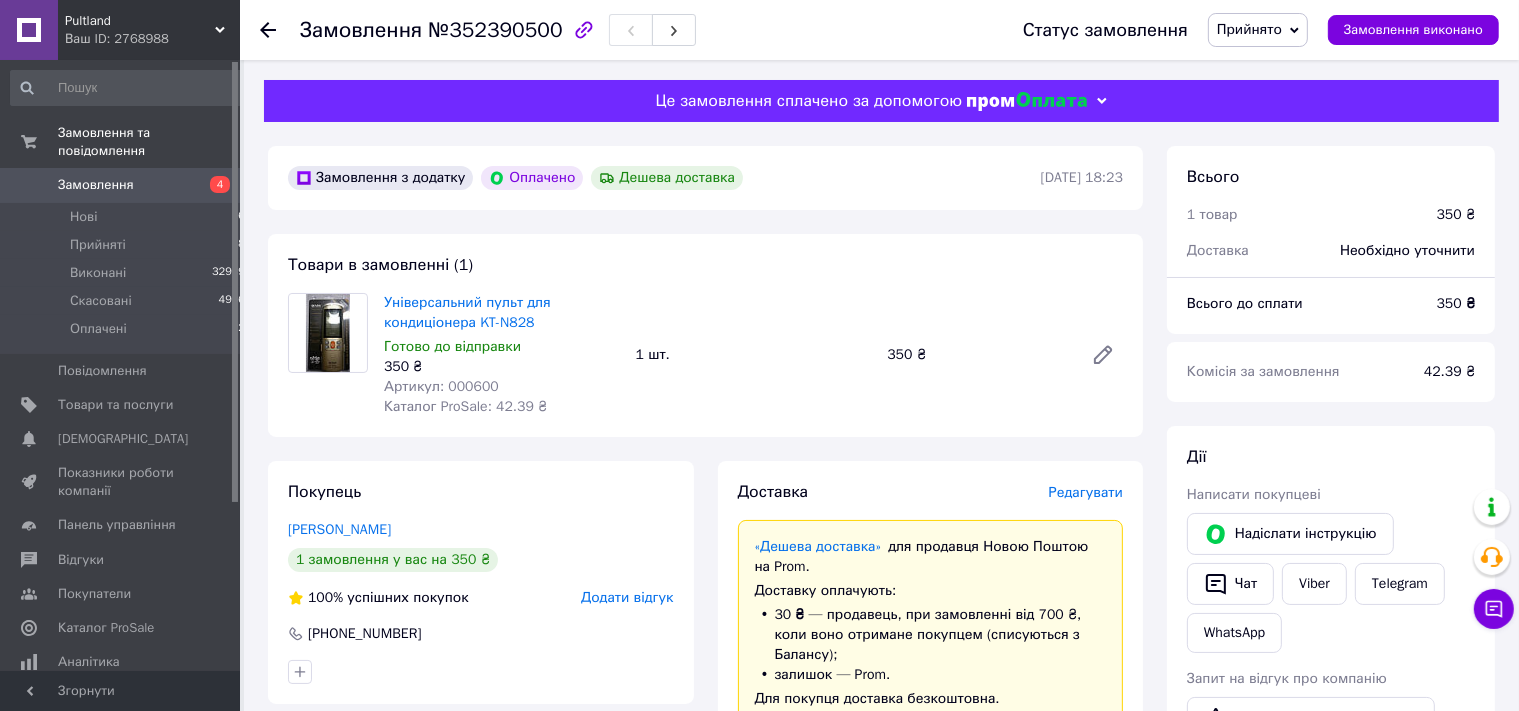 click 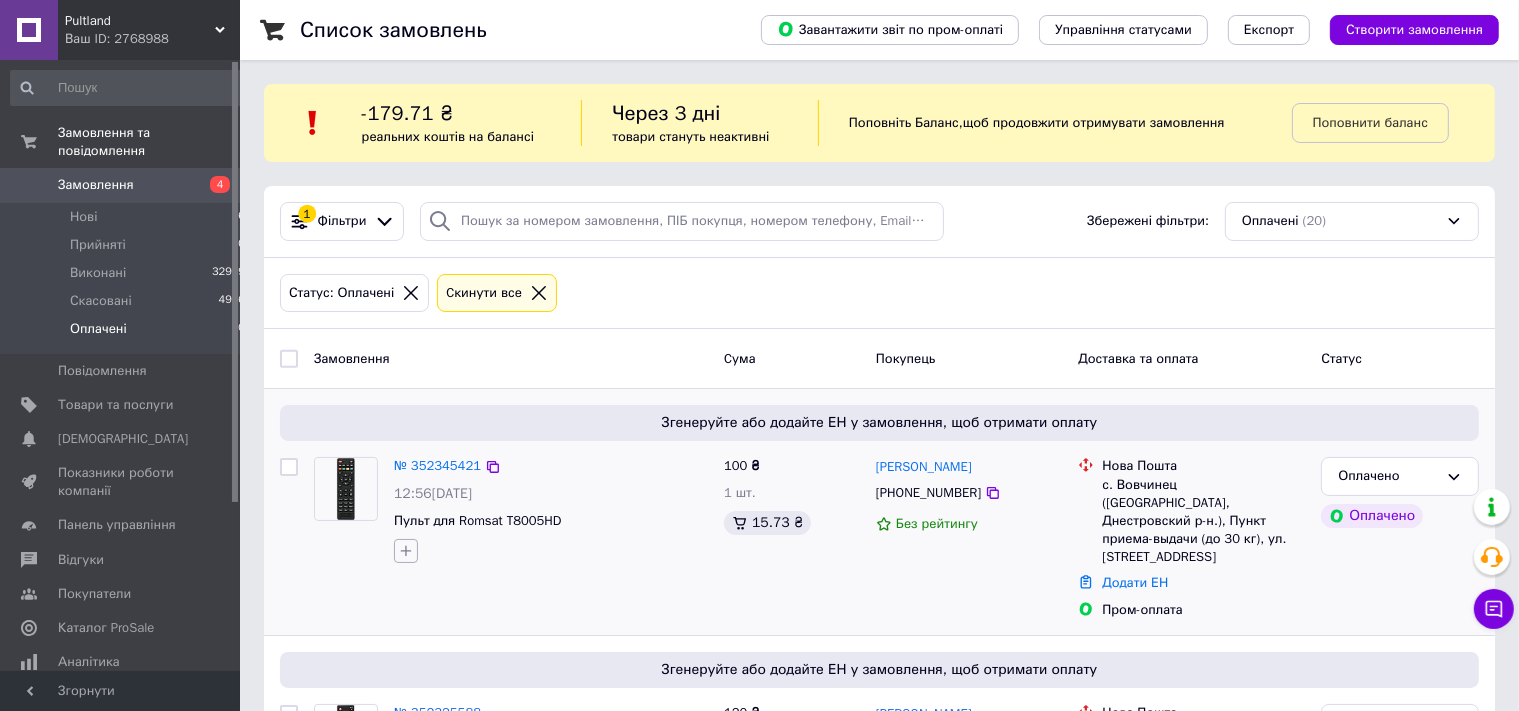 click 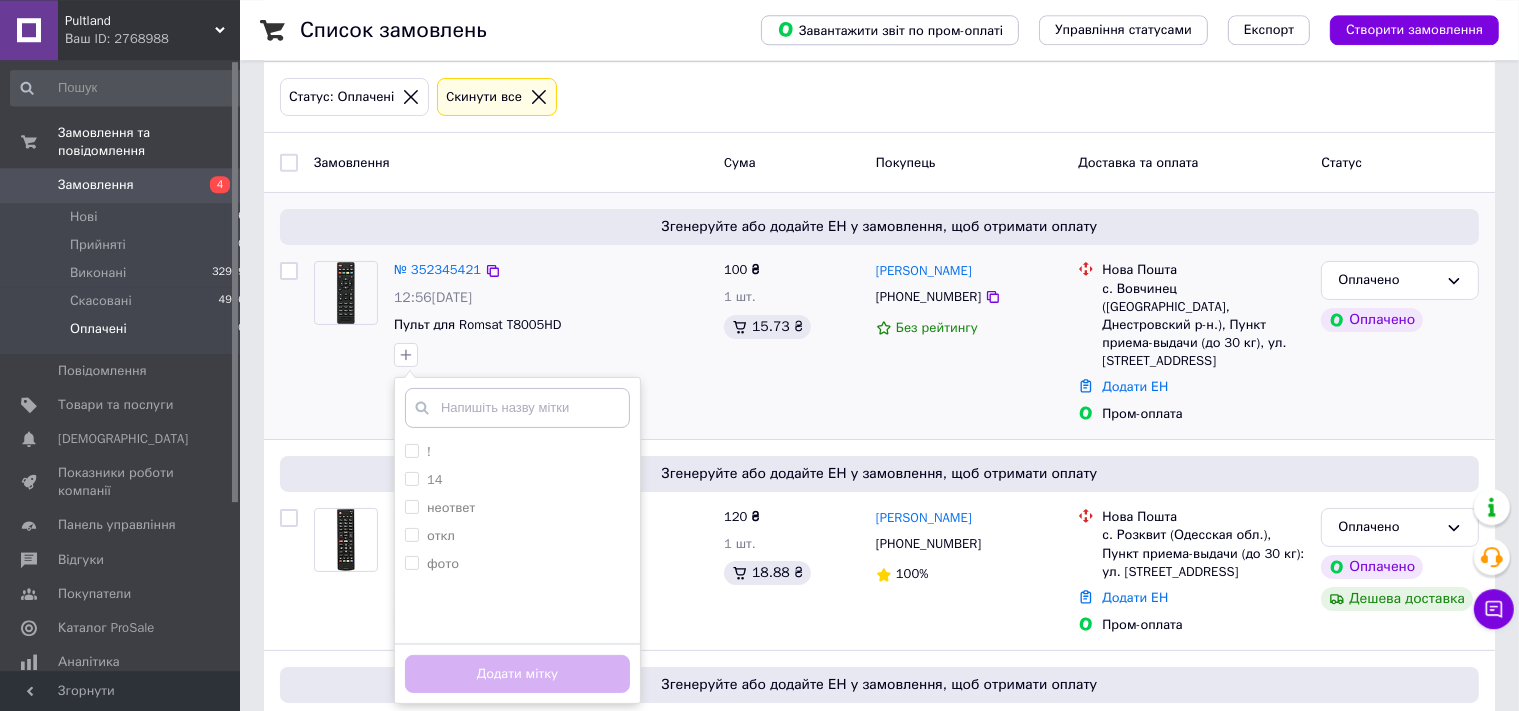 scroll, scrollTop: 211, scrollLeft: 0, axis: vertical 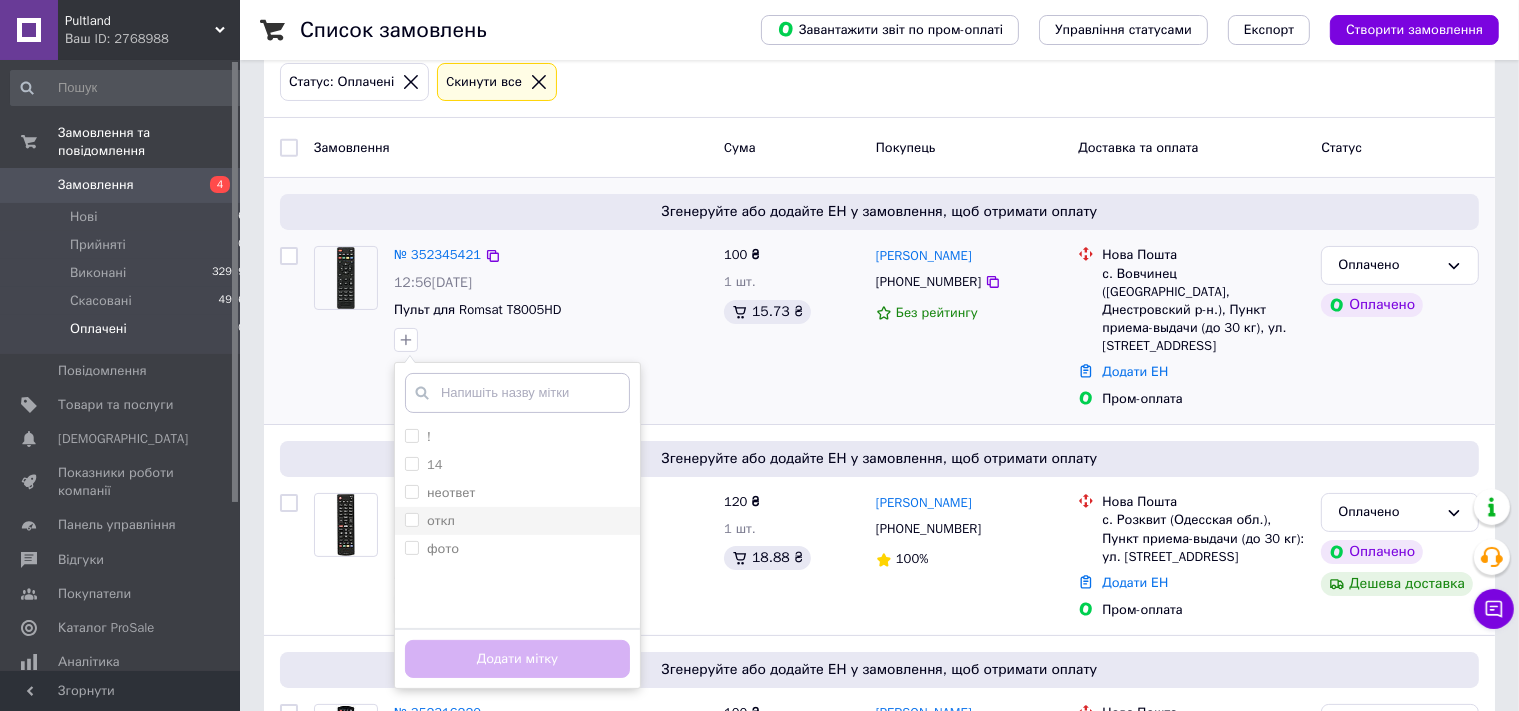 click on "откл" at bounding box center [441, 520] 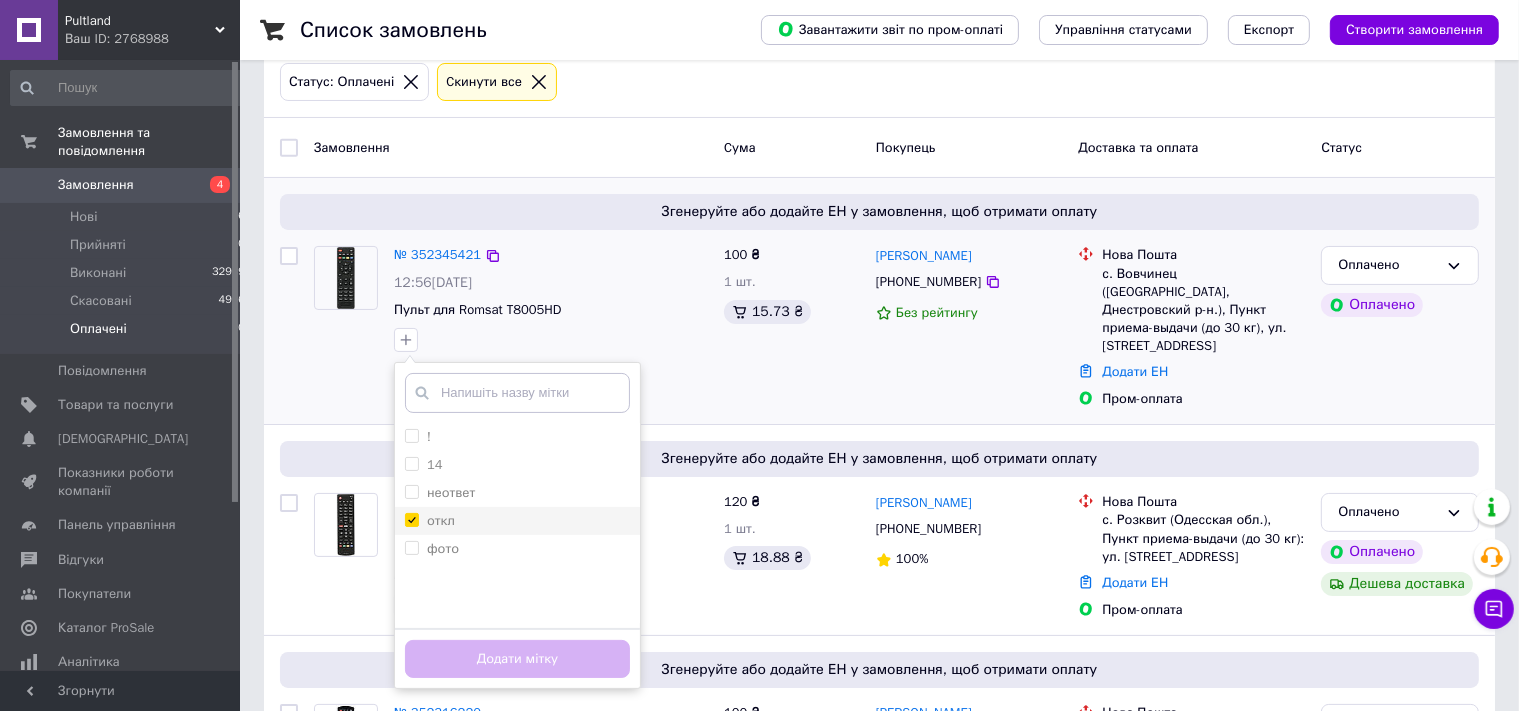 checkbox on "true" 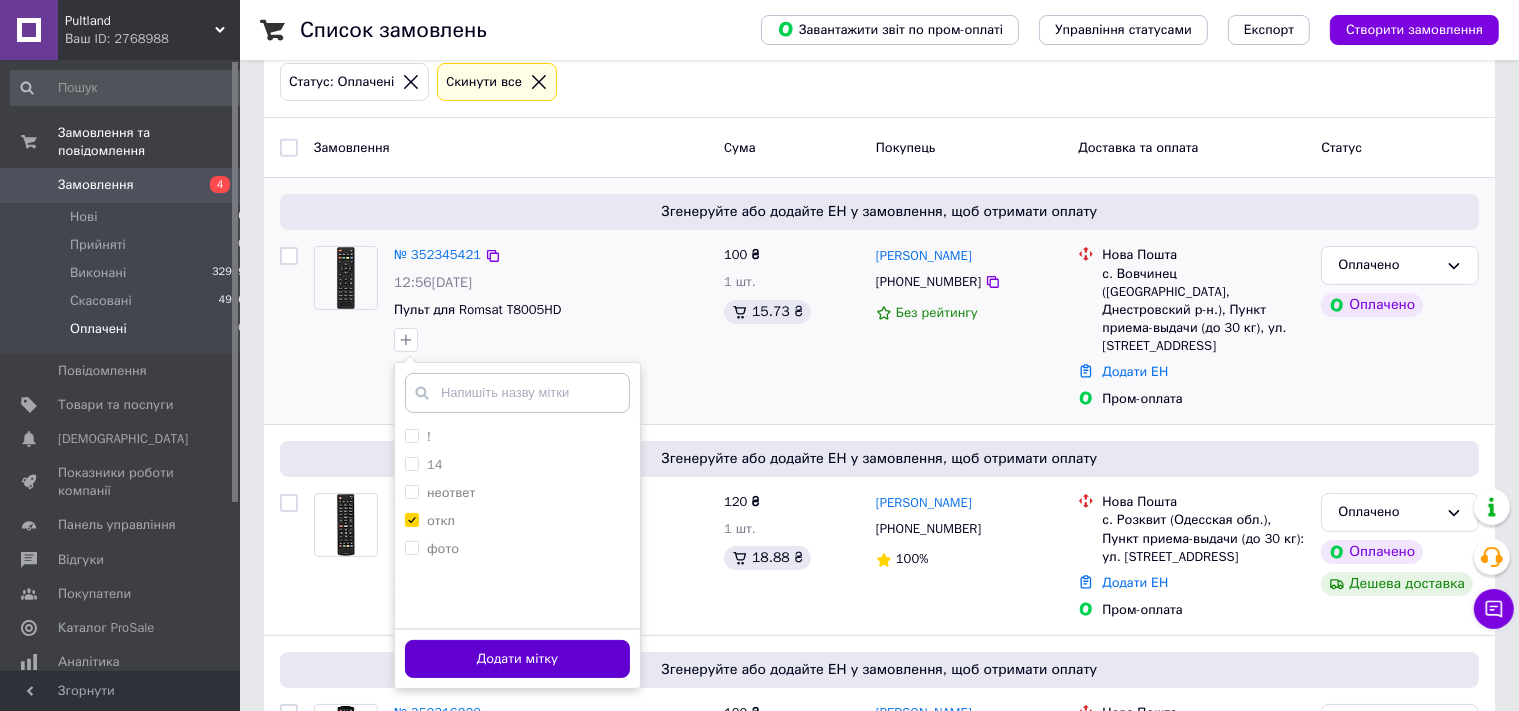 click on "Додати мітку" at bounding box center (517, 659) 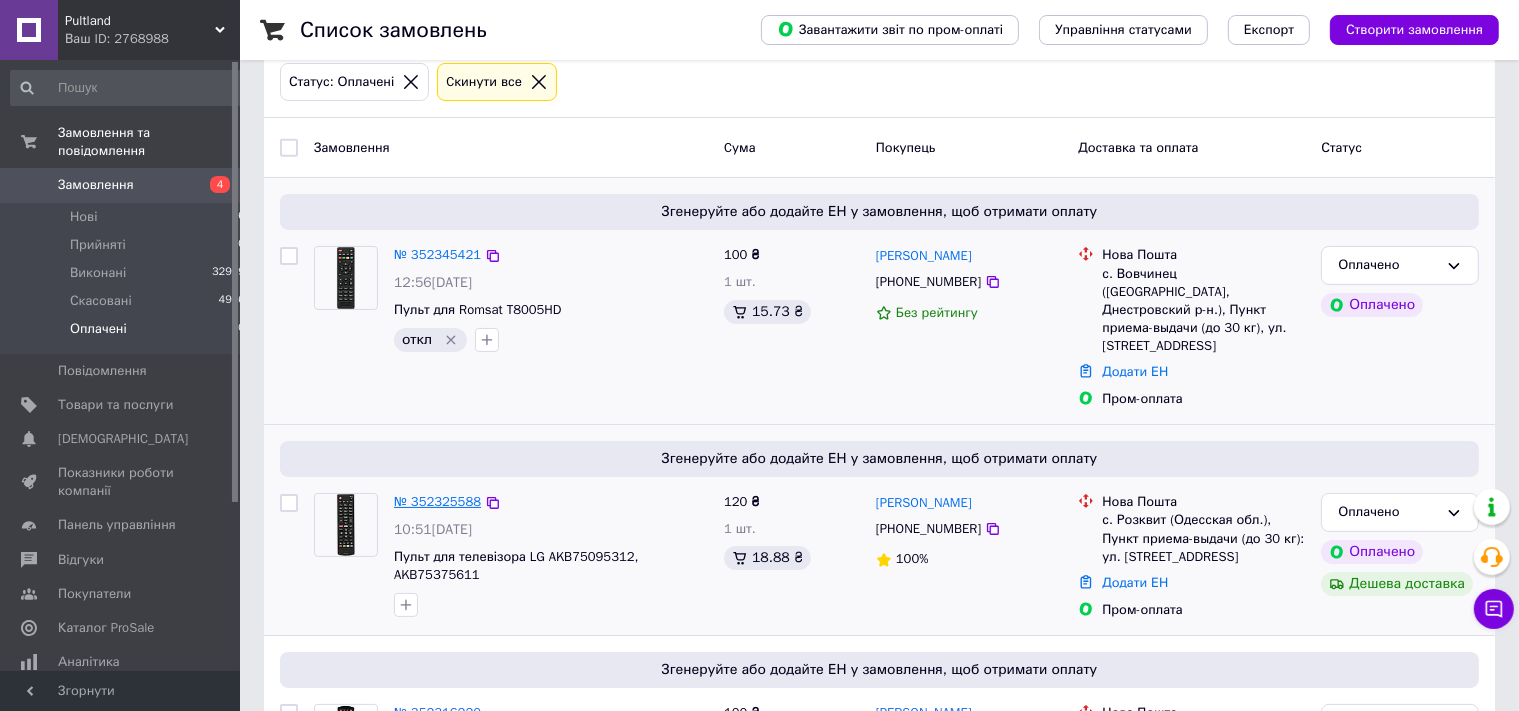 click on "№ 352325588" at bounding box center (437, 501) 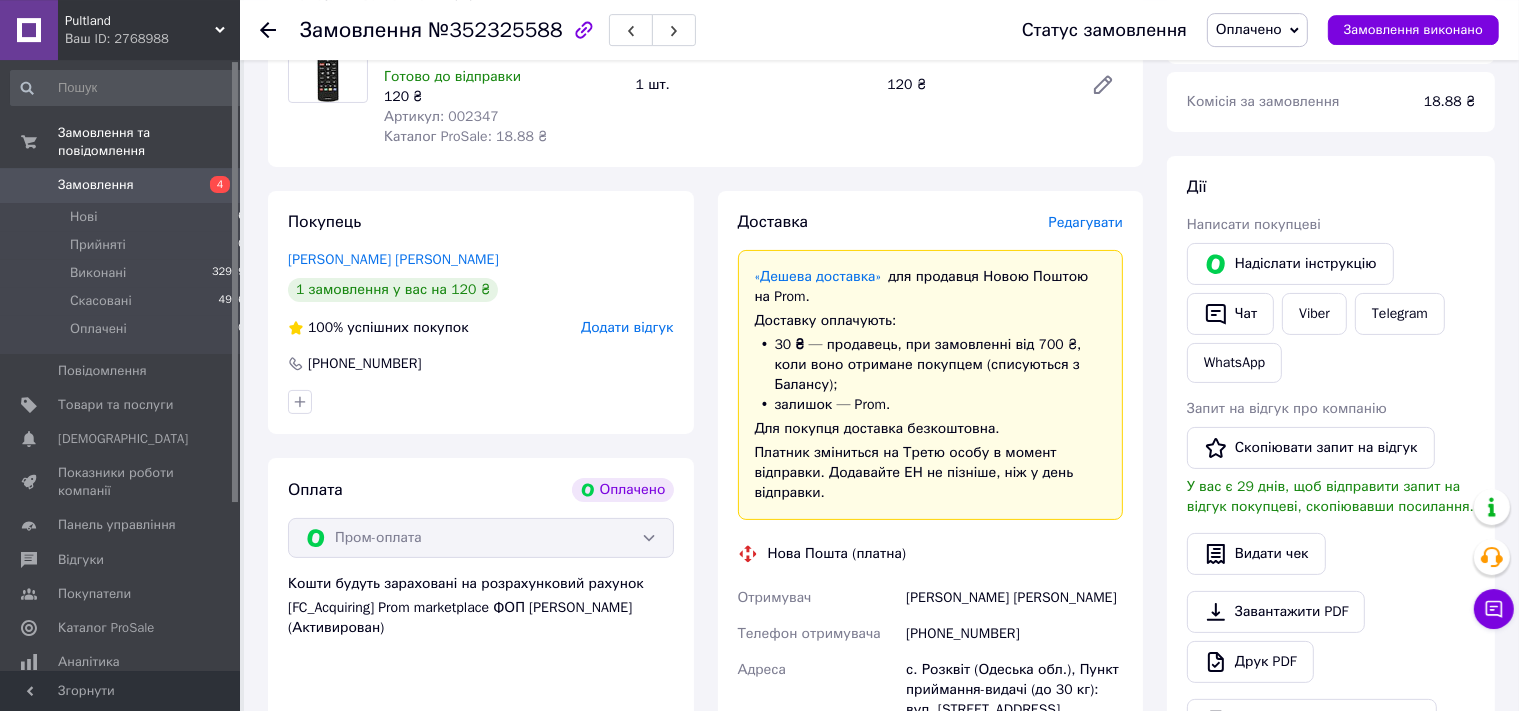scroll, scrollTop: 97, scrollLeft: 0, axis: vertical 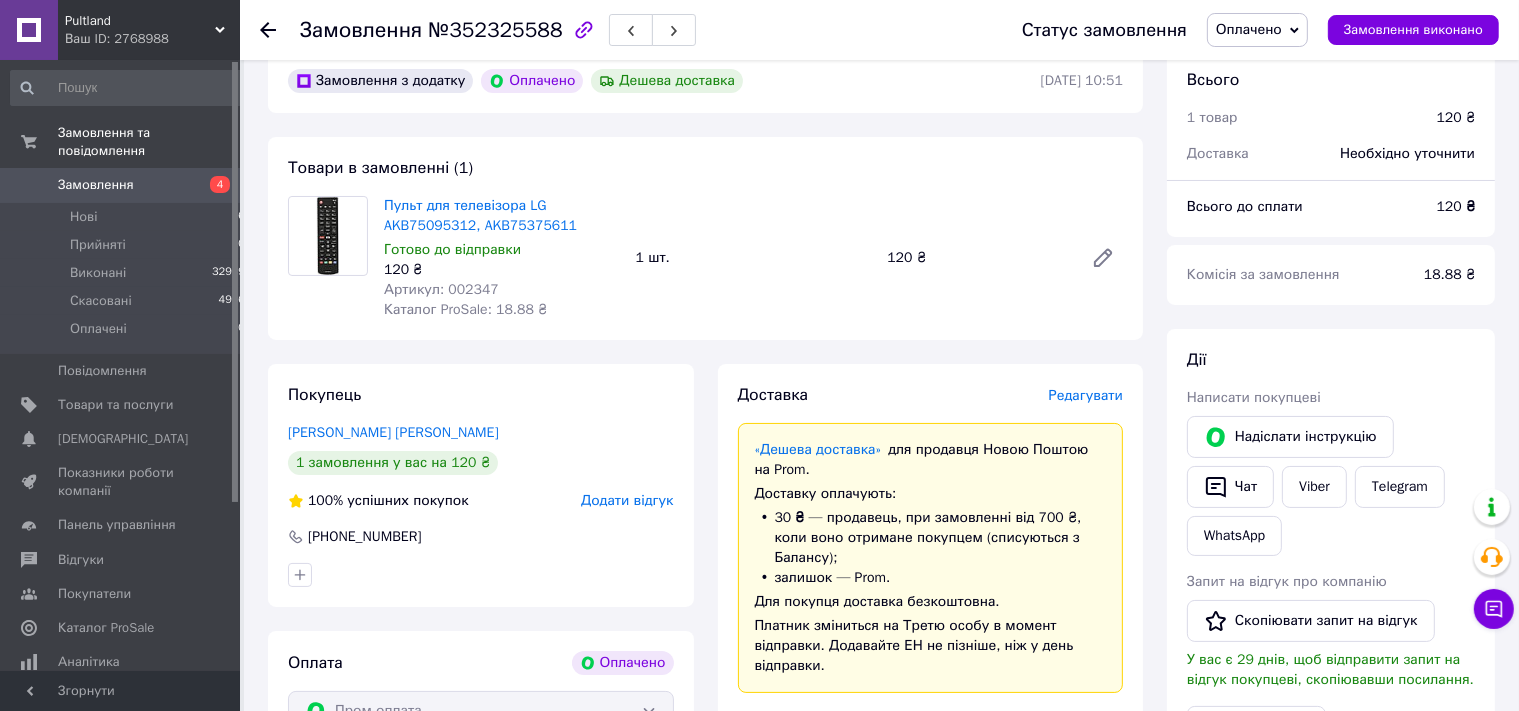click on "Оплачено" at bounding box center (1249, 29) 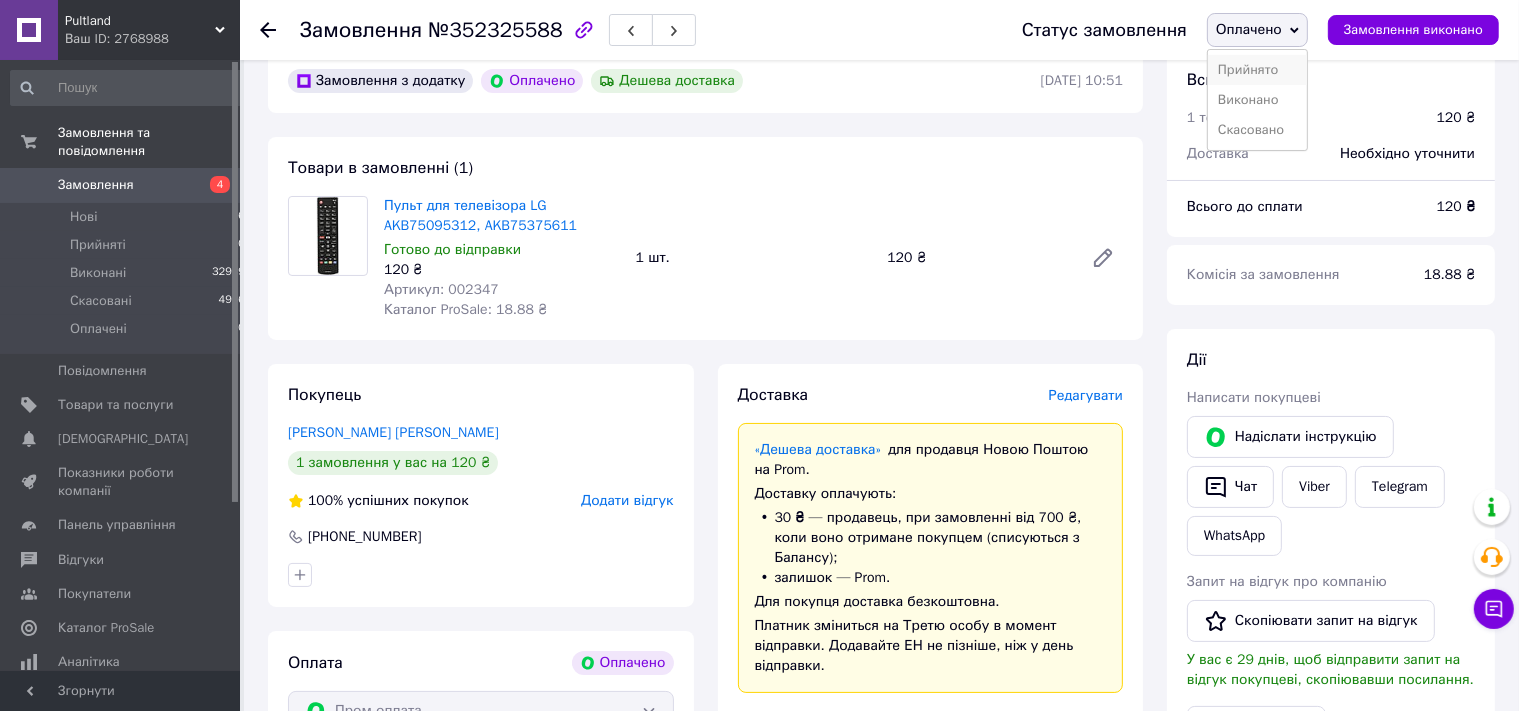 click on "Прийнято" at bounding box center (1257, 70) 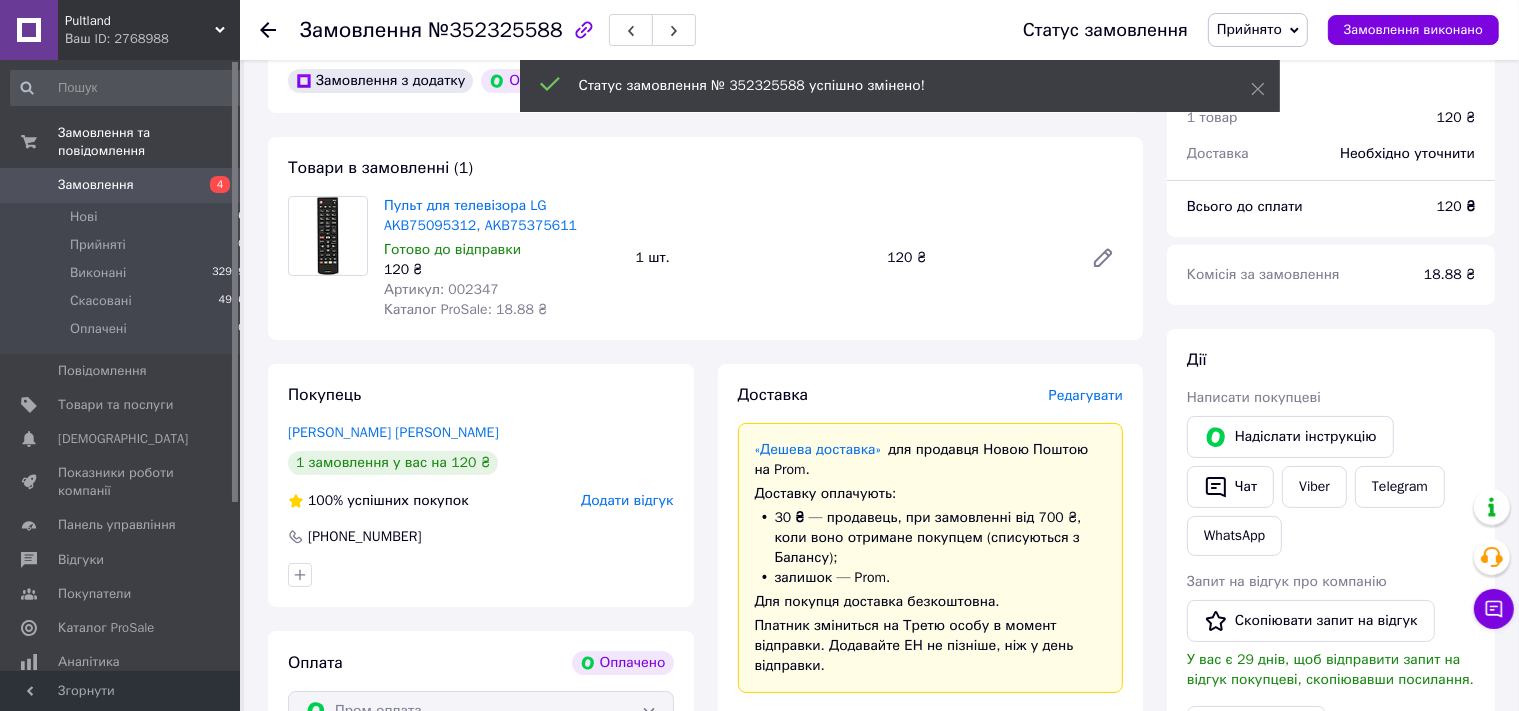 click 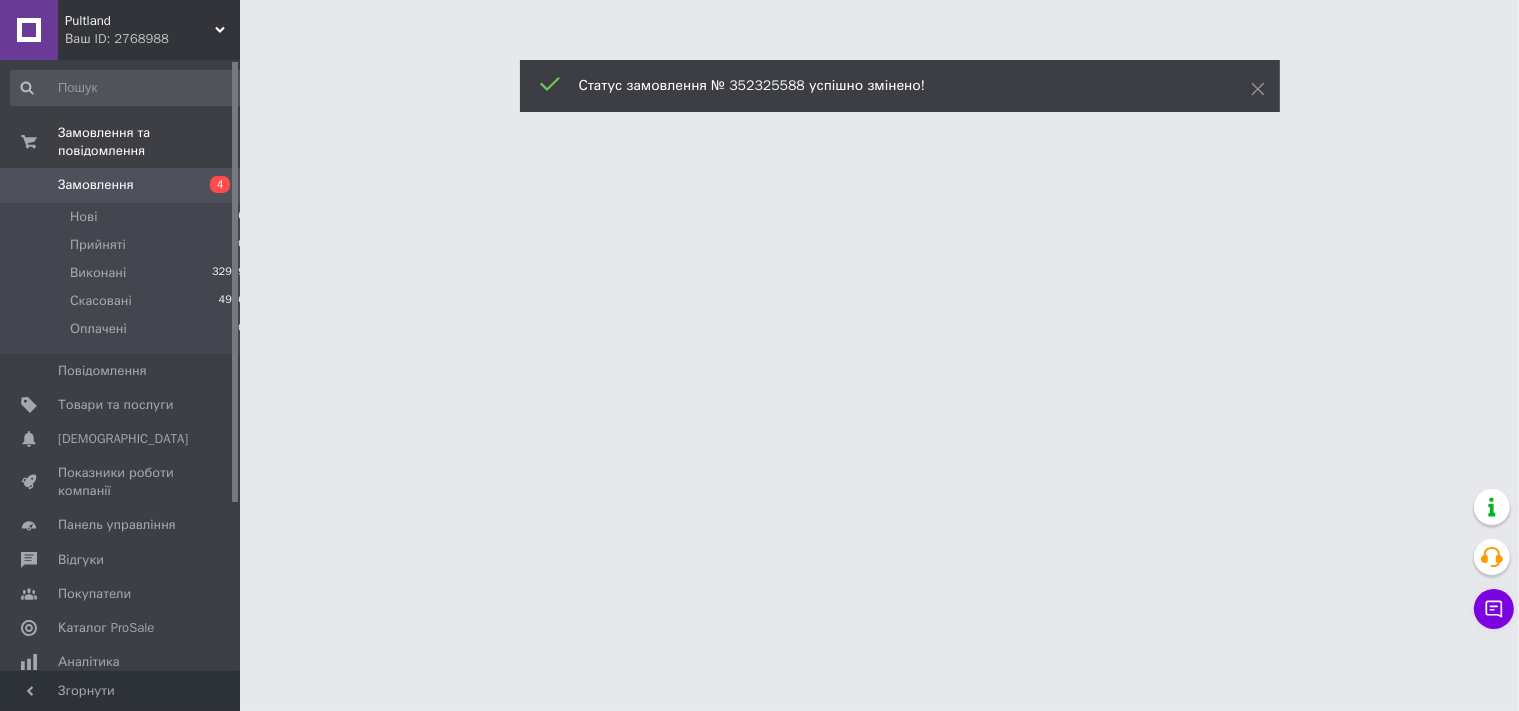 scroll, scrollTop: 0, scrollLeft: 0, axis: both 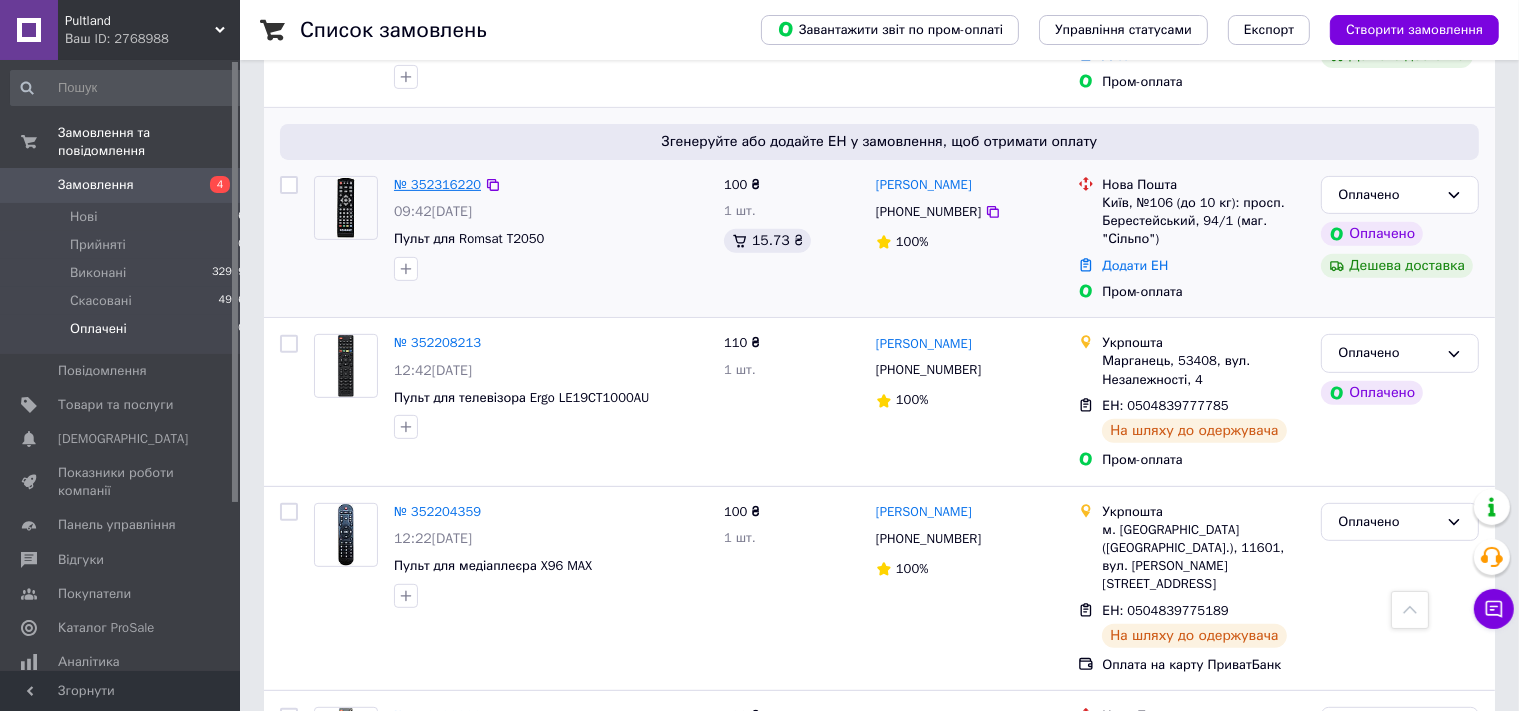 click on "№ 352316220" at bounding box center [437, 184] 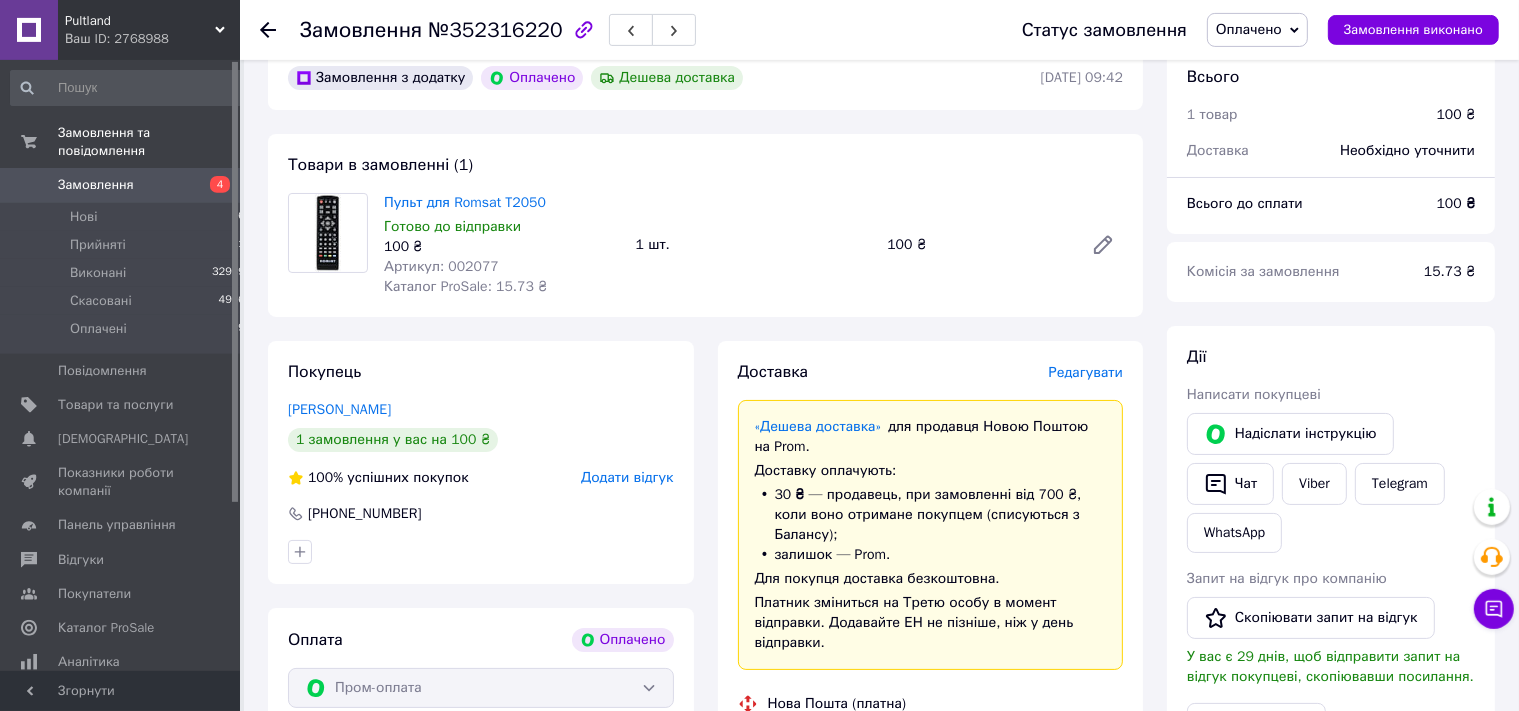 scroll, scrollTop: 0, scrollLeft: 0, axis: both 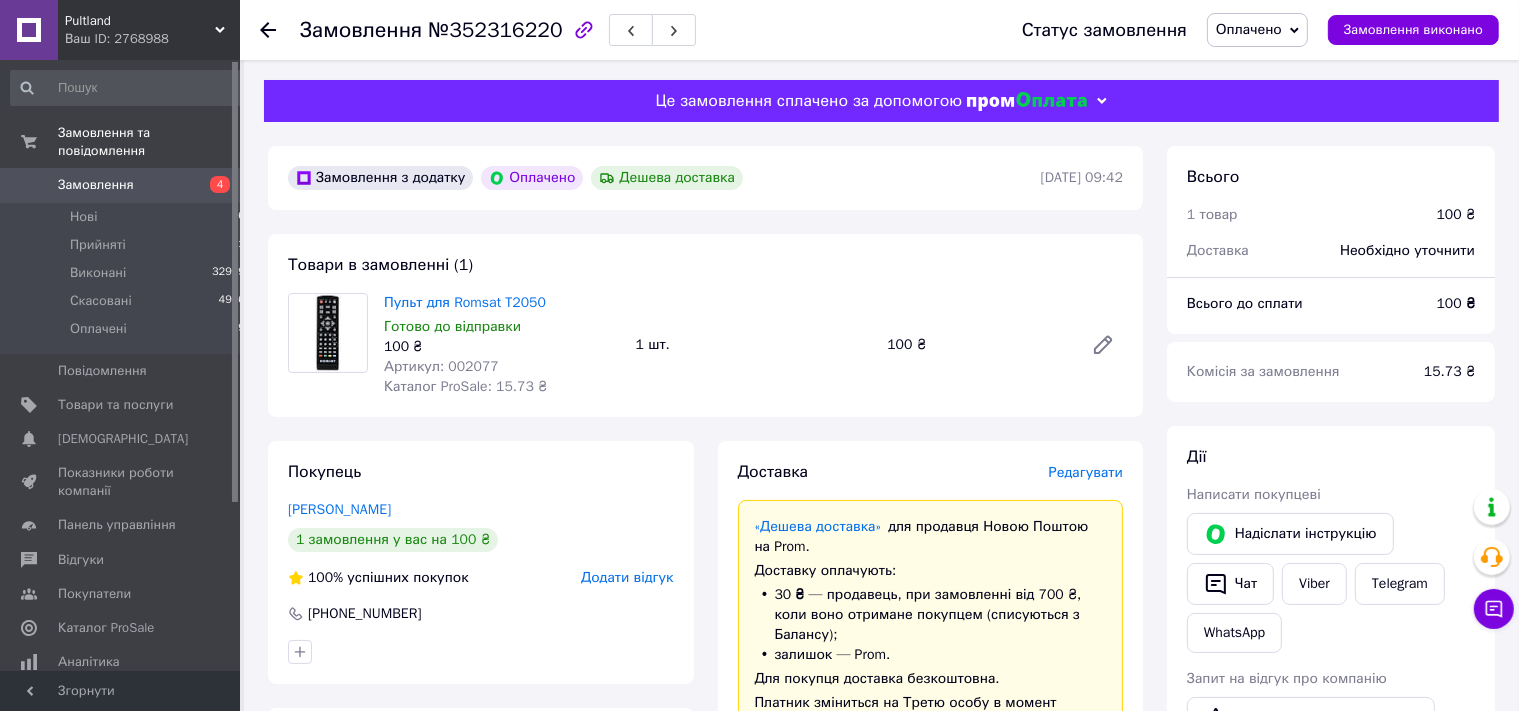 click on "Оплачено" at bounding box center [1249, 29] 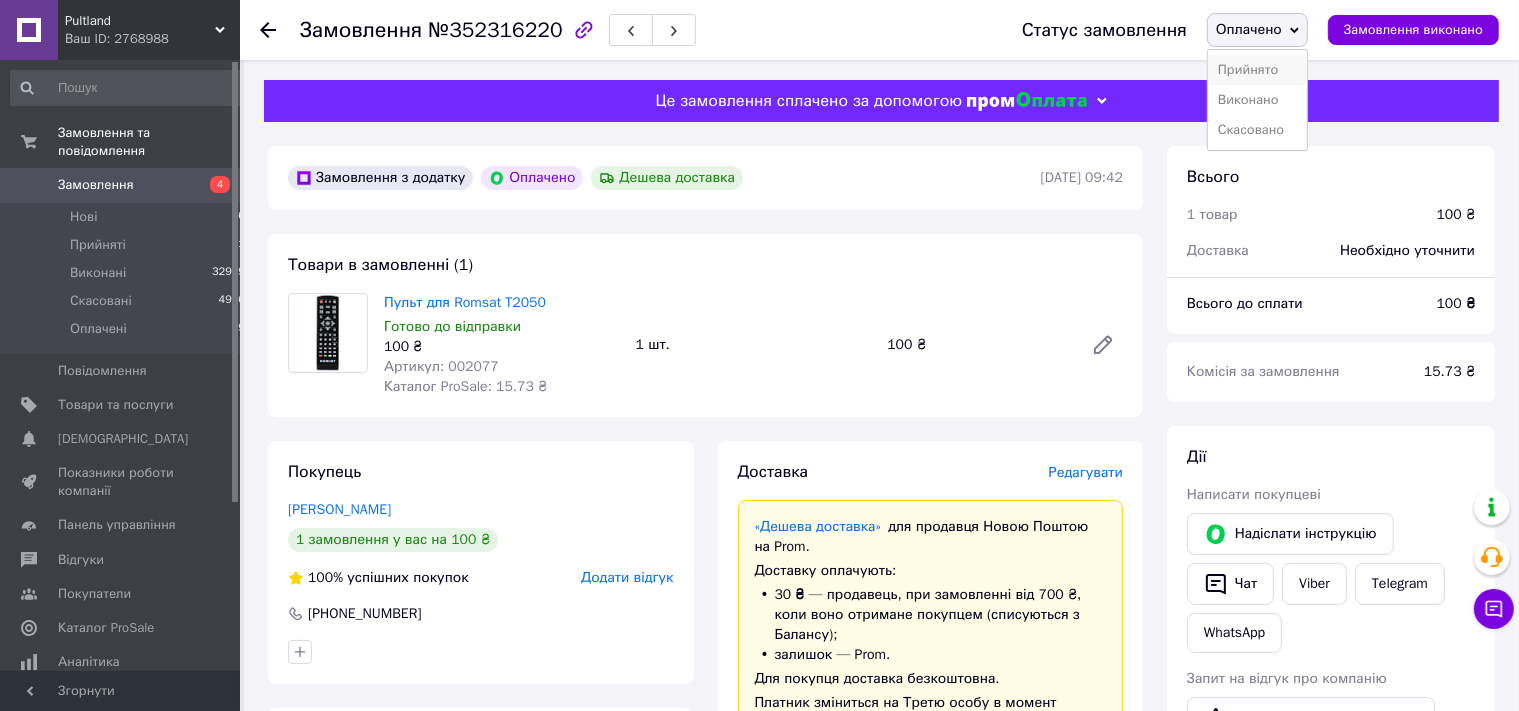 click on "Прийнято" at bounding box center [1257, 70] 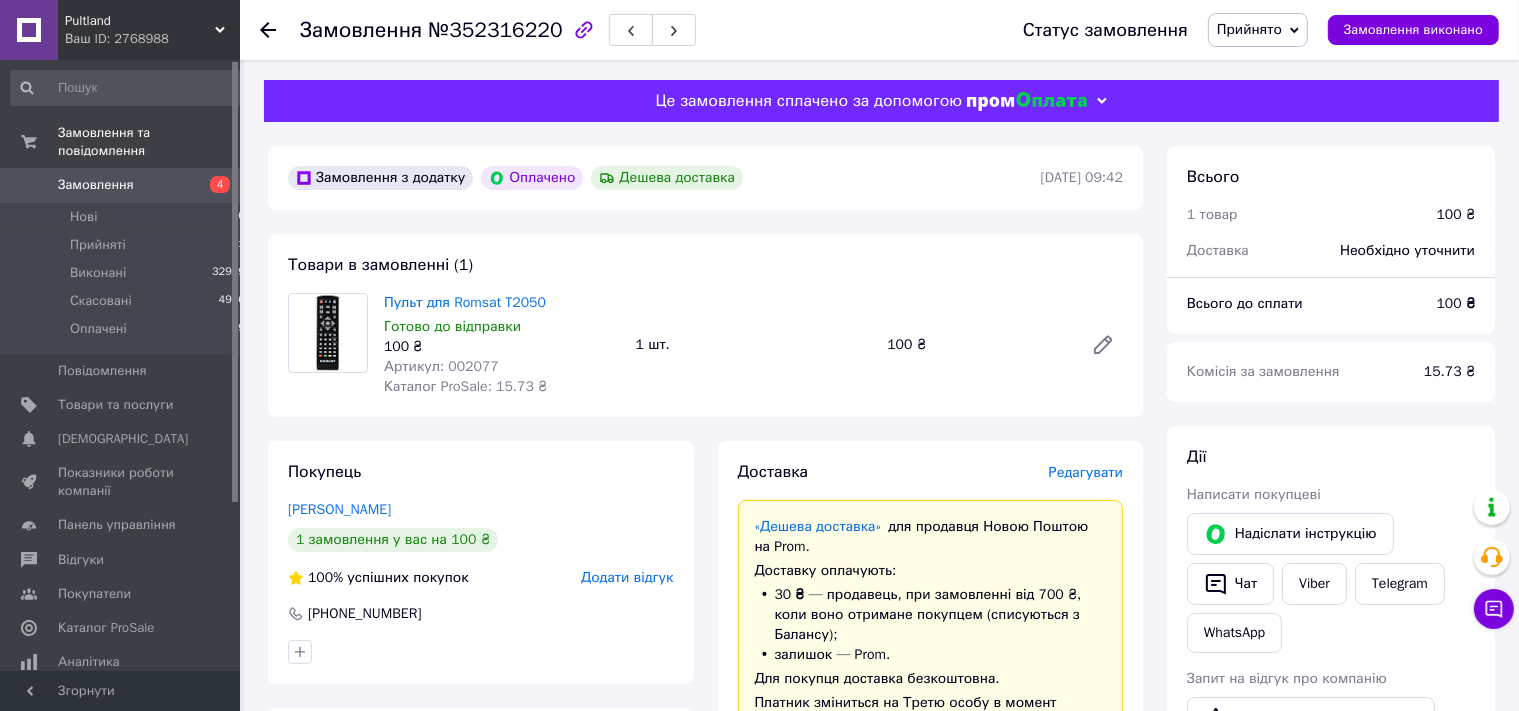 click 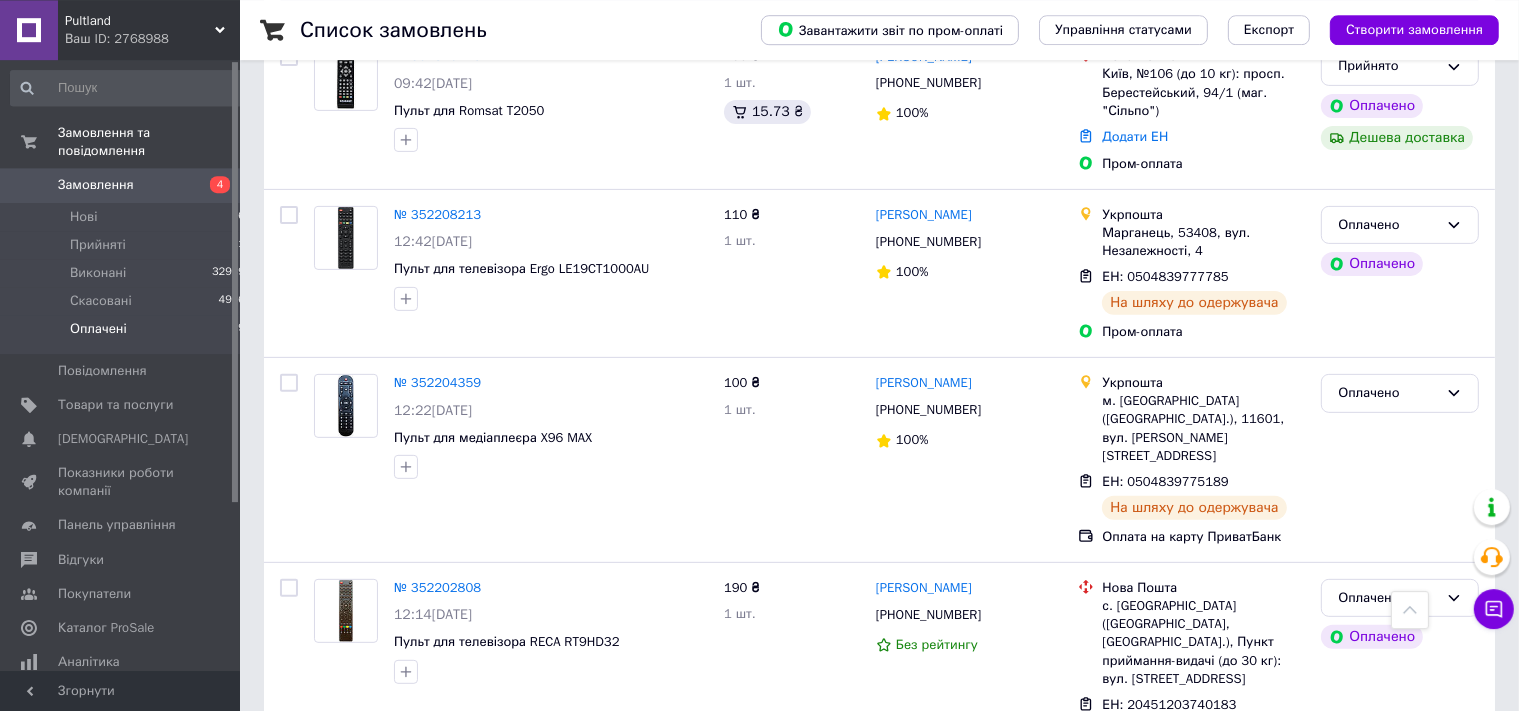 scroll, scrollTop: 528, scrollLeft: 0, axis: vertical 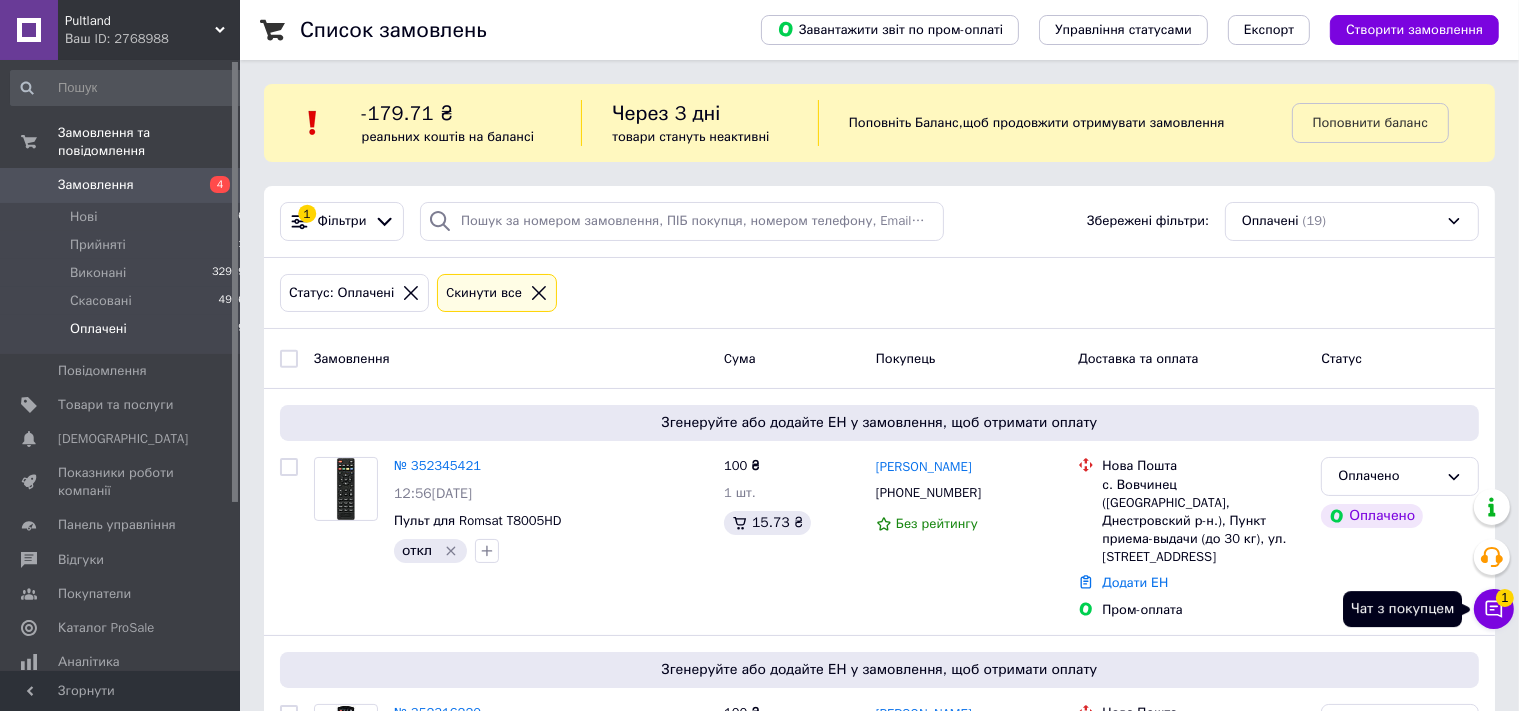 click 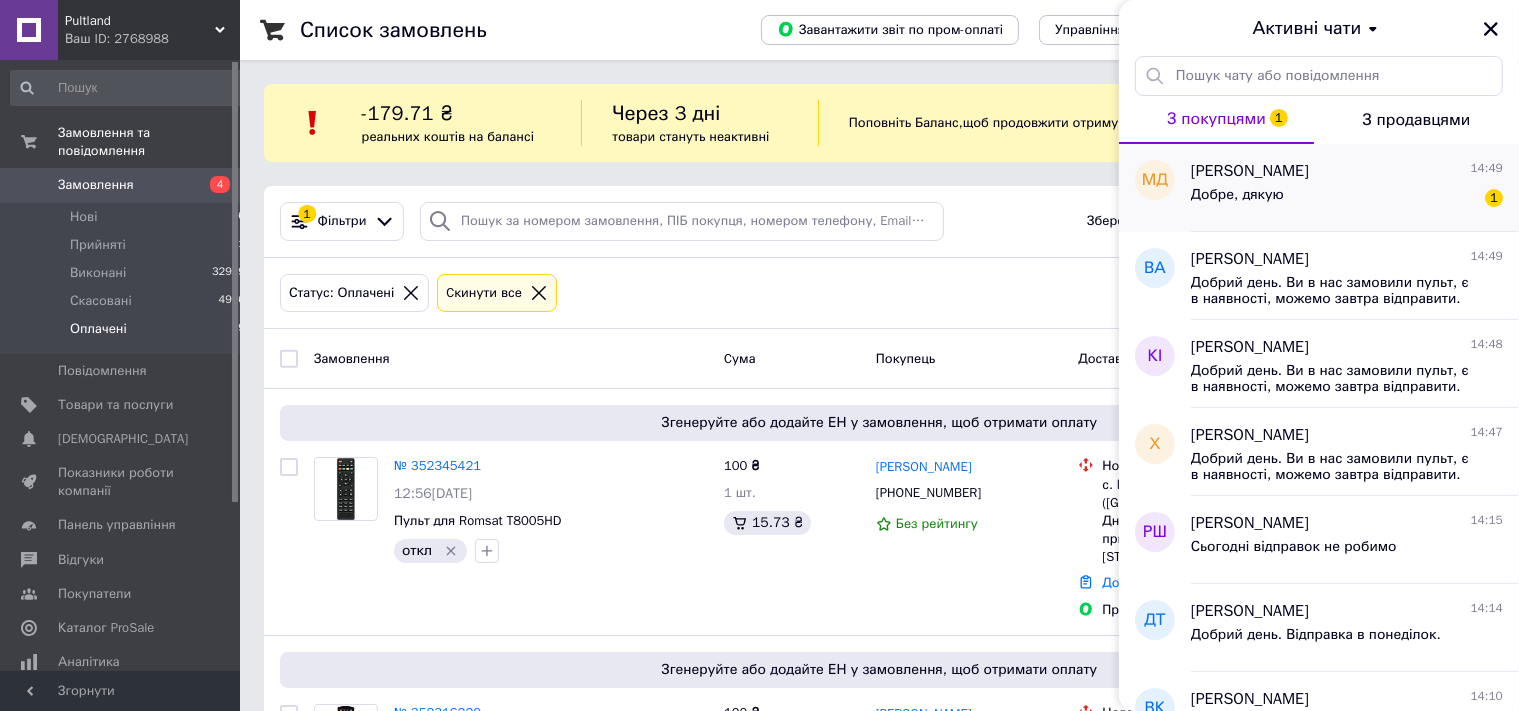 click on "Добре, дякую 1" at bounding box center (1347, 199) 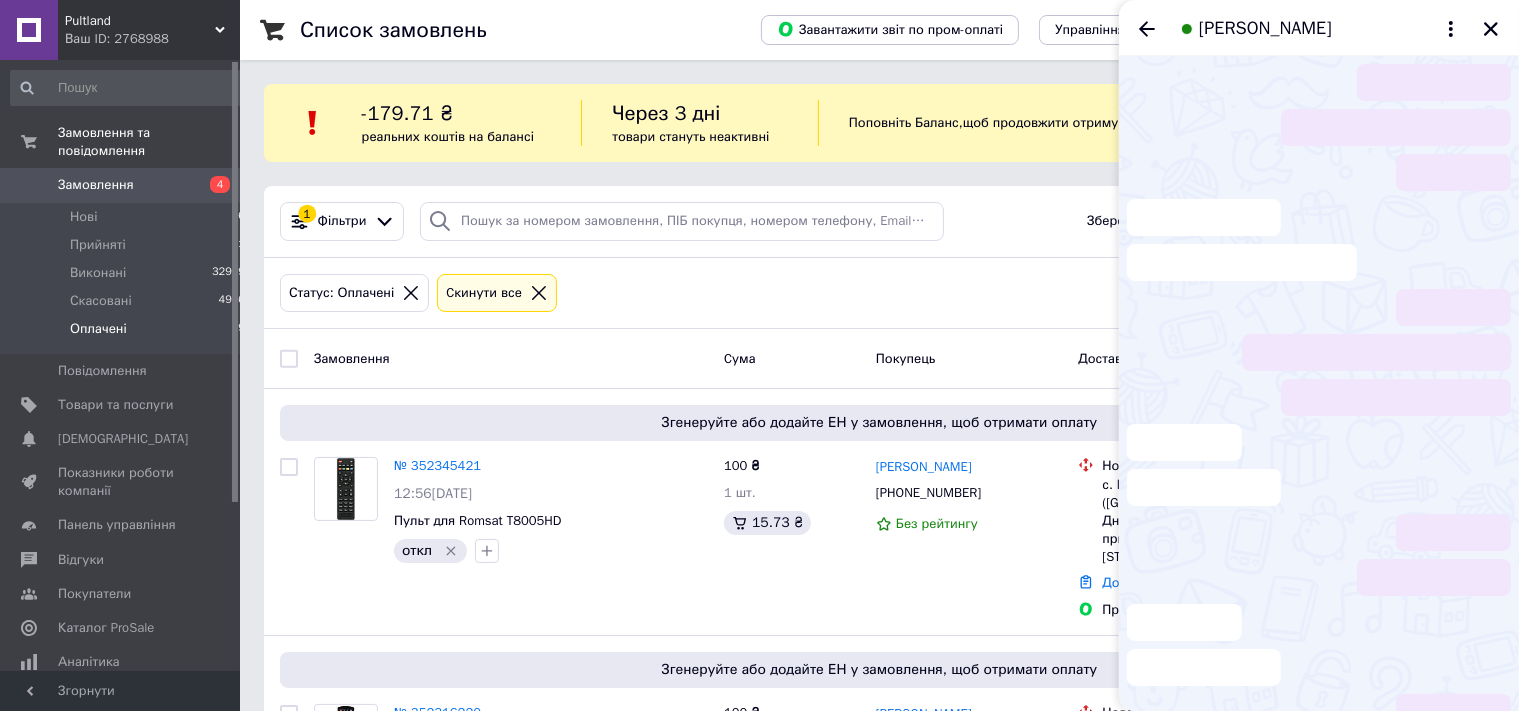 scroll, scrollTop: 99, scrollLeft: 0, axis: vertical 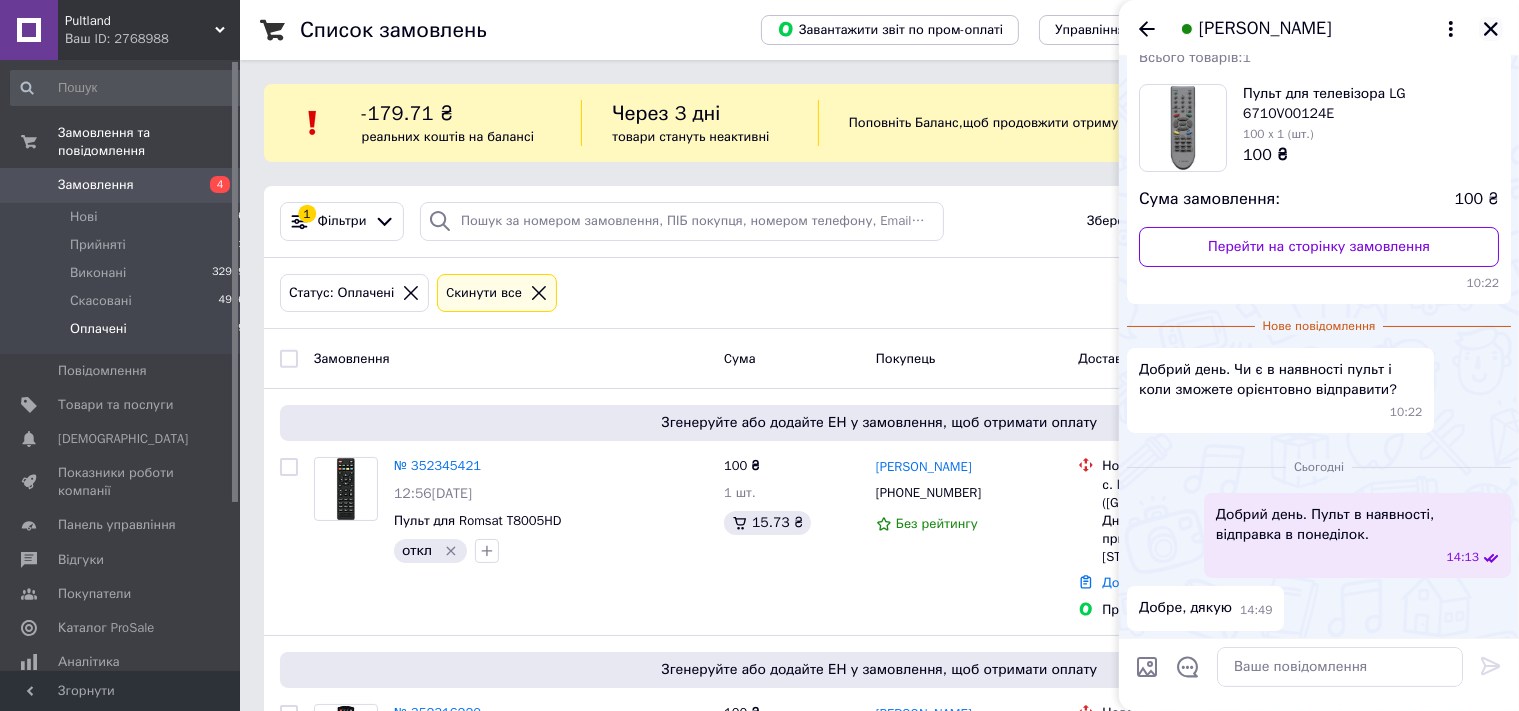 click 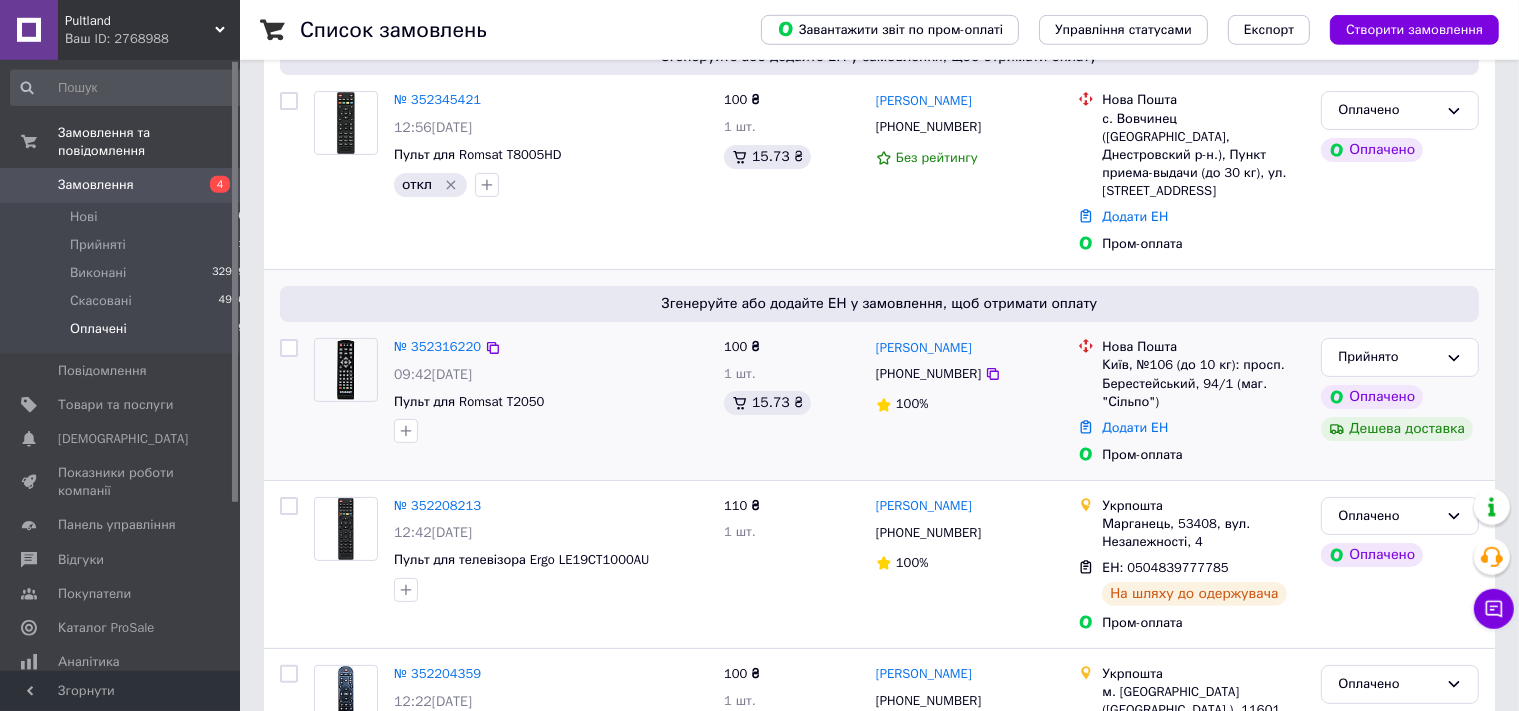 scroll, scrollTop: 422, scrollLeft: 0, axis: vertical 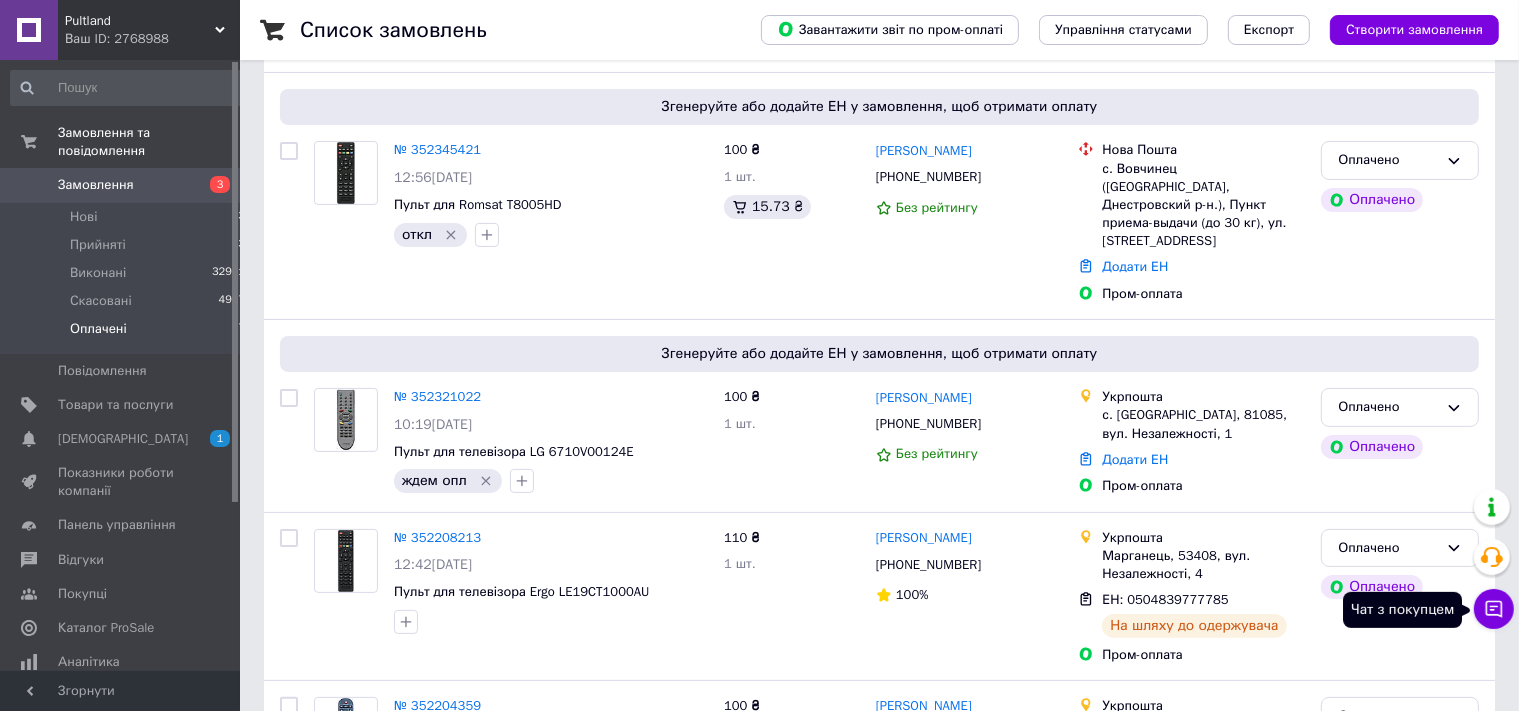 click 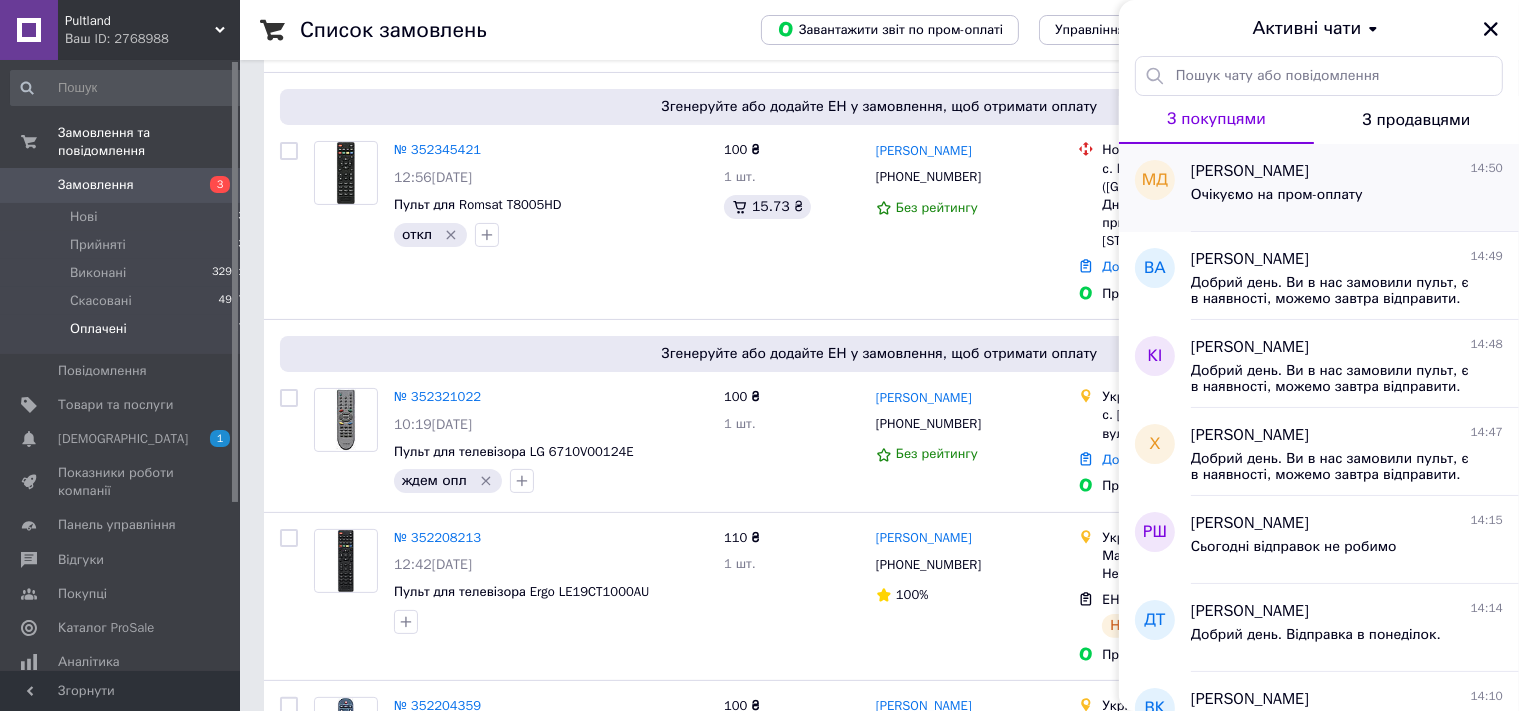 click on "Очікуємо на пром-оплату" at bounding box center (1277, 195) 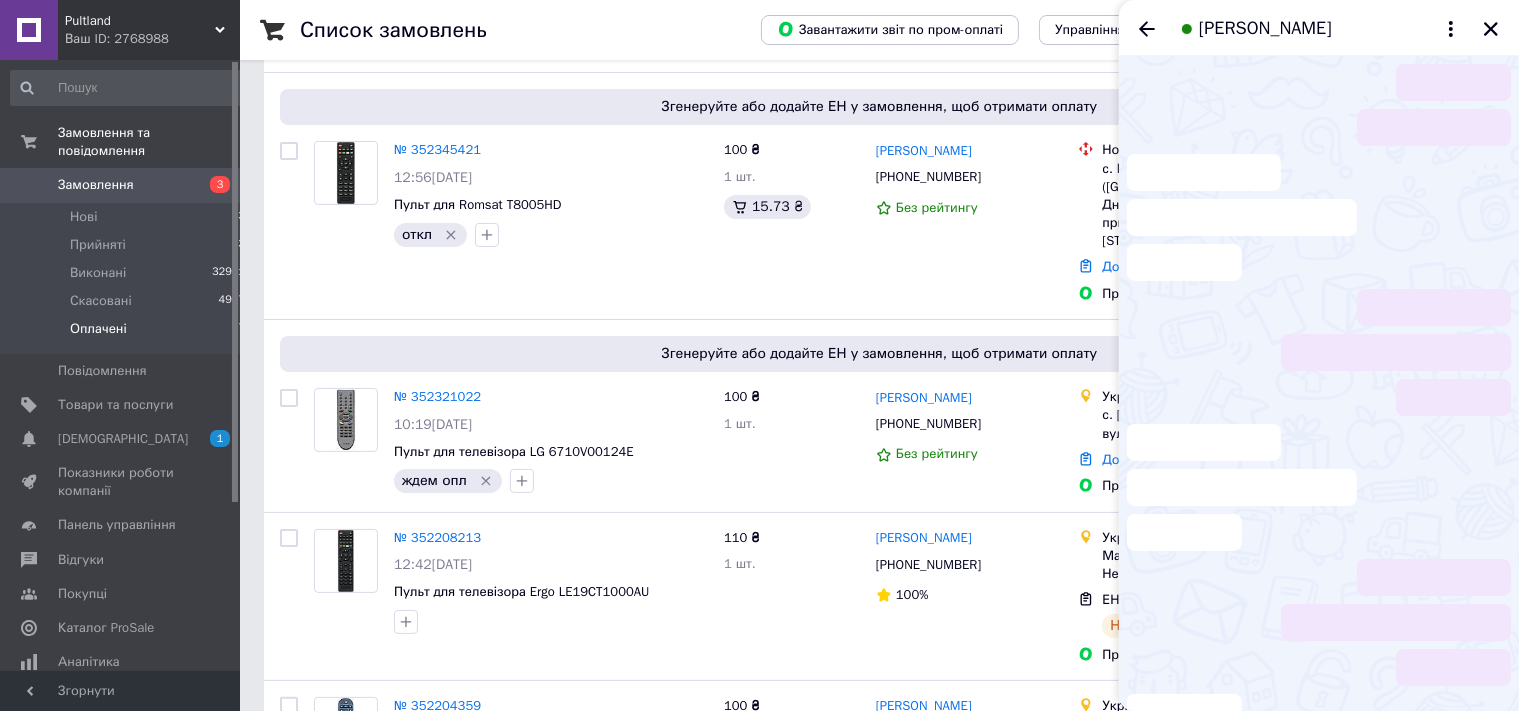 scroll, scrollTop: 117, scrollLeft: 0, axis: vertical 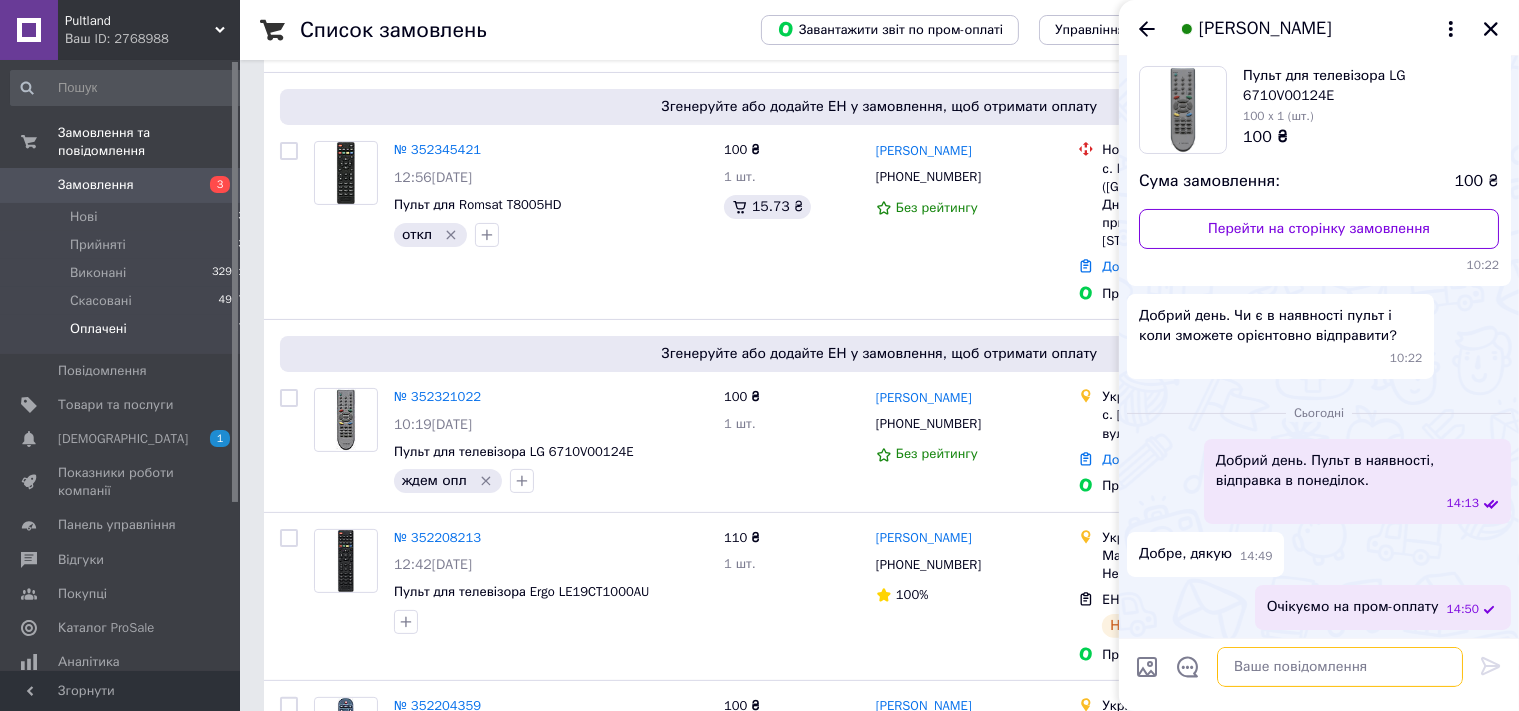 click at bounding box center [1340, 667] 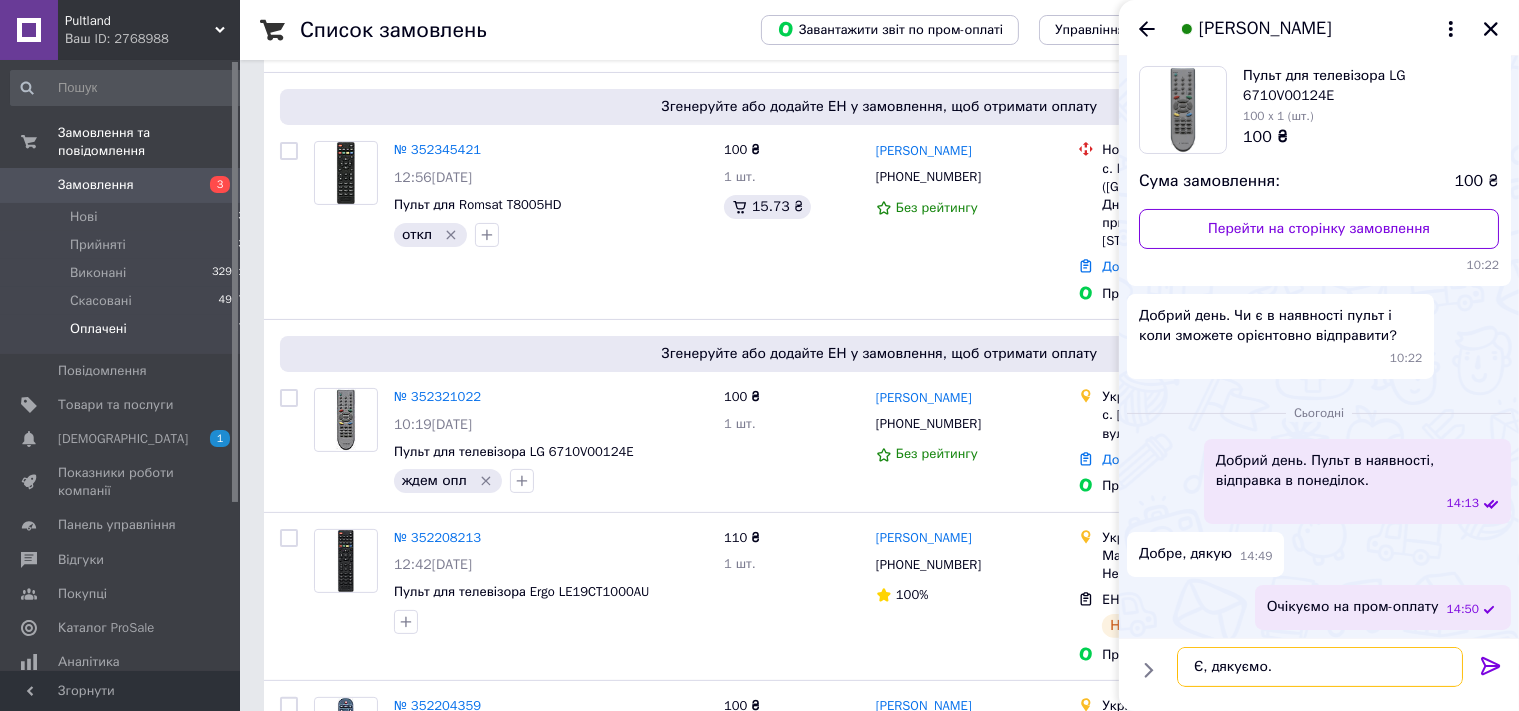 type on "Є, дякуємо." 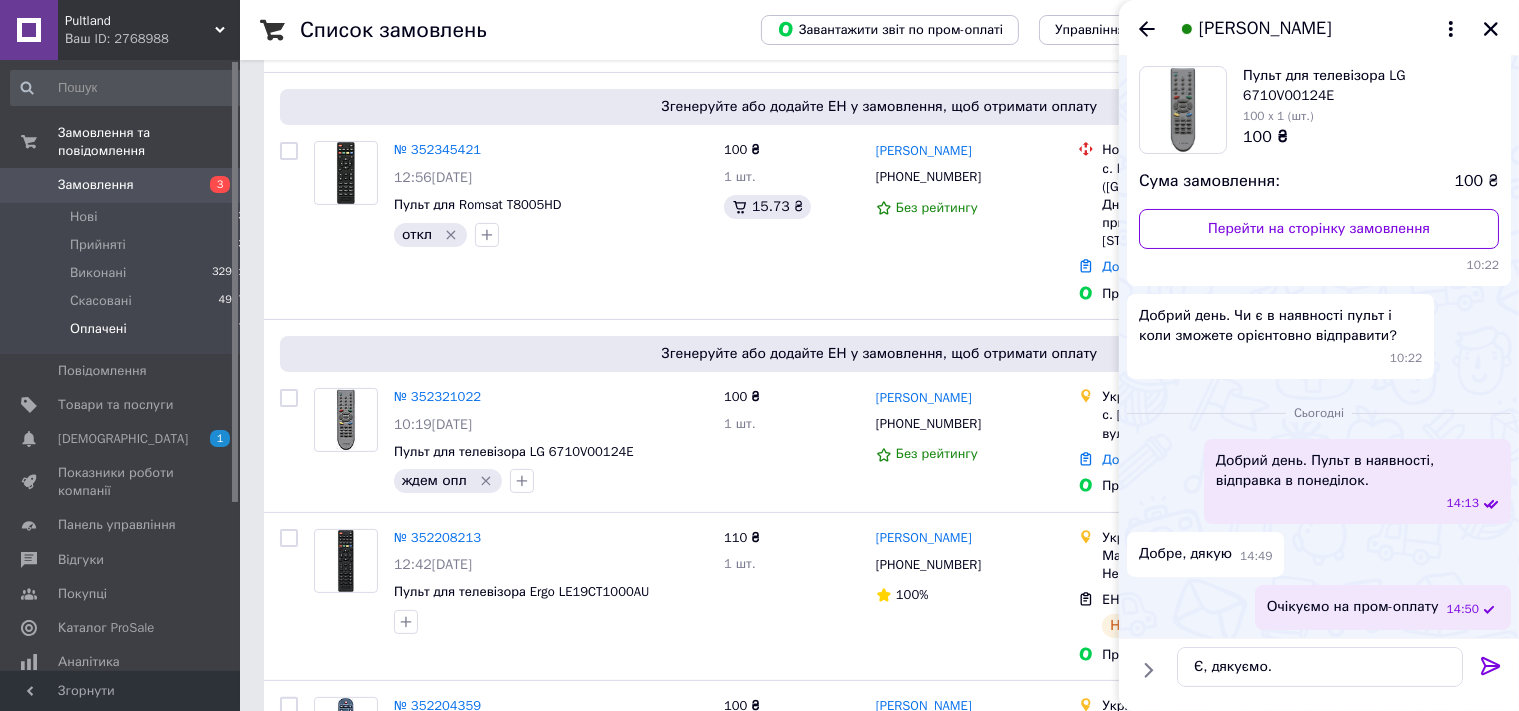 click 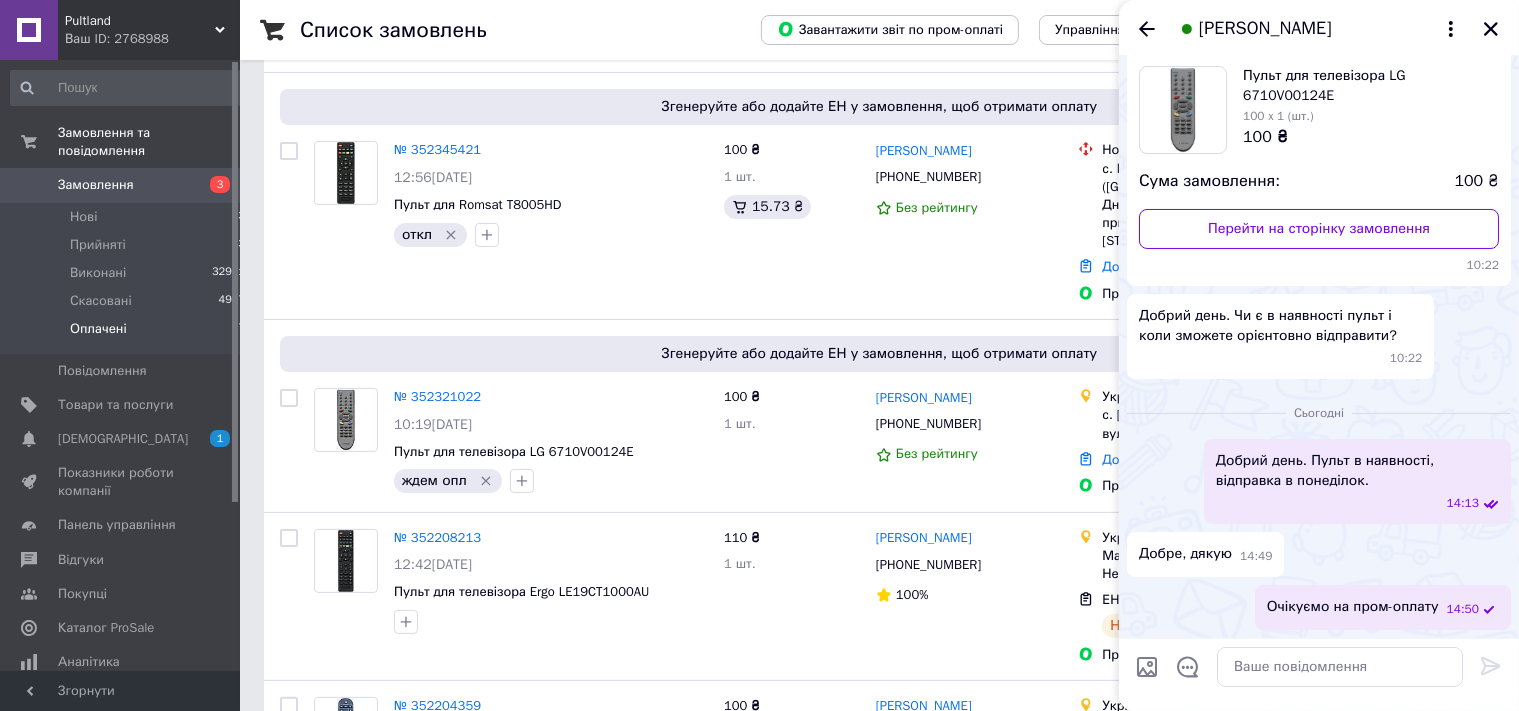 scroll, scrollTop: 170, scrollLeft: 0, axis: vertical 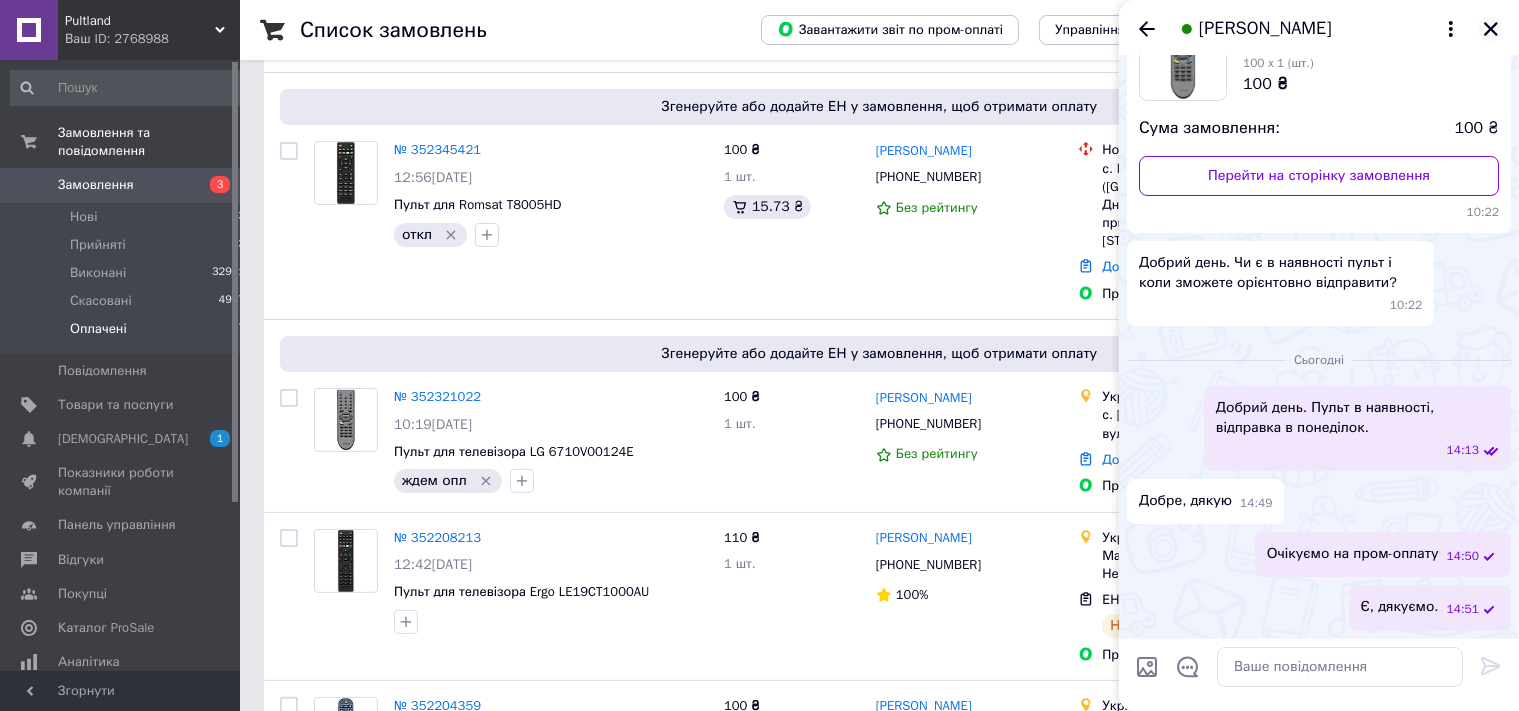 click 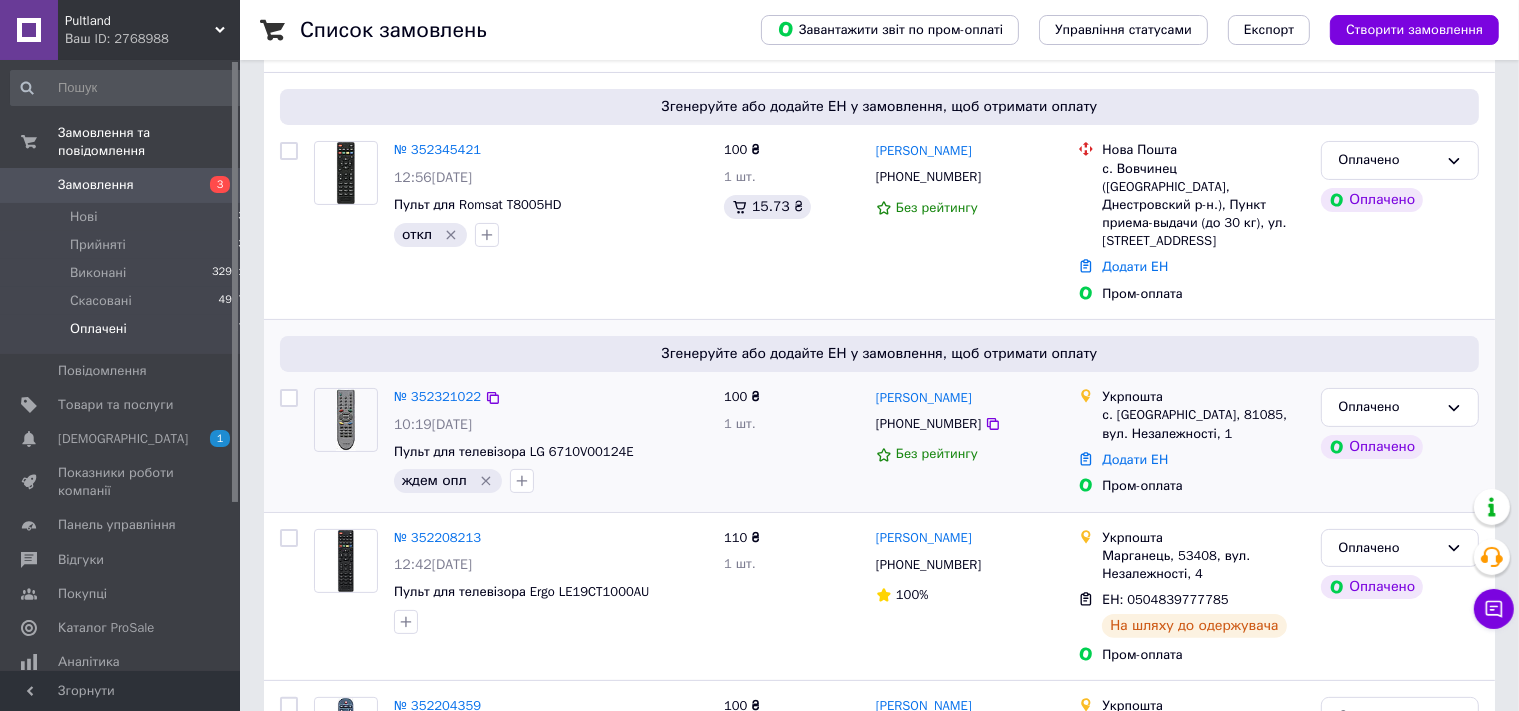 click 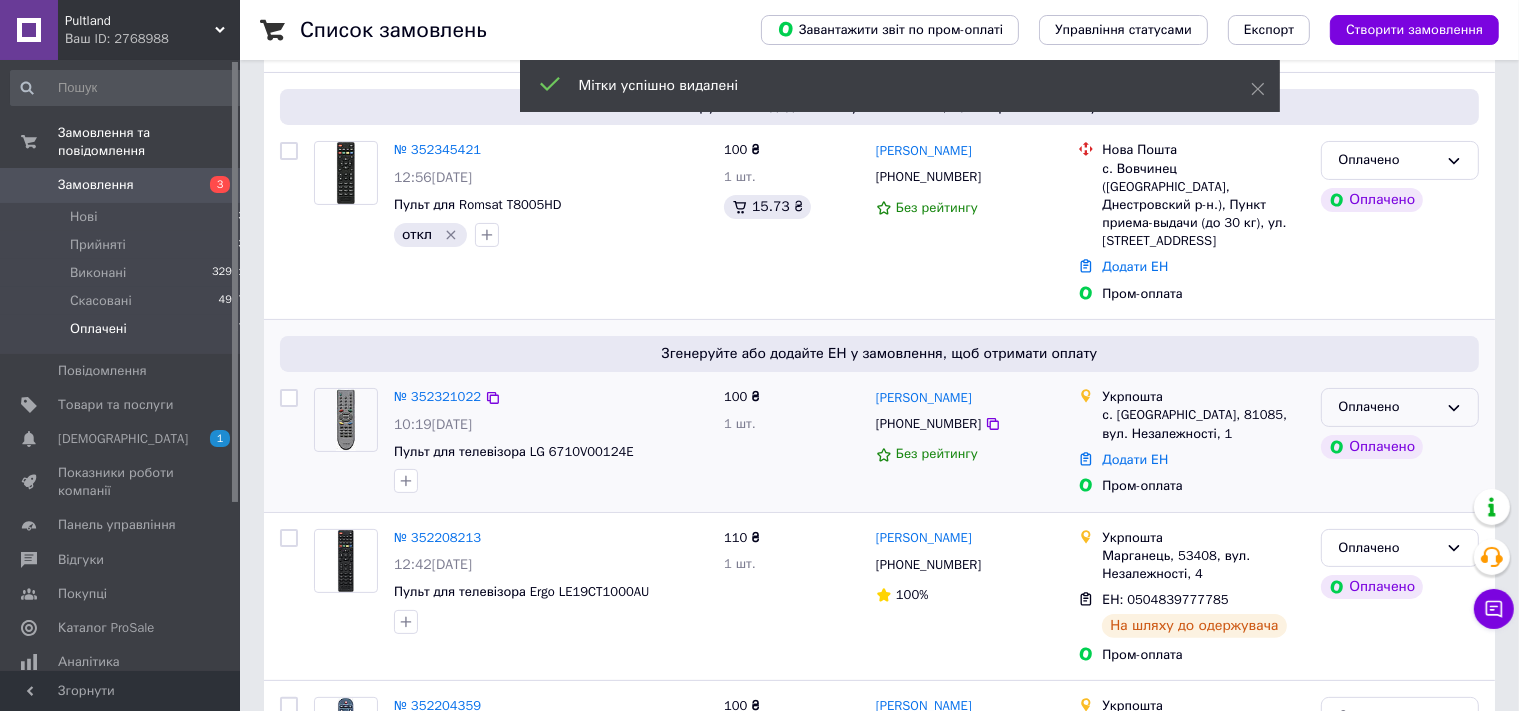 click on "Оплачено" at bounding box center [1388, 407] 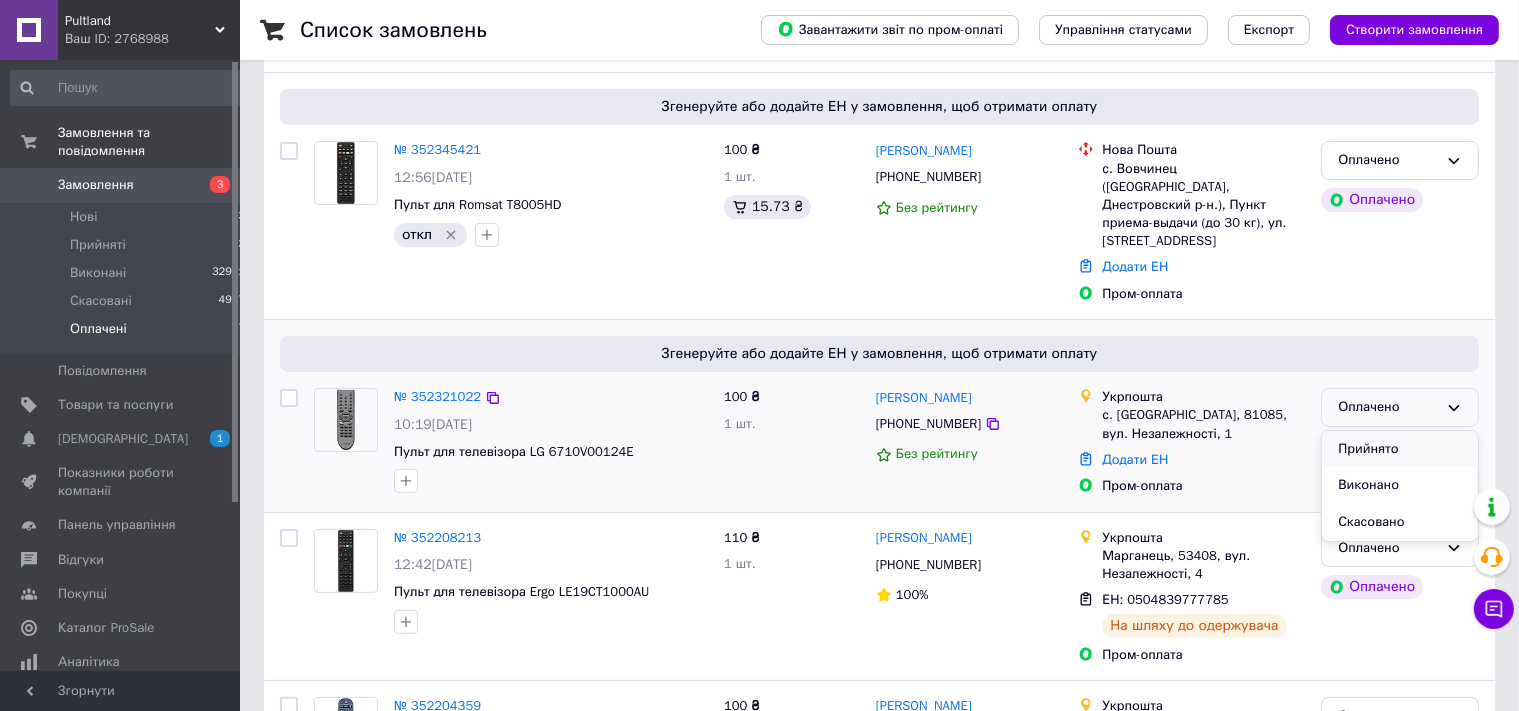 click on "Прийнято" at bounding box center (1400, 449) 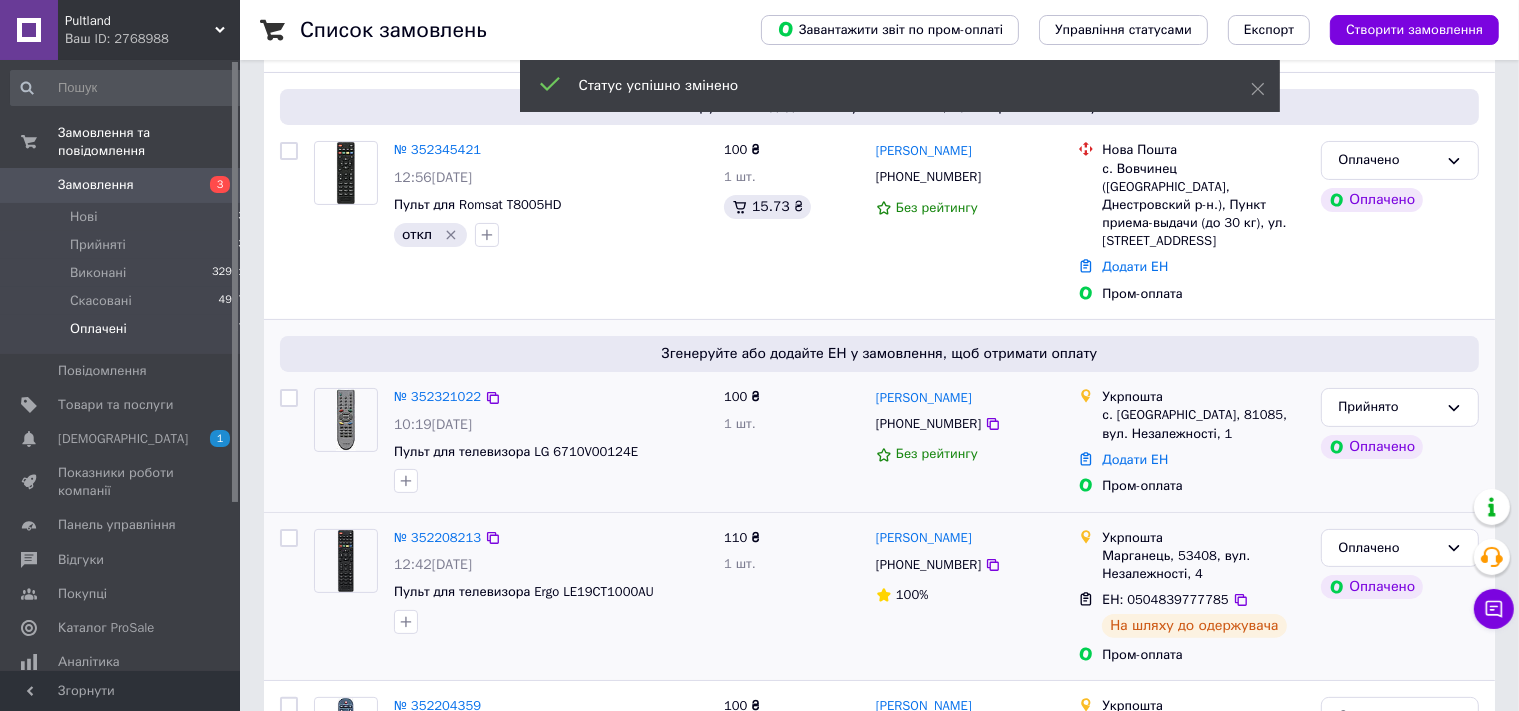 scroll, scrollTop: 211, scrollLeft: 0, axis: vertical 